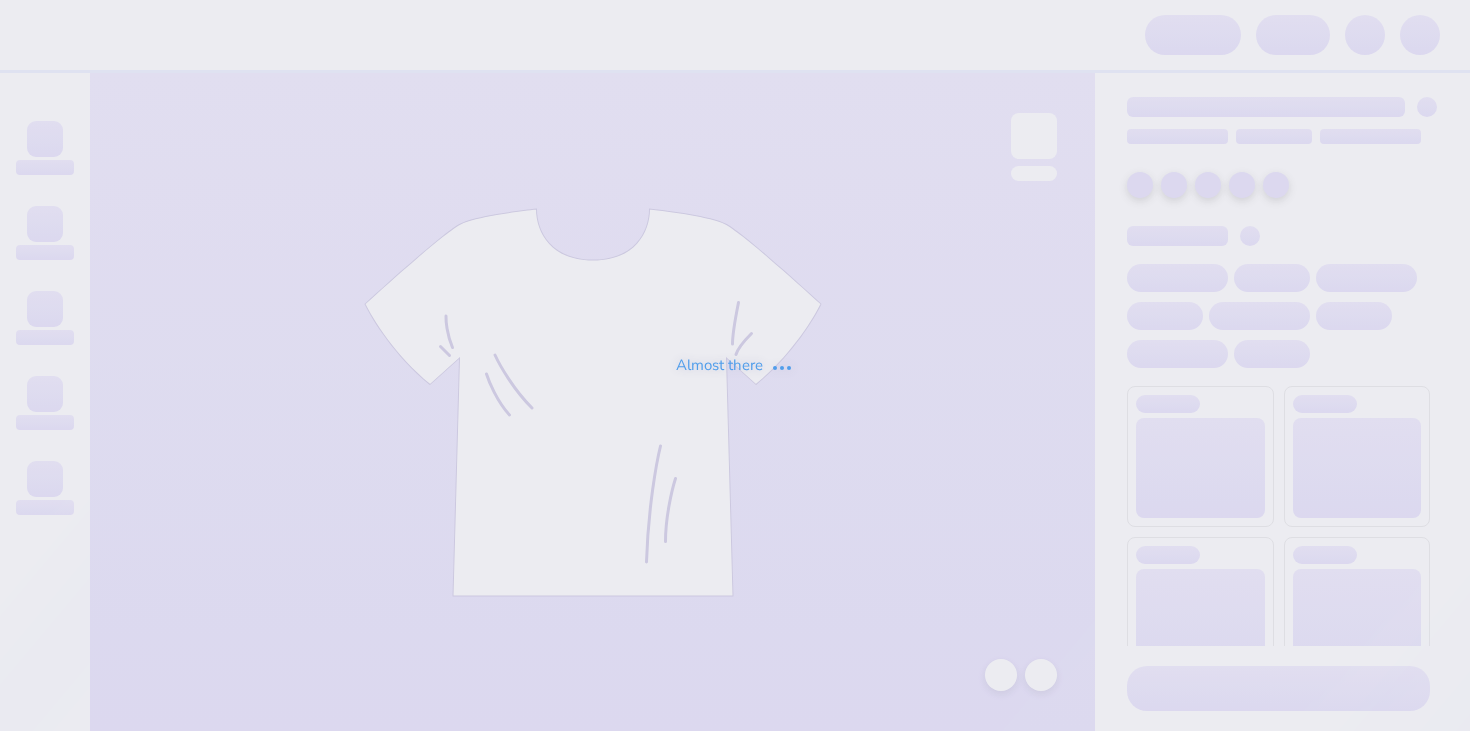 scroll, scrollTop: 0, scrollLeft: 0, axis: both 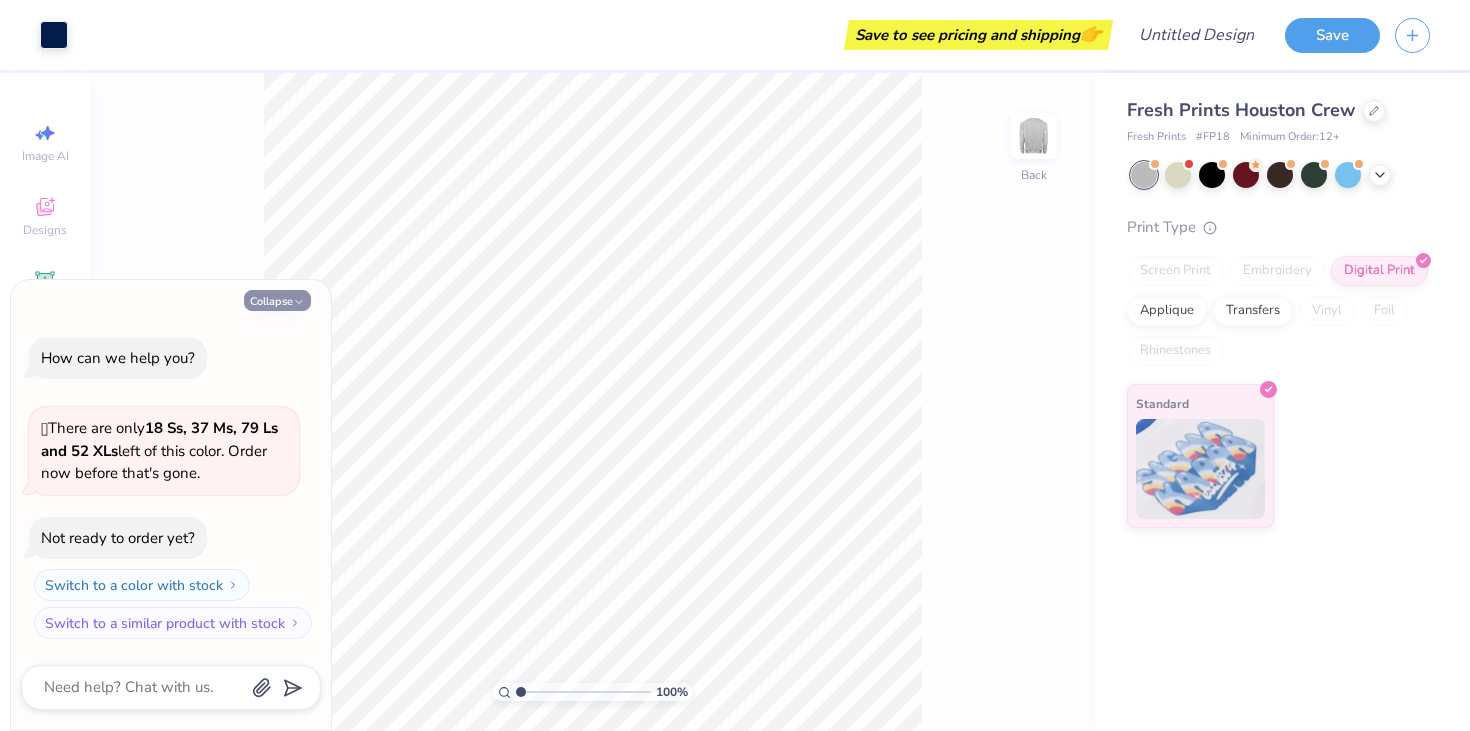 click on "Collapse" at bounding box center [277, 300] 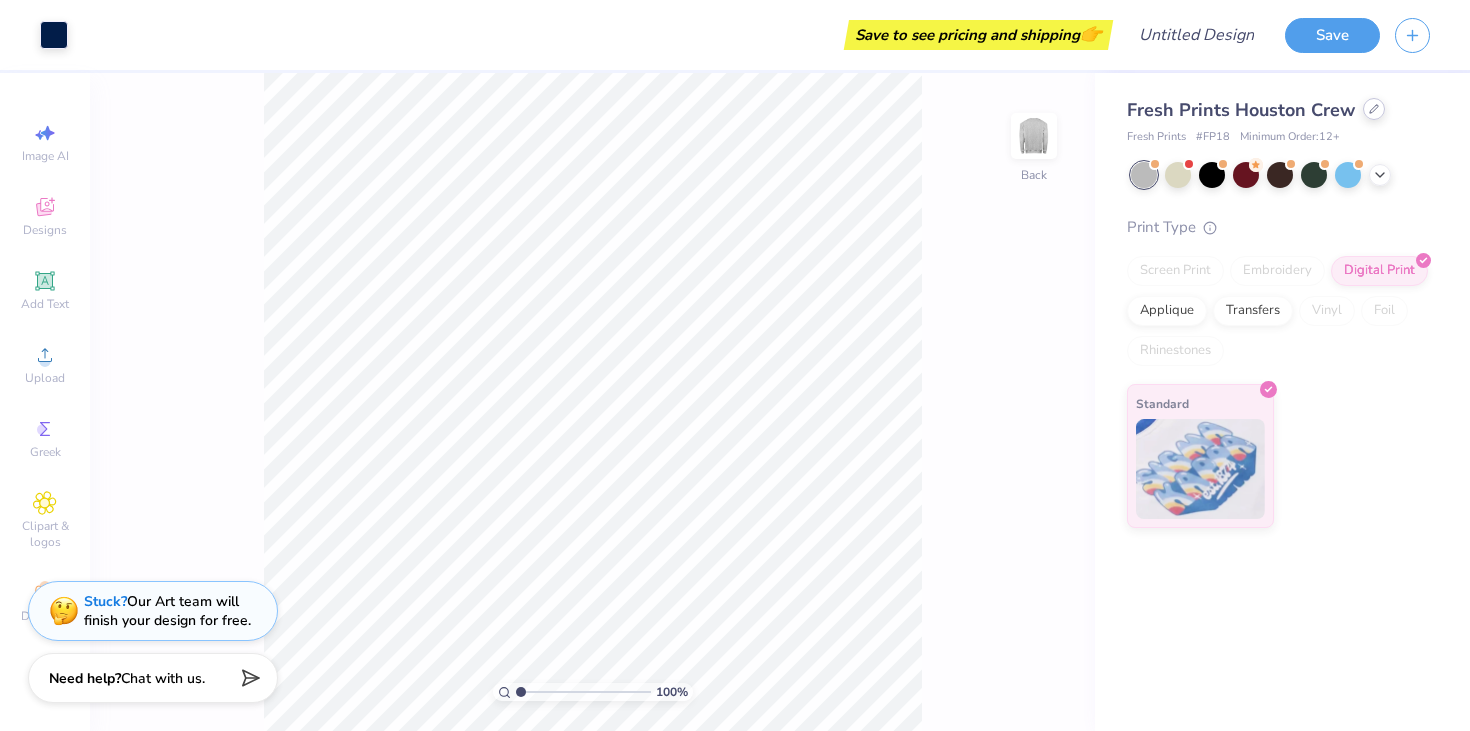 click at bounding box center (1374, 109) 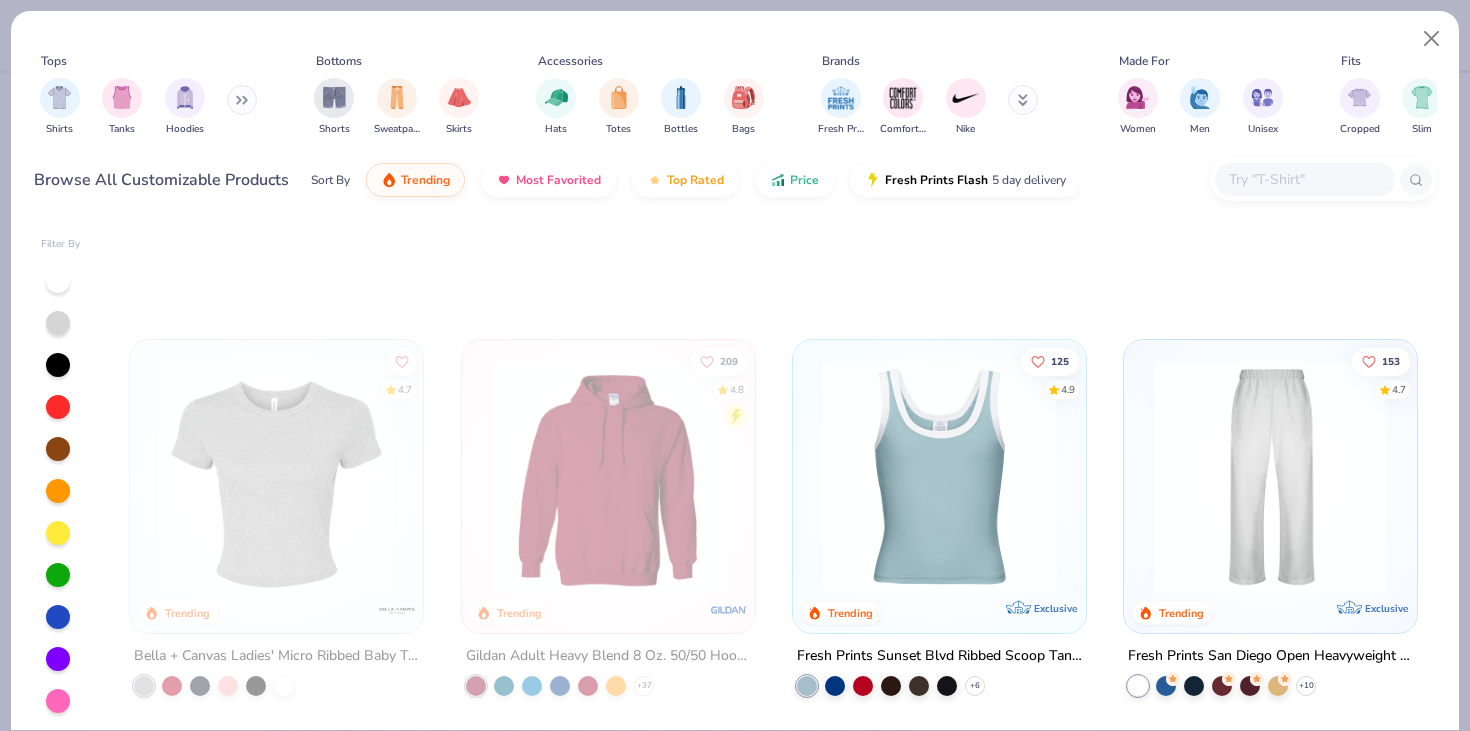 scroll, scrollTop: 0, scrollLeft: 0, axis: both 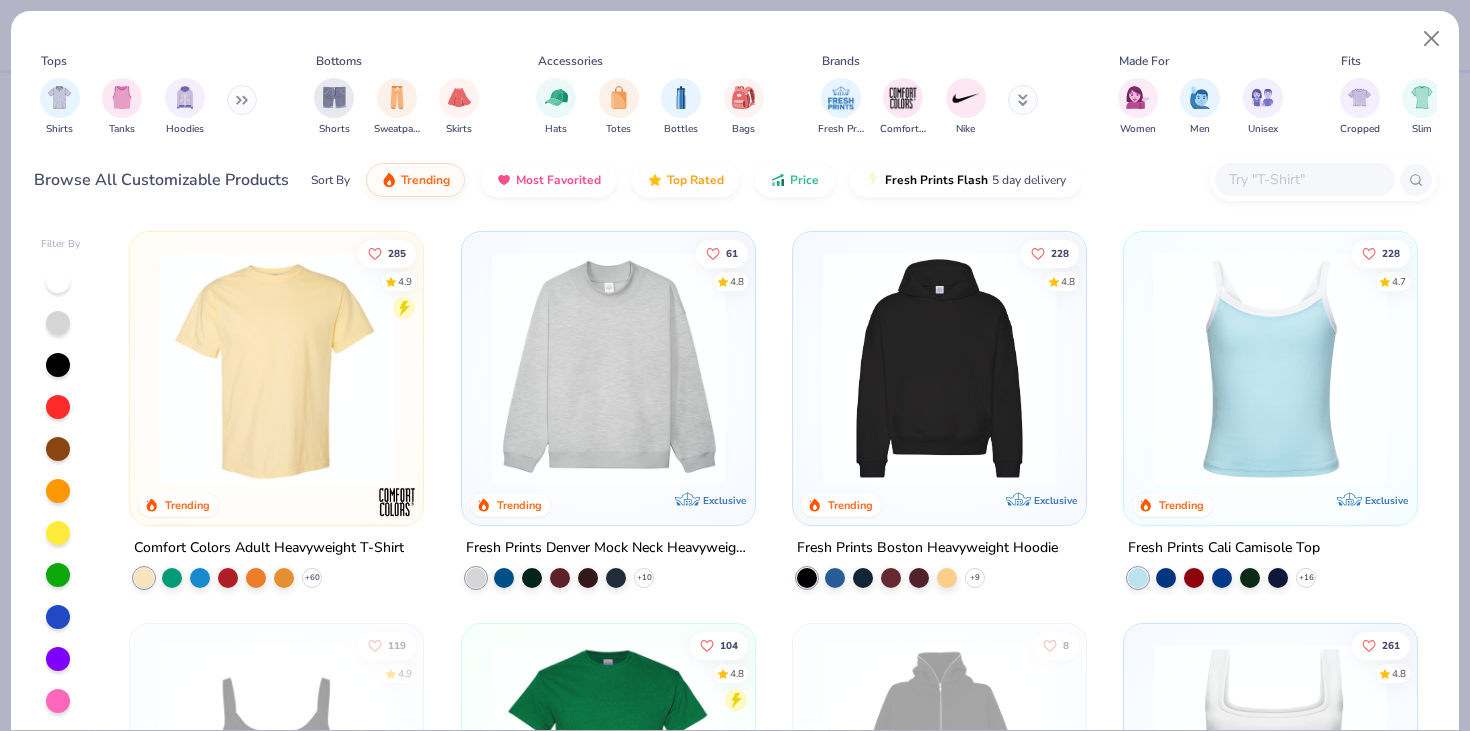 click at bounding box center [939, 368] 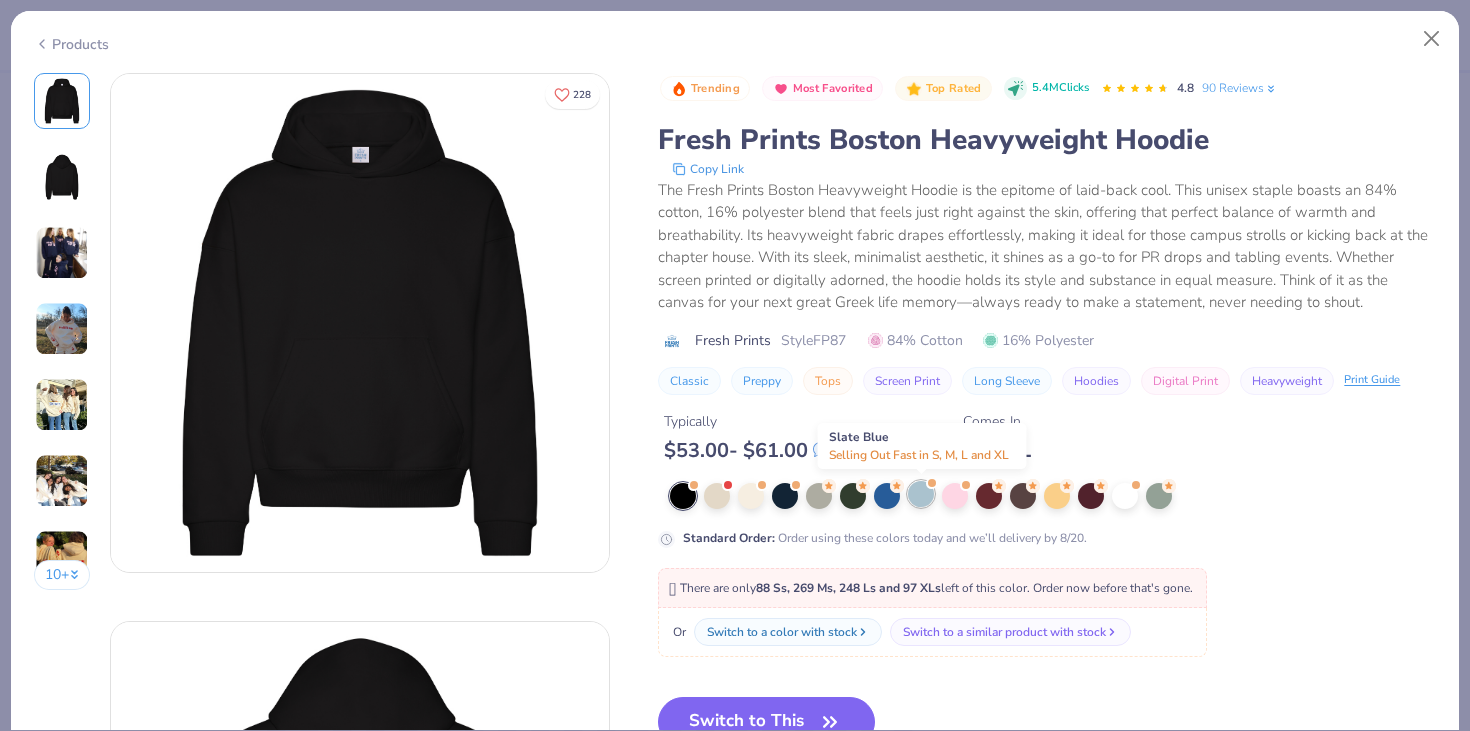 click at bounding box center [921, 494] 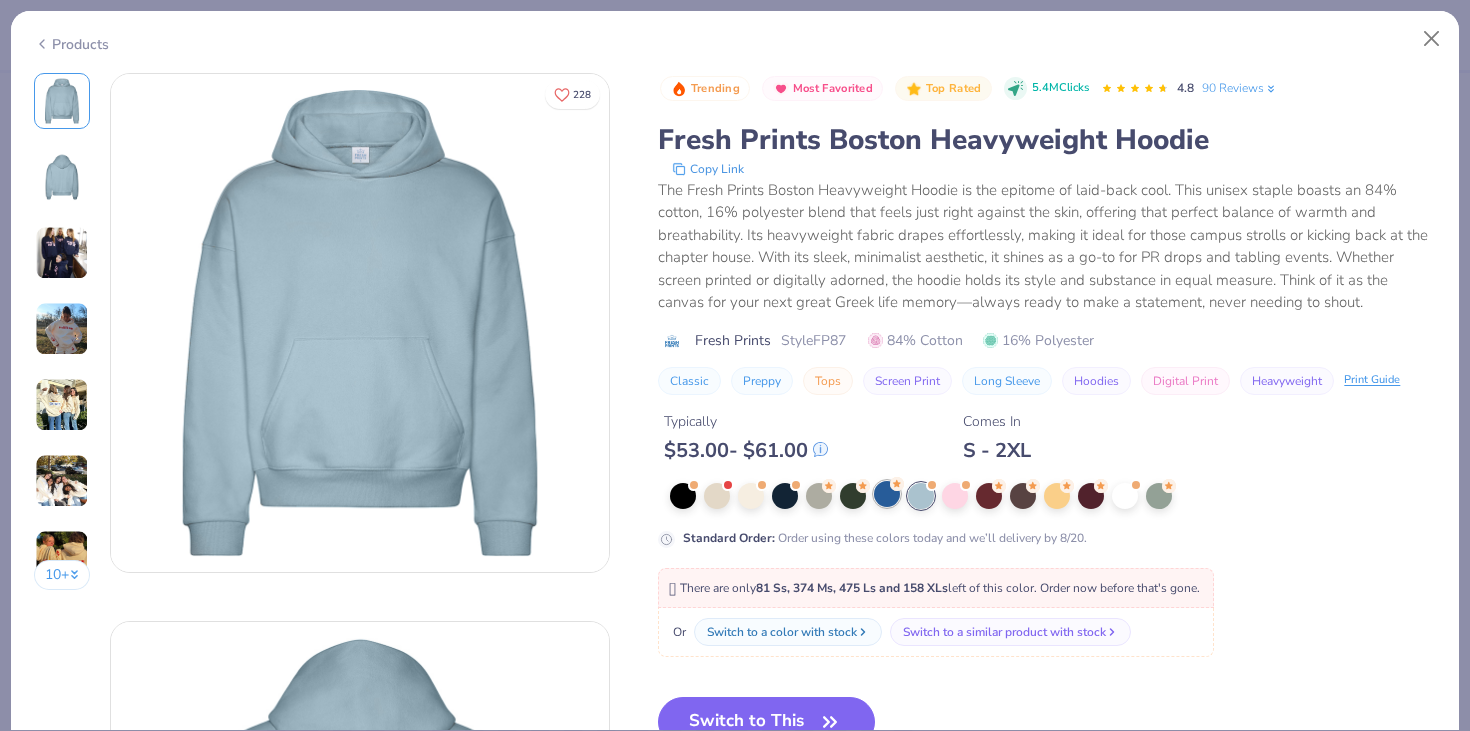 click at bounding box center (887, 494) 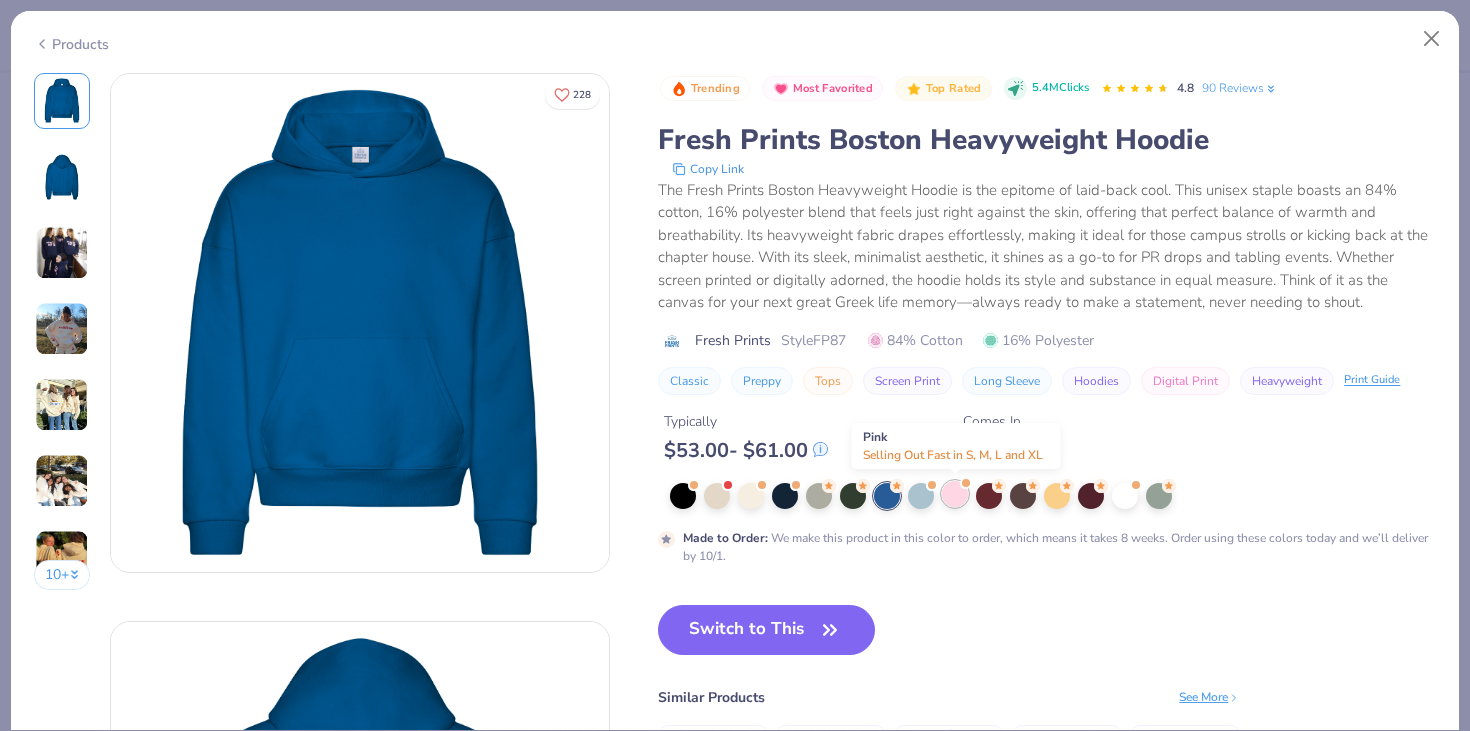 click at bounding box center [955, 494] 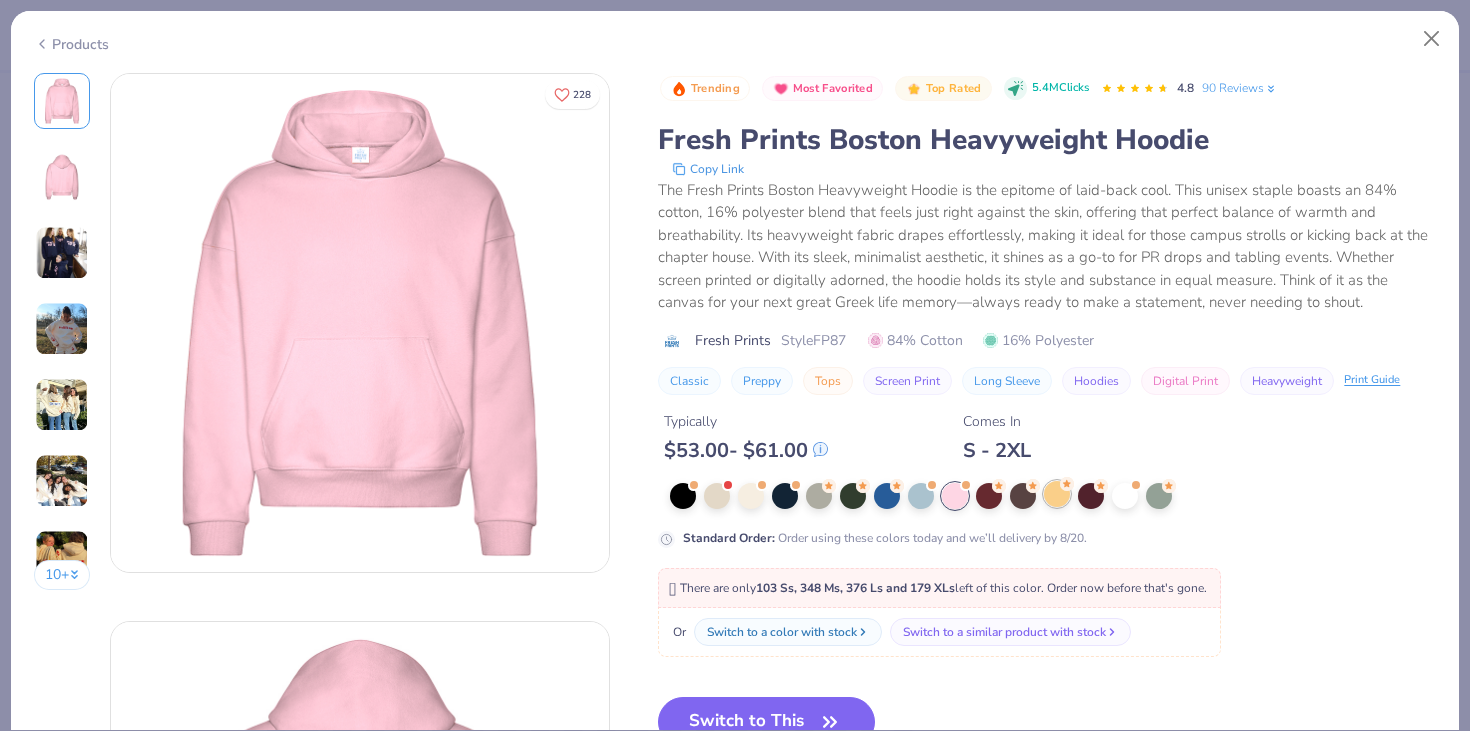 click at bounding box center [1057, 494] 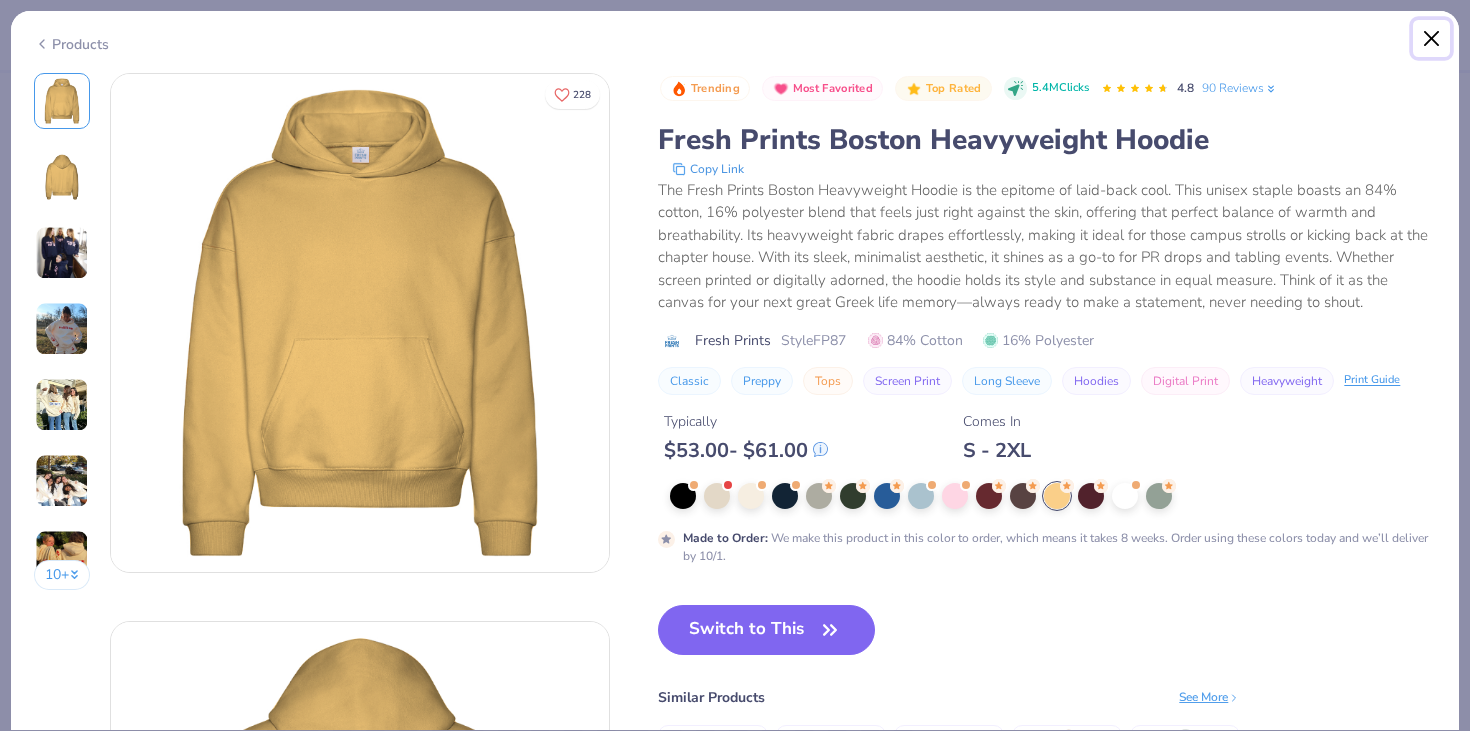 click at bounding box center (1432, 39) 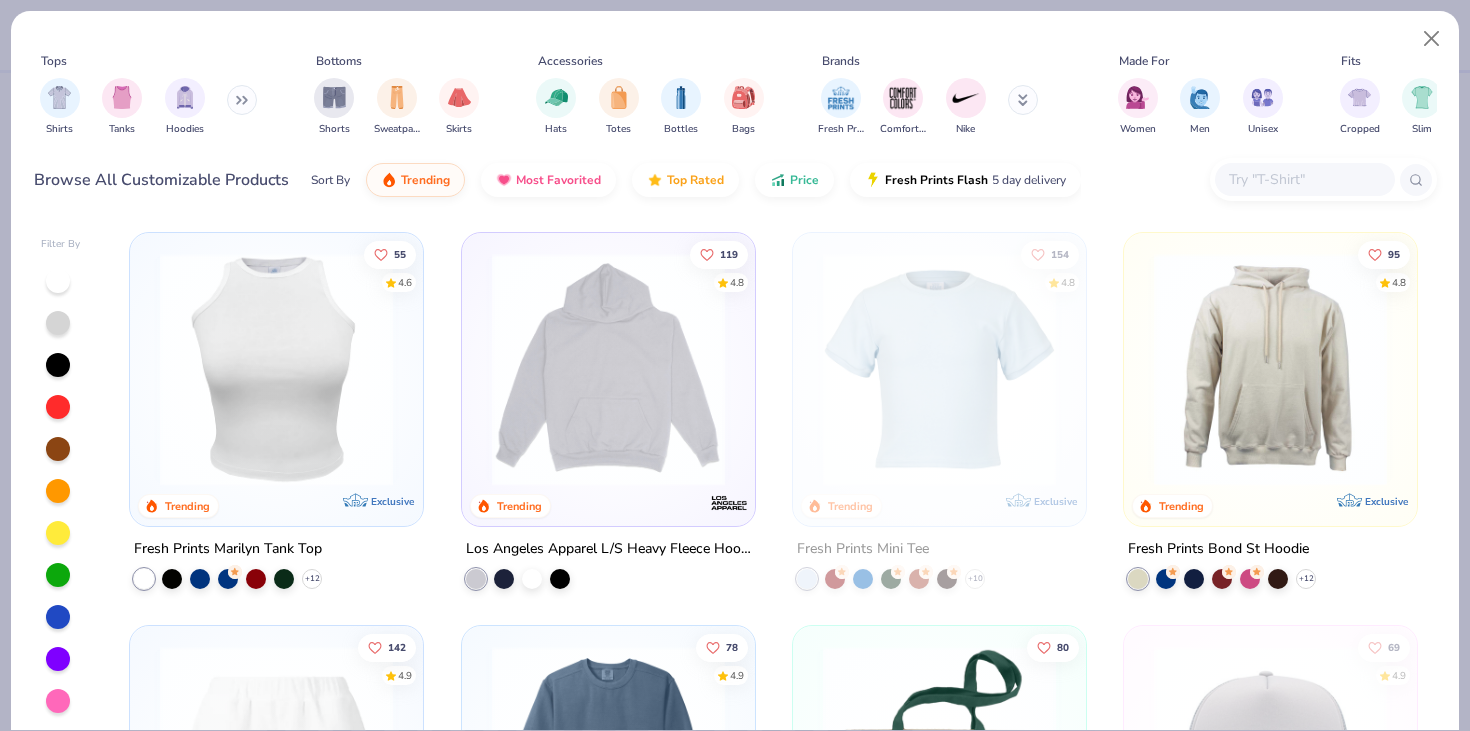 scroll, scrollTop: 1959, scrollLeft: 0, axis: vertical 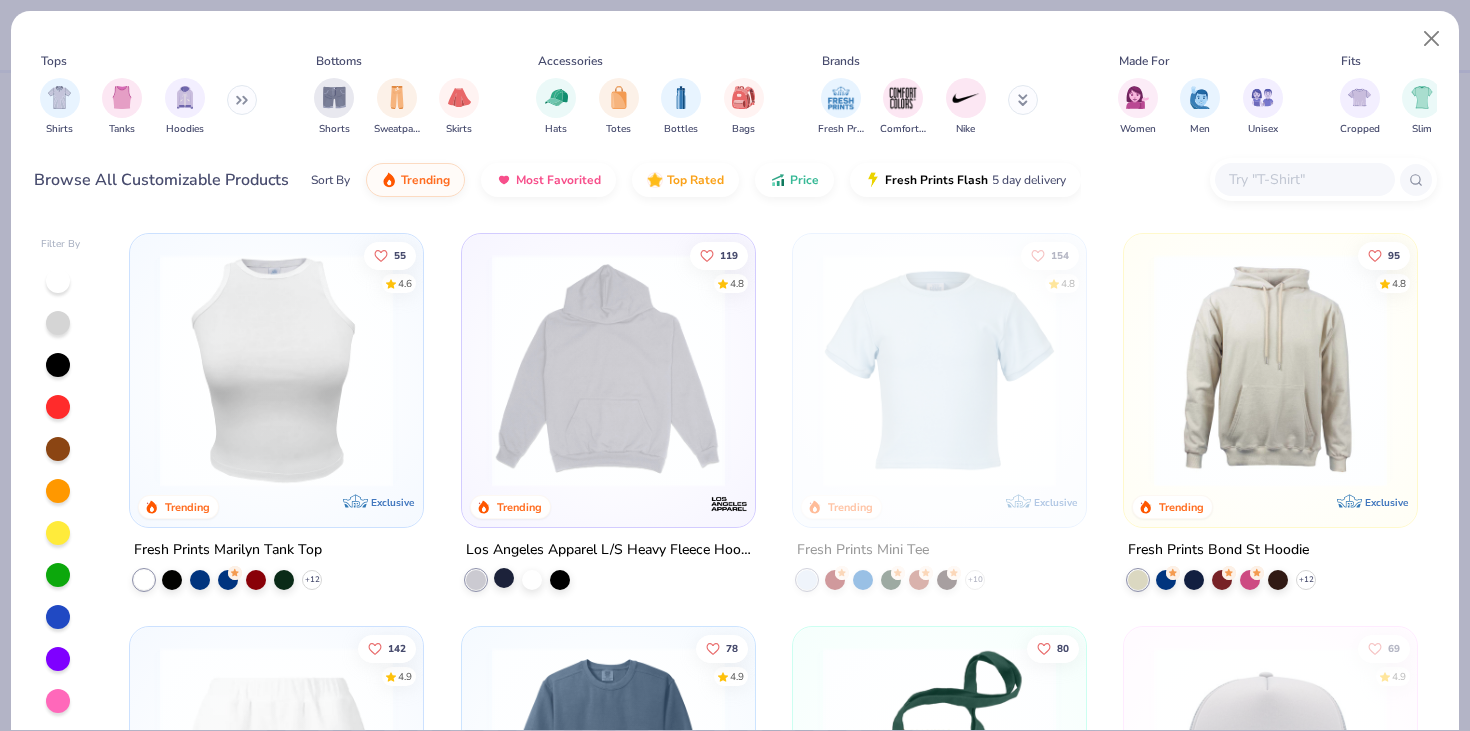 click at bounding box center (504, 578) 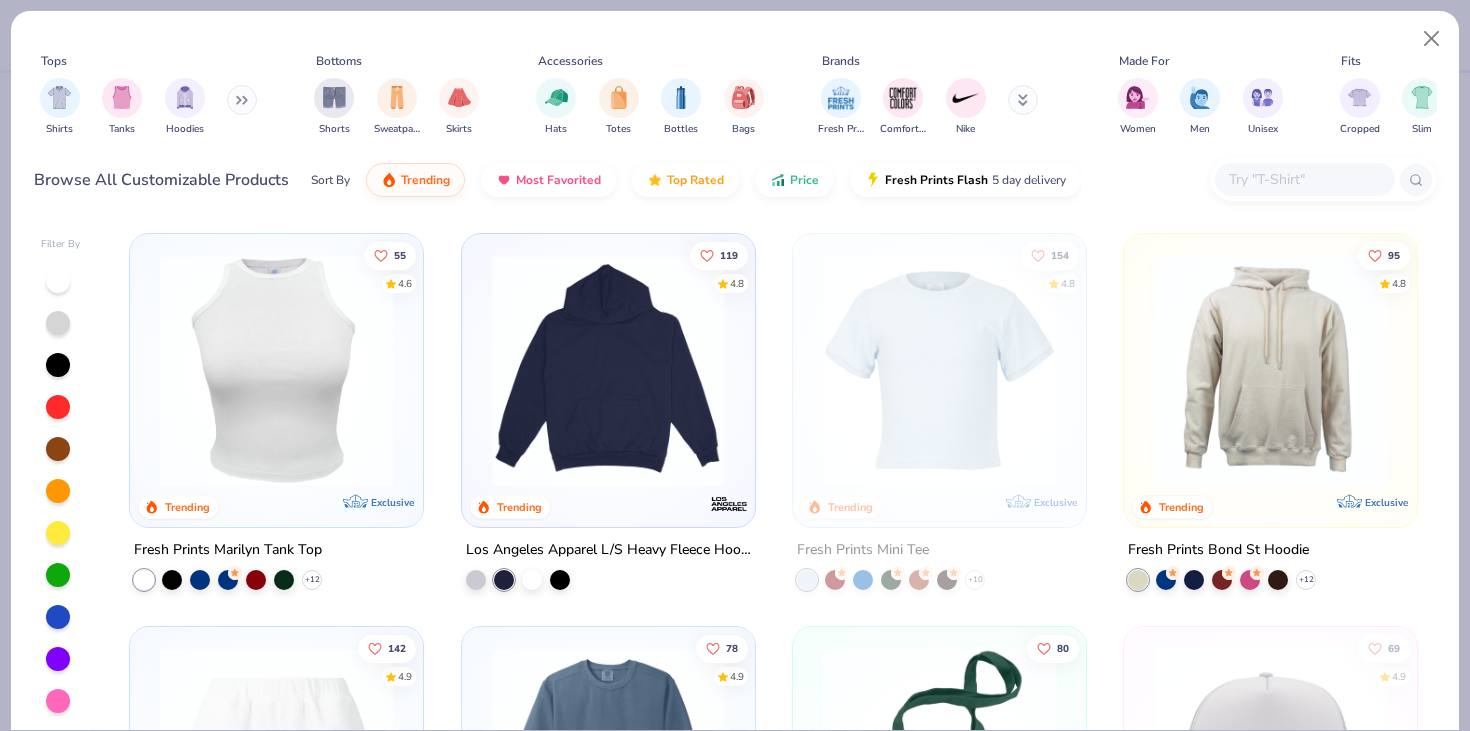 click at bounding box center (608, 370) 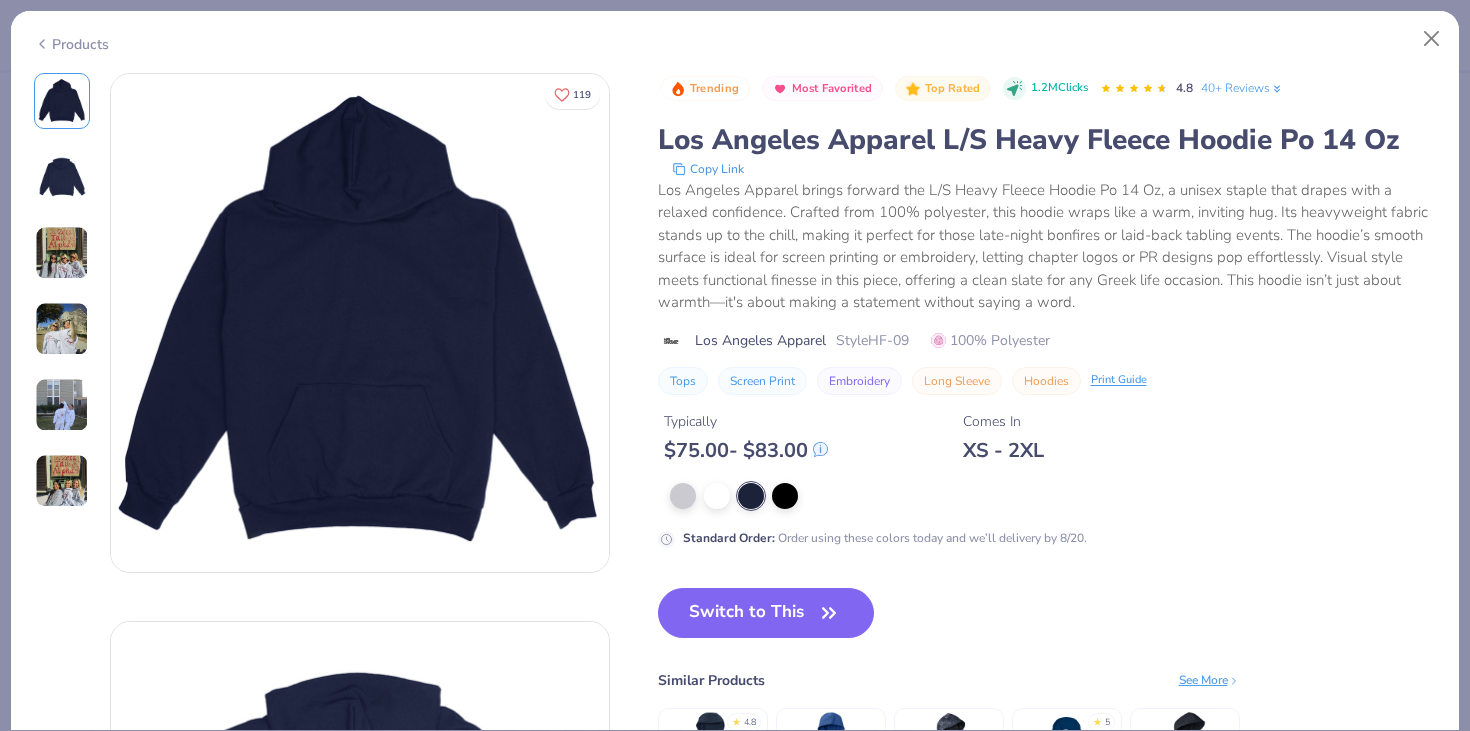 click at bounding box center (62, 177) 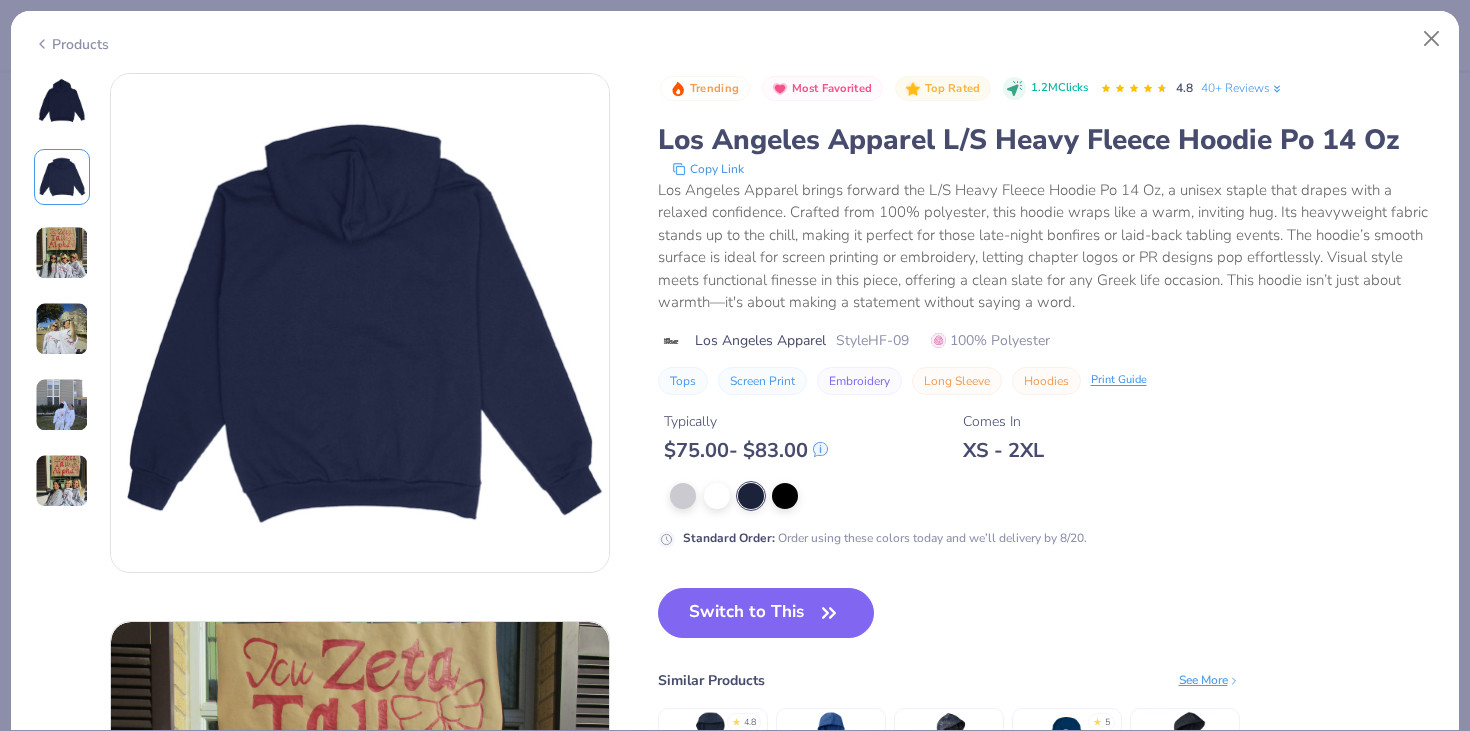 click at bounding box center (62, 253) 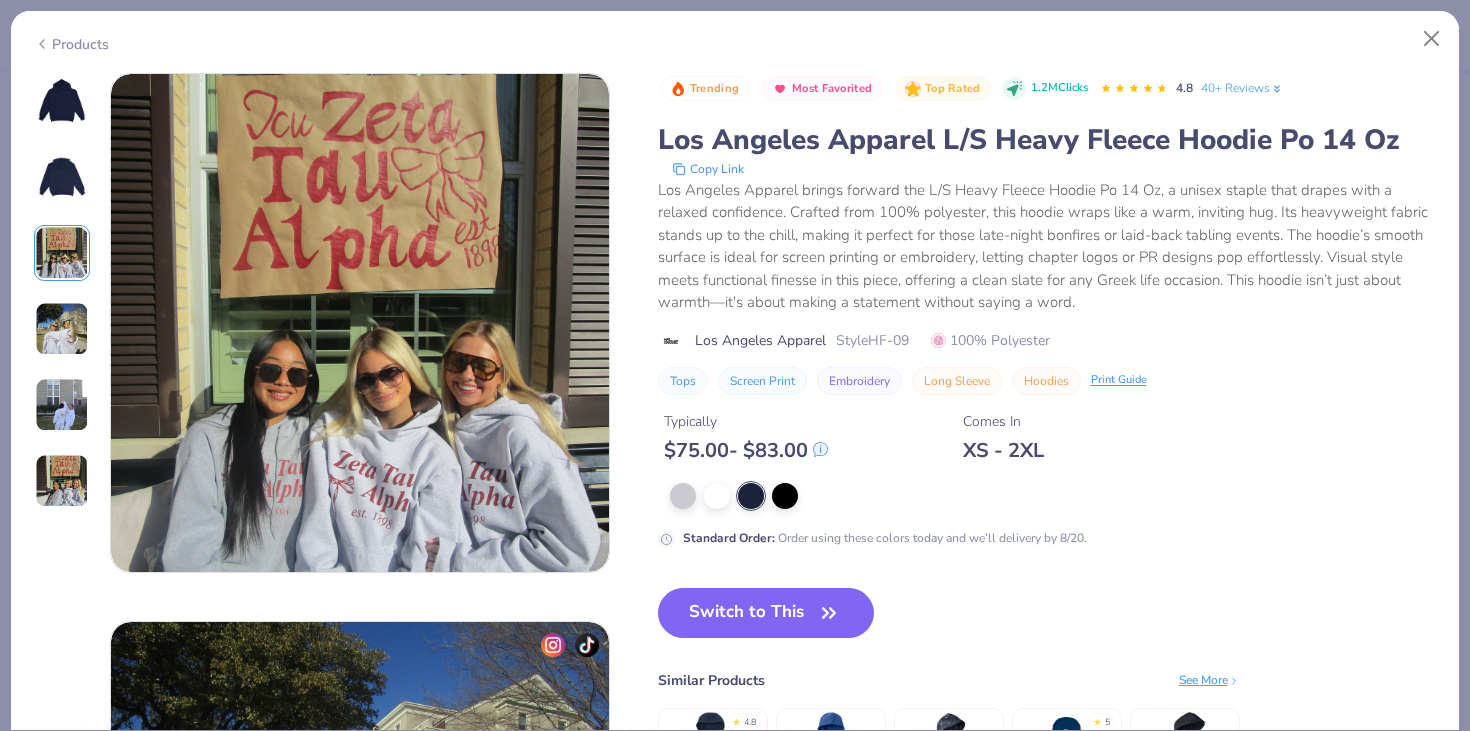 click at bounding box center [62, 329] 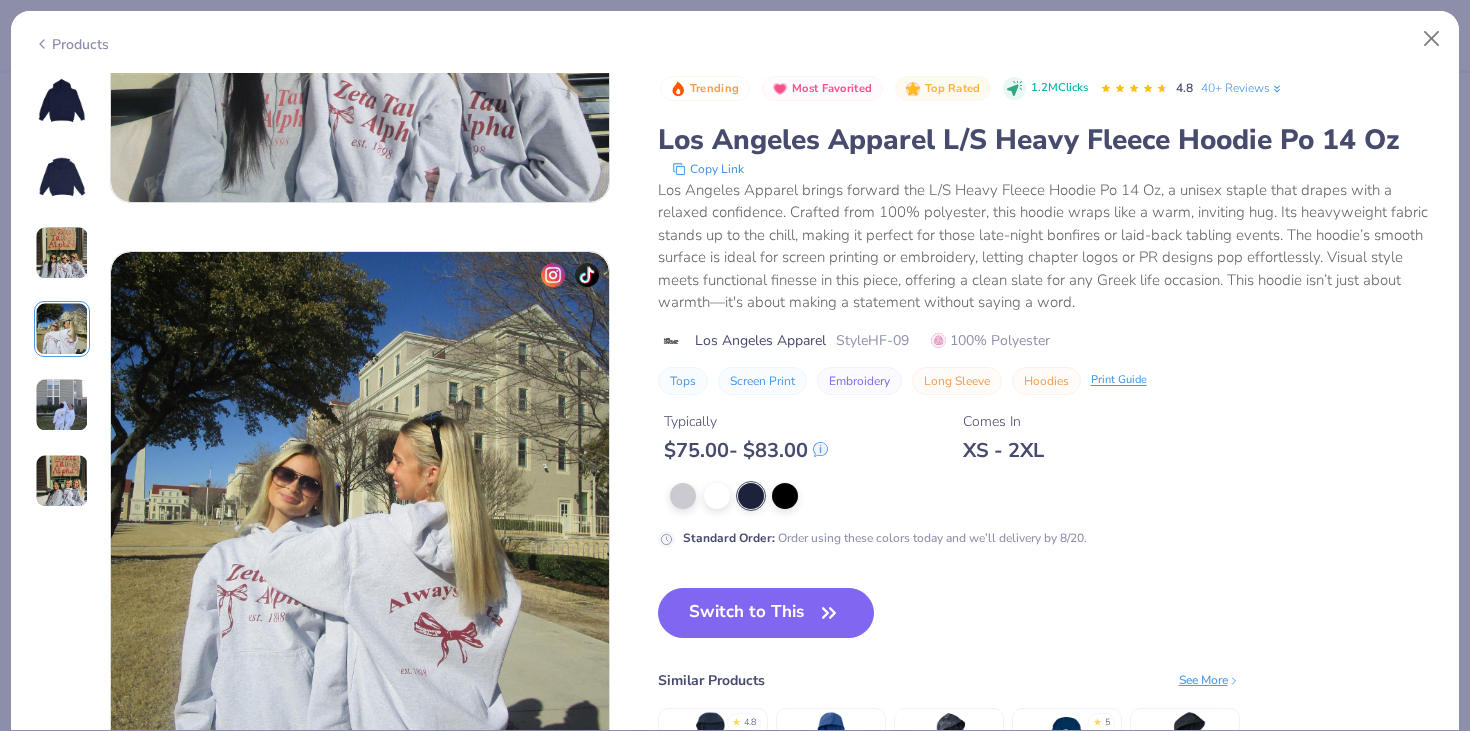 scroll, scrollTop: 1644, scrollLeft: 0, axis: vertical 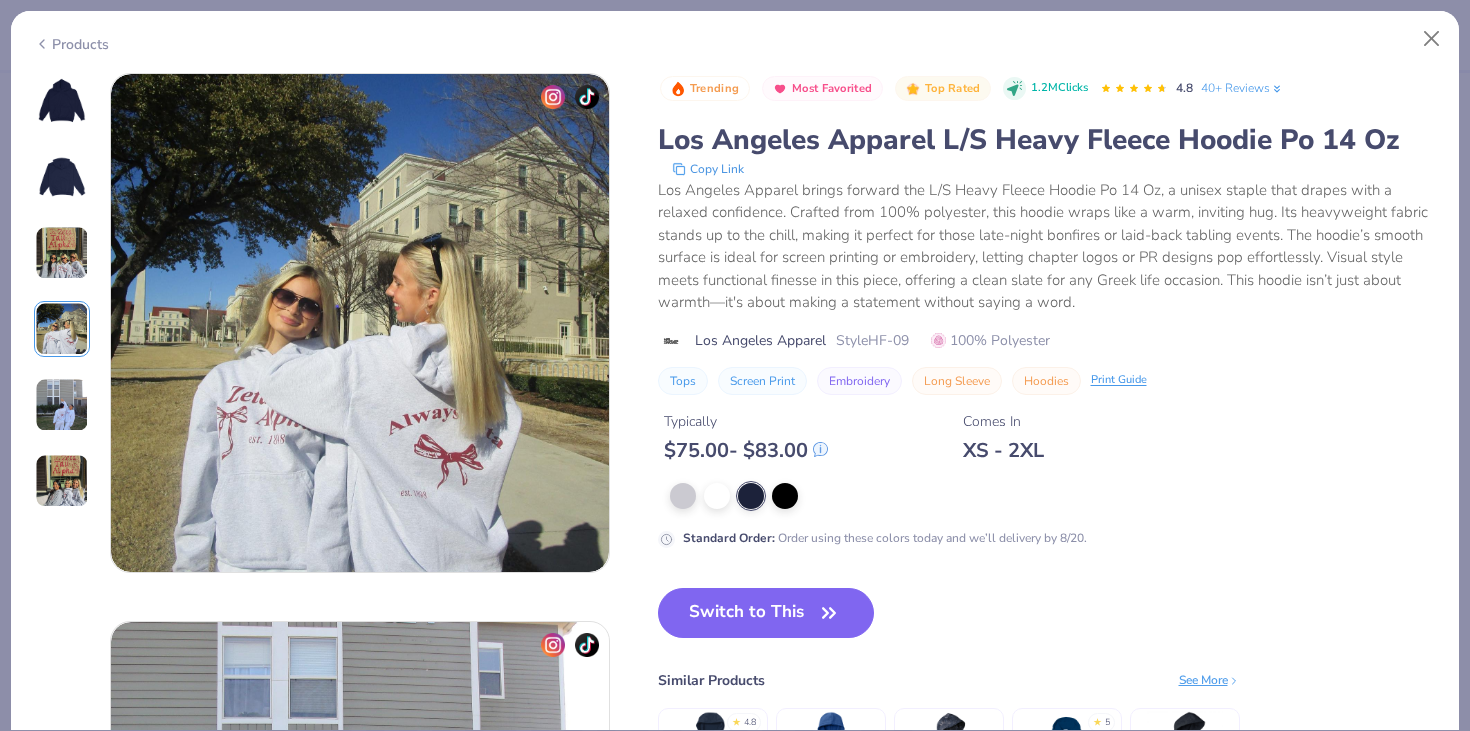 click at bounding box center (62, 291) 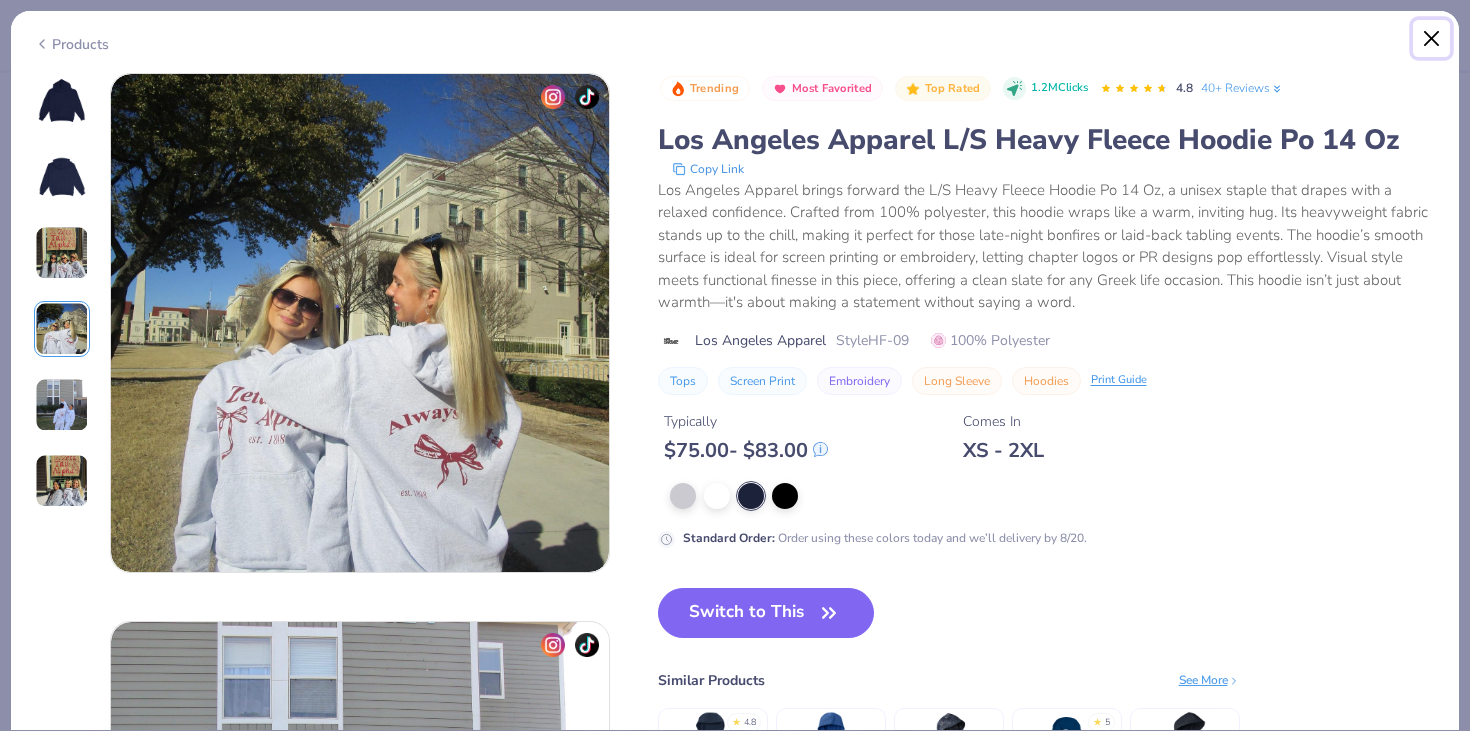 click at bounding box center (1432, 39) 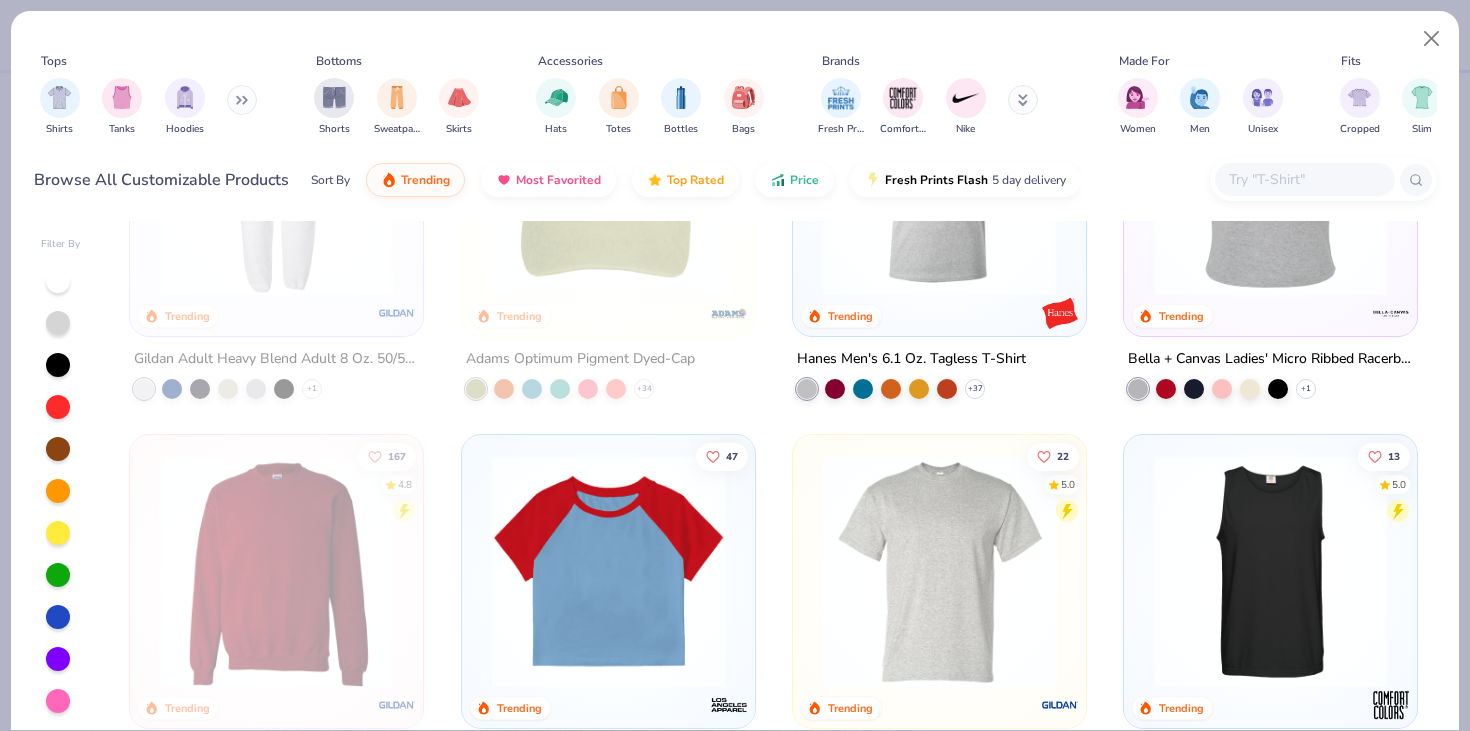 scroll, scrollTop: 2944, scrollLeft: 0, axis: vertical 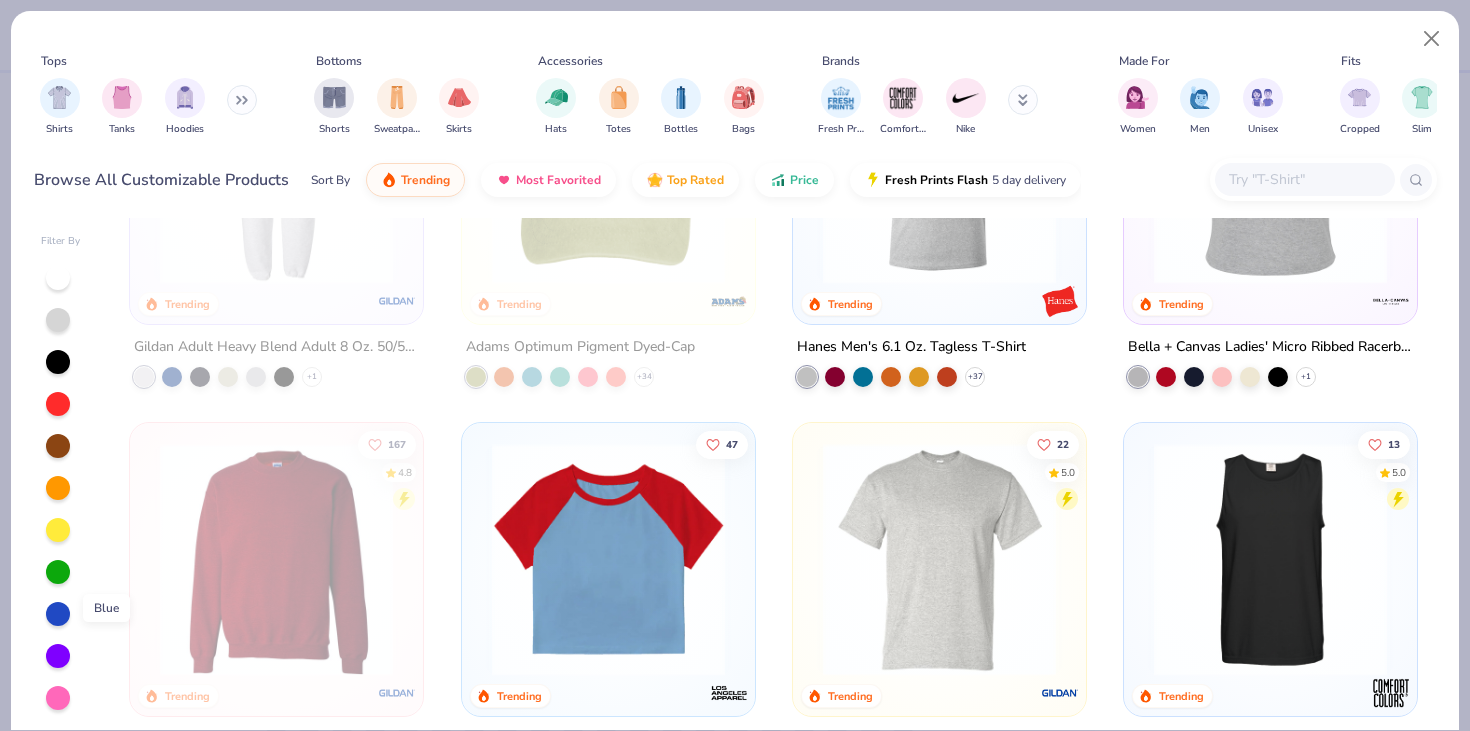 click at bounding box center [58, 614] 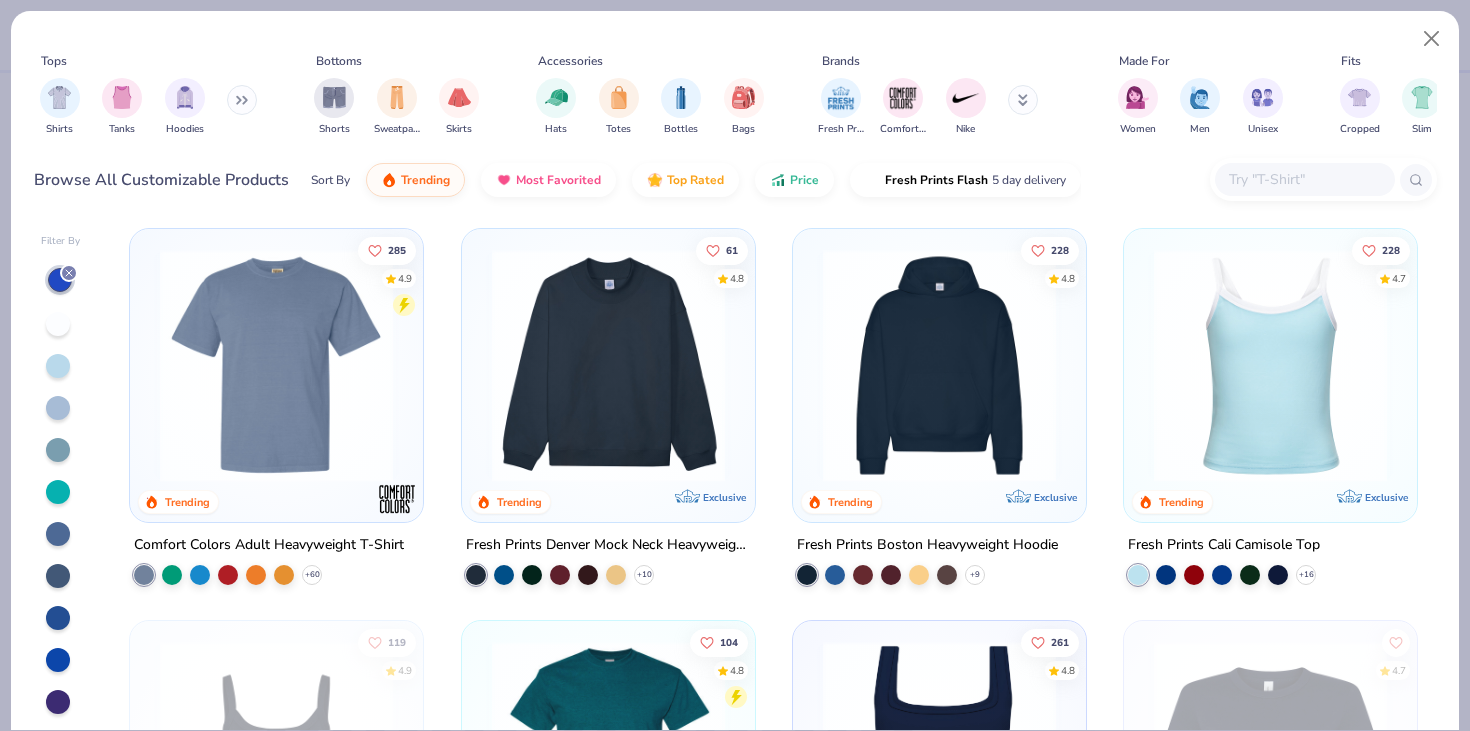 click at bounding box center (242, 100) 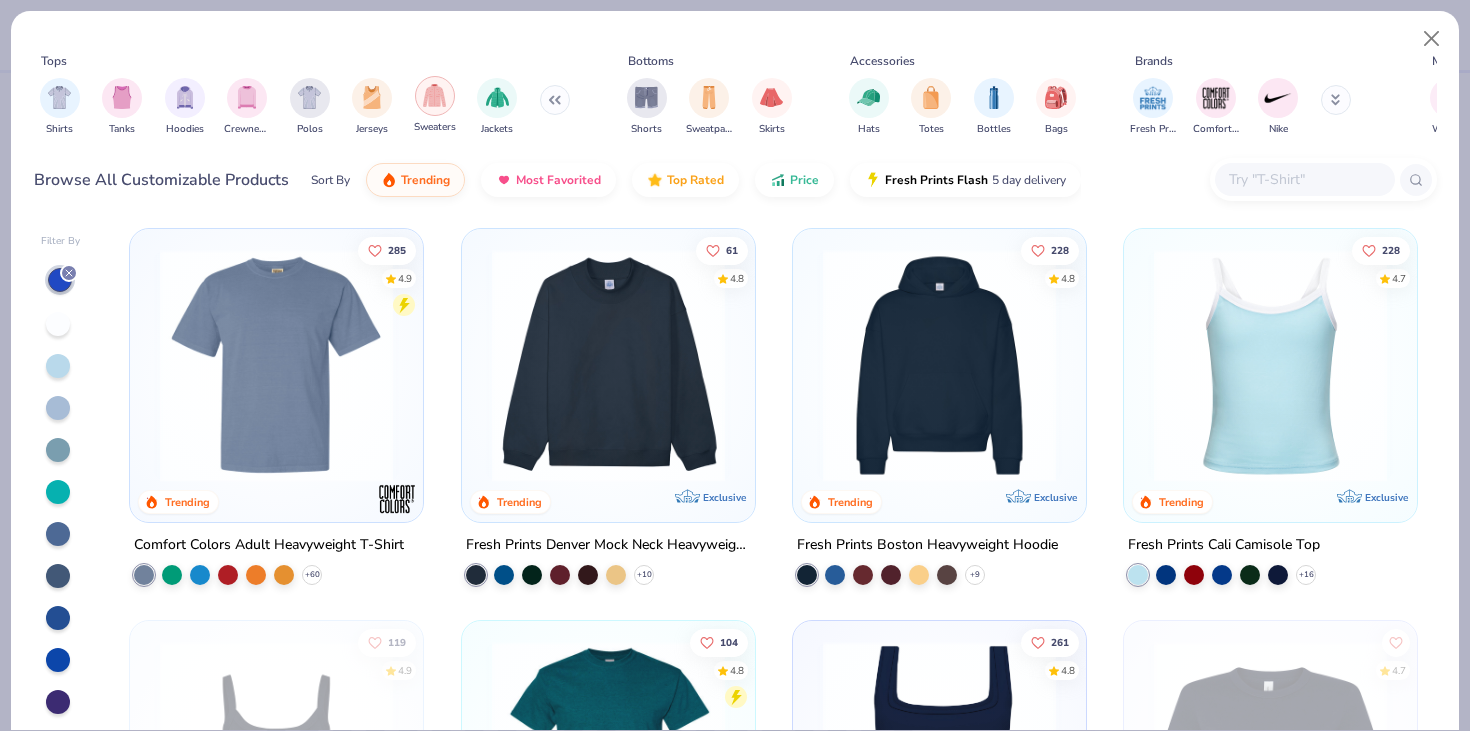 click at bounding box center [434, 95] 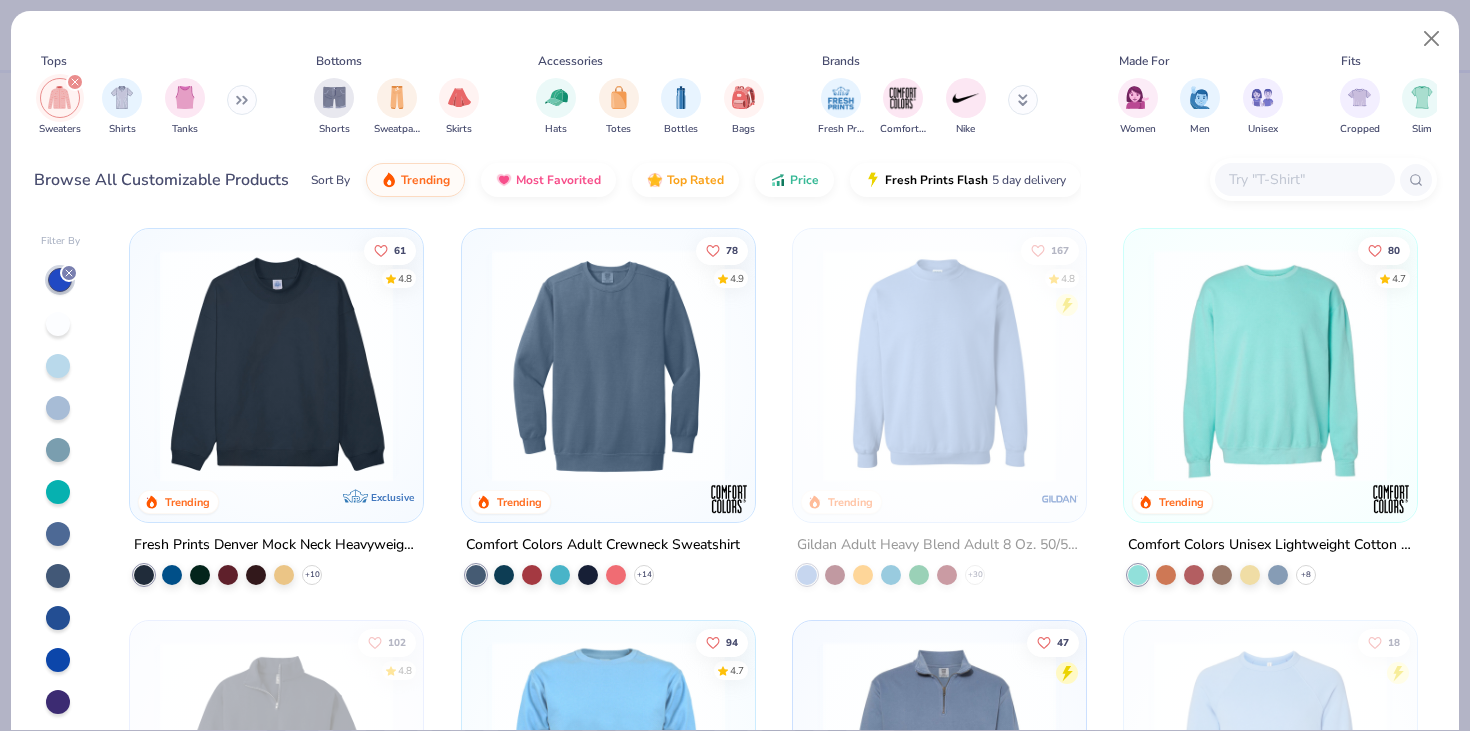 click 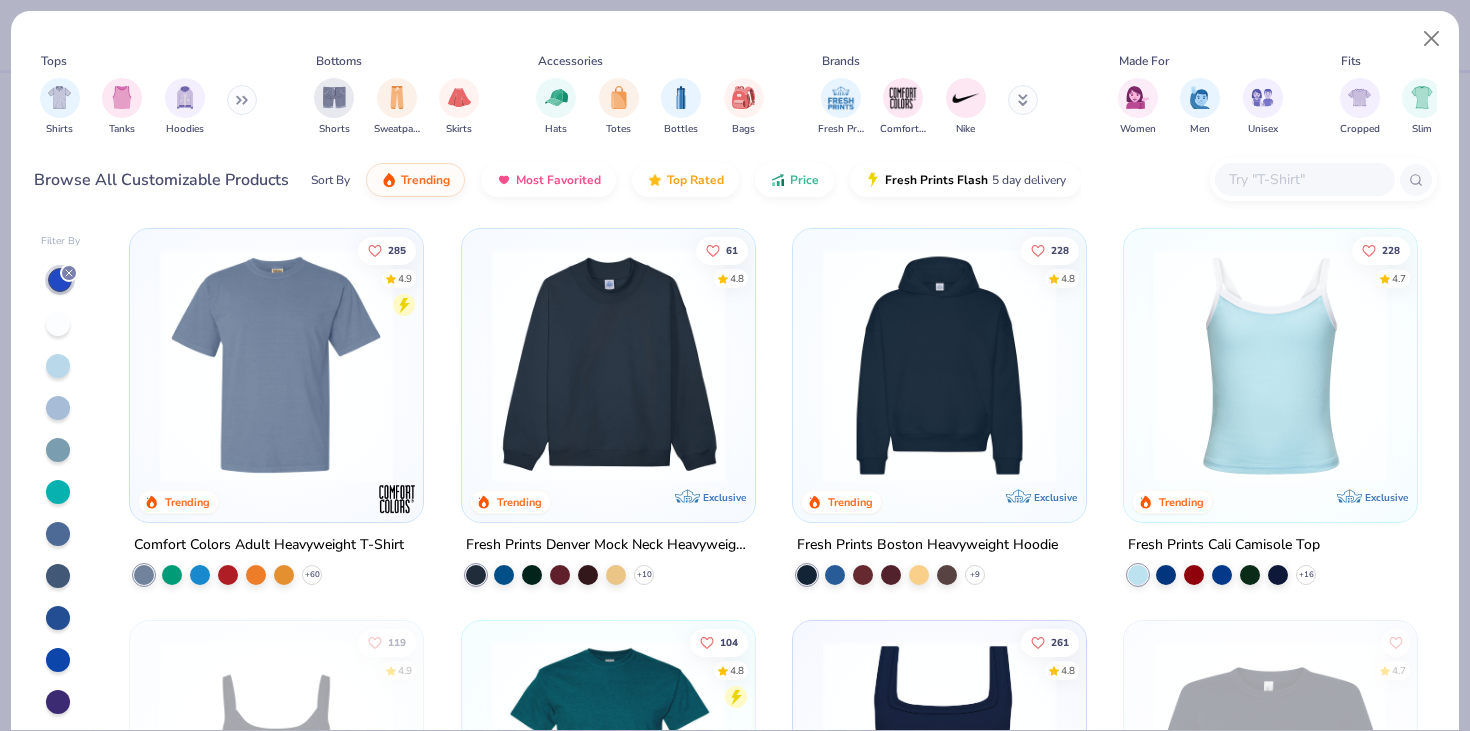 click at bounding box center (242, 100) 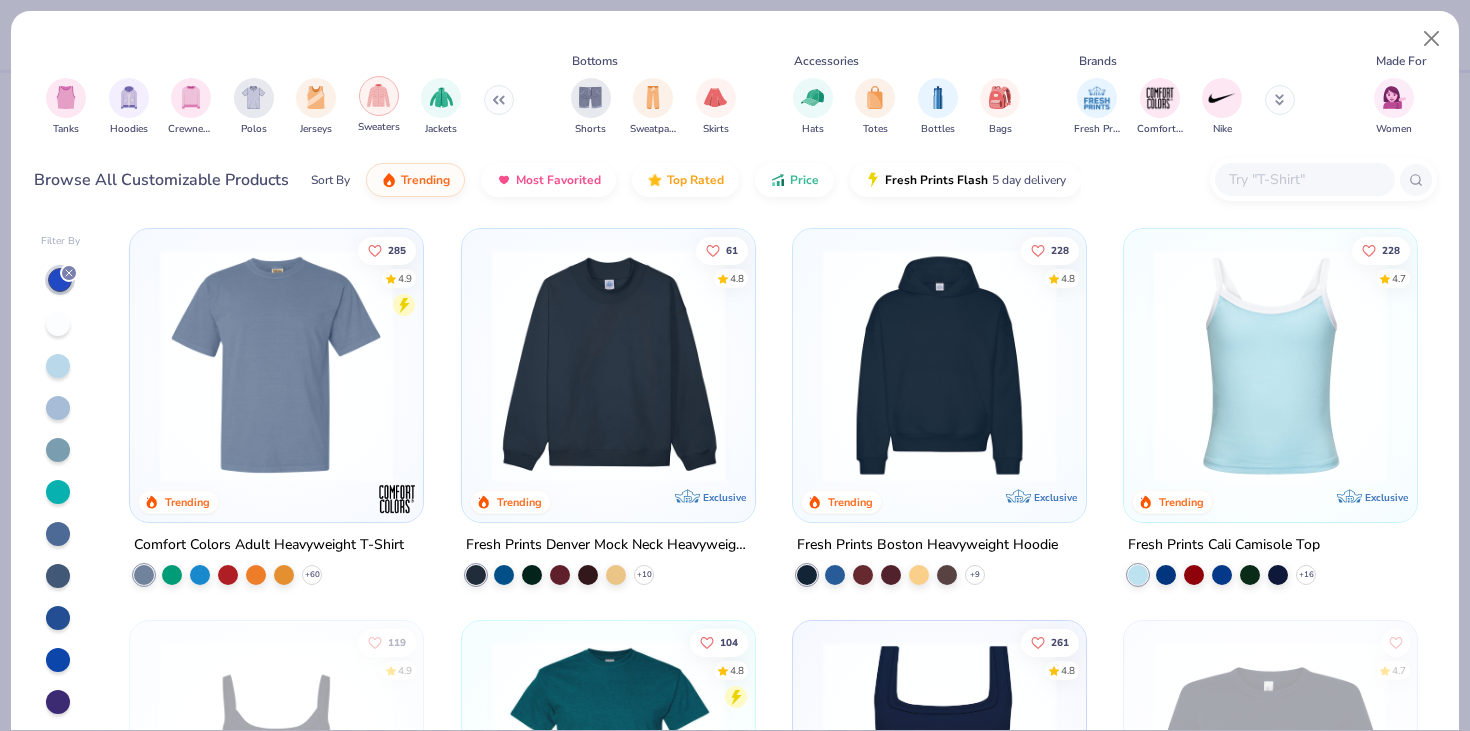 scroll, scrollTop: 0, scrollLeft: 0, axis: both 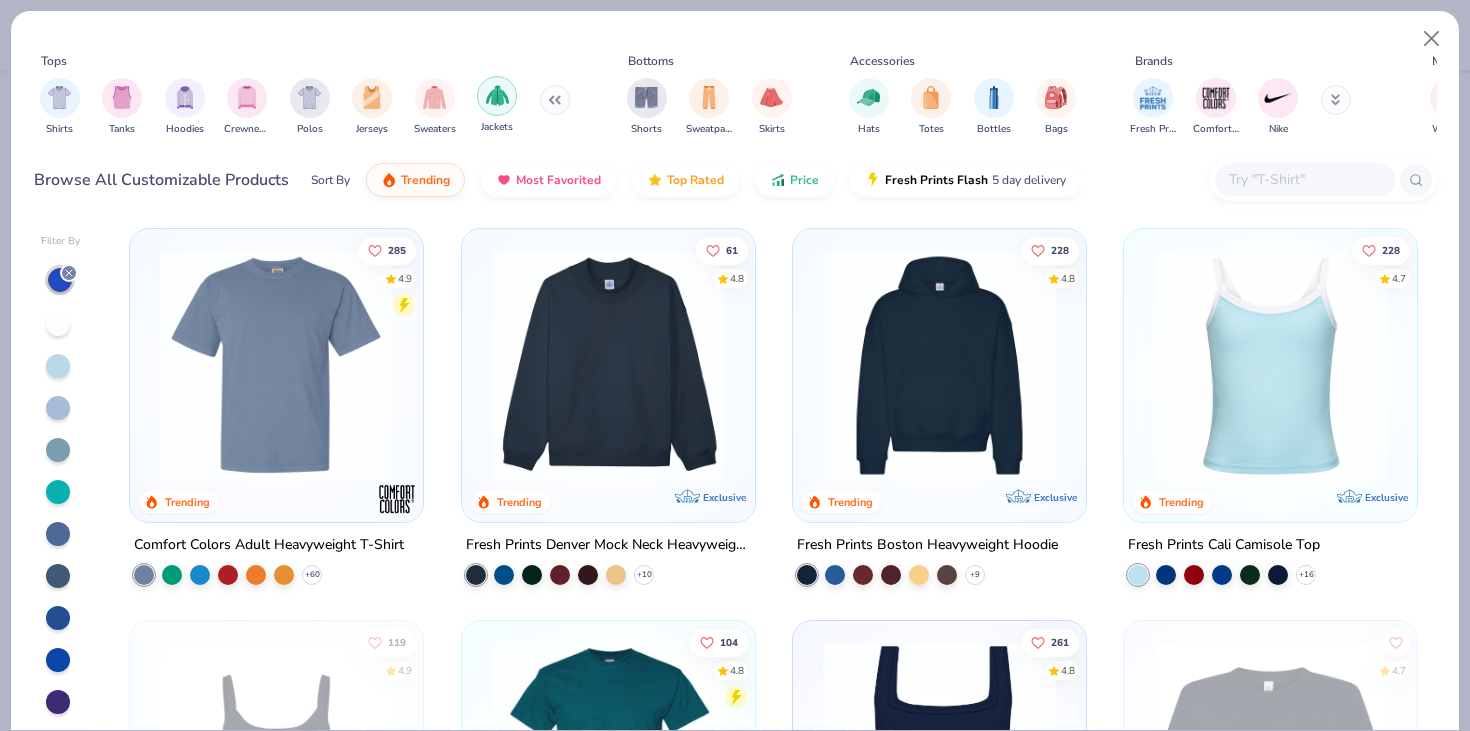 click at bounding box center [497, 95] 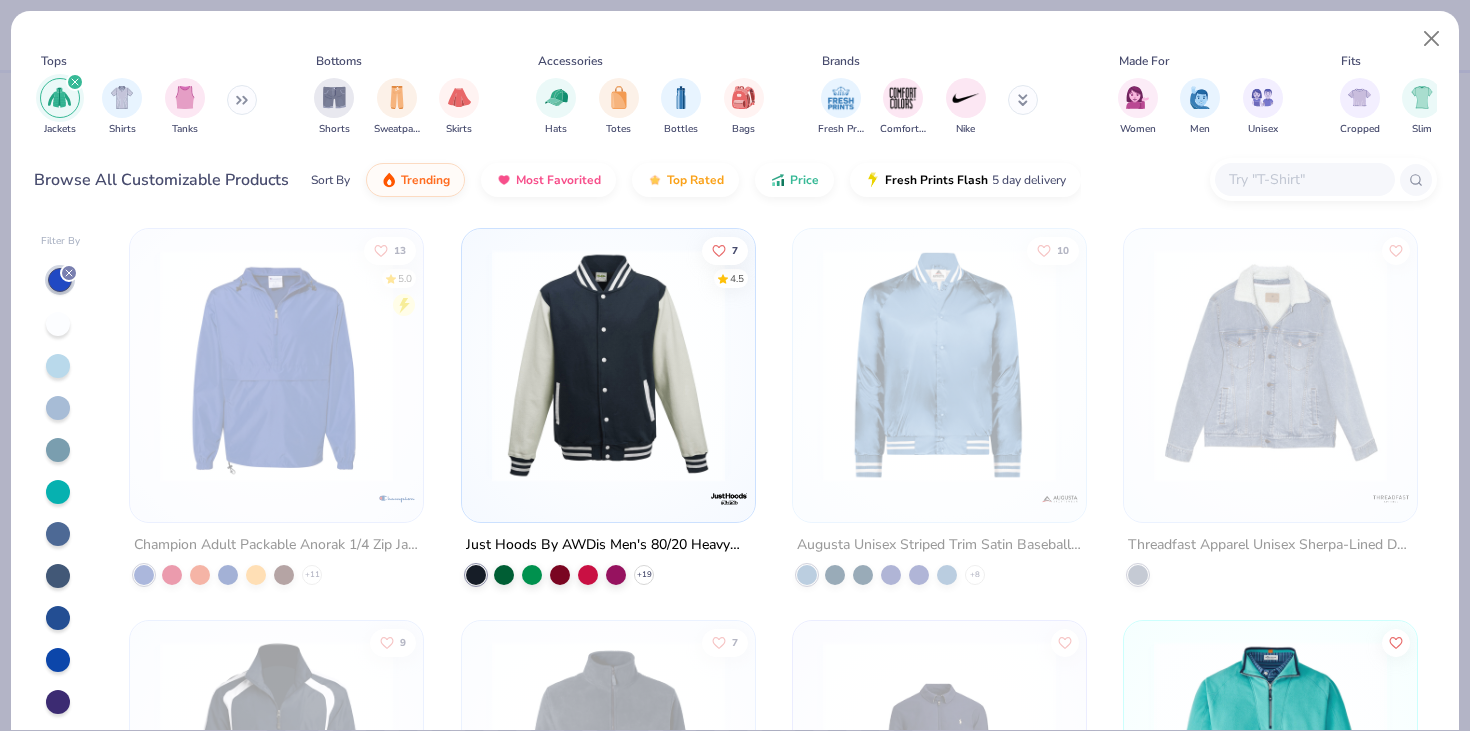 click 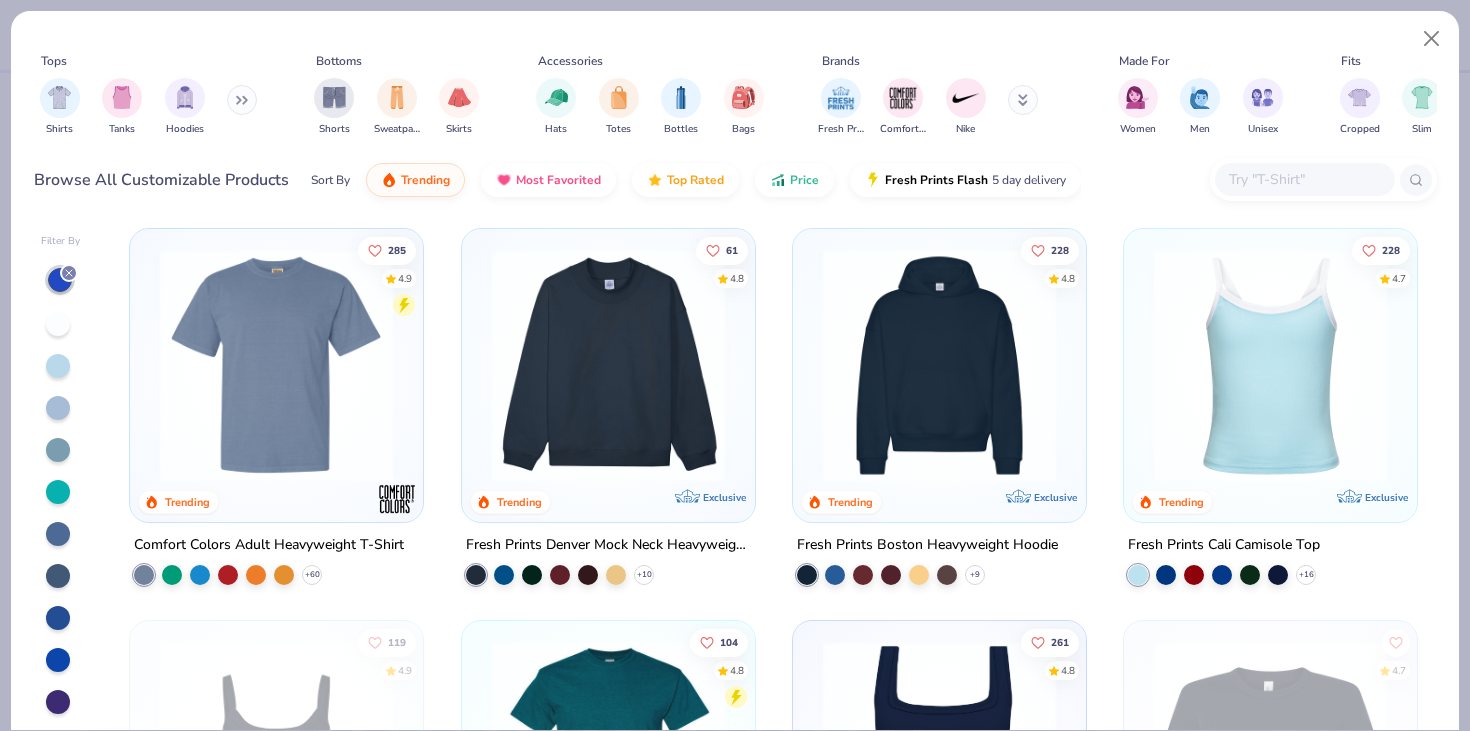 click on "Shirts Tanks Hoodies" at bounding box center [149, 107] 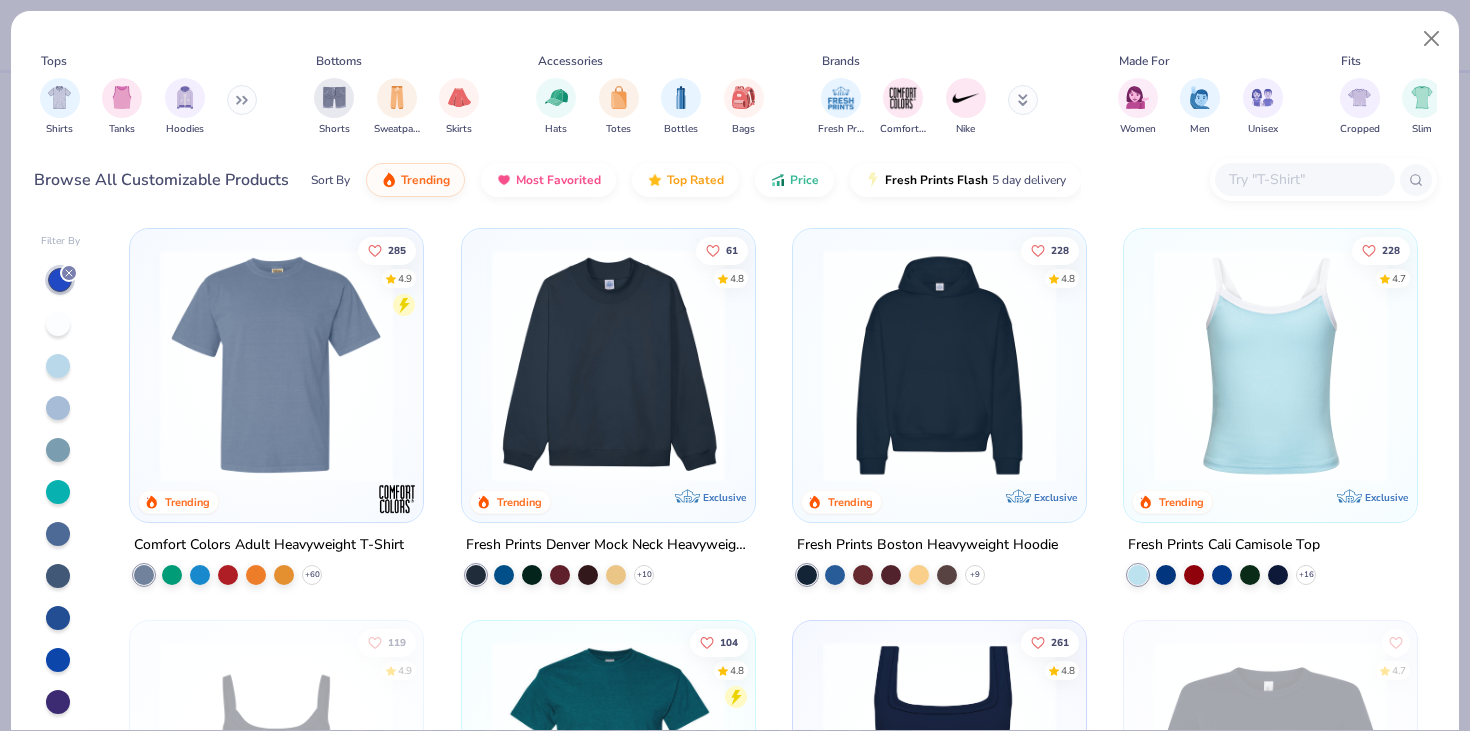 click 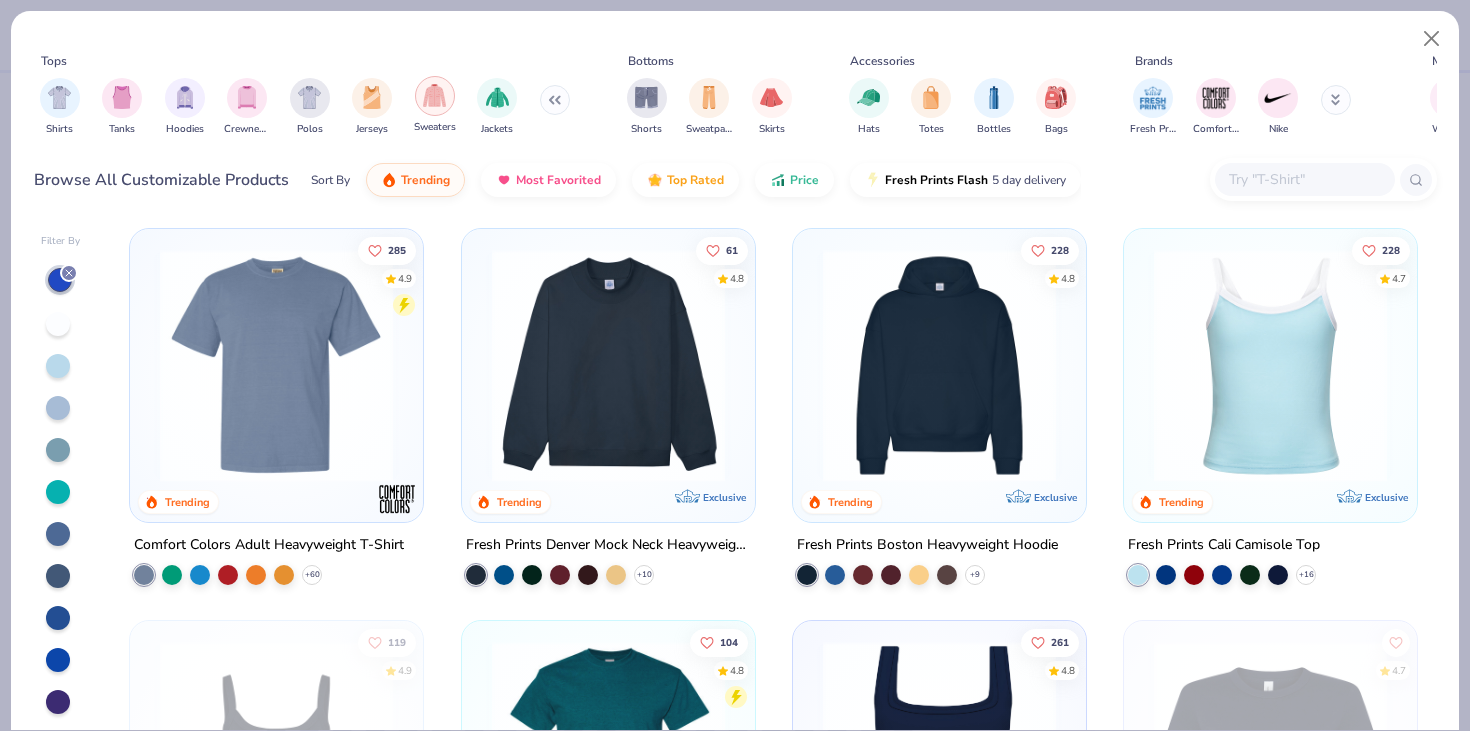 click at bounding box center (434, 95) 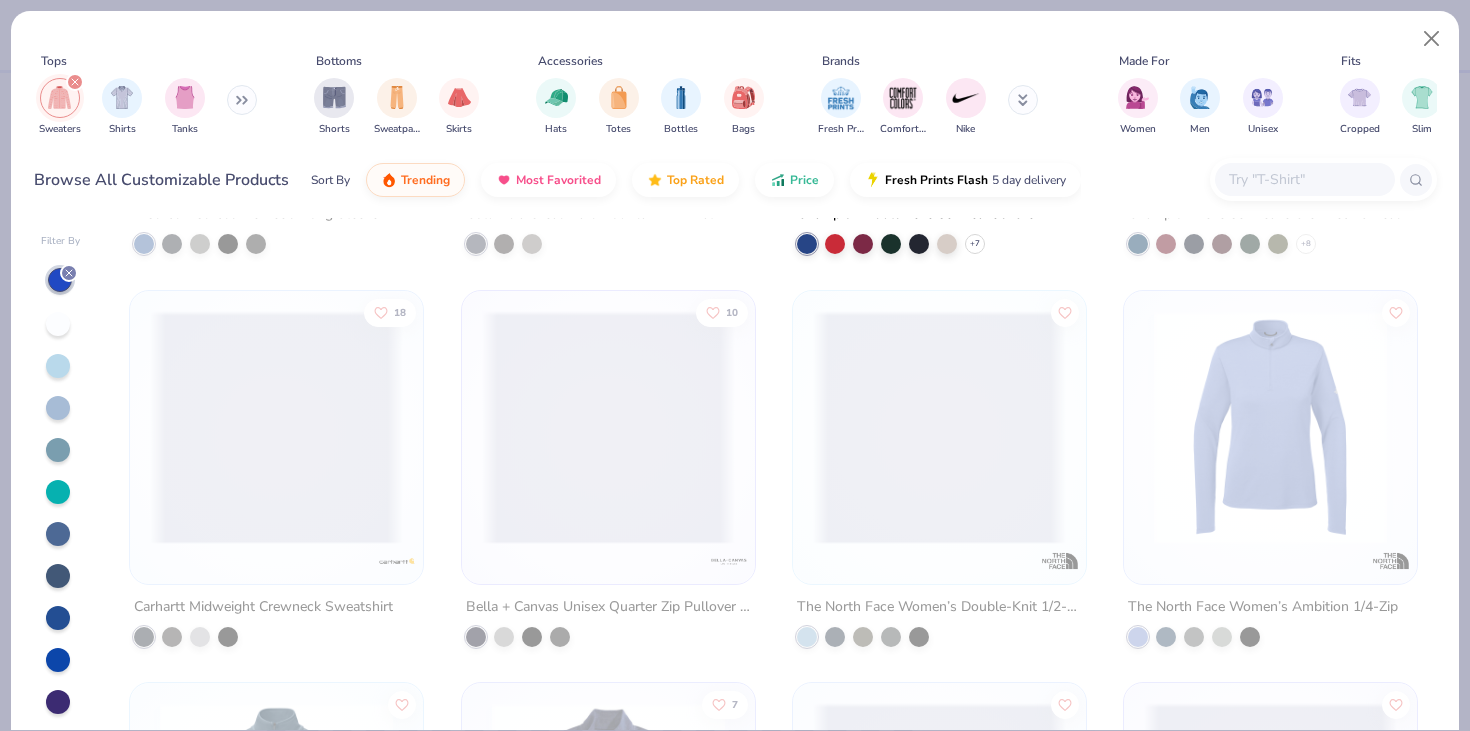 scroll, scrollTop: 3862, scrollLeft: 0, axis: vertical 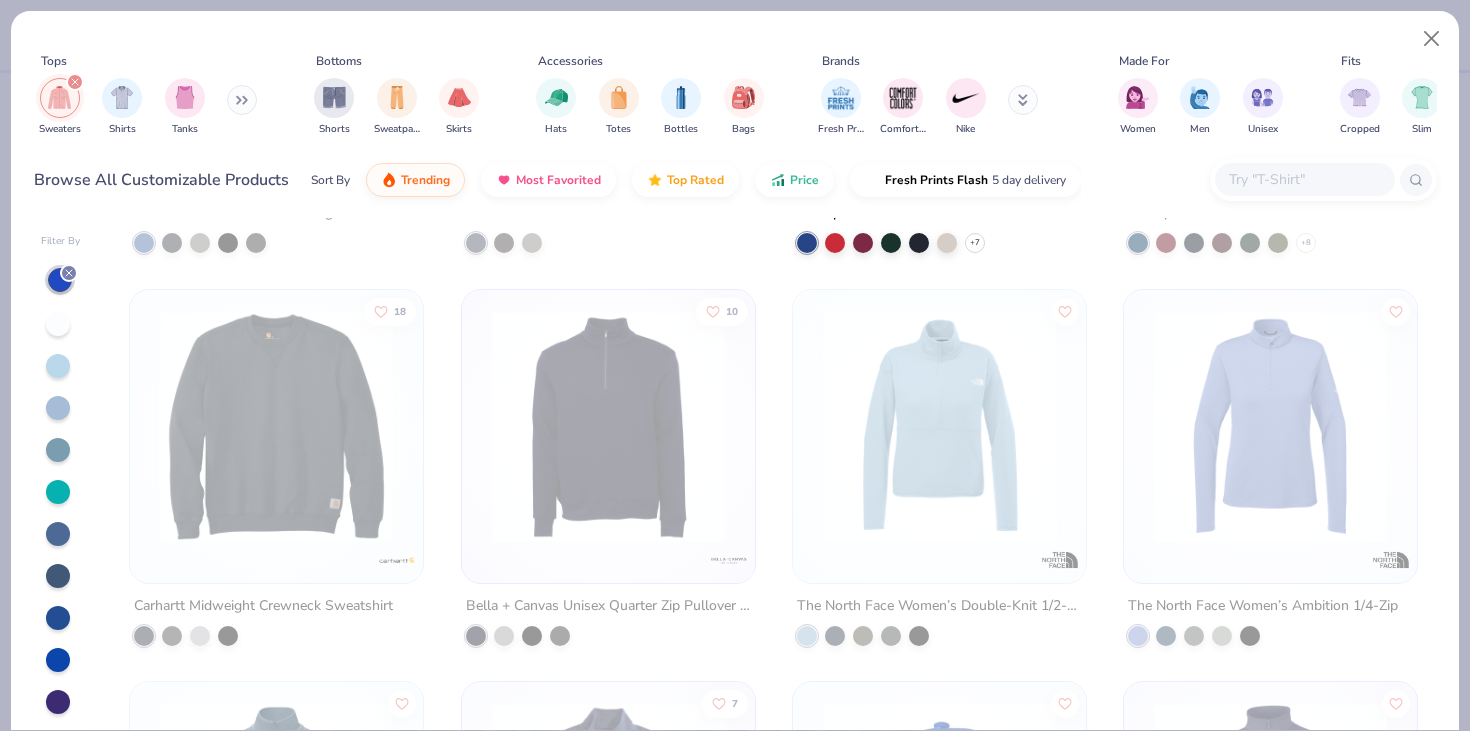 click 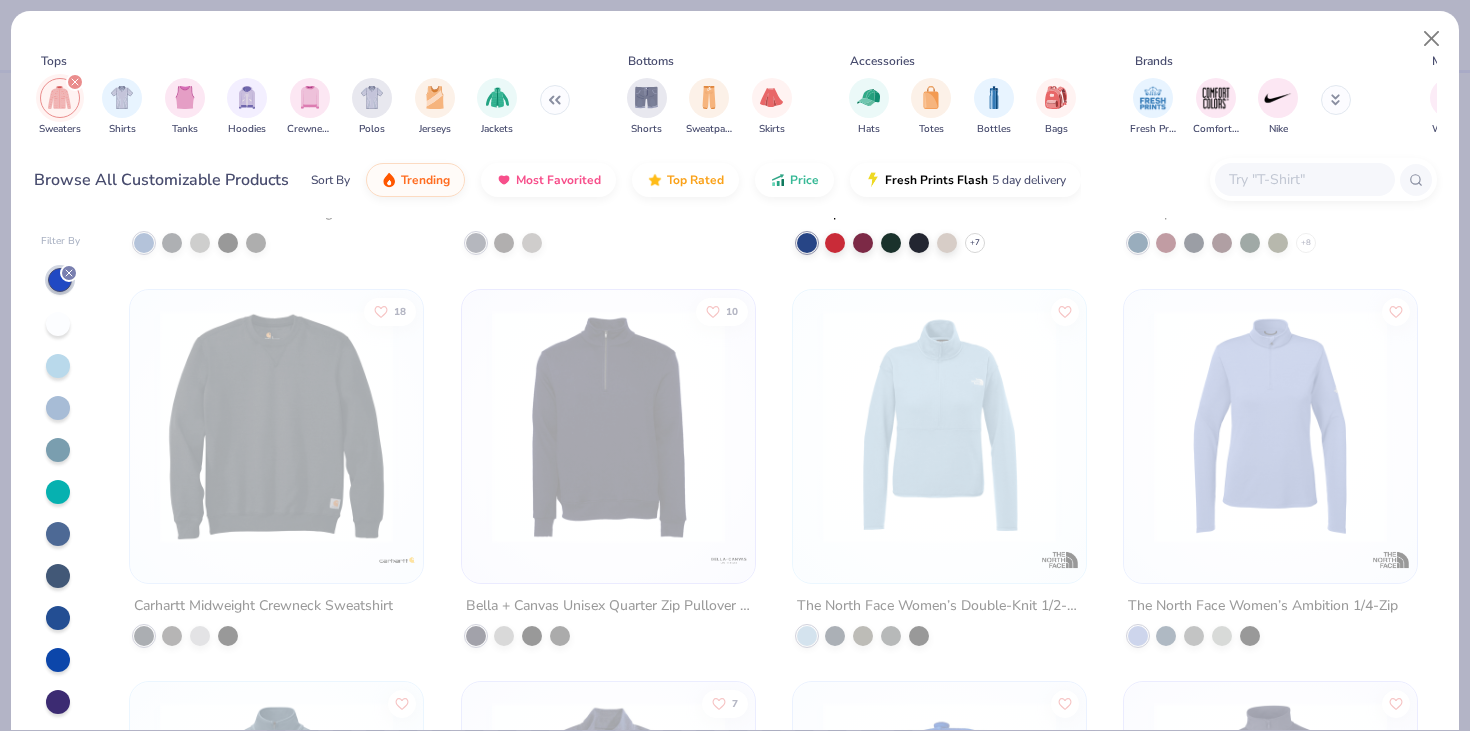 click 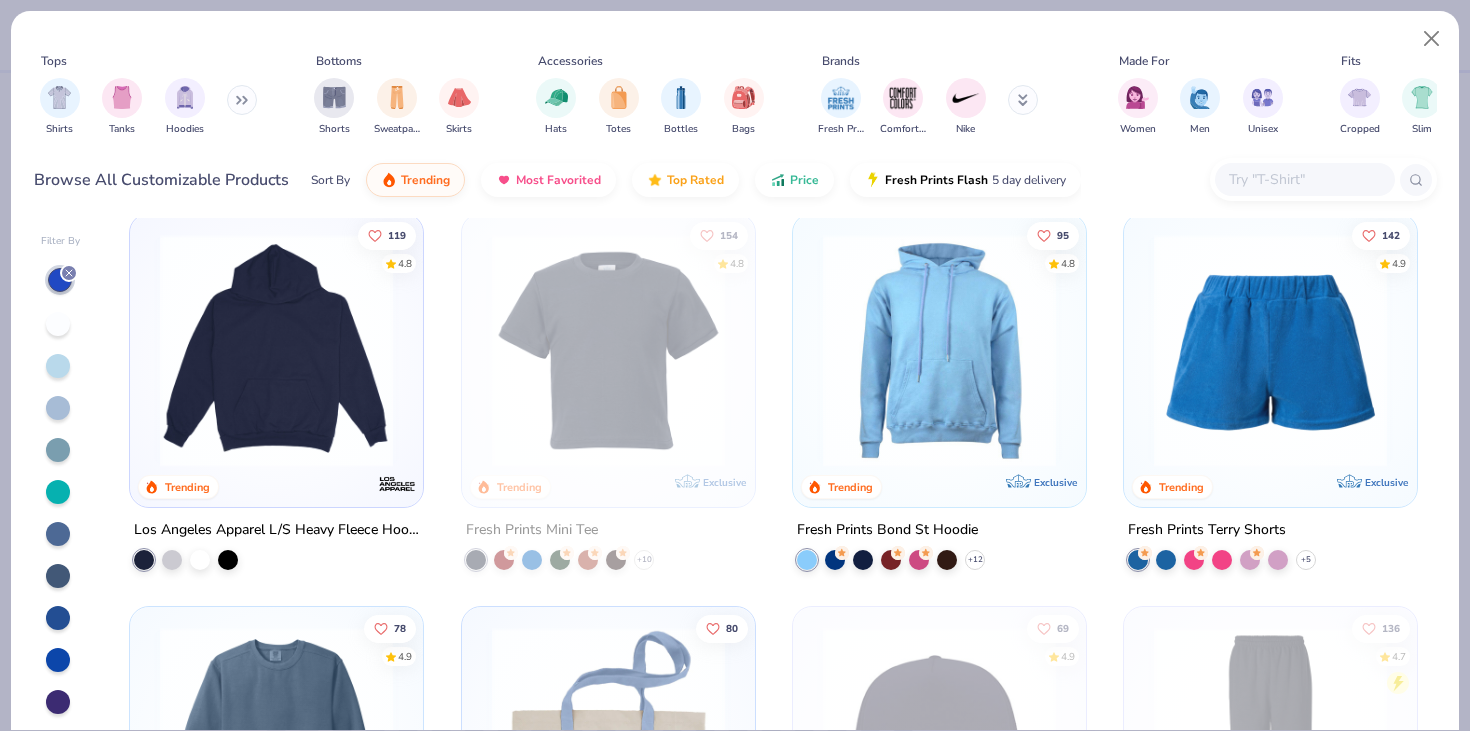 scroll, scrollTop: 2018, scrollLeft: 0, axis: vertical 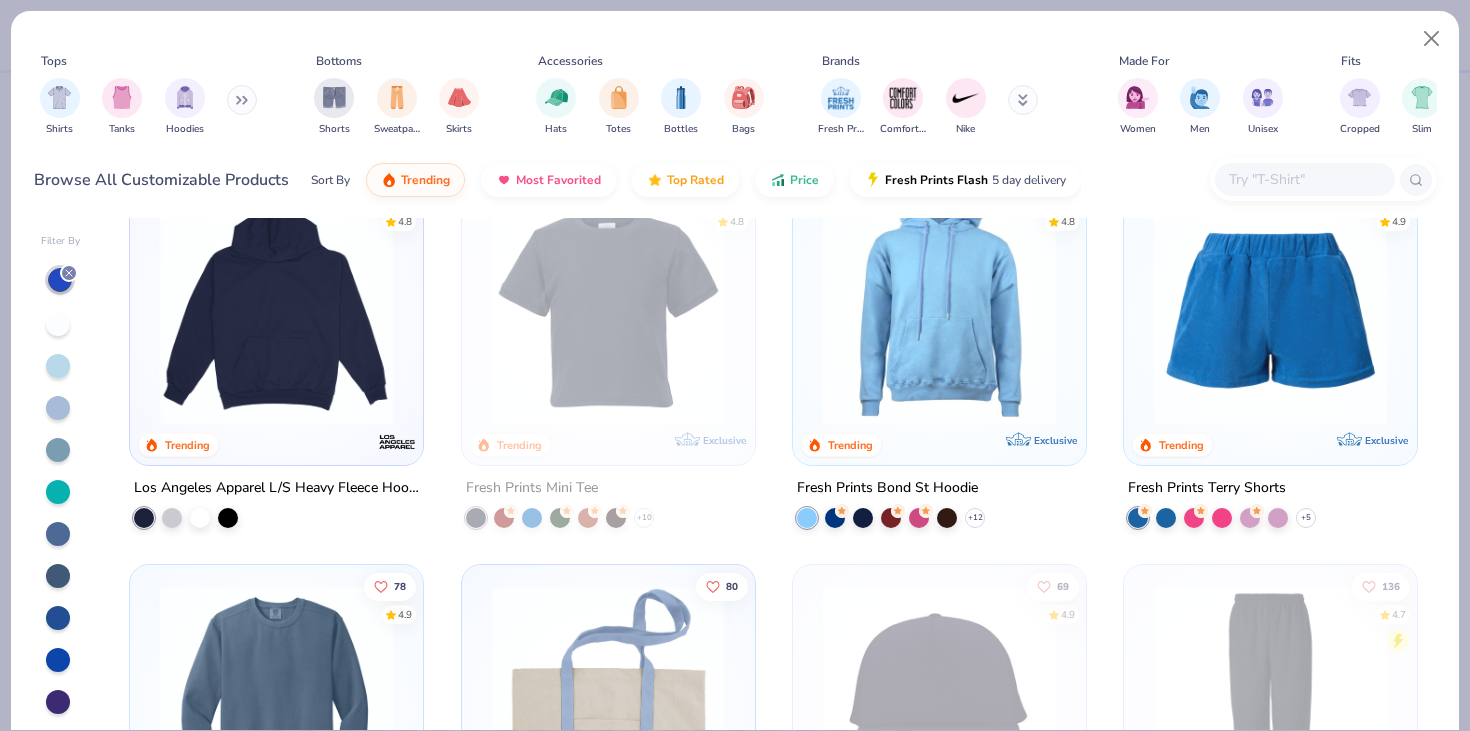 click at bounding box center (276, 308) 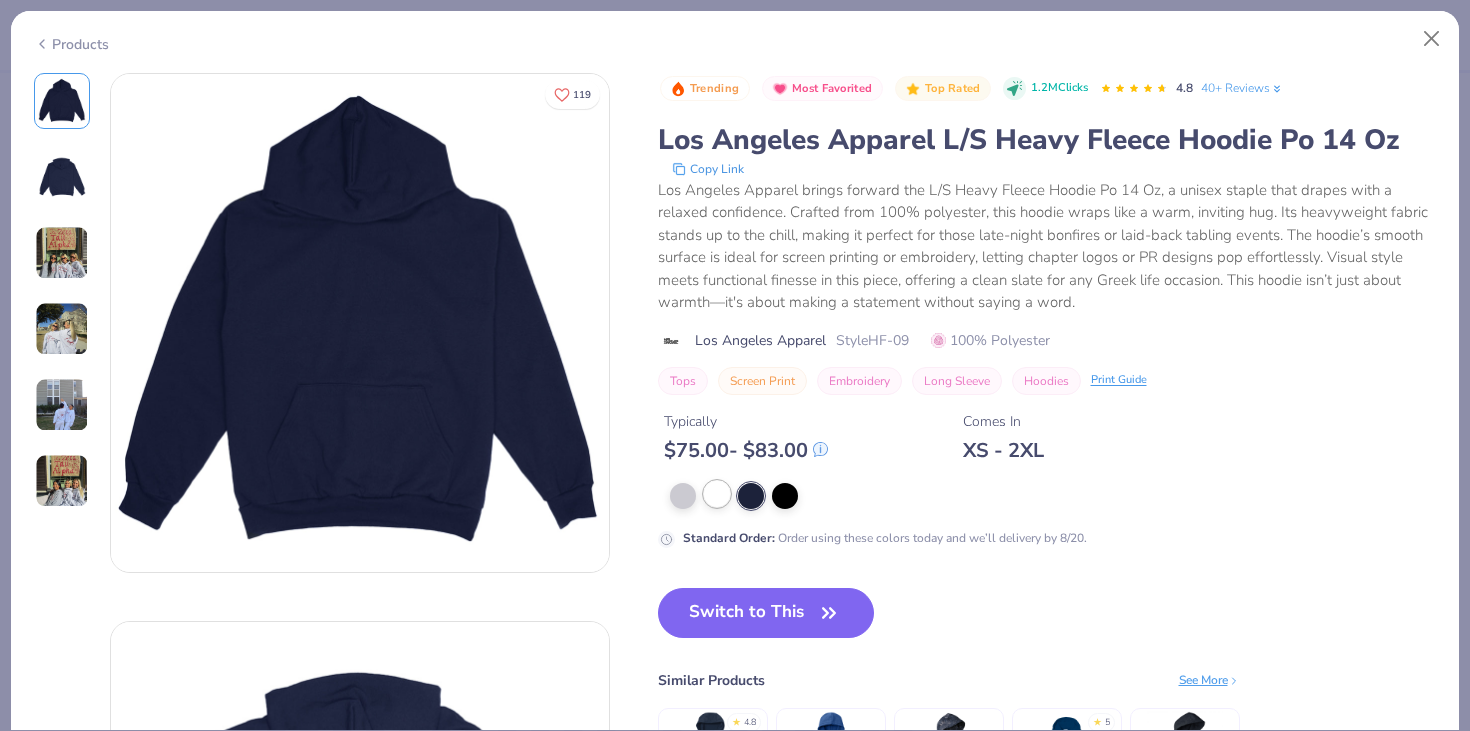 click at bounding box center (717, 494) 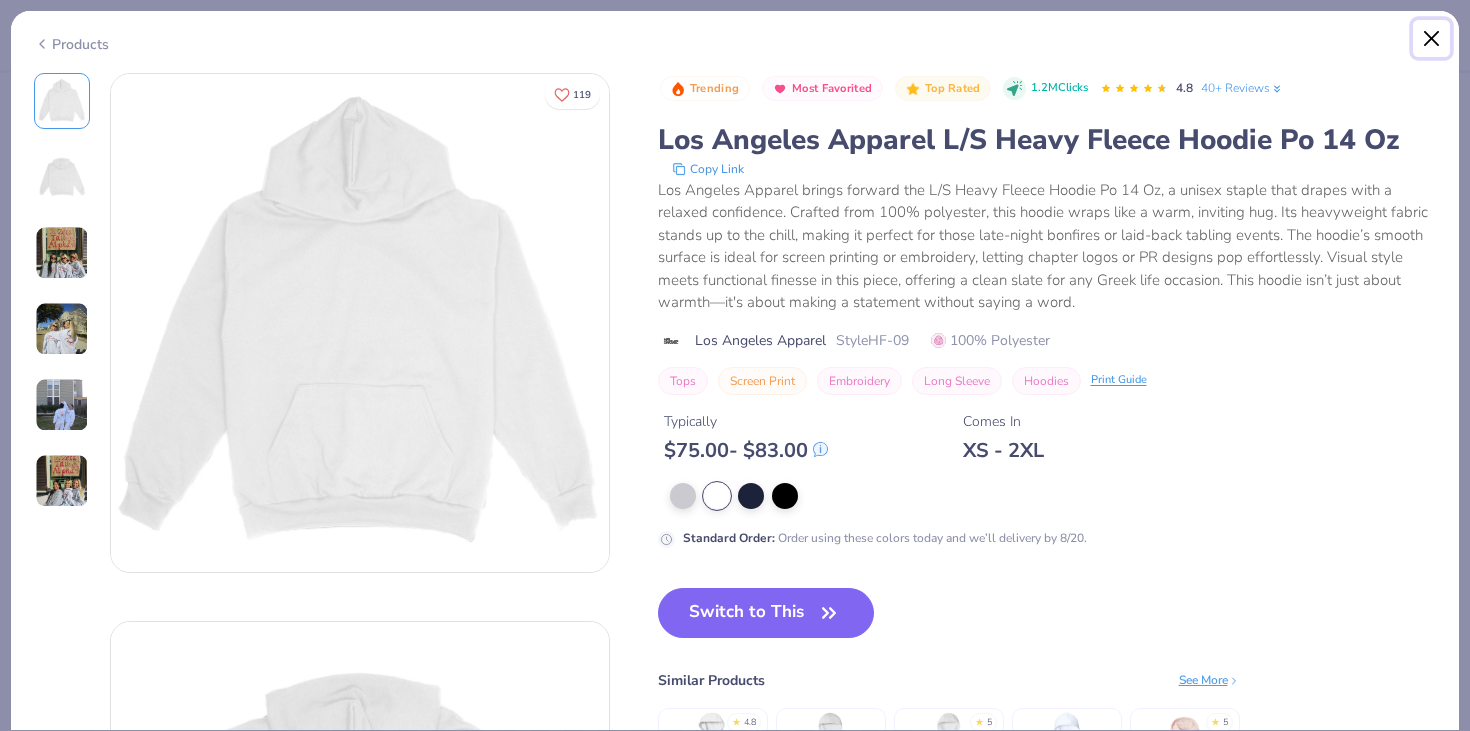click at bounding box center (1432, 39) 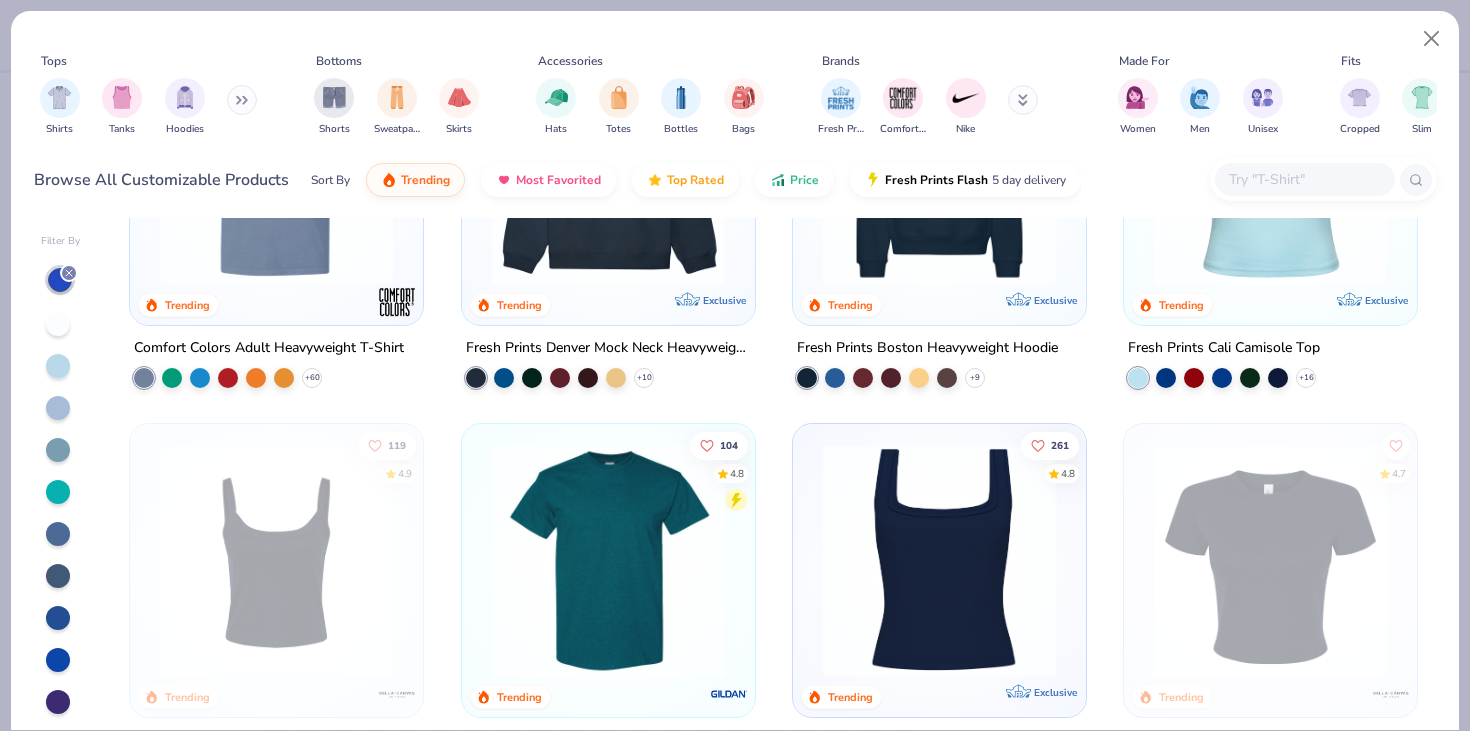 scroll, scrollTop: 0, scrollLeft: 0, axis: both 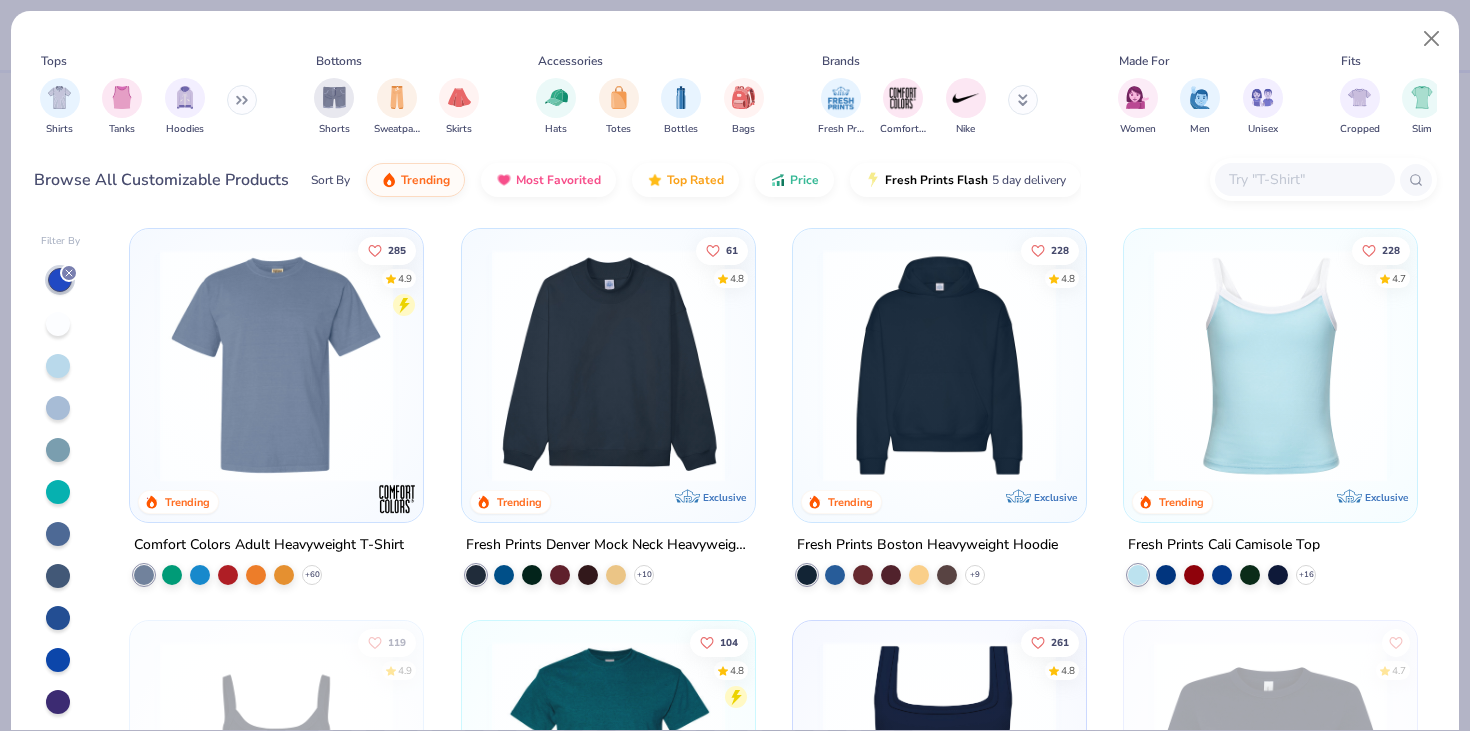 click 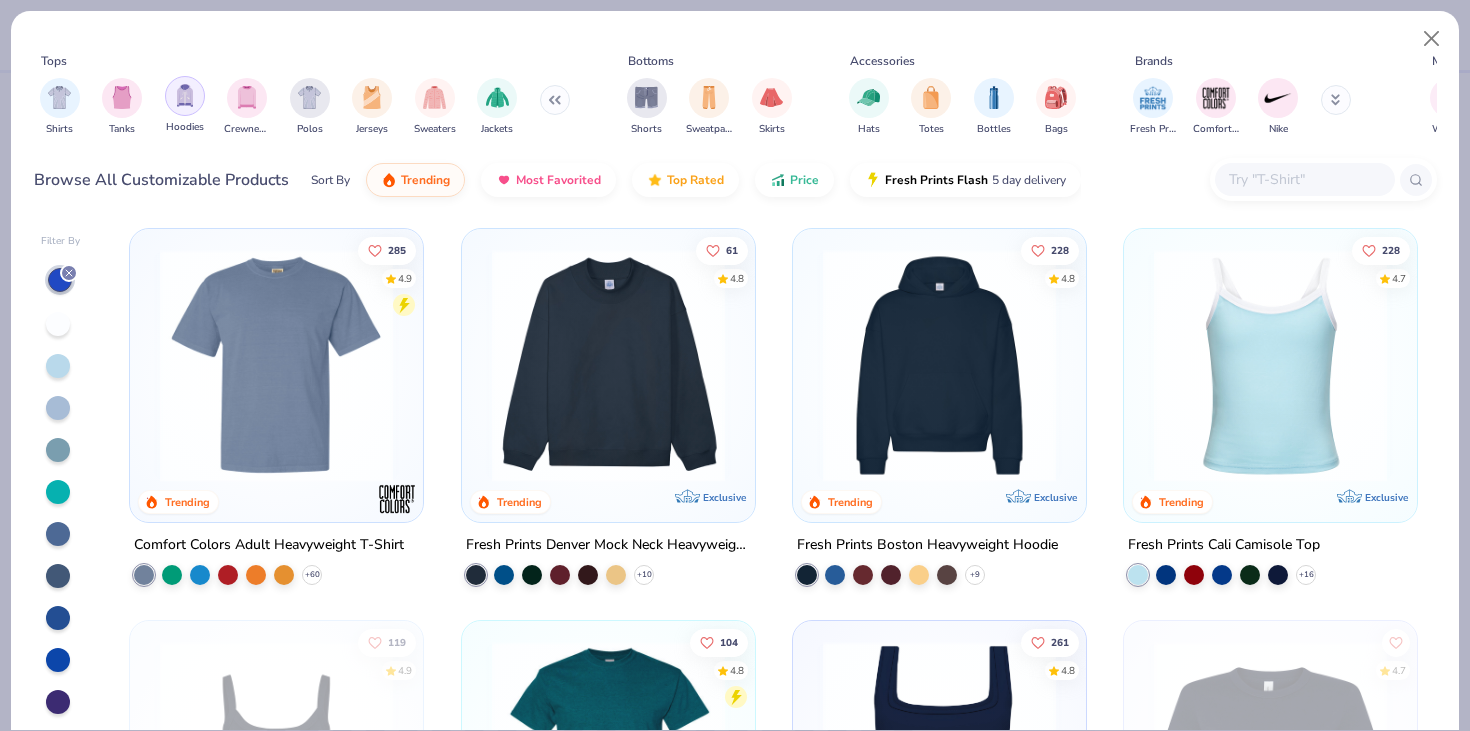 click at bounding box center [185, 95] 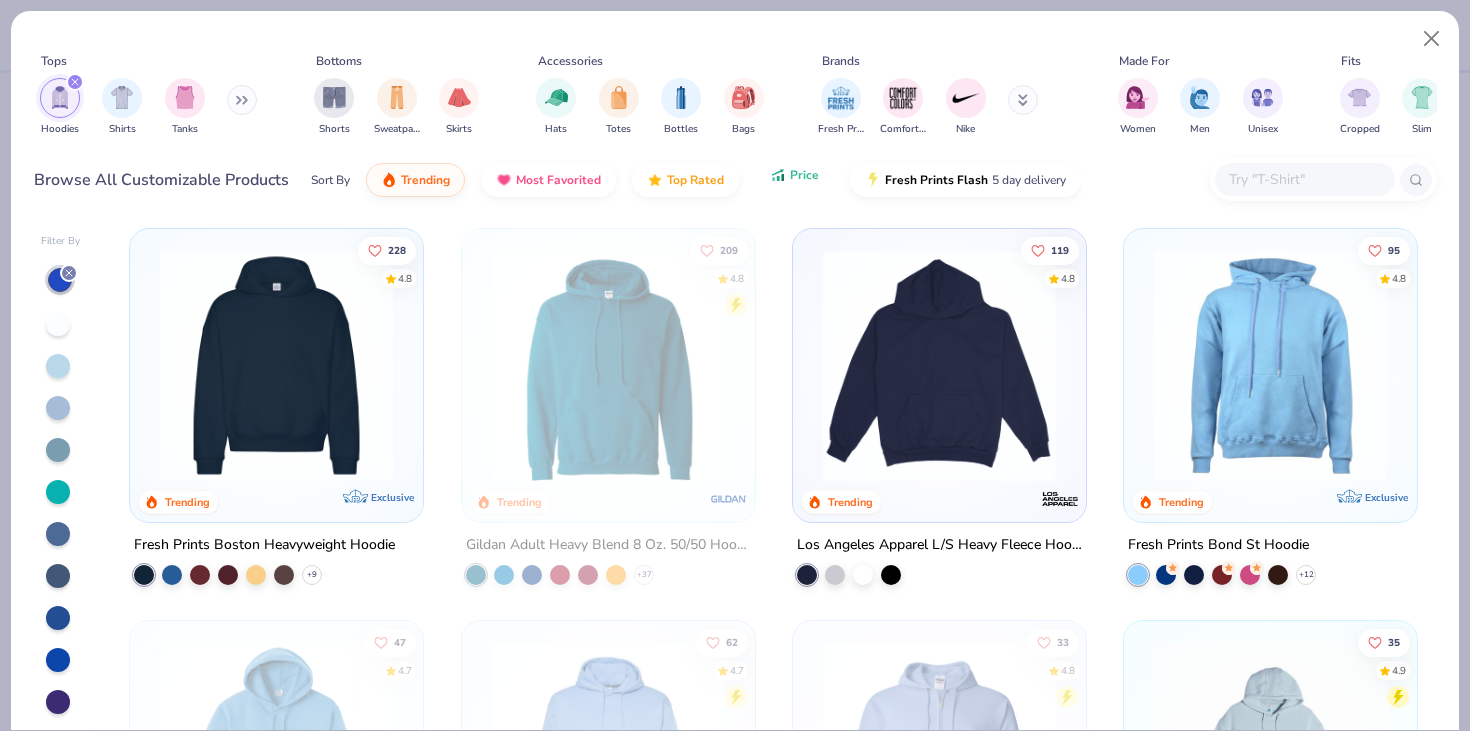 click on "Price" at bounding box center [794, 175] 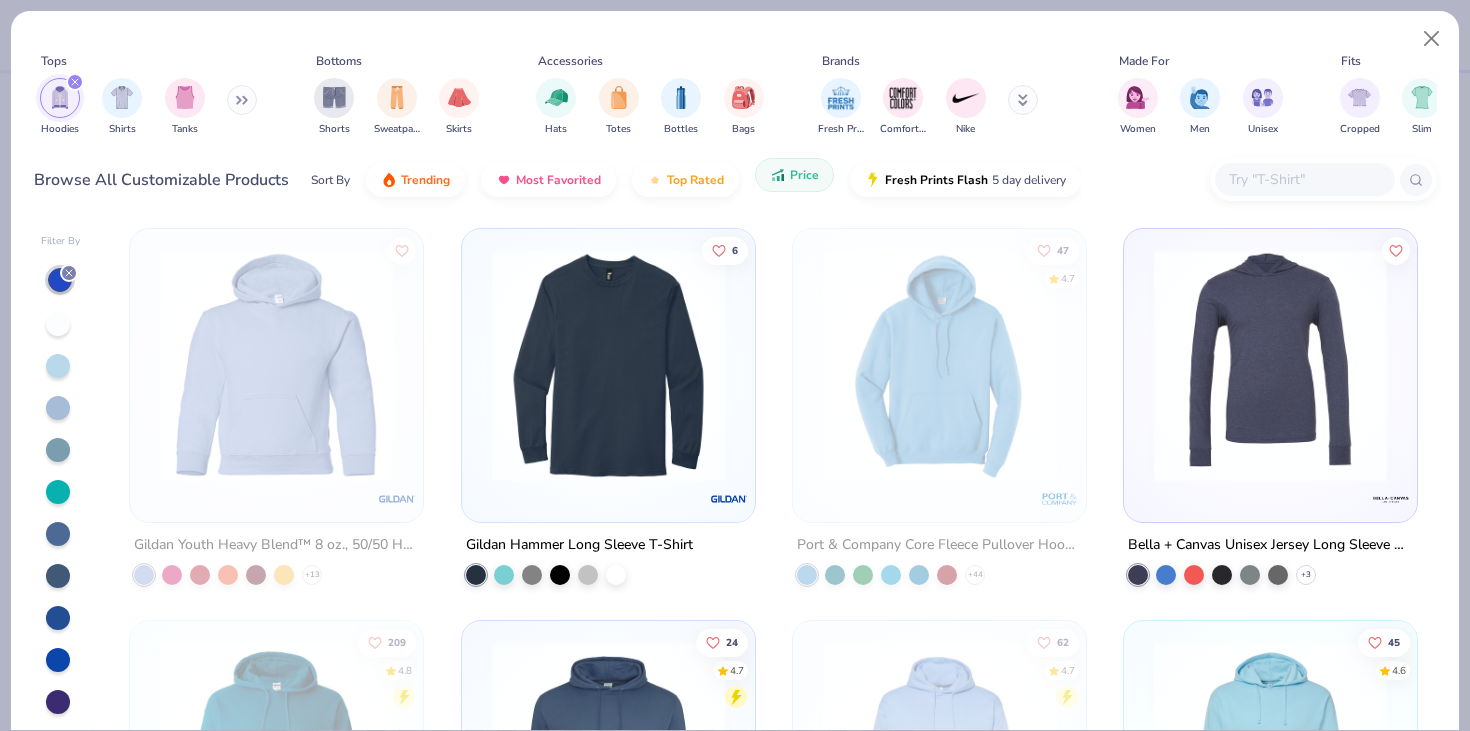 click 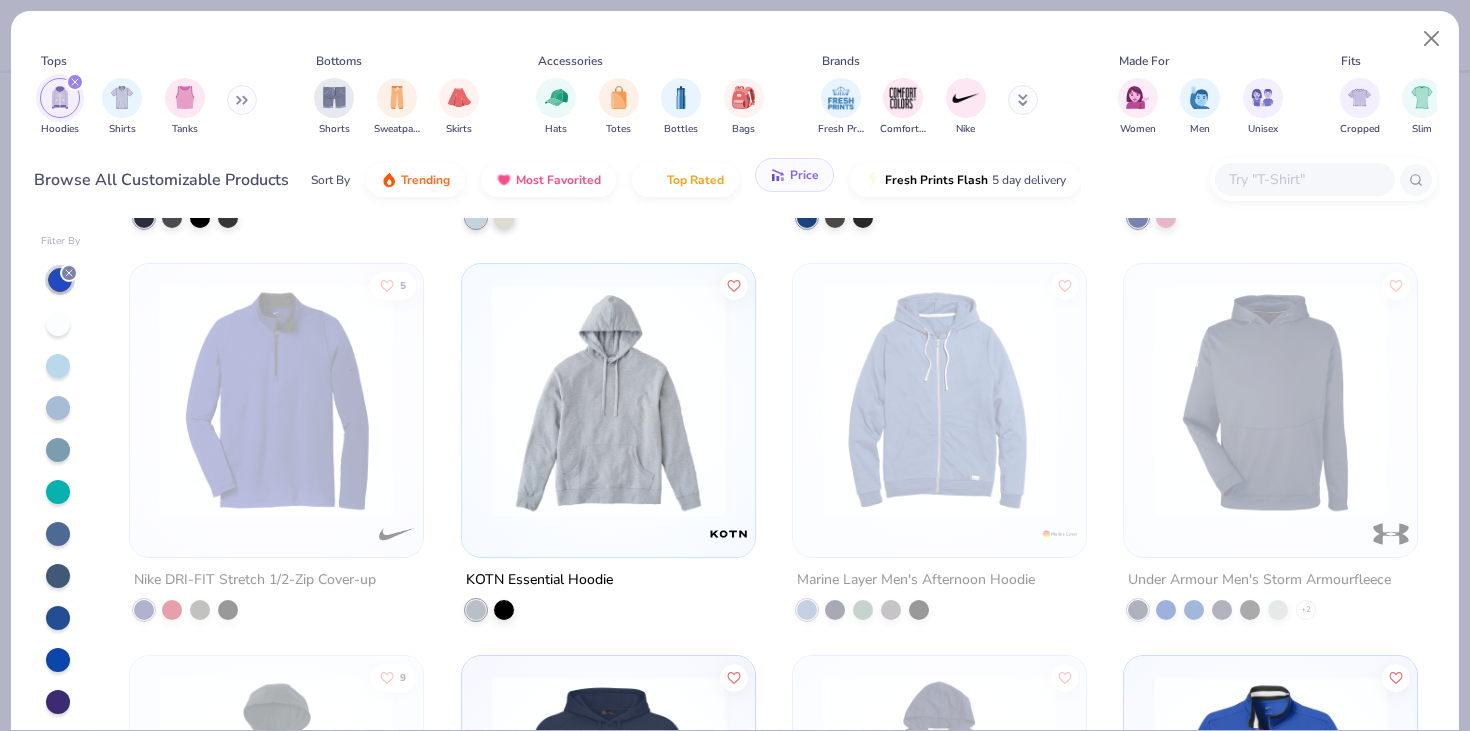 scroll, scrollTop: 1150, scrollLeft: 0, axis: vertical 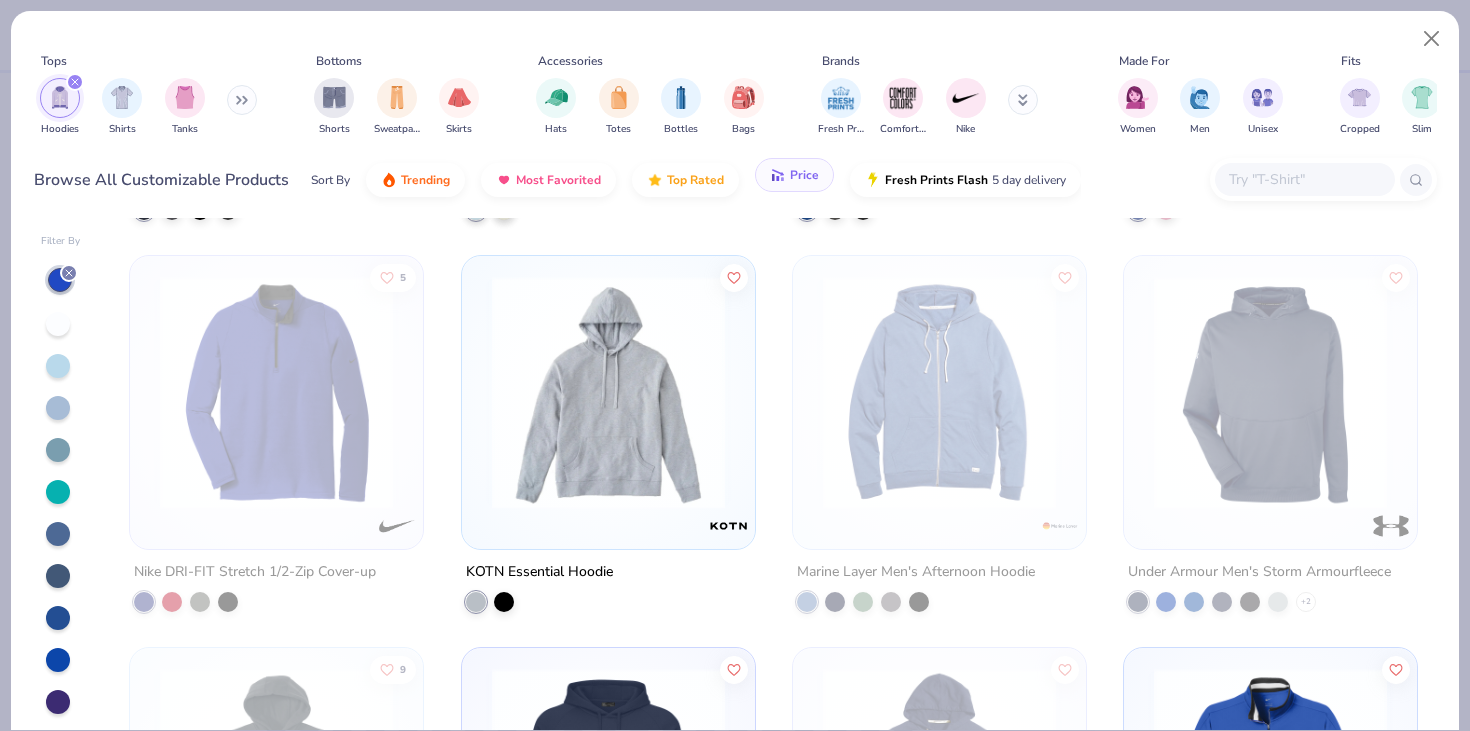 click on "Price" at bounding box center (804, 175) 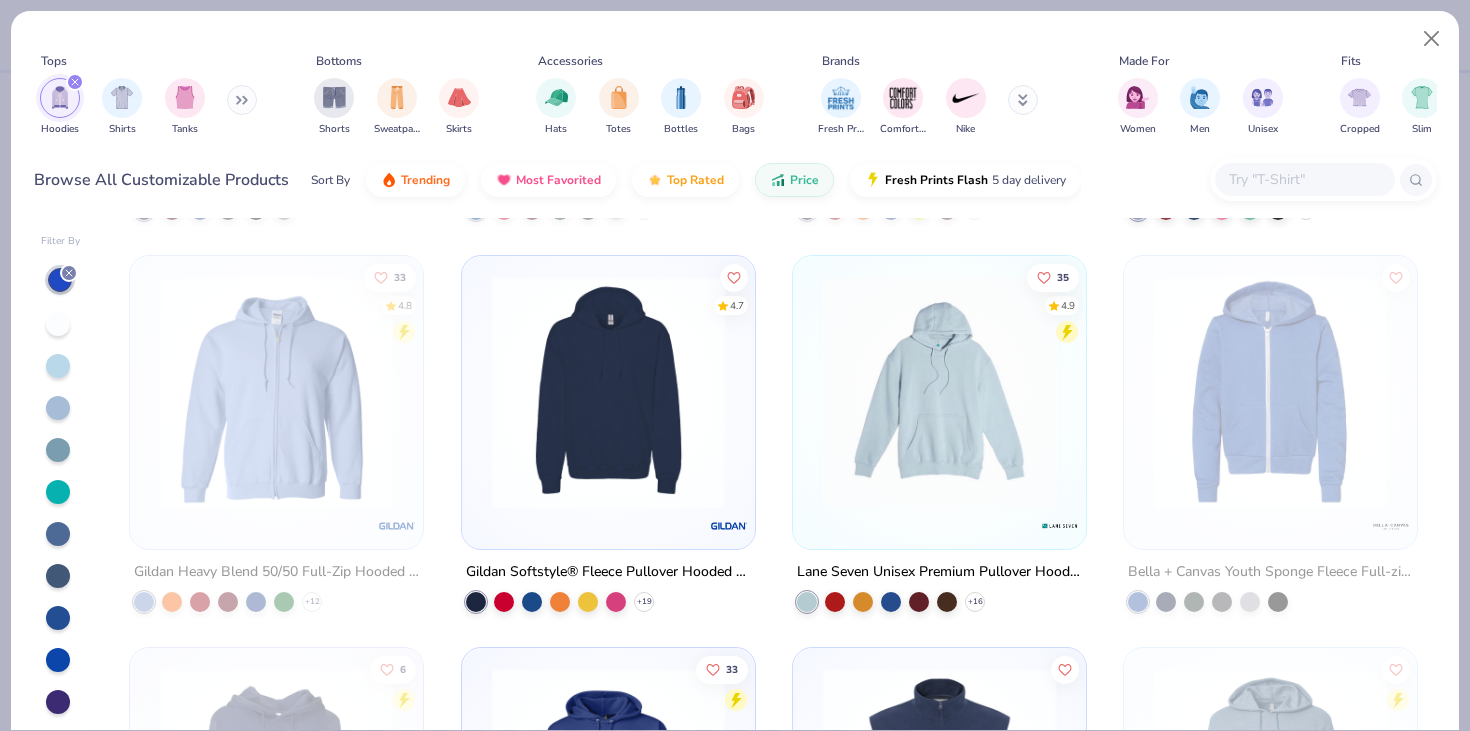 click on "Sort By Trending Most Favorited Top Rated Price Fresh Prints Flash 5 day delivery" at bounding box center [696, 180] 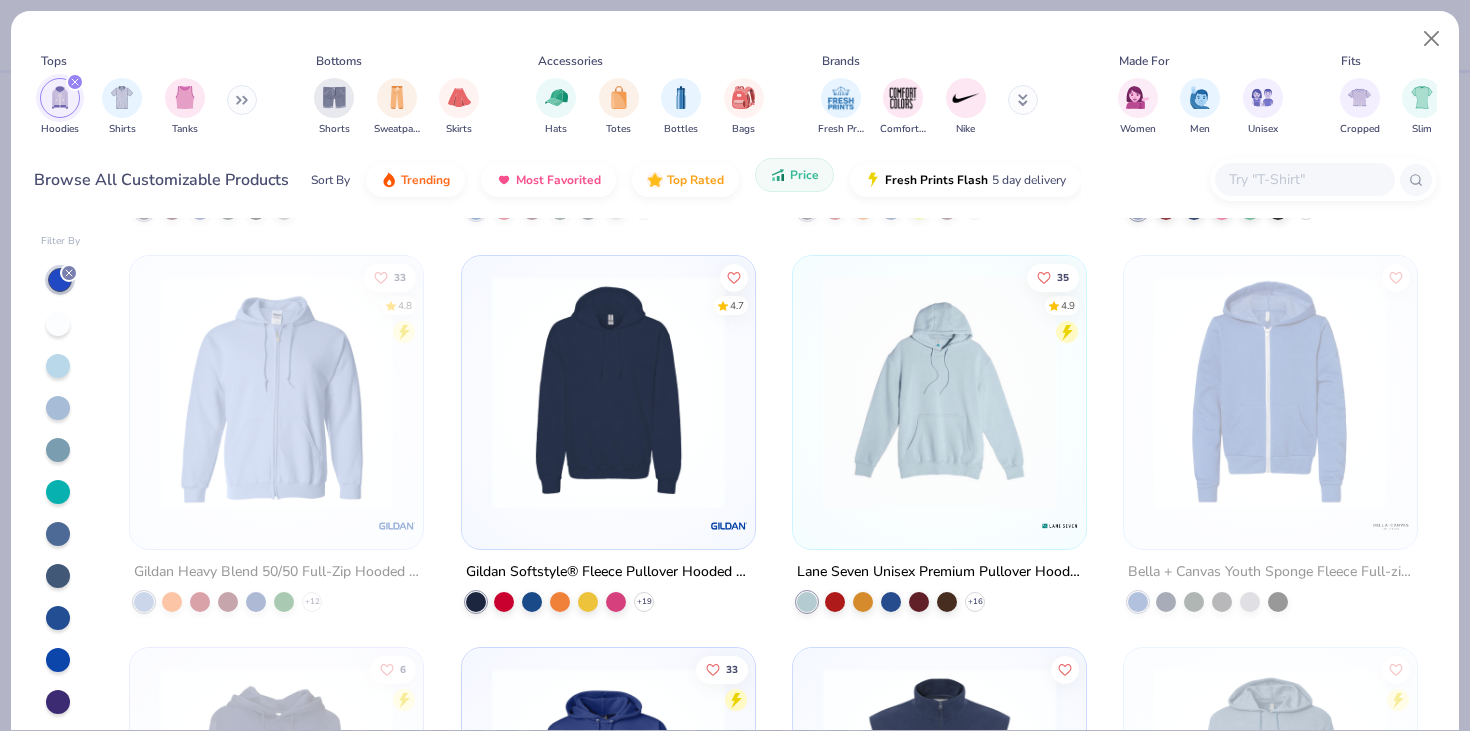 click on "Price" at bounding box center [804, 175] 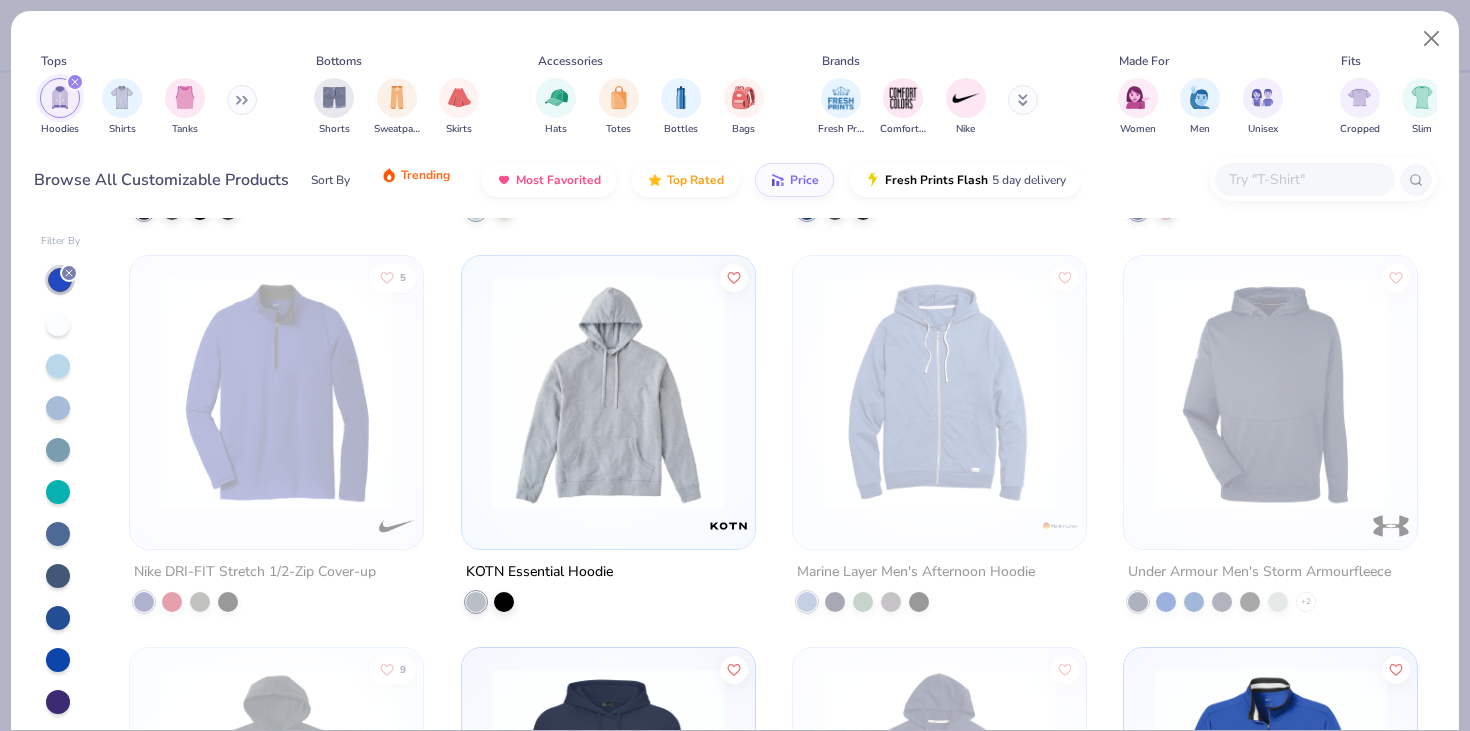 click on "Trending" at bounding box center (415, 175) 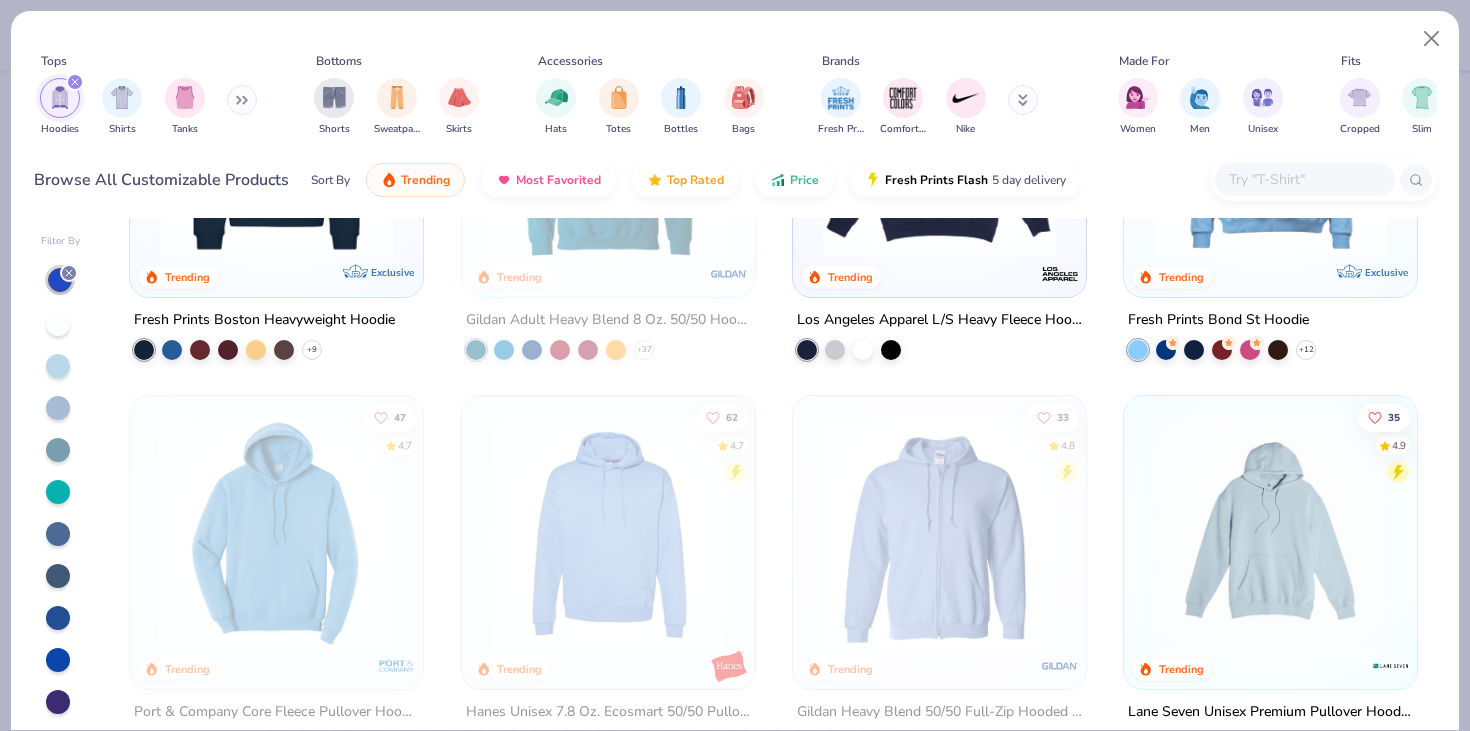 scroll, scrollTop: 0, scrollLeft: 0, axis: both 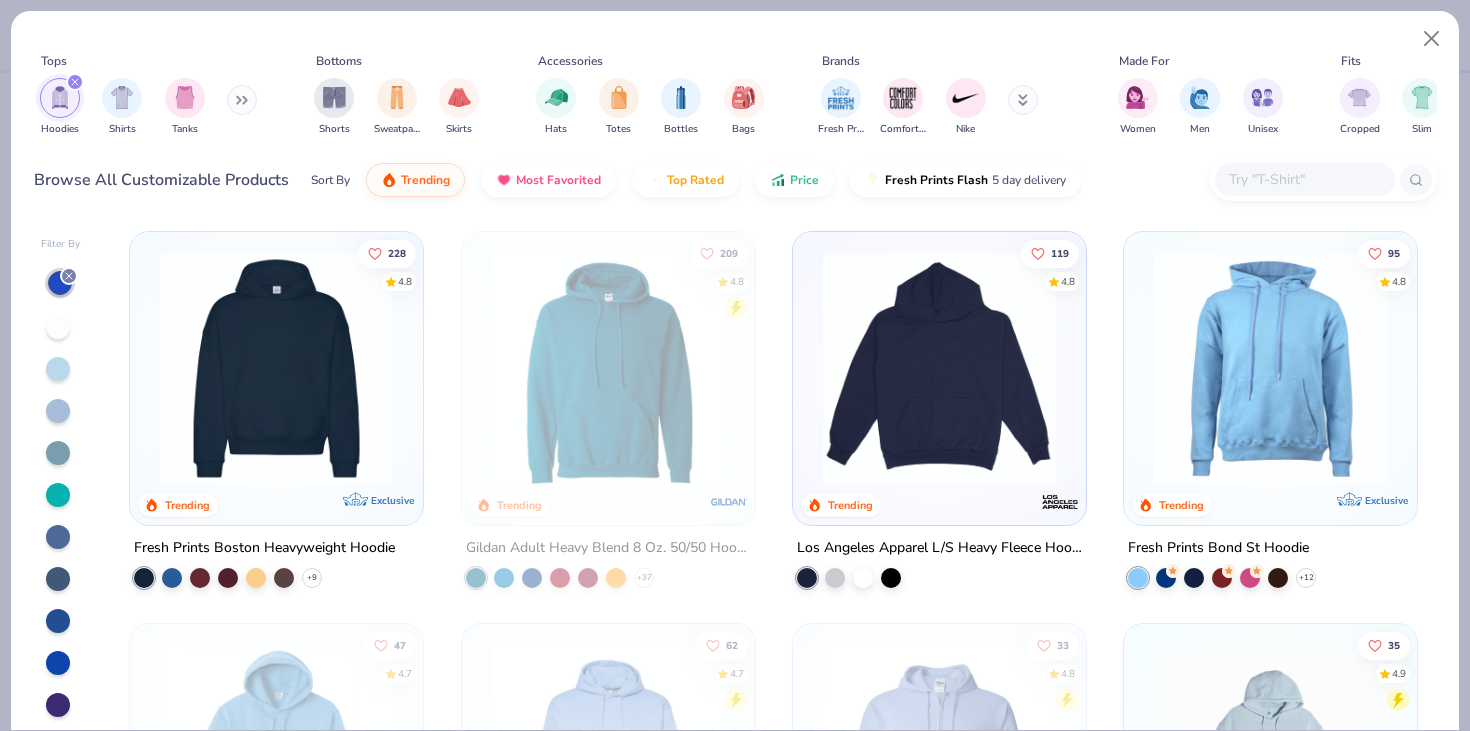 click at bounding box center [276, 368] 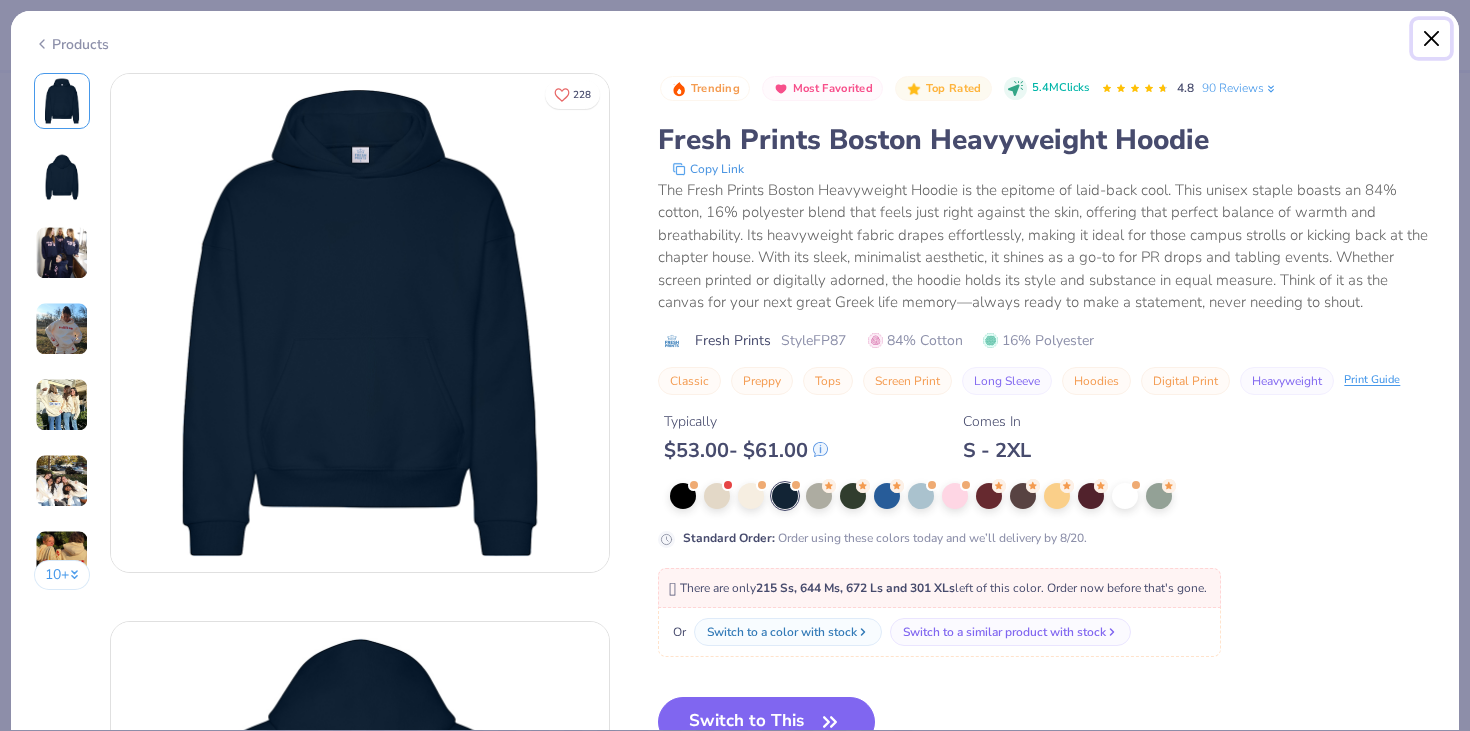 click at bounding box center (1432, 39) 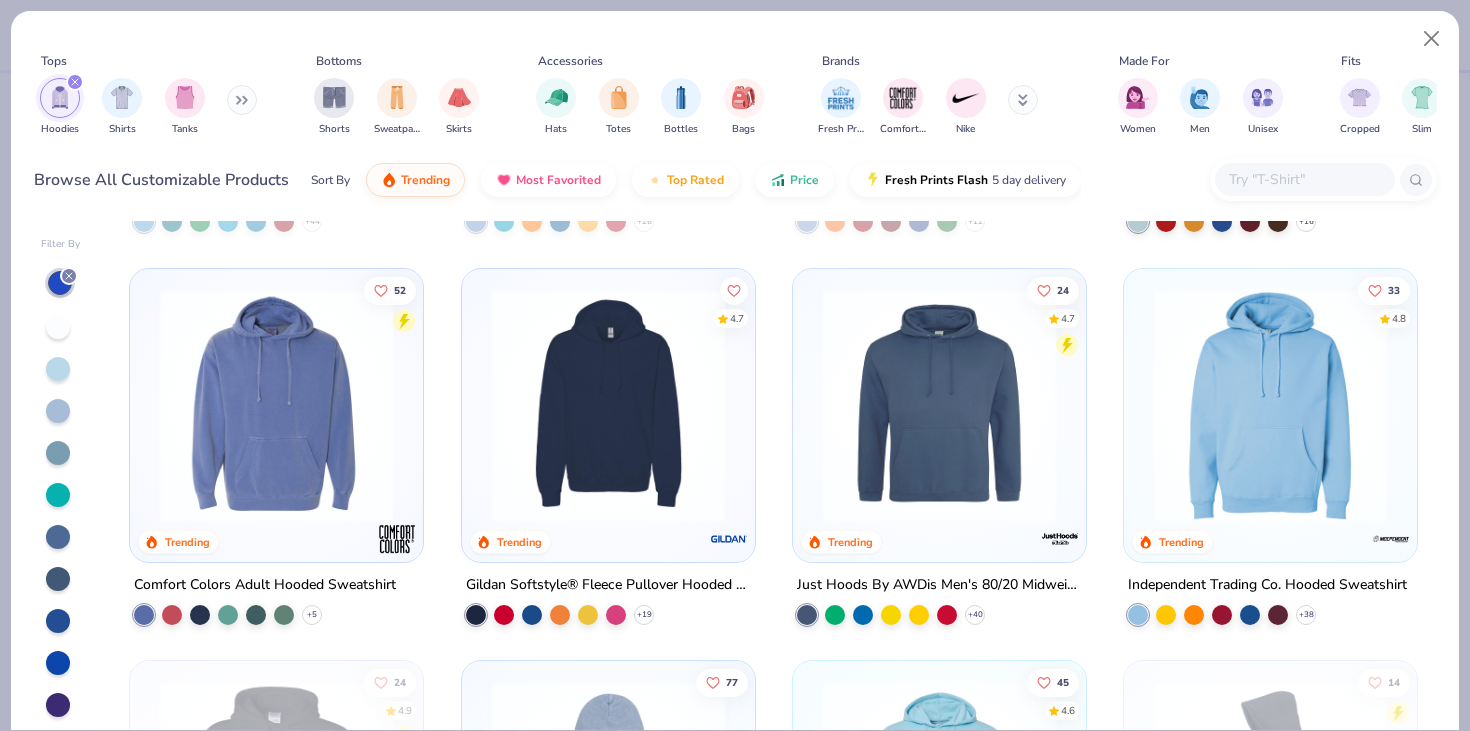 scroll, scrollTop: 719, scrollLeft: 0, axis: vertical 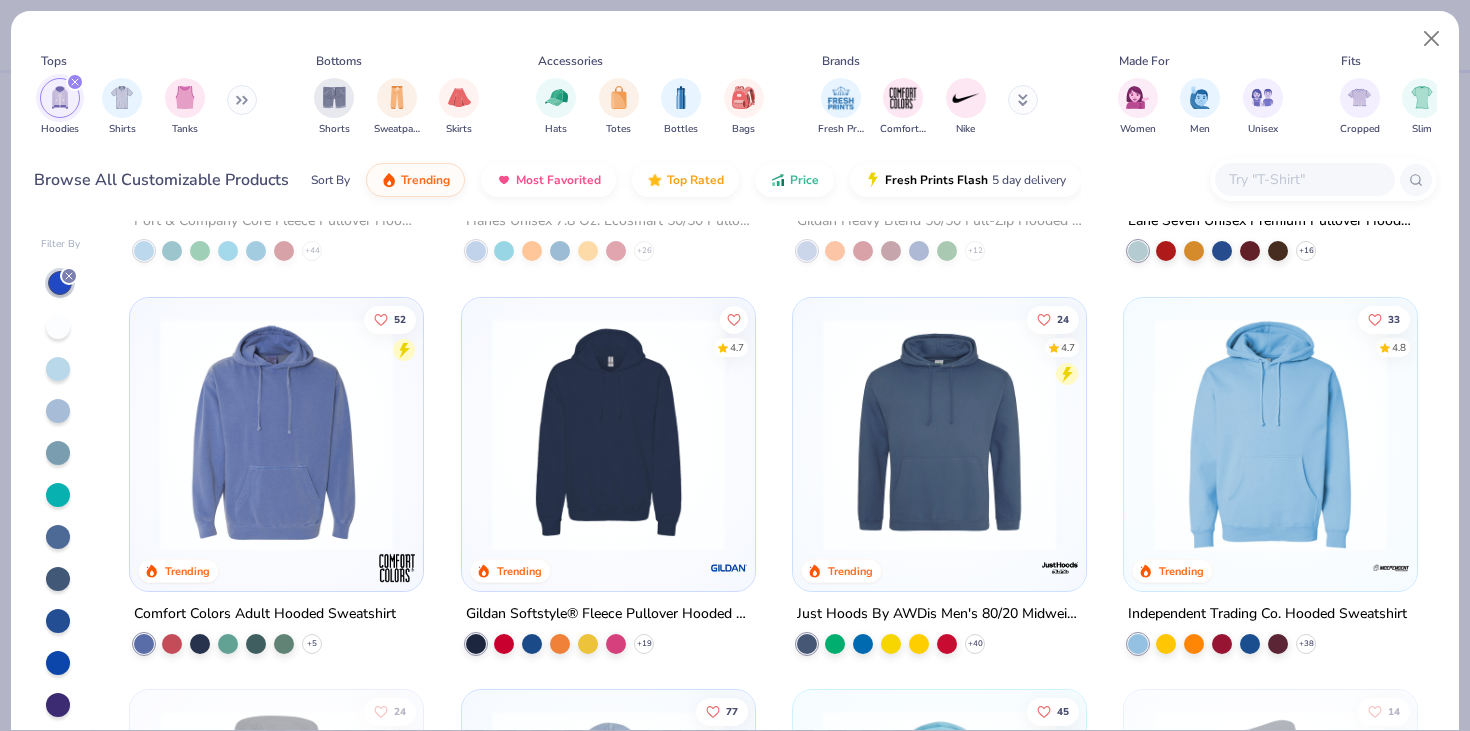 click at bounding box center (608, 433) 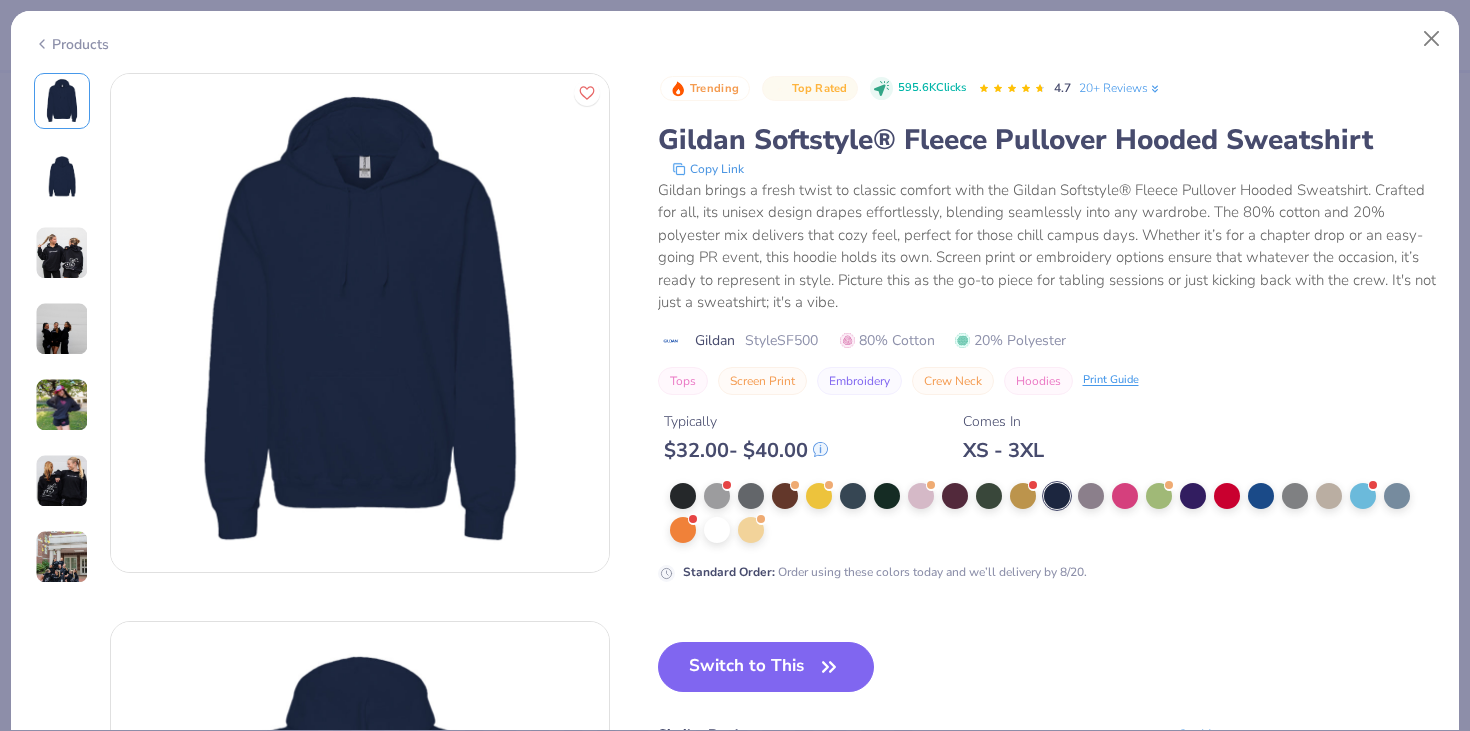 click at bounding box center [62, 329] 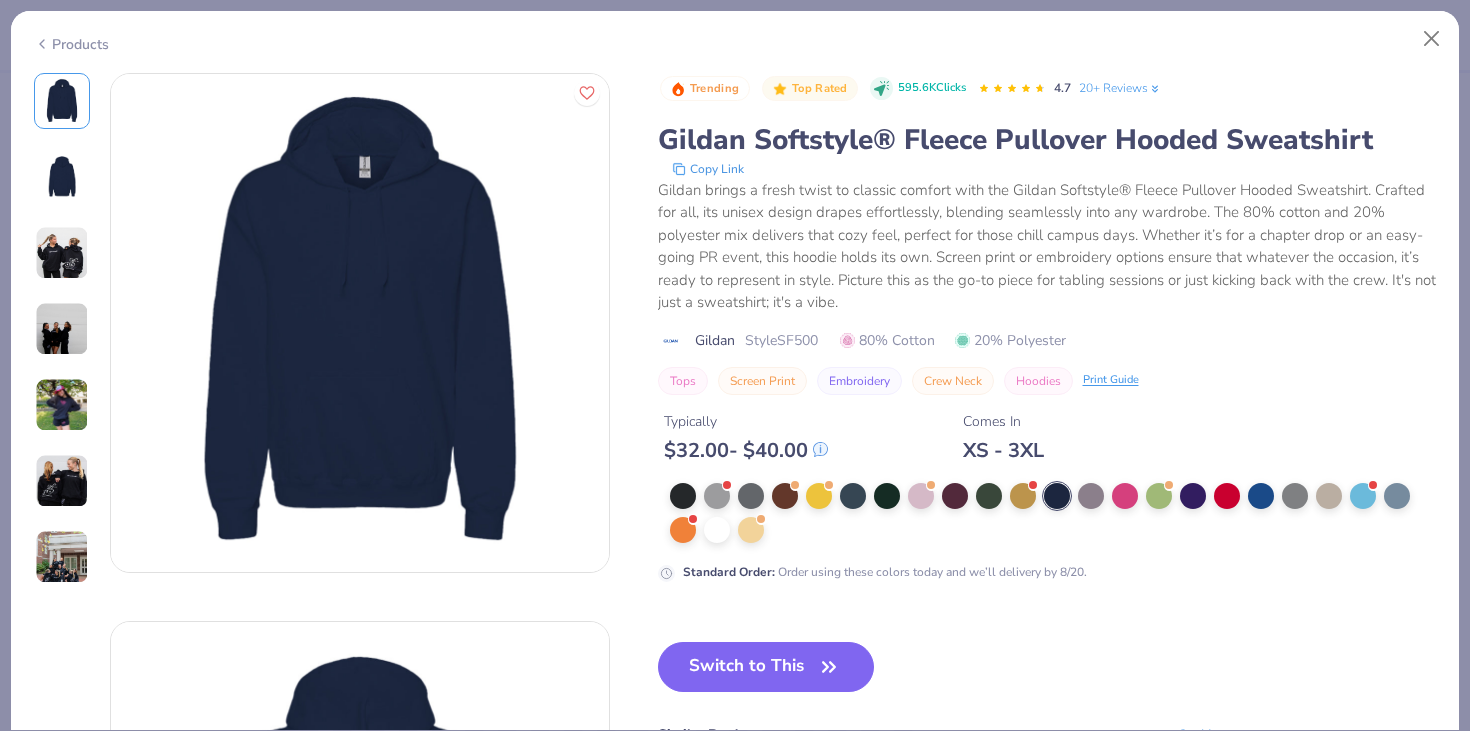 click at bounding box center (62, 177) 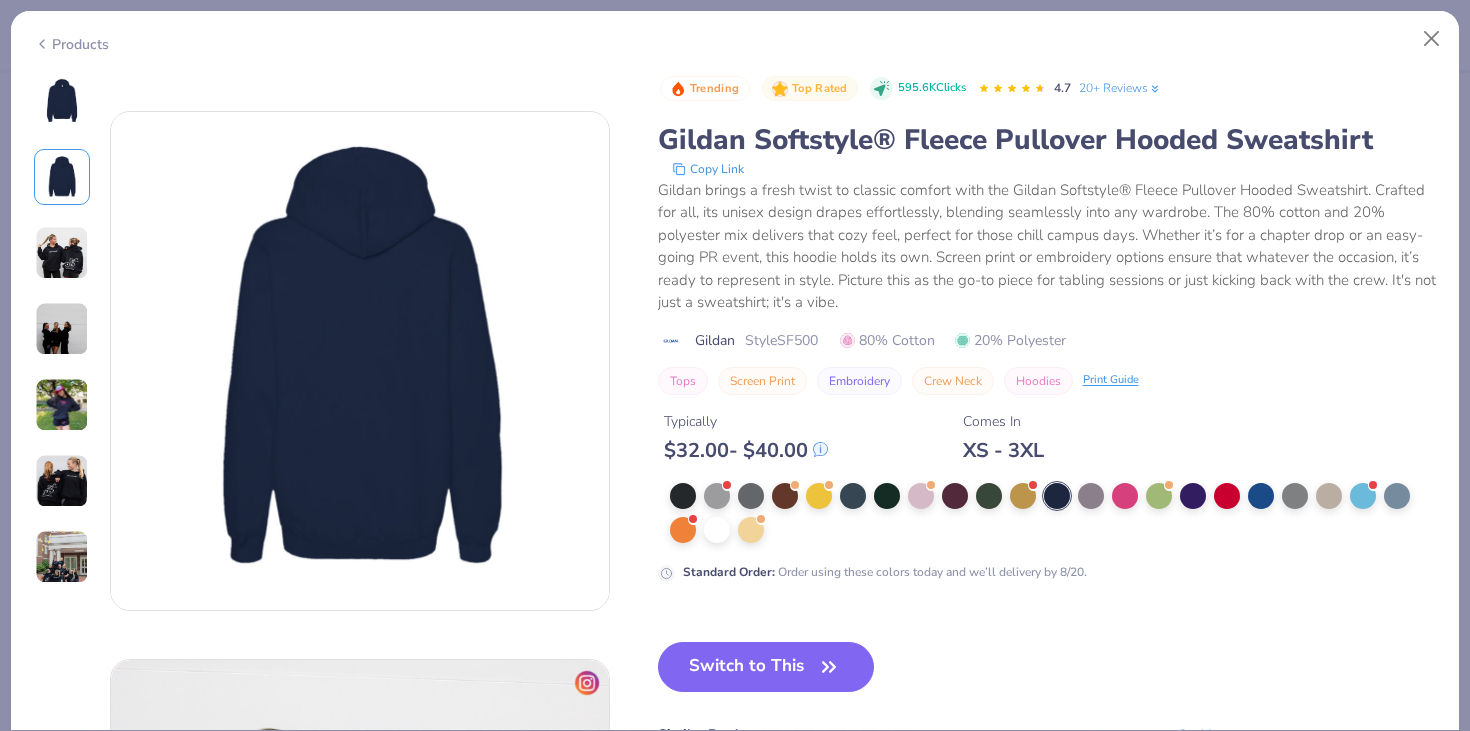scroll, scrollTop: 548, scrollLeft: 0, axis: vertical 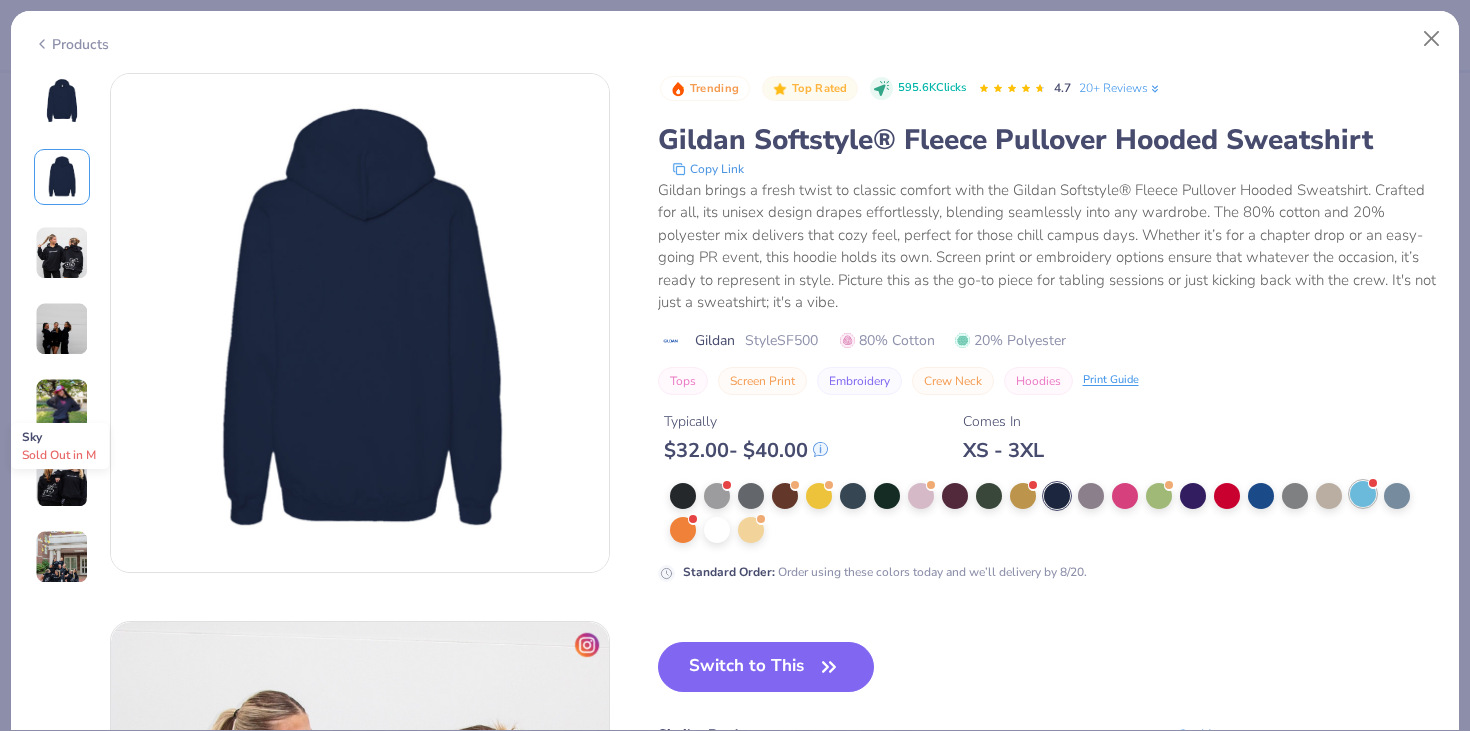 click at bounding box center [1363, 494] 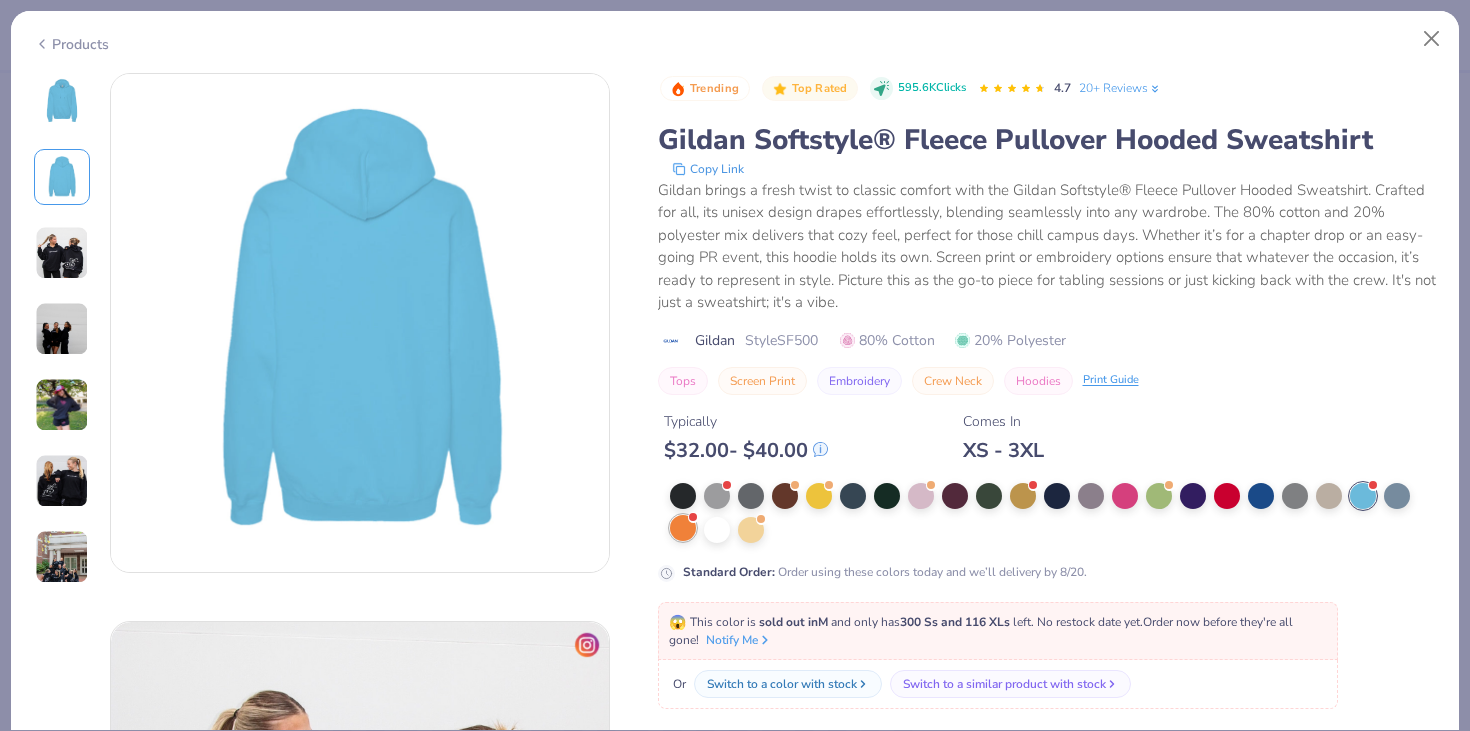 click at bounding box center [683, 528] 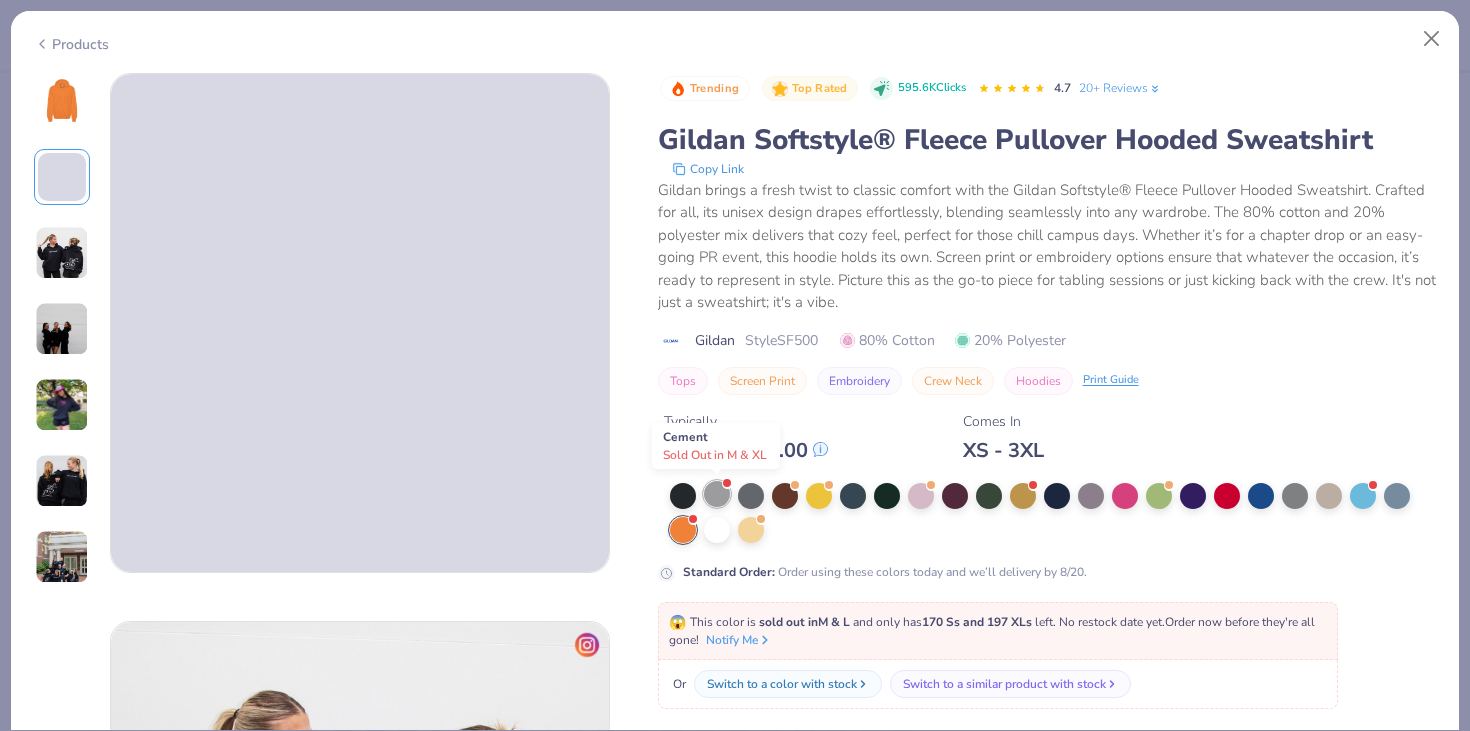 click at bounding box center (717, 494) 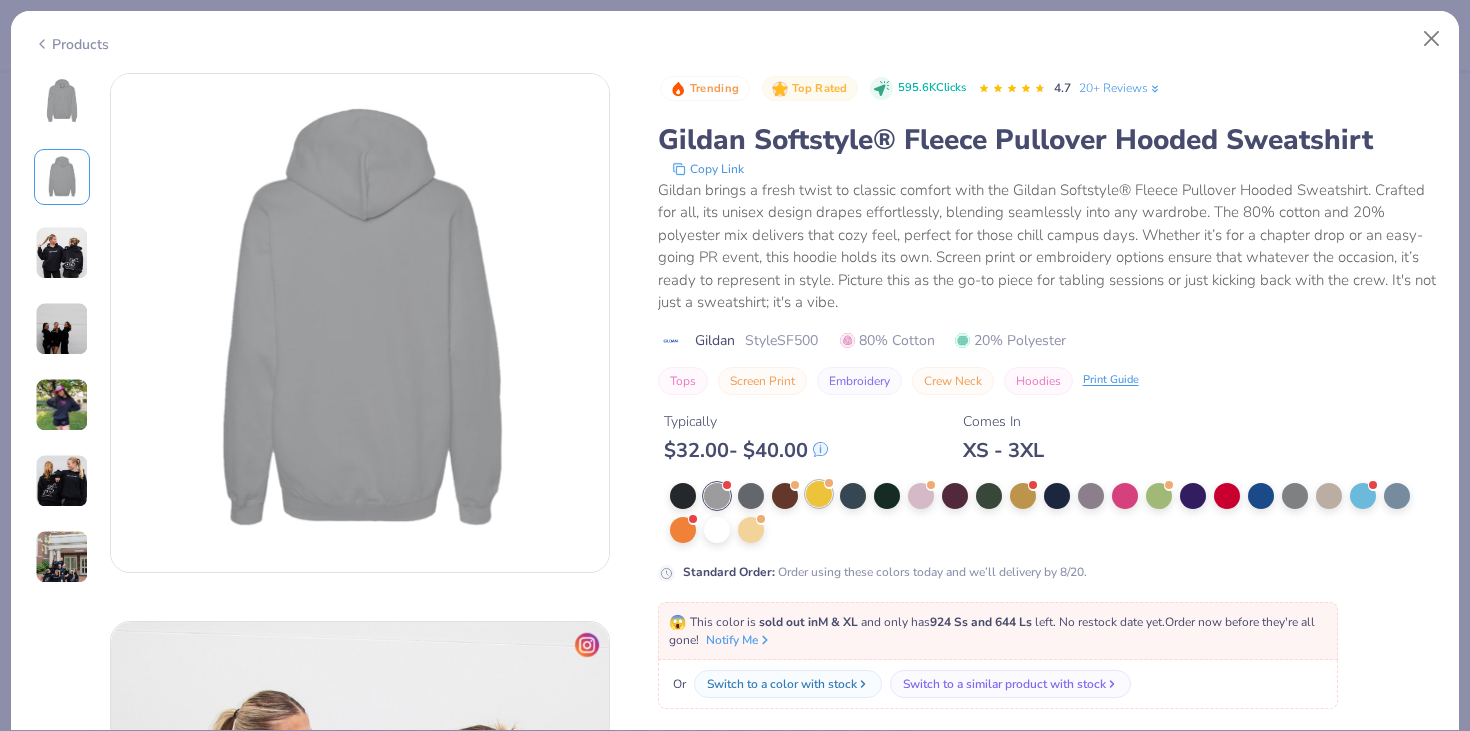 click at bounding box center [819, 494] 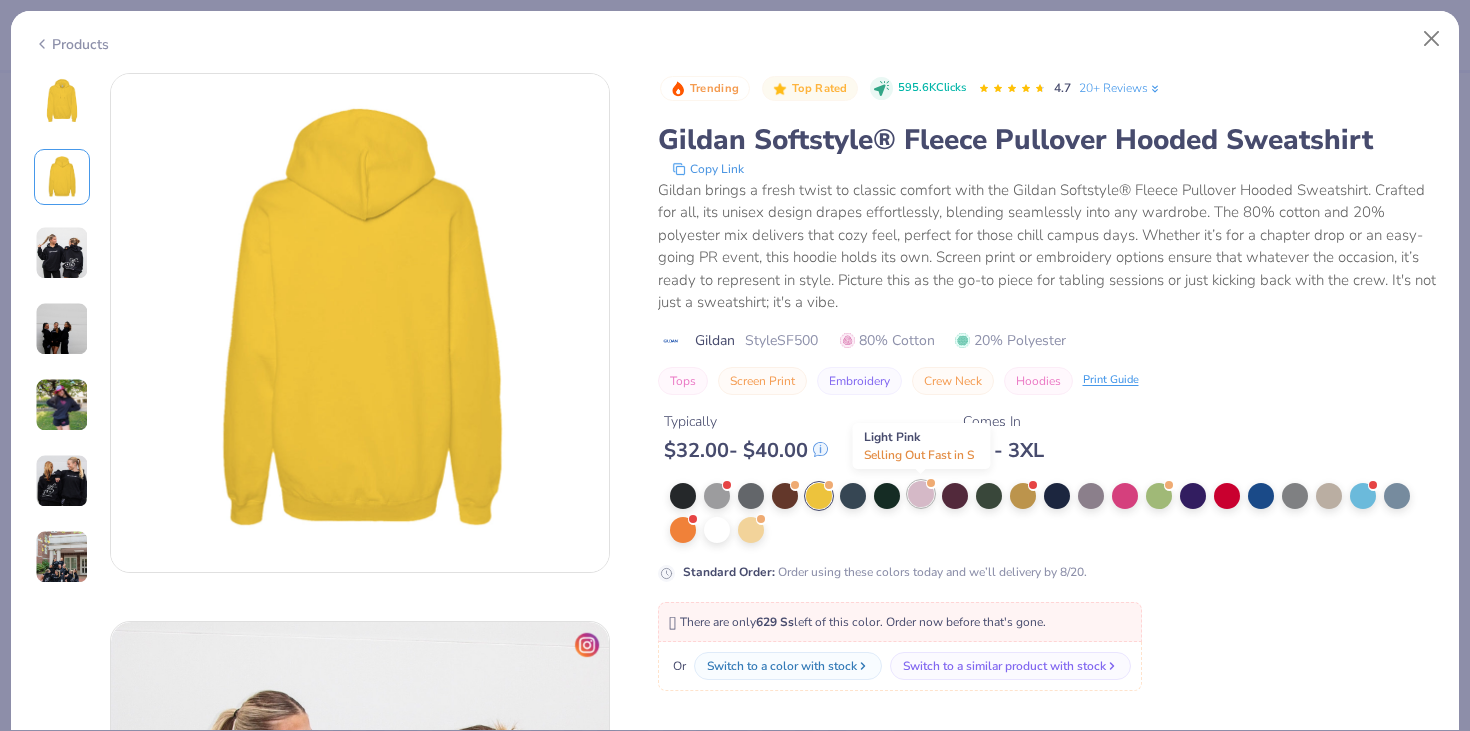 click at bounding box center [921, 494] 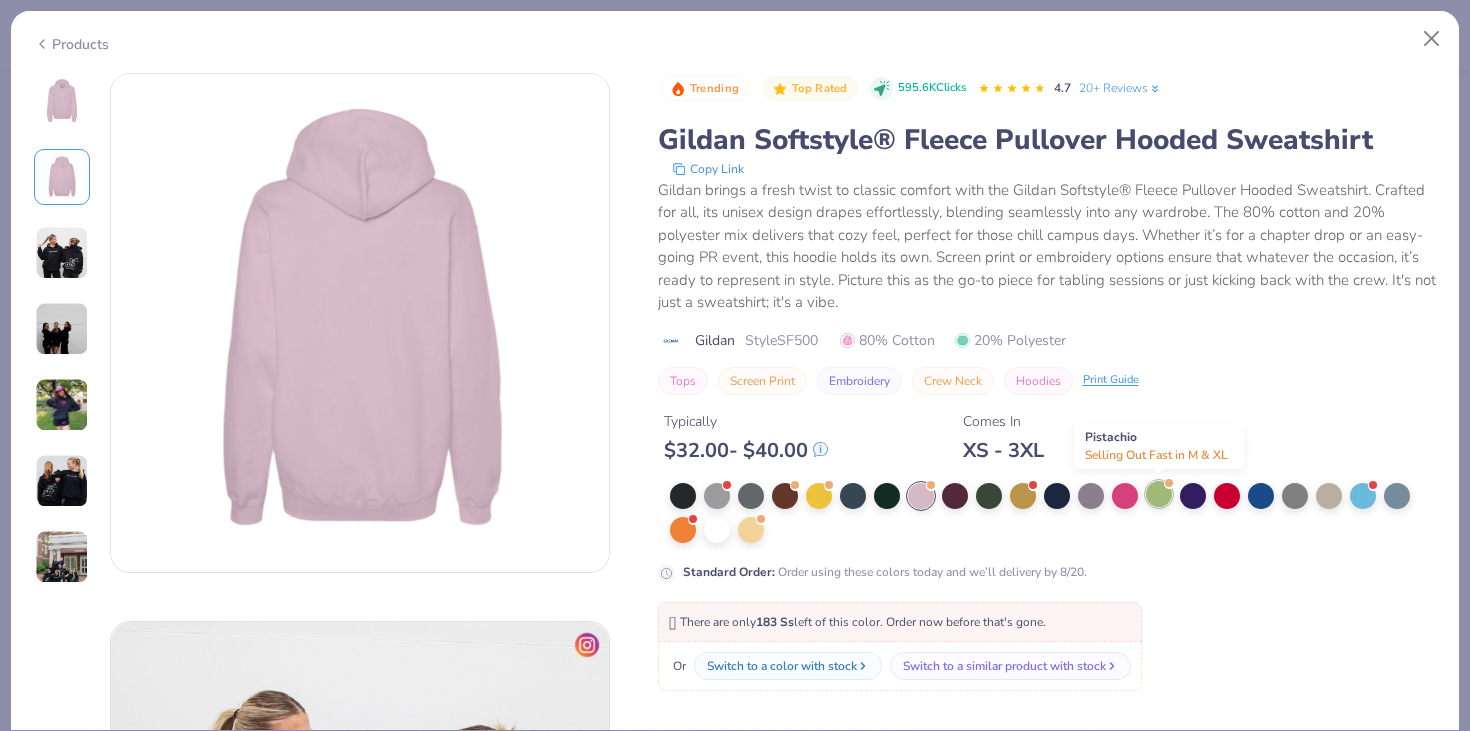click at bounding box center [1159, 494] 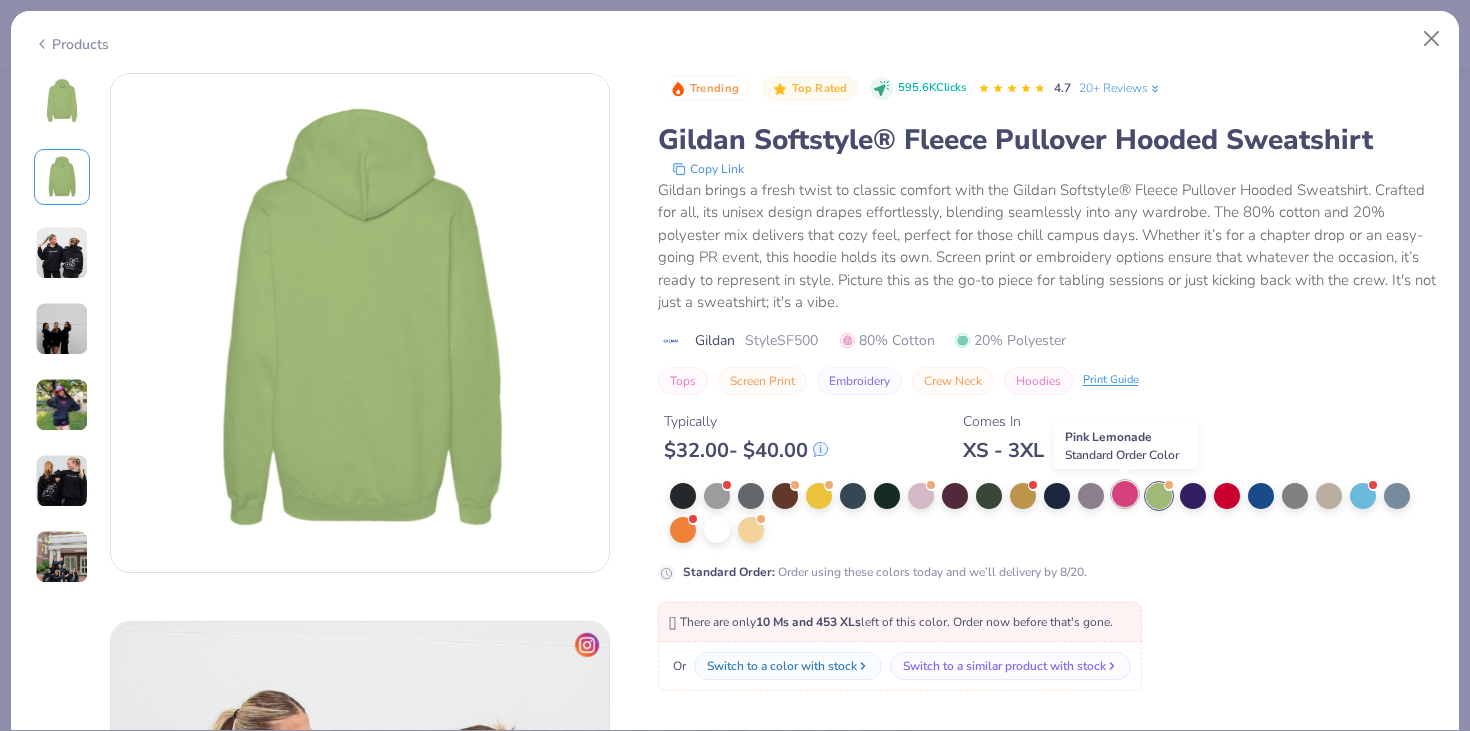 click at bounding box center (1125, 494) 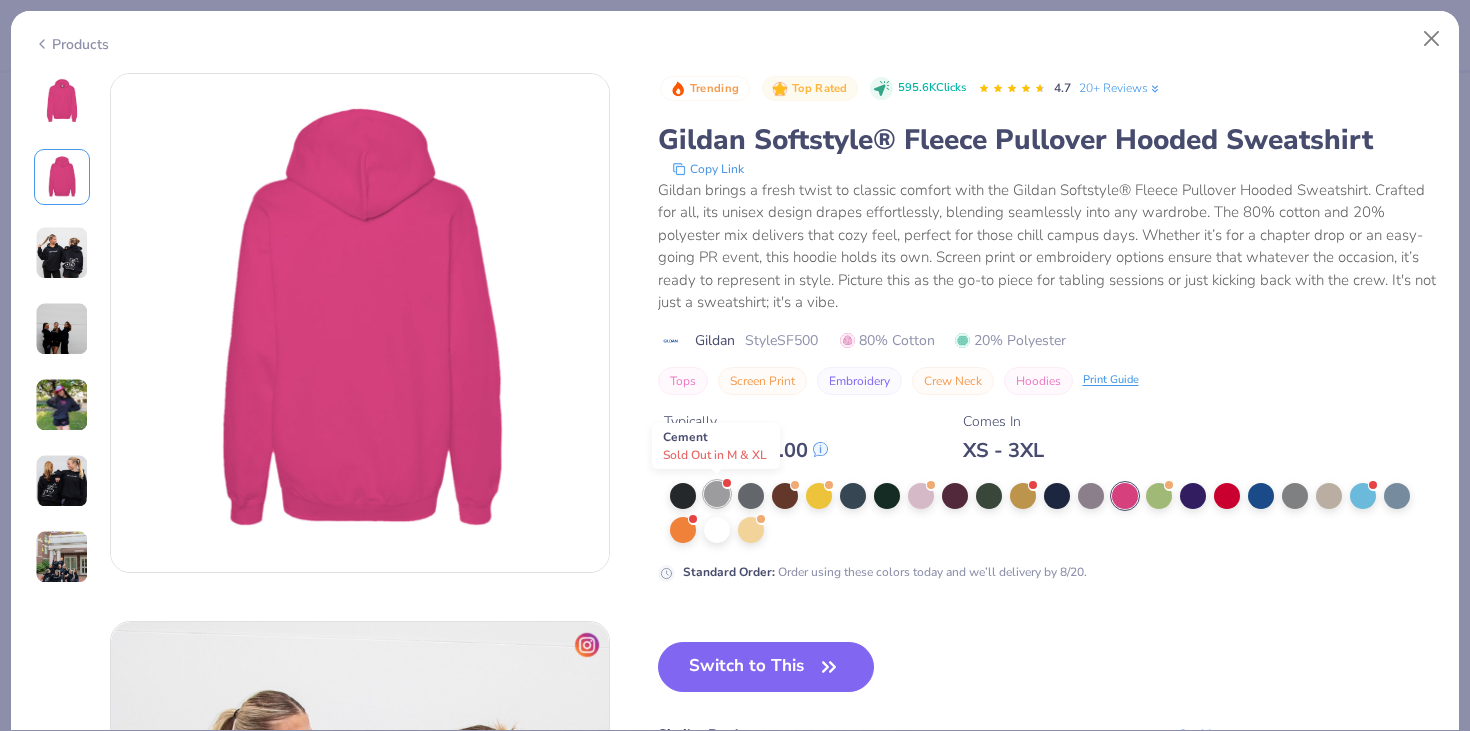 click at bounding box center [717, 494] 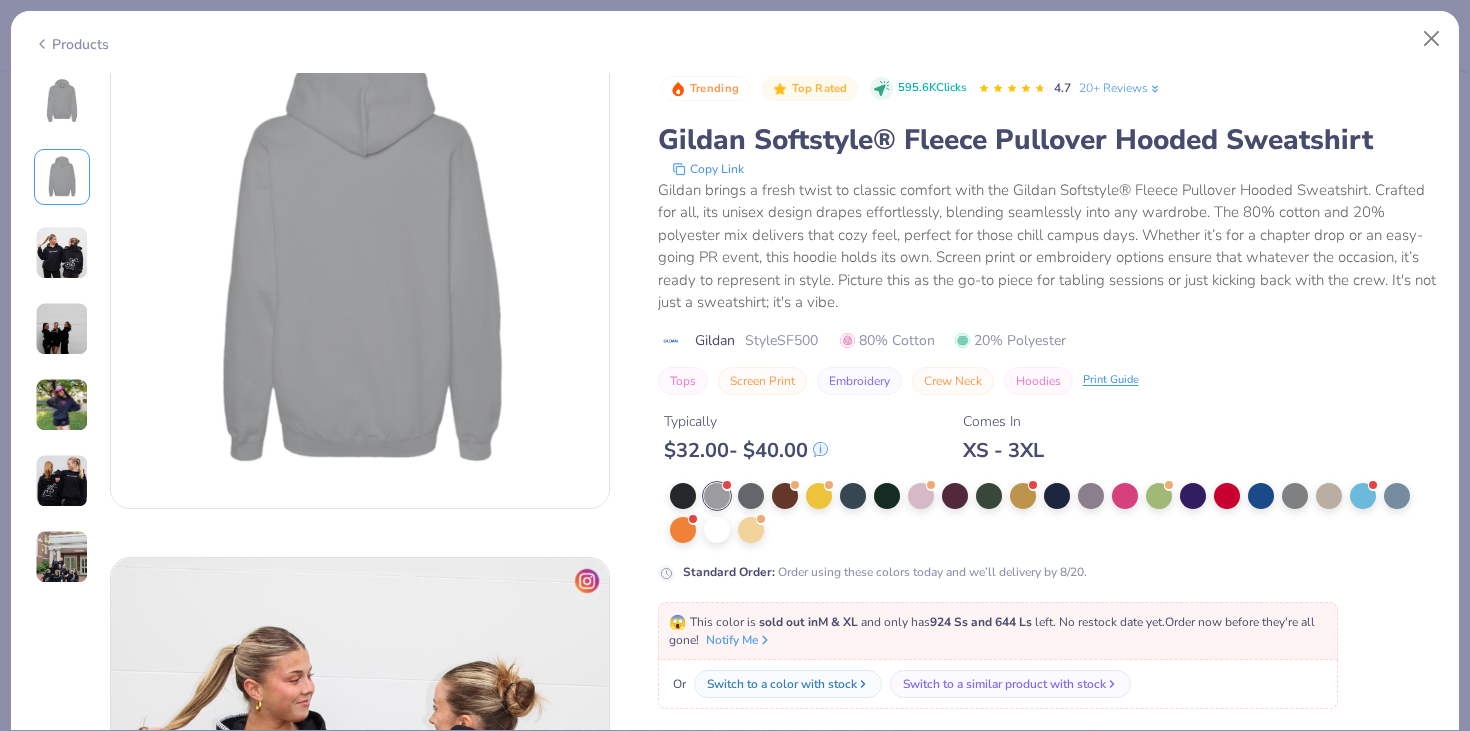 scroll, scrollTop: 424, scrollLeft: 0, axis: vertical 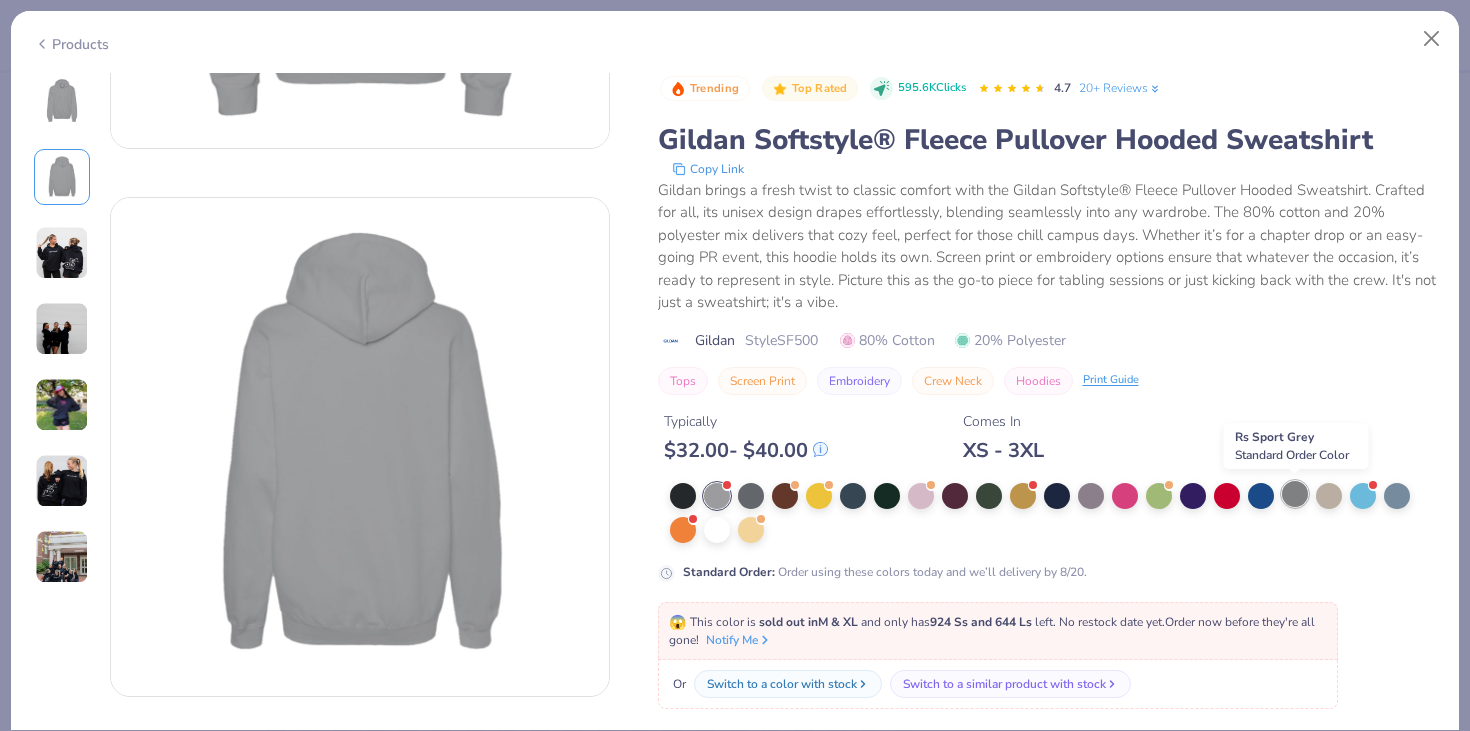 click at bounding box center [1295, 494] 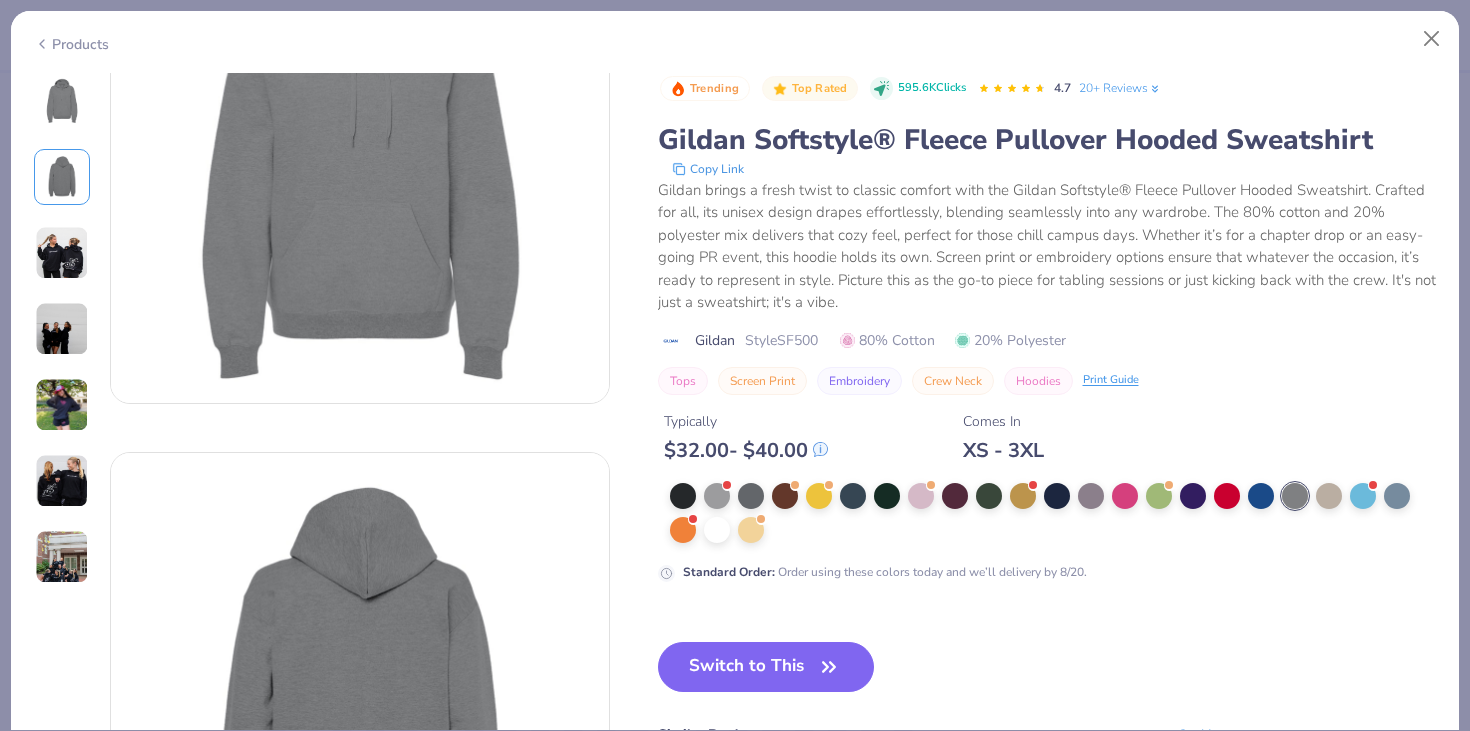 scroll, scrollTop: 0, scrollLeft: 0, axis: both 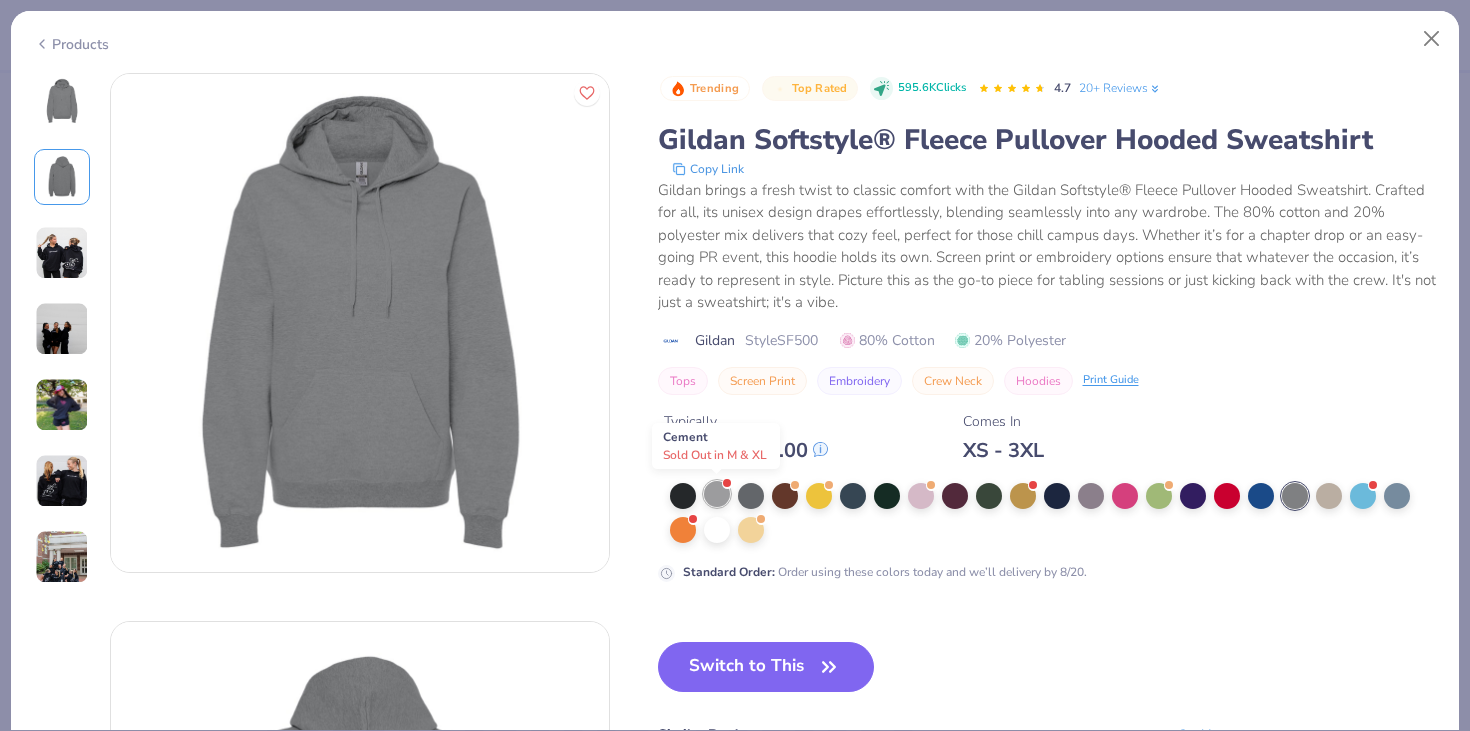 click at bounding box center (717, 494) 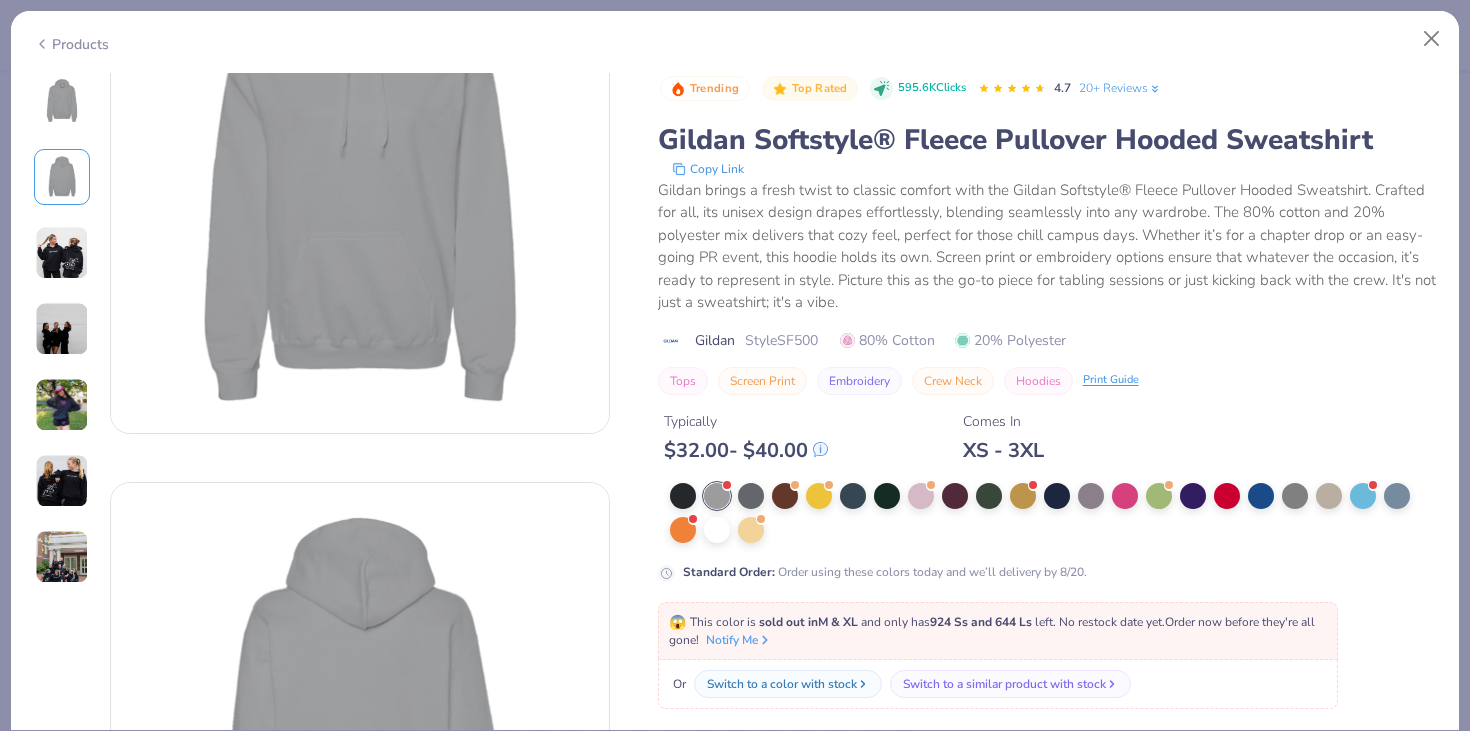 scroll, scrollTop: 0, scrollLeft: 0, axis: both 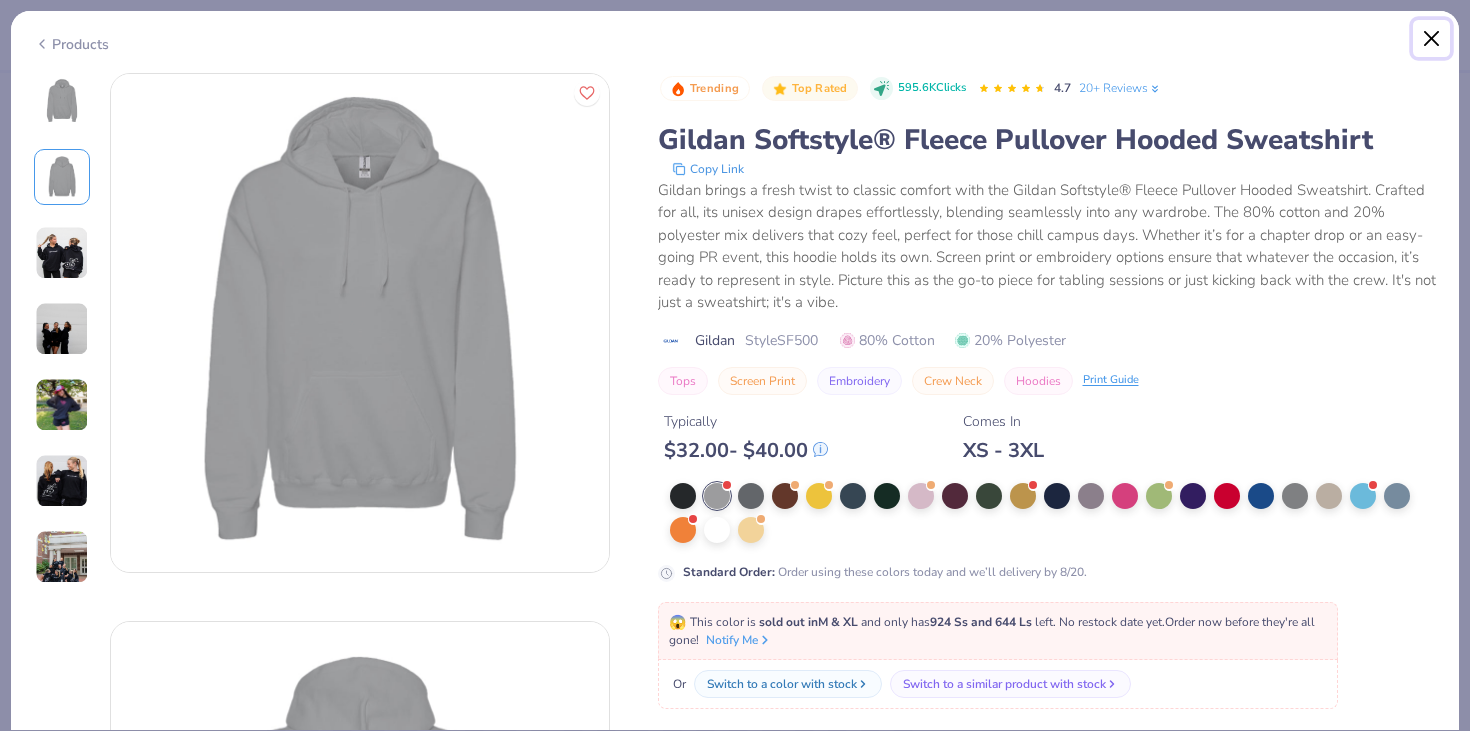 click at bounding box center [1432, 39] 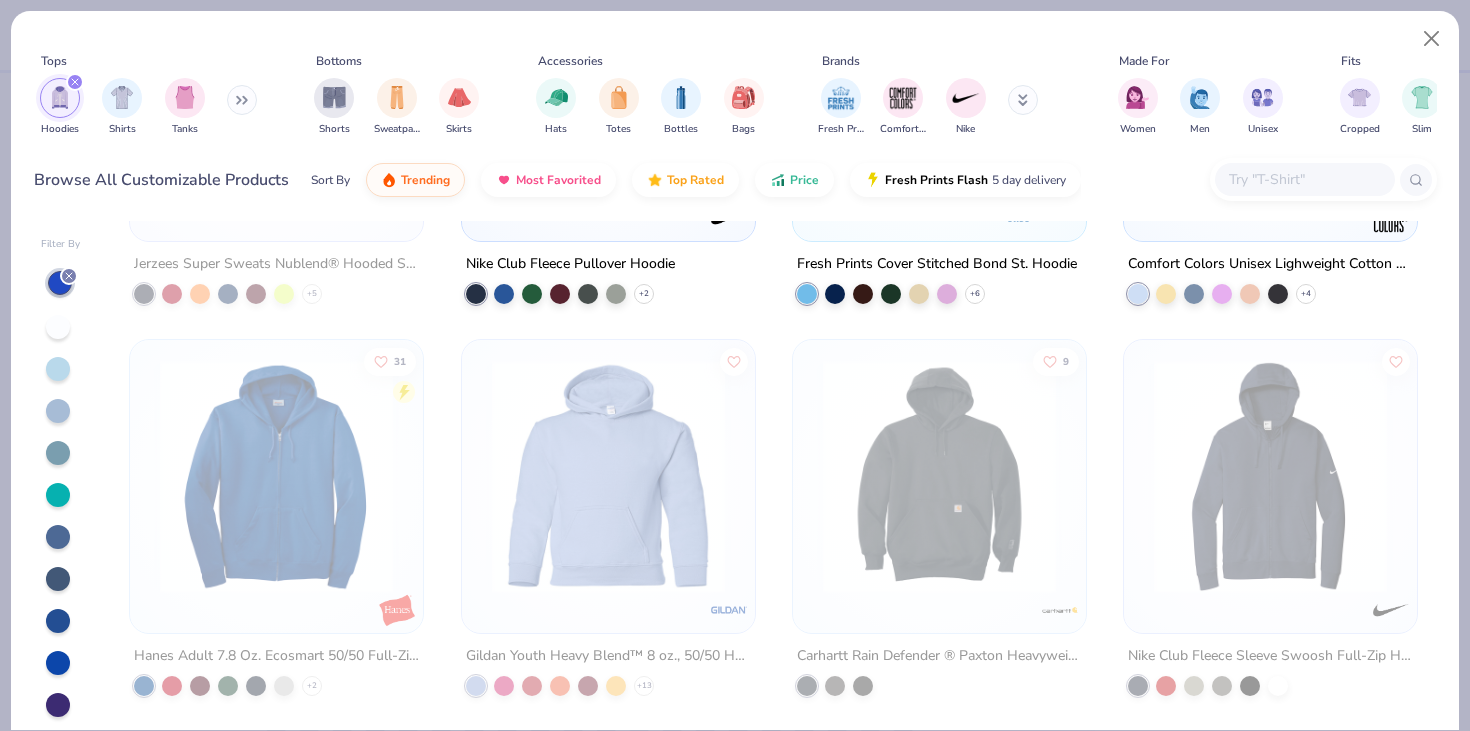 scroll, scrollTop: 2678, scrollLeft: 0, axis: vertical 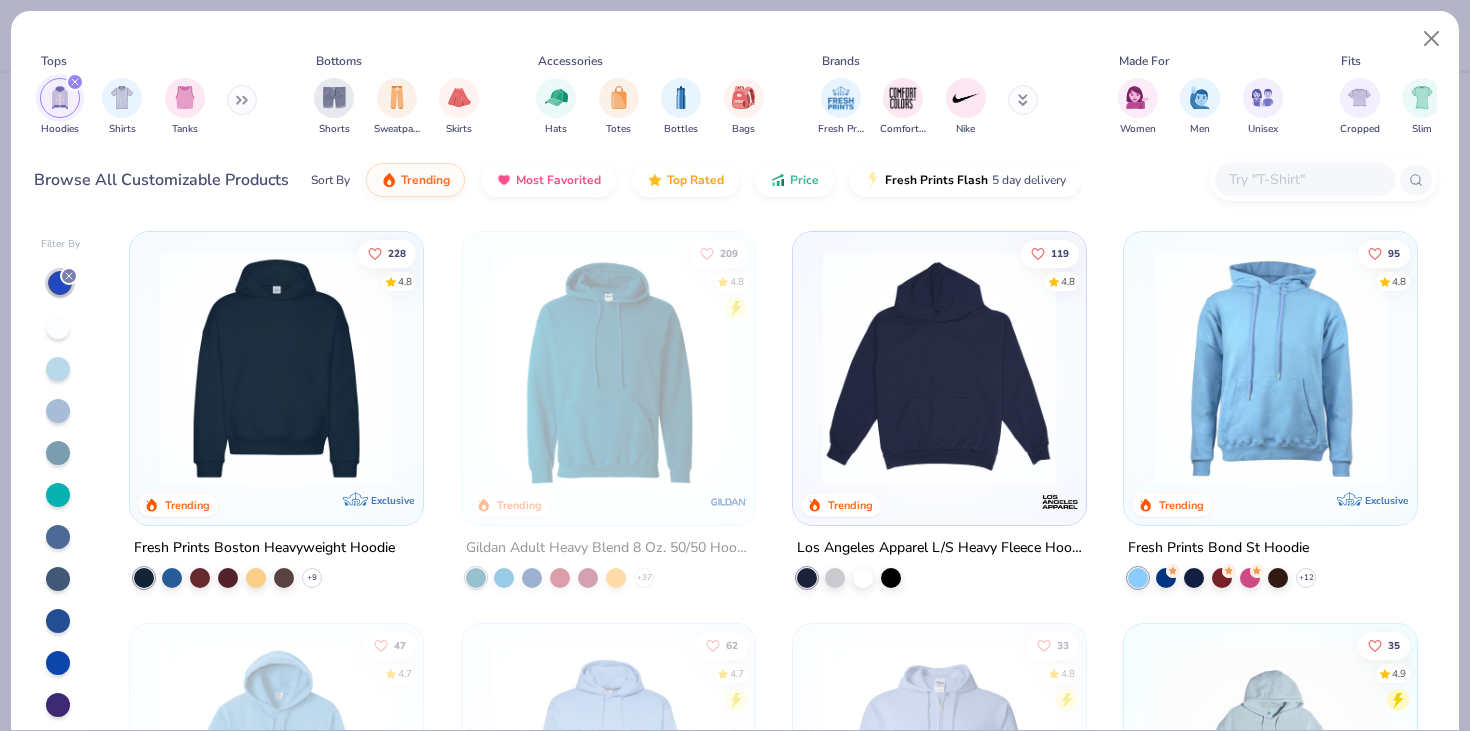 click at bounding box center [276, 368] 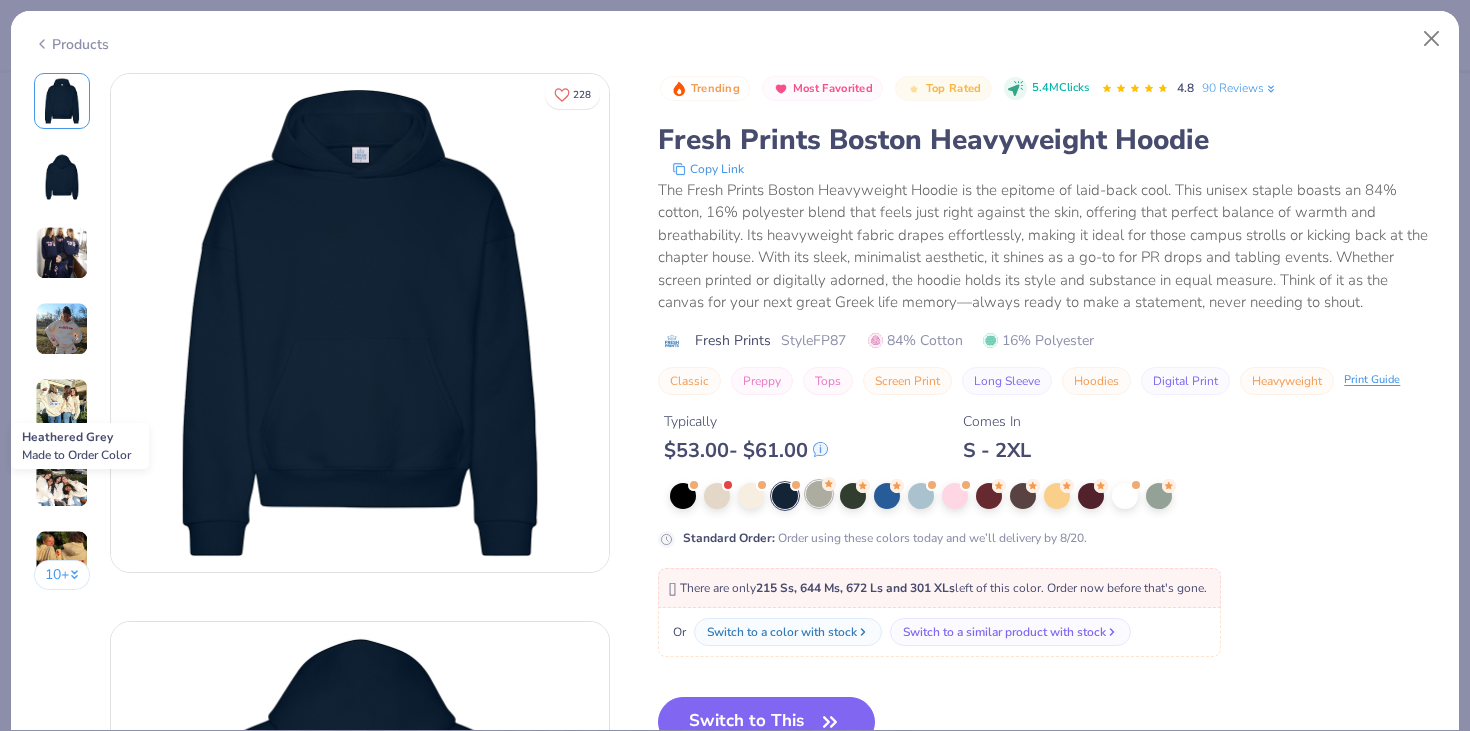 click at bounding box center (819, 494) 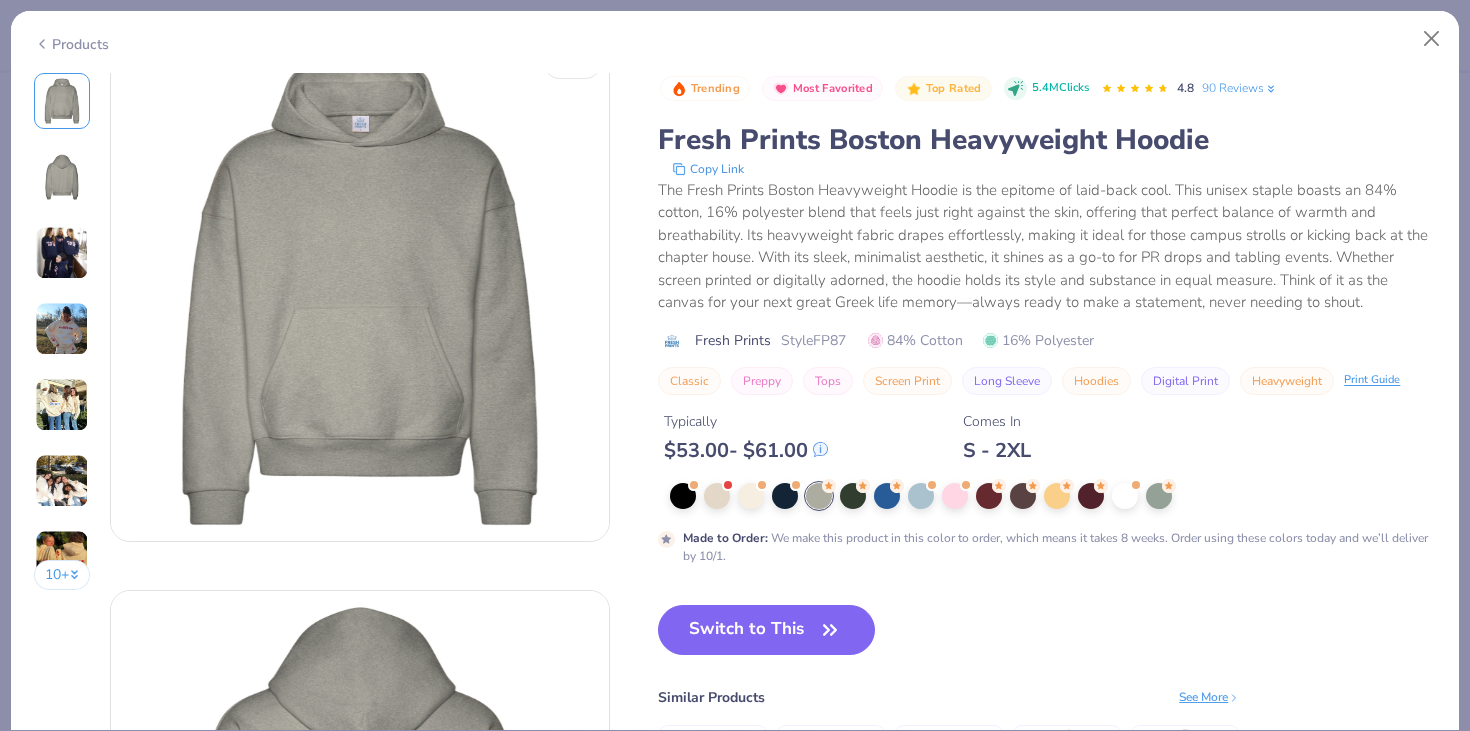 scroll, scrollTop: 0, scrollLeft: 0, axis: both 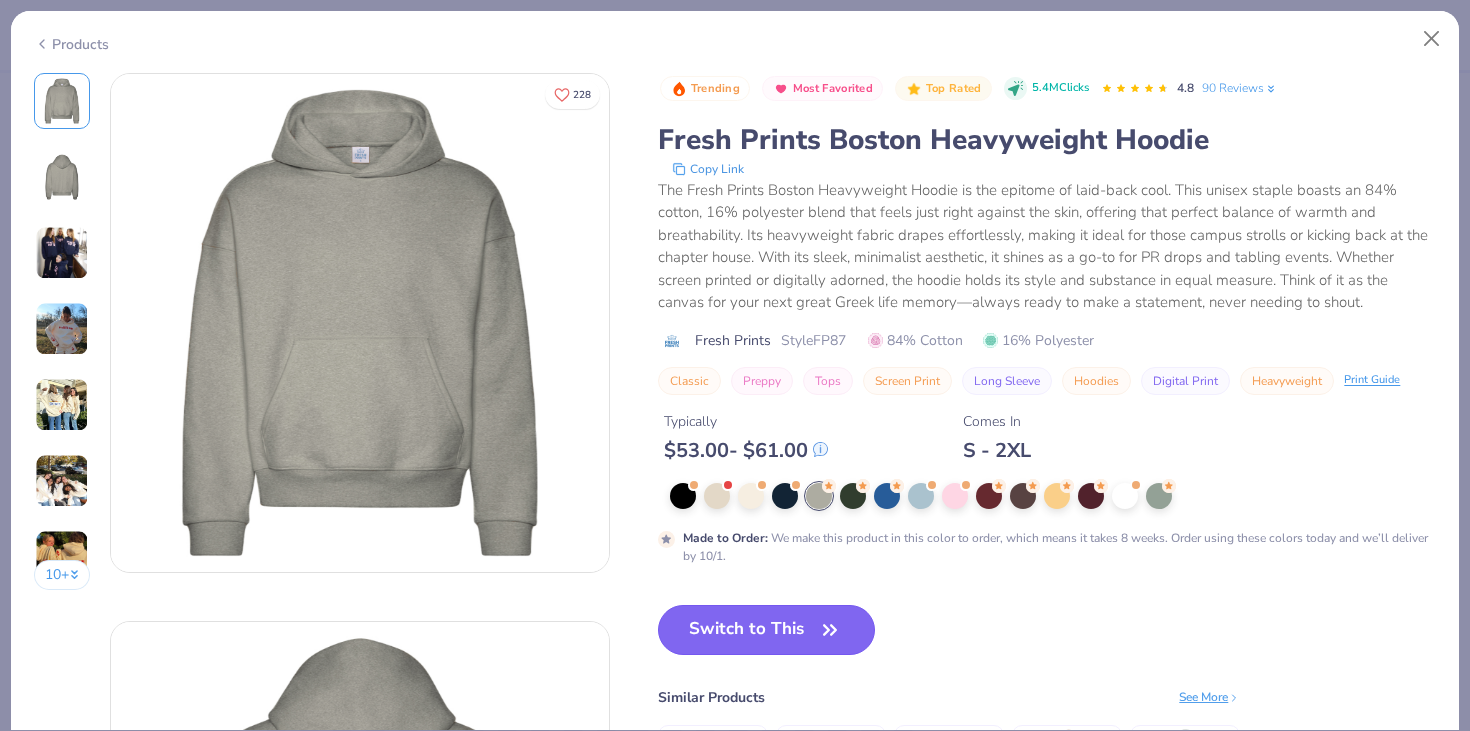 click on "Switch to This" at bounding box center (766, 630) 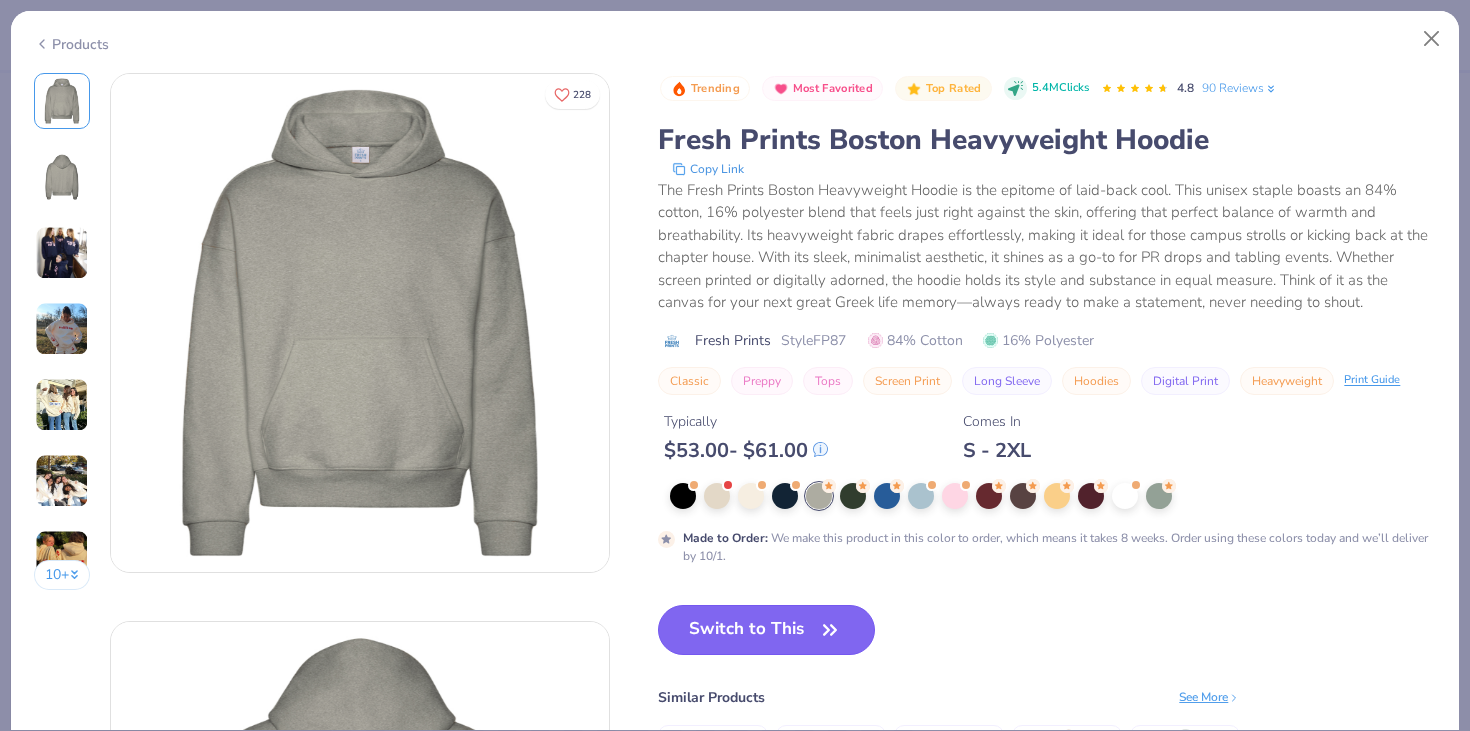 type on "x" 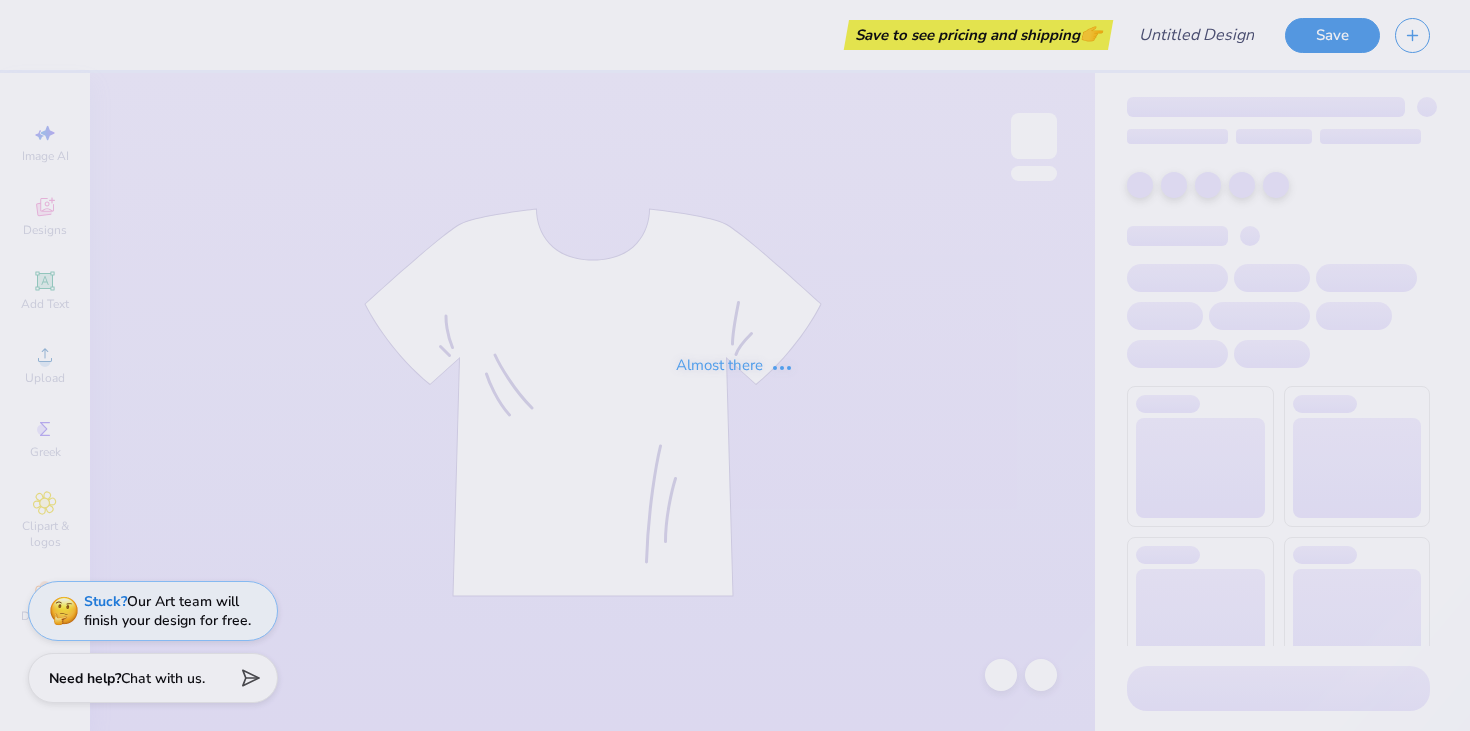 scroll, scrollTop: 0, scrollLeft: 0, axis: both 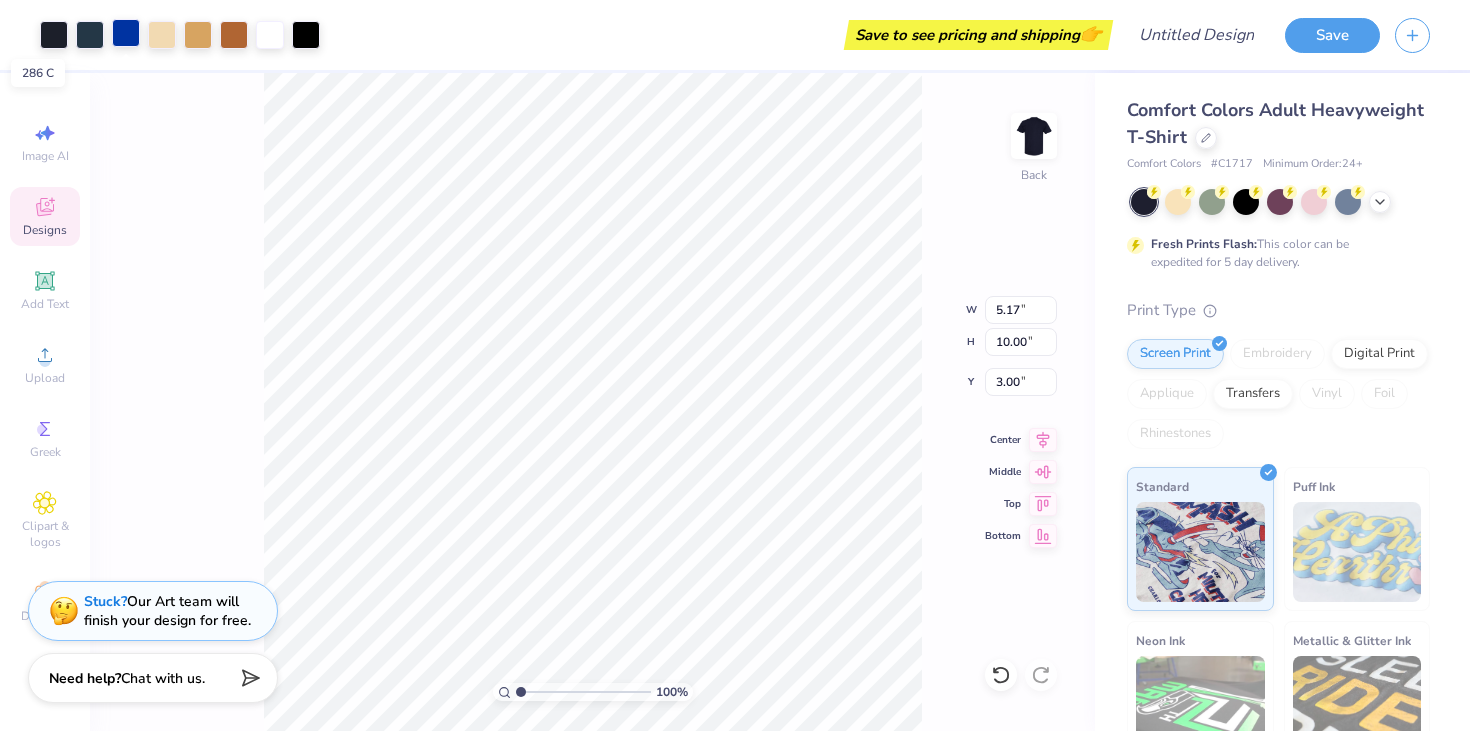 click at bounding box center [126, 33] 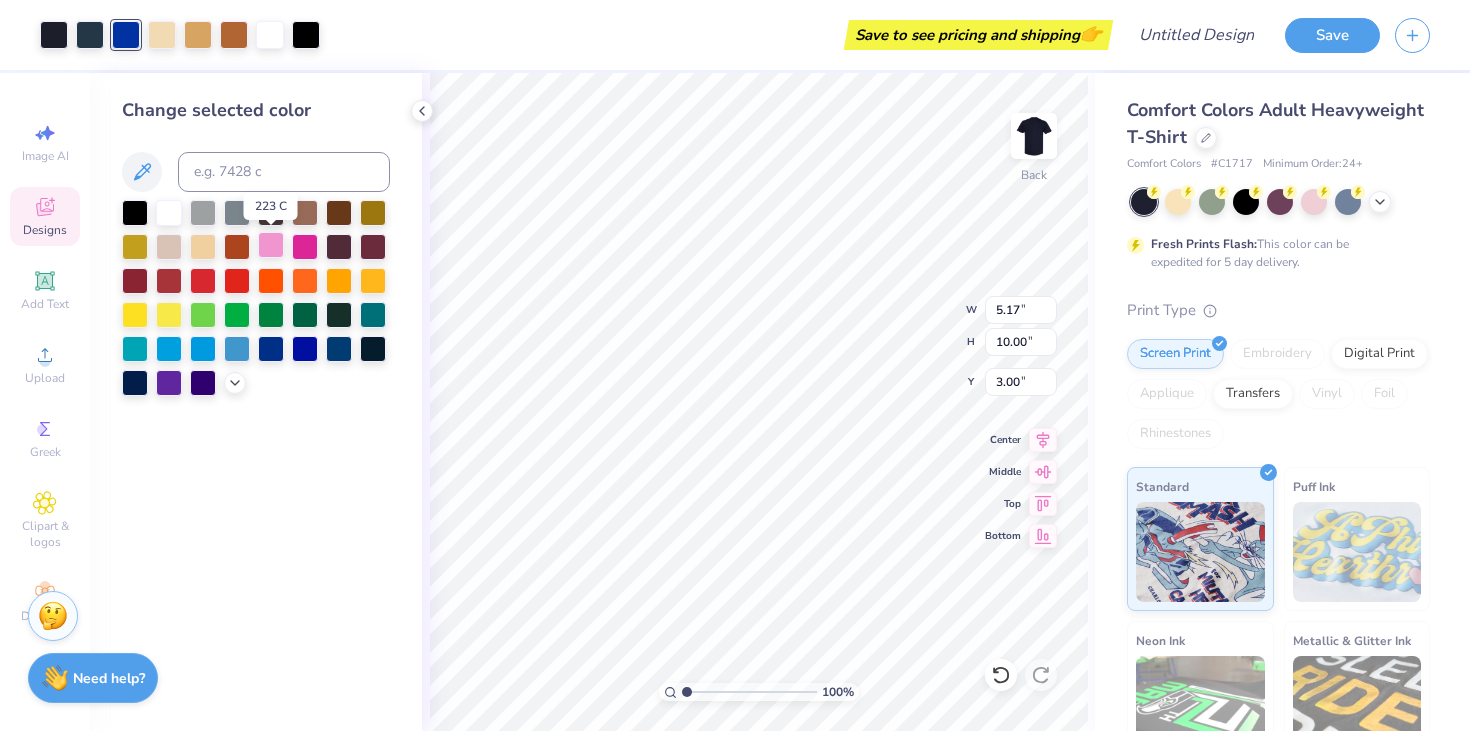 click at bounding box center (271, 245) 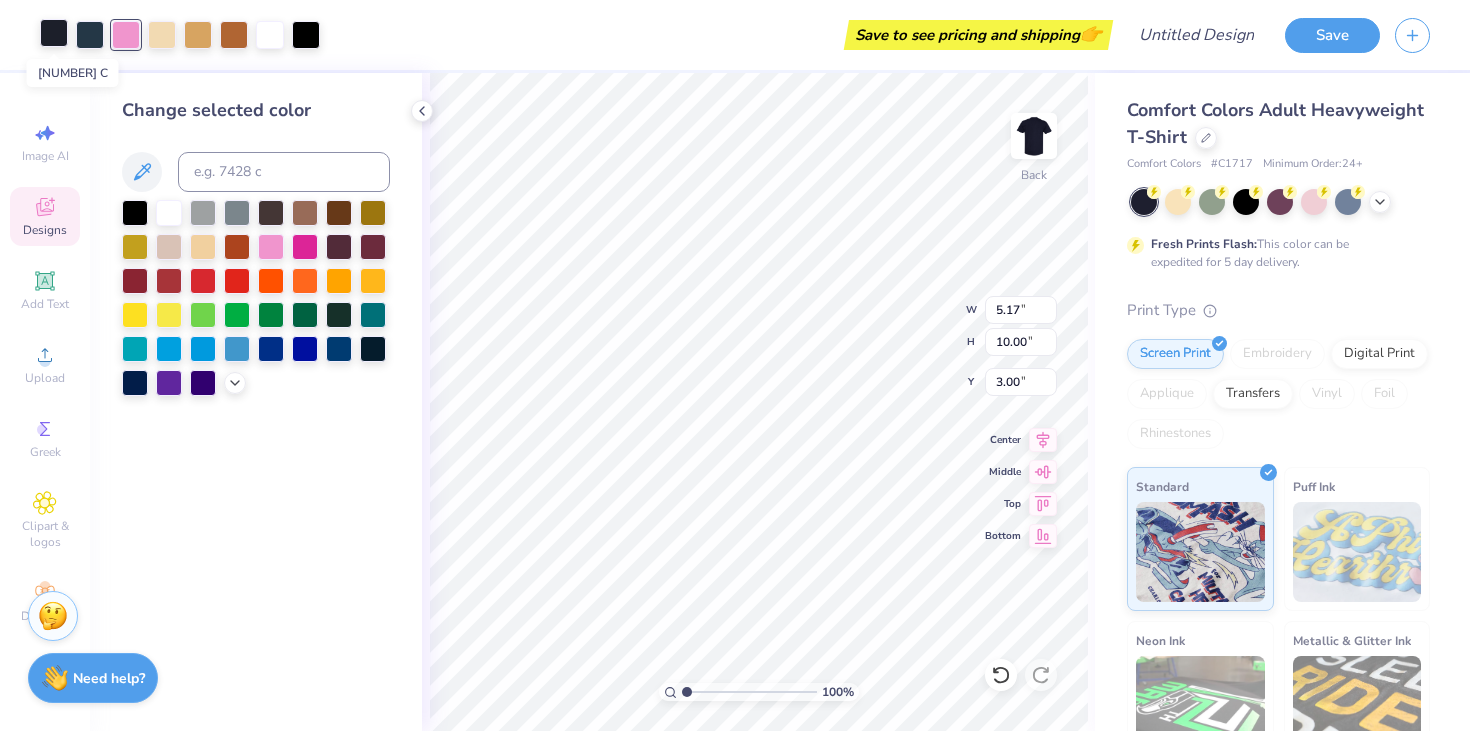 click at bounding box center [54, 33] 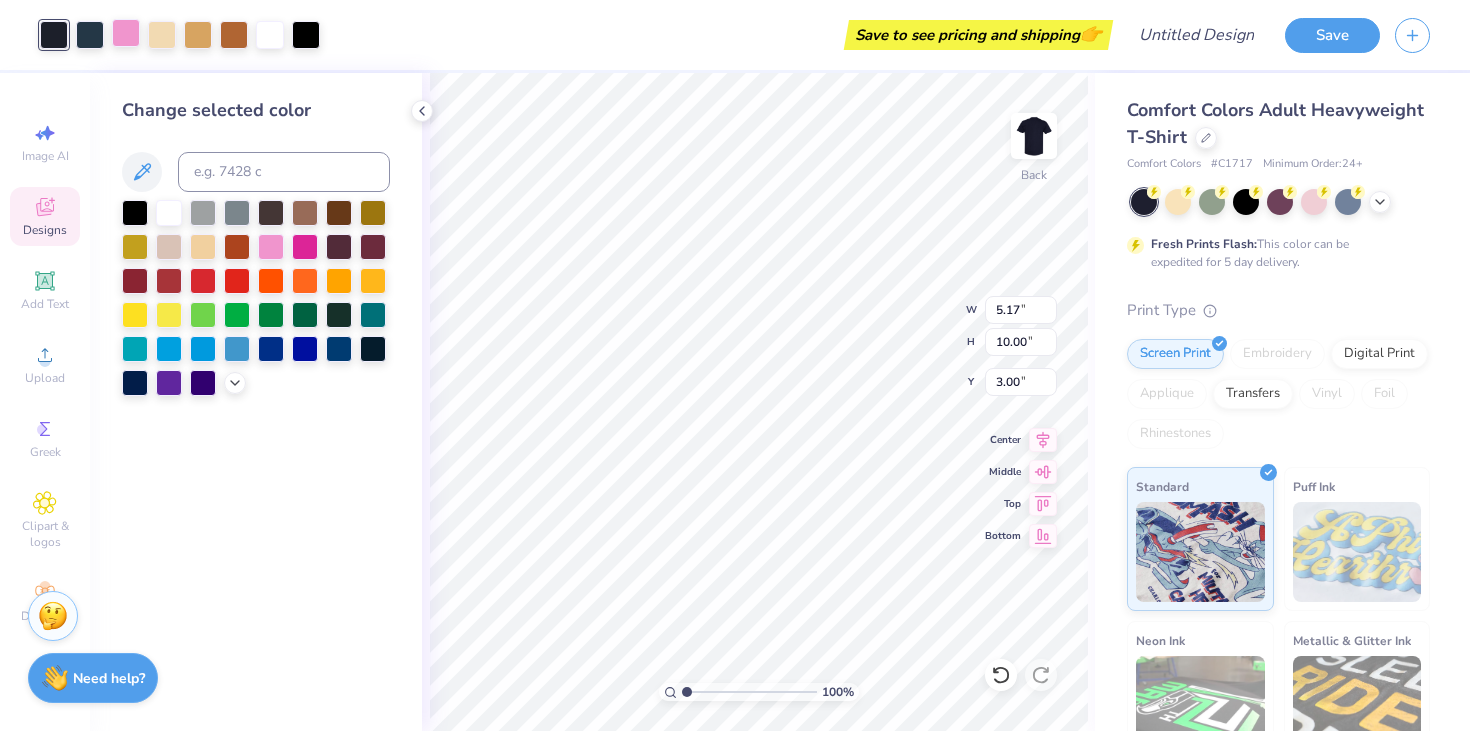 click at bounding box center [126, 33] 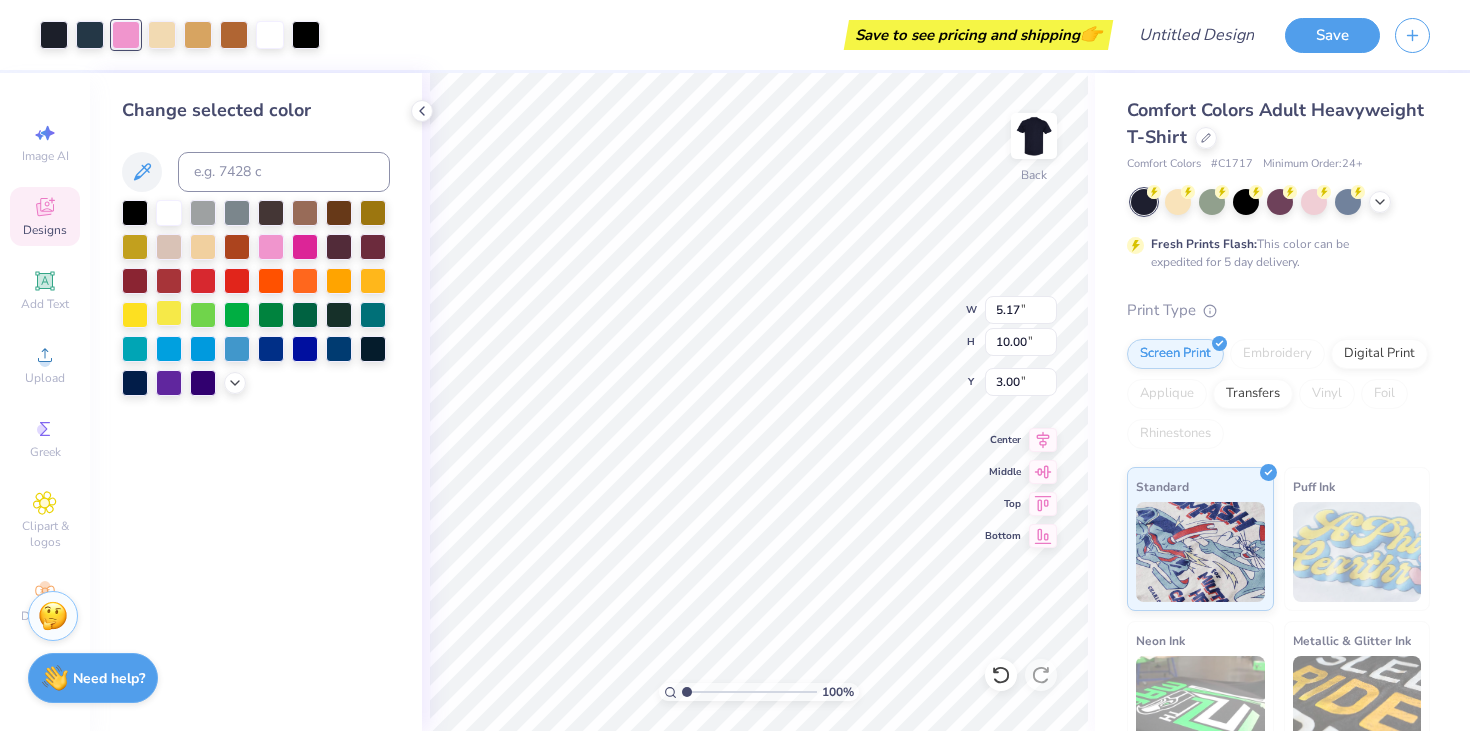 click at bounding box center (169, 313) 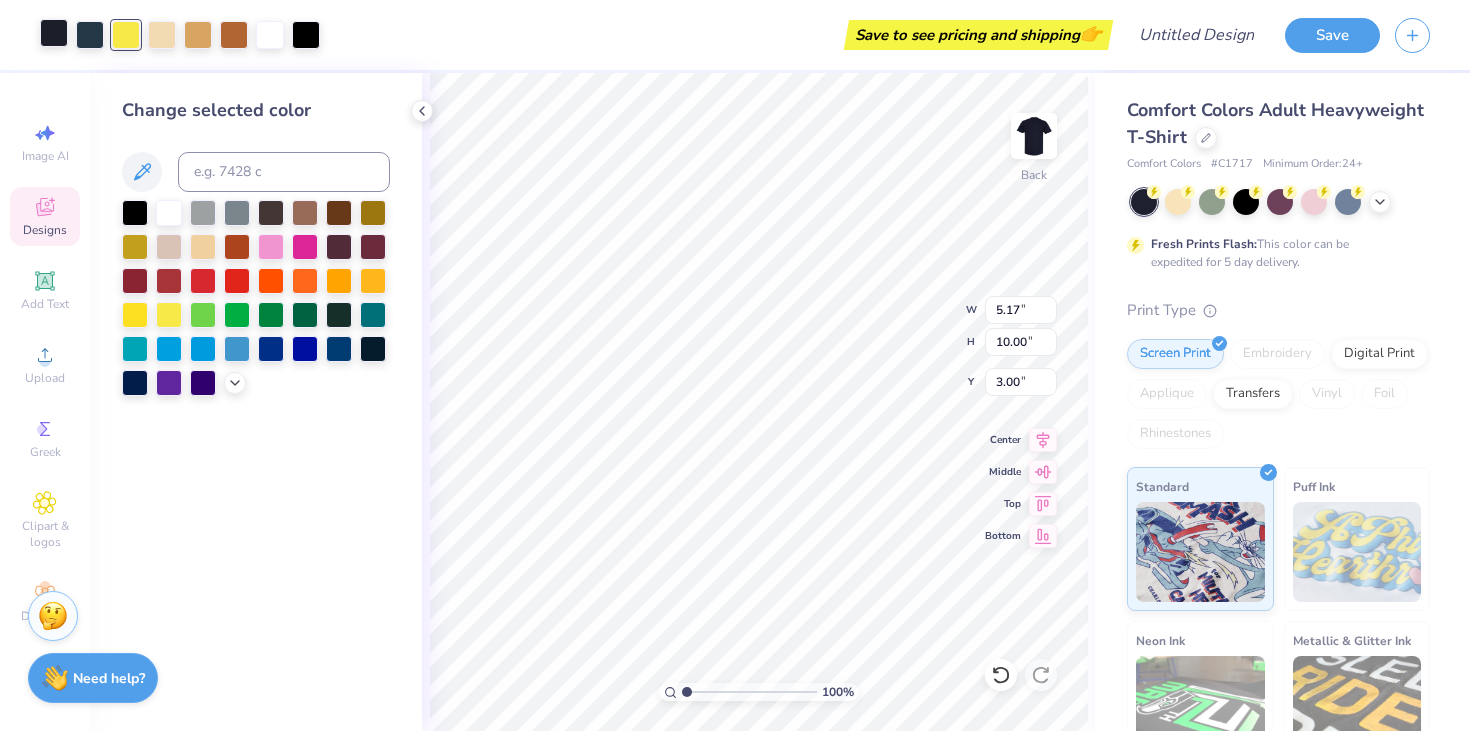 click at bounding box center (54, 33) 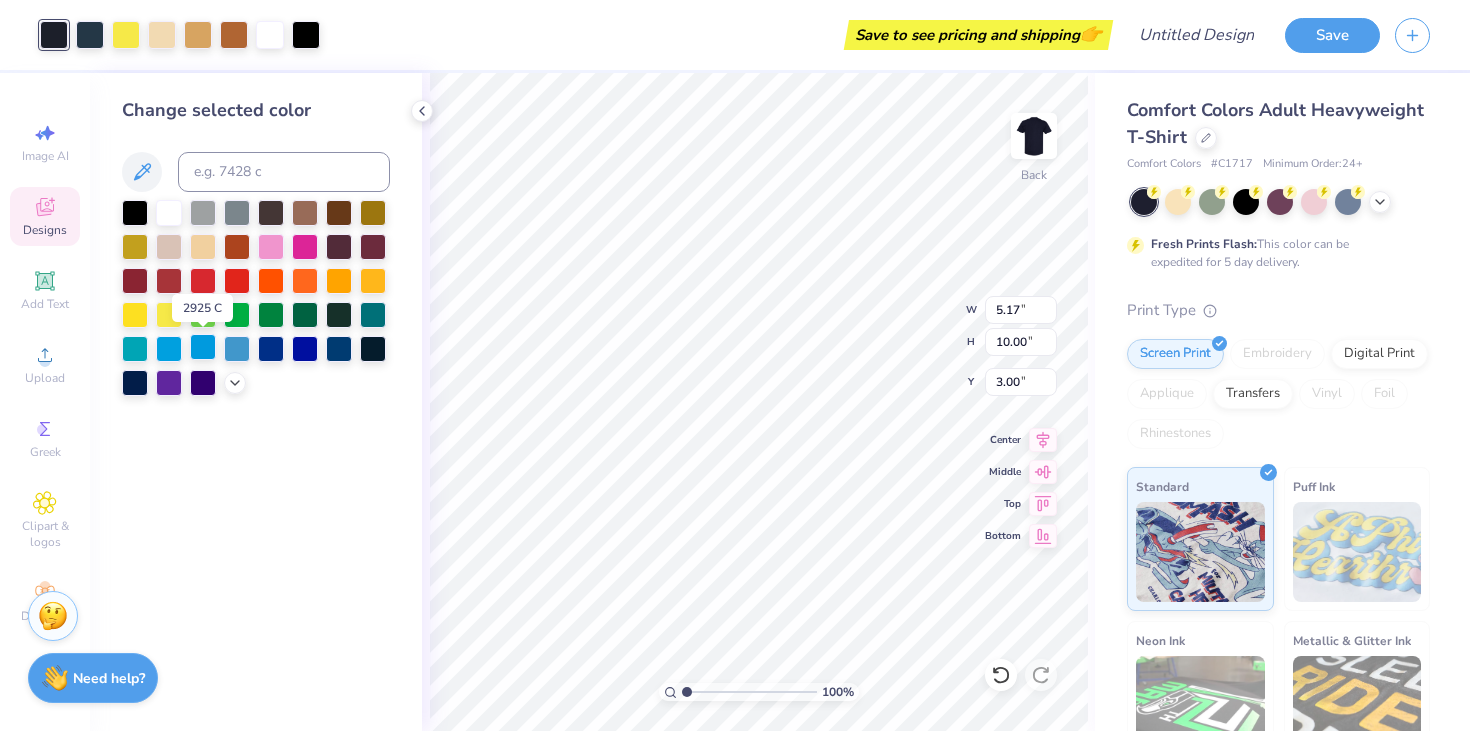 click at bounding box center [203, 347] 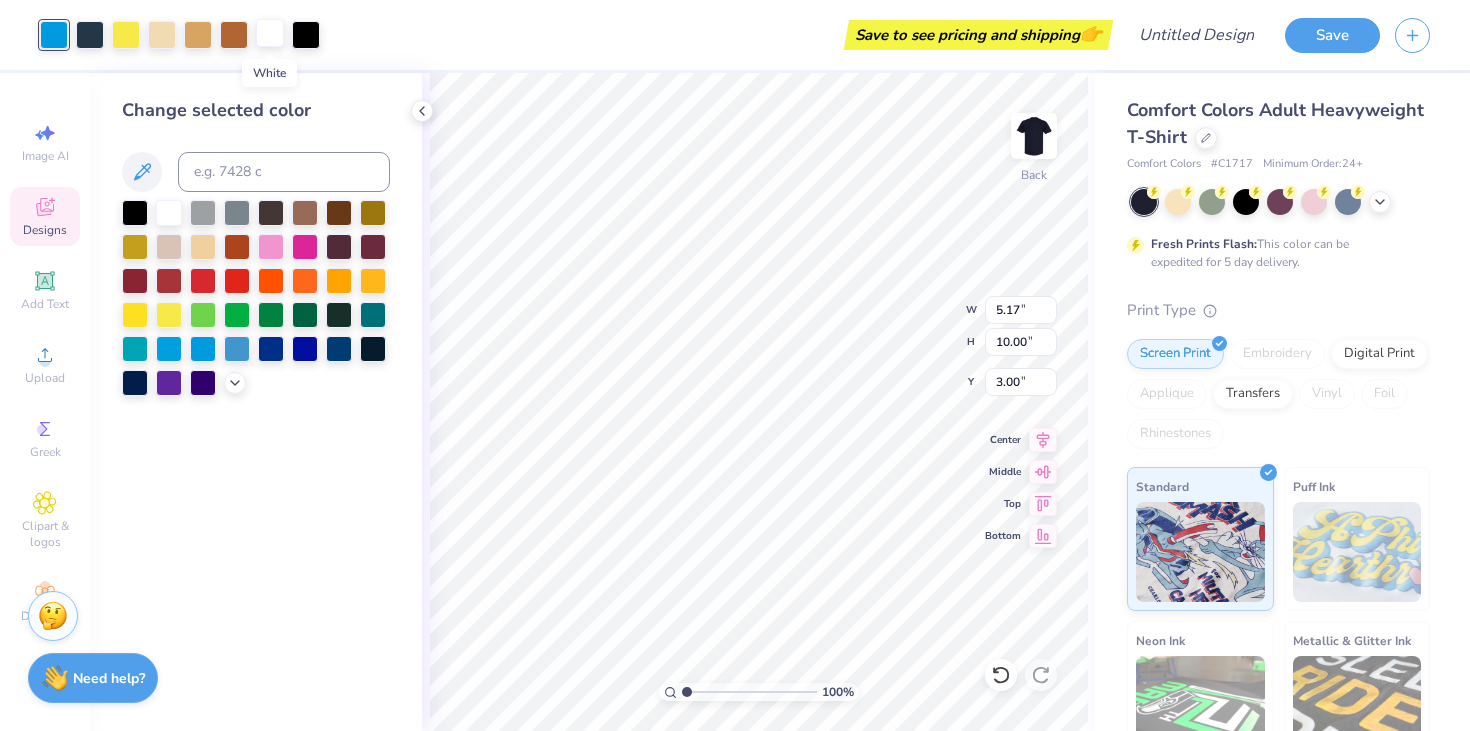 click at bounding box center [270, 33] 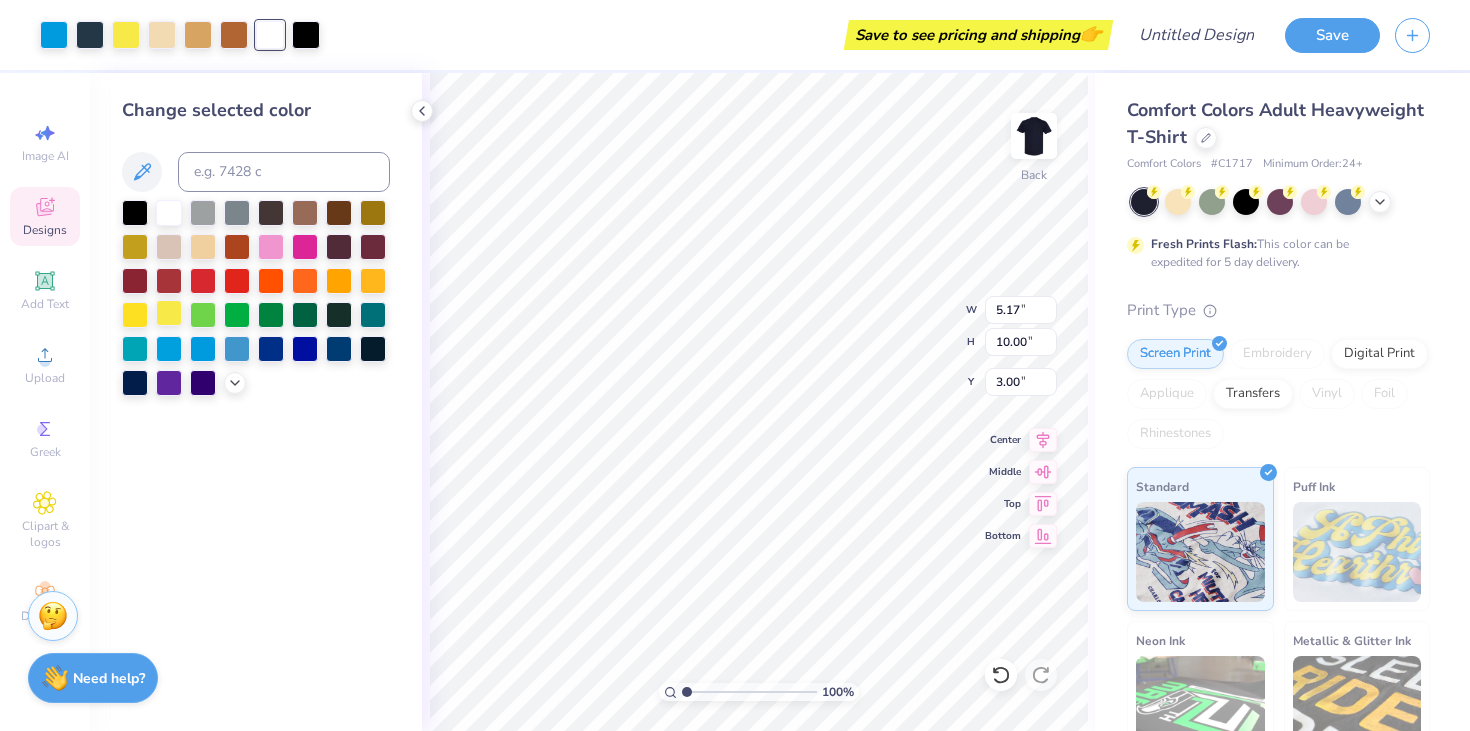 click at bounding box center (169, 313) 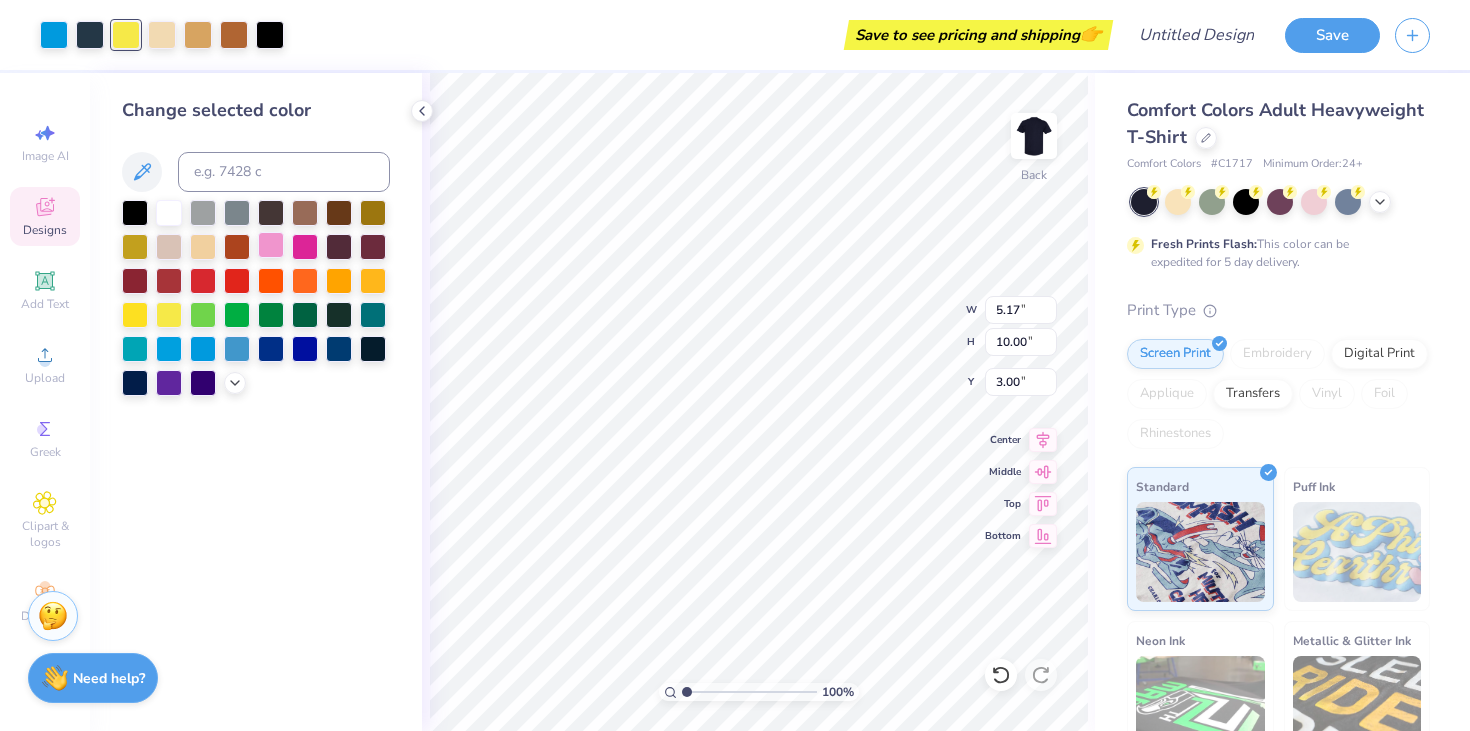 click at bounding box center [271, 245] 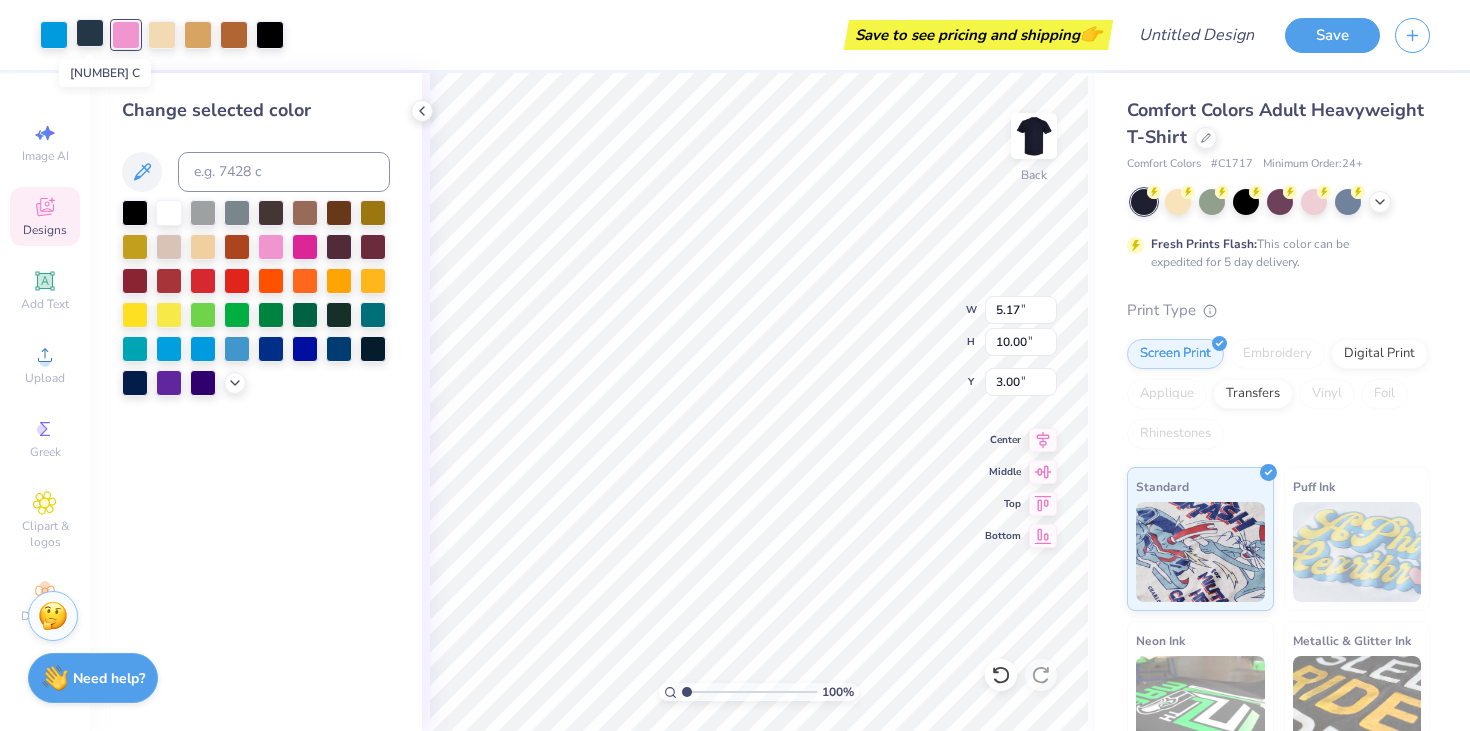 click at bounding box center (90, 33) 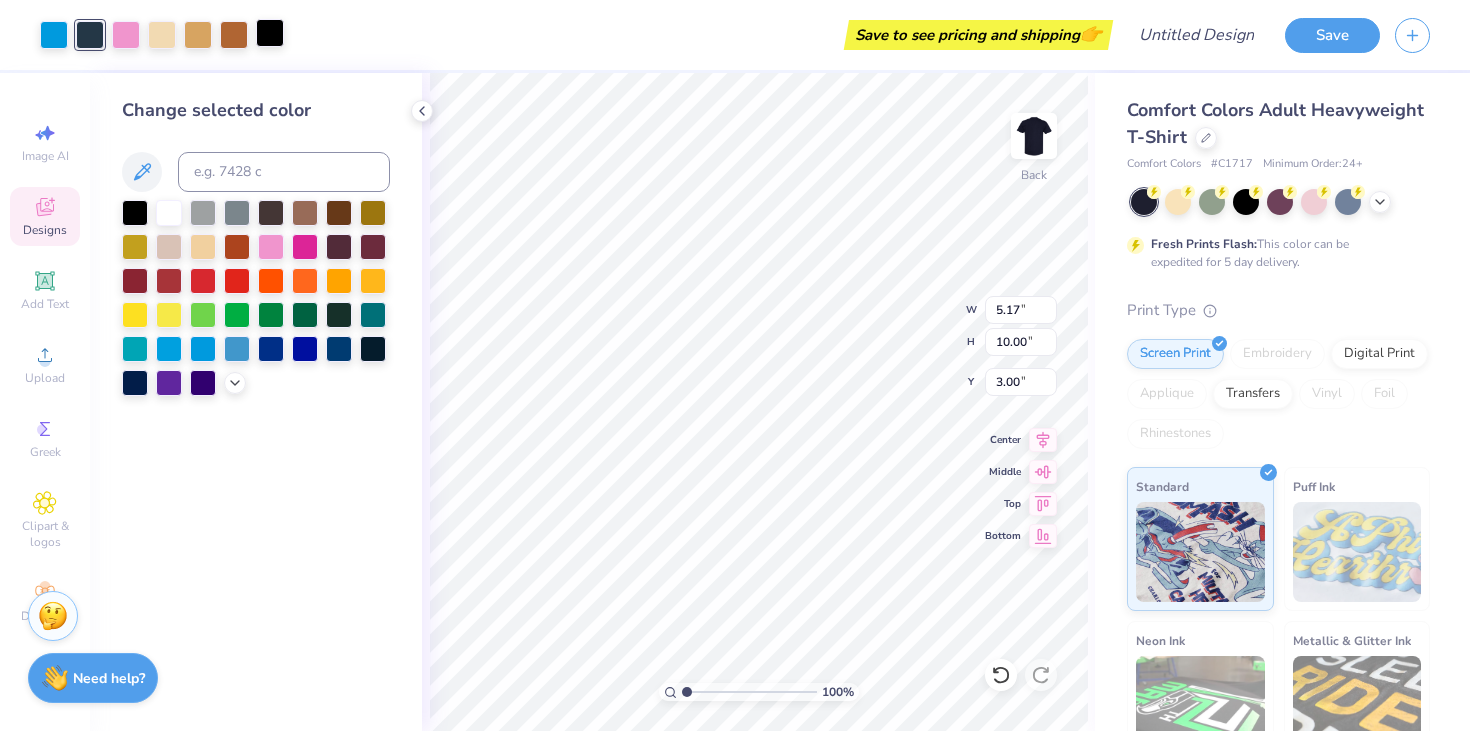 click at bounding box center [270, 33] 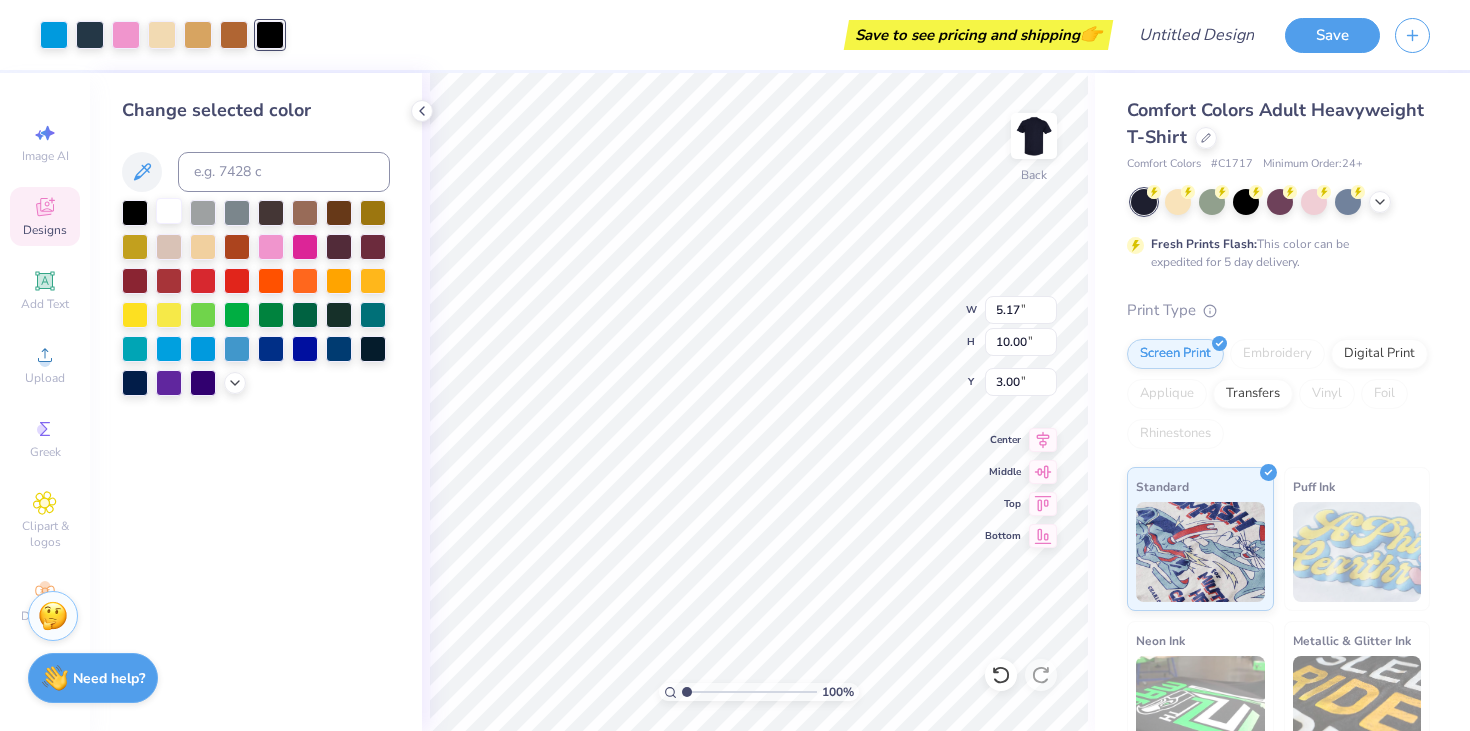 click at bounding box center [169, 211] 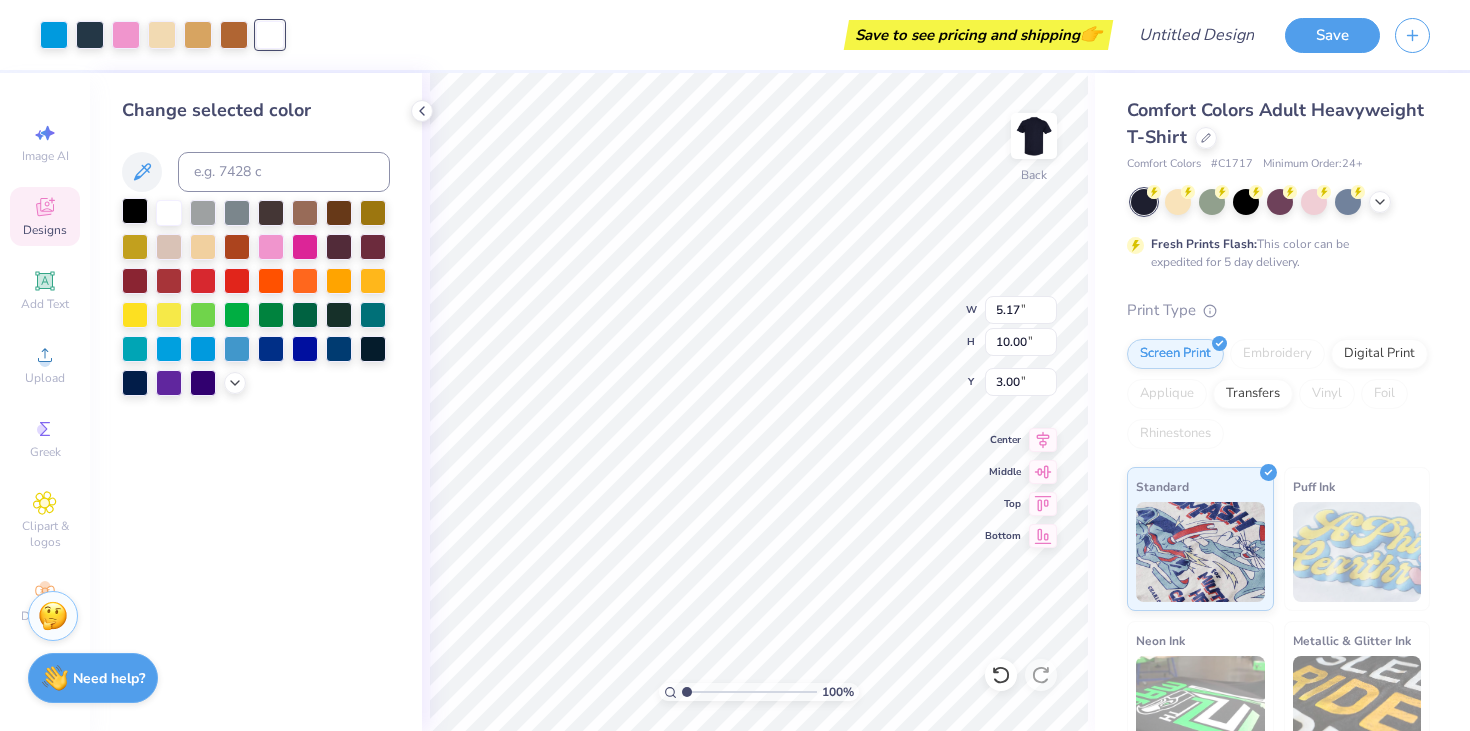 click at bounding box center [135, 211] 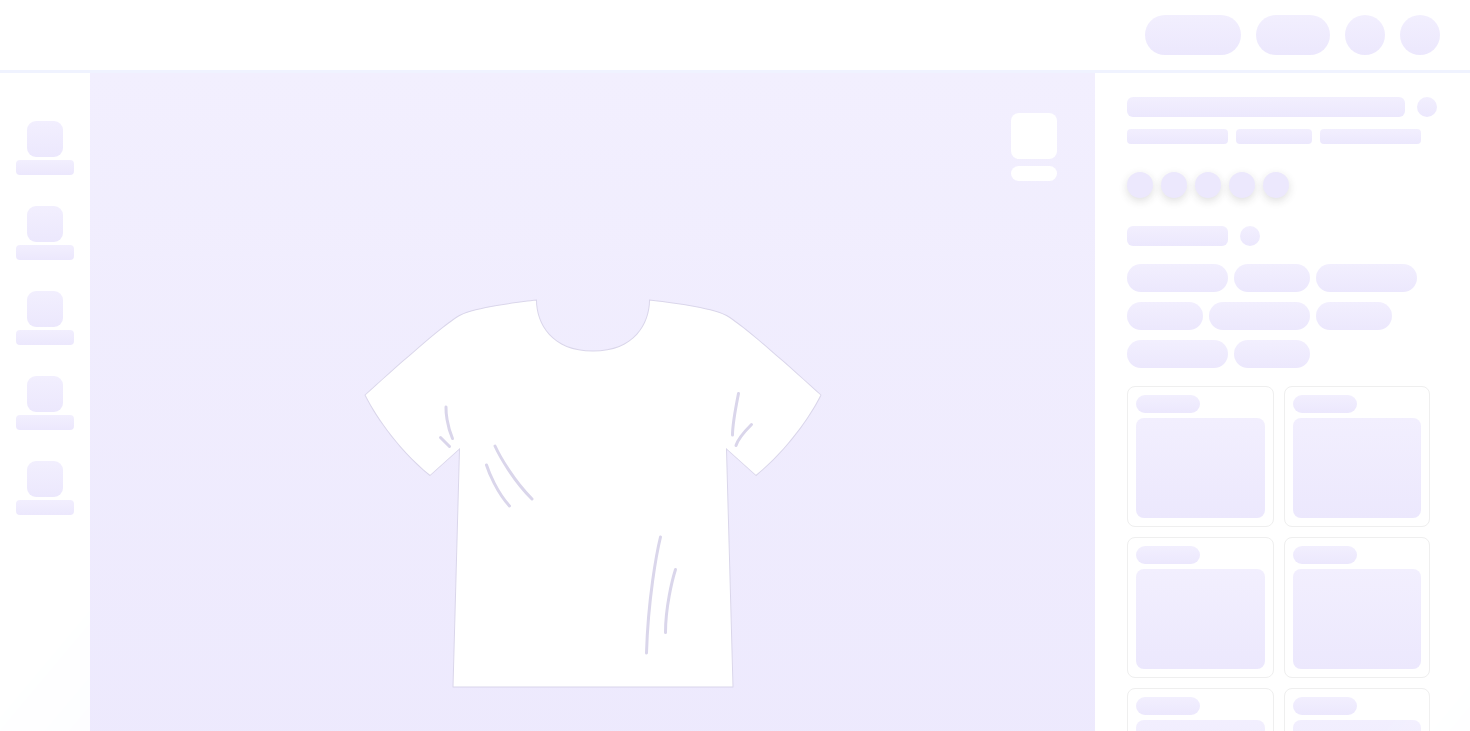 scroll, scrollTop: 0, scrollLeft: 0, axis: both 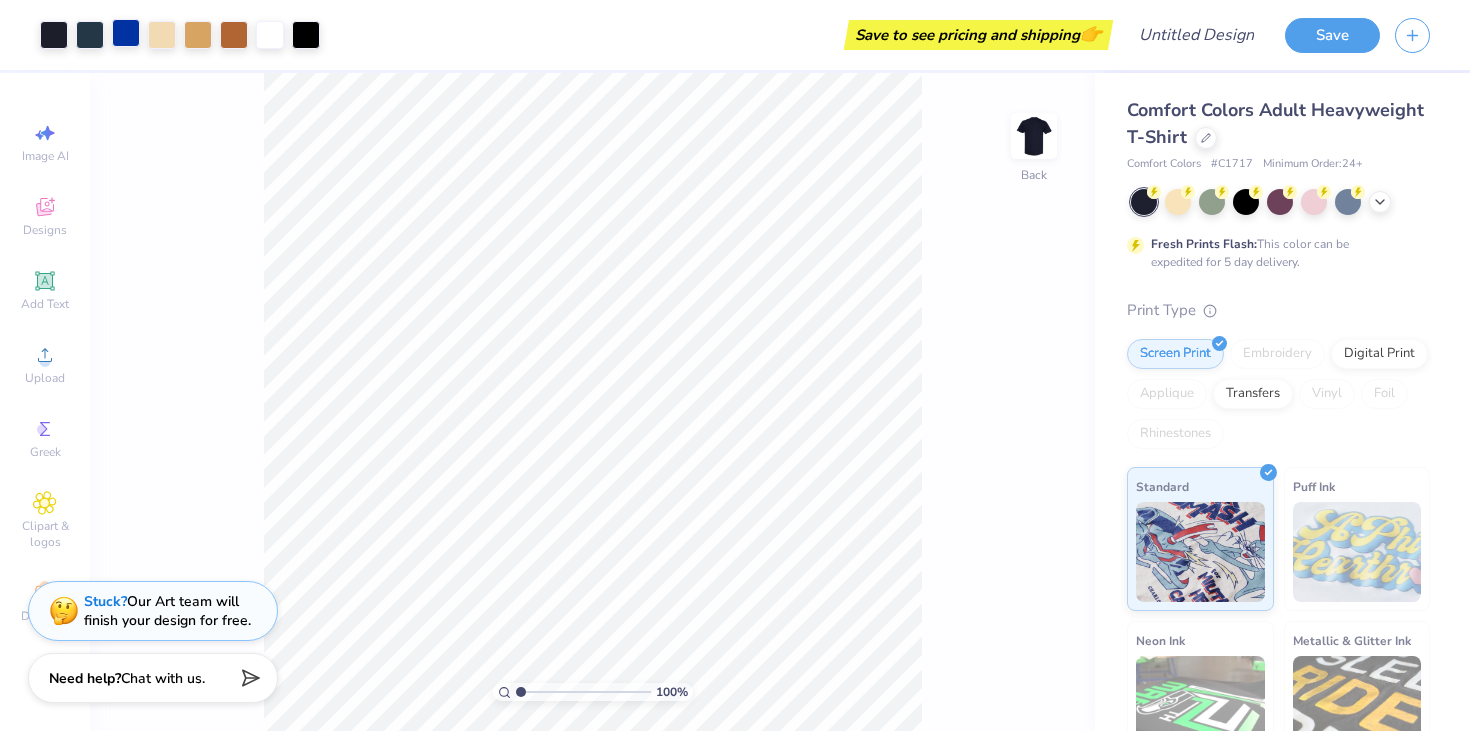 click at bounding box center [126, 33] 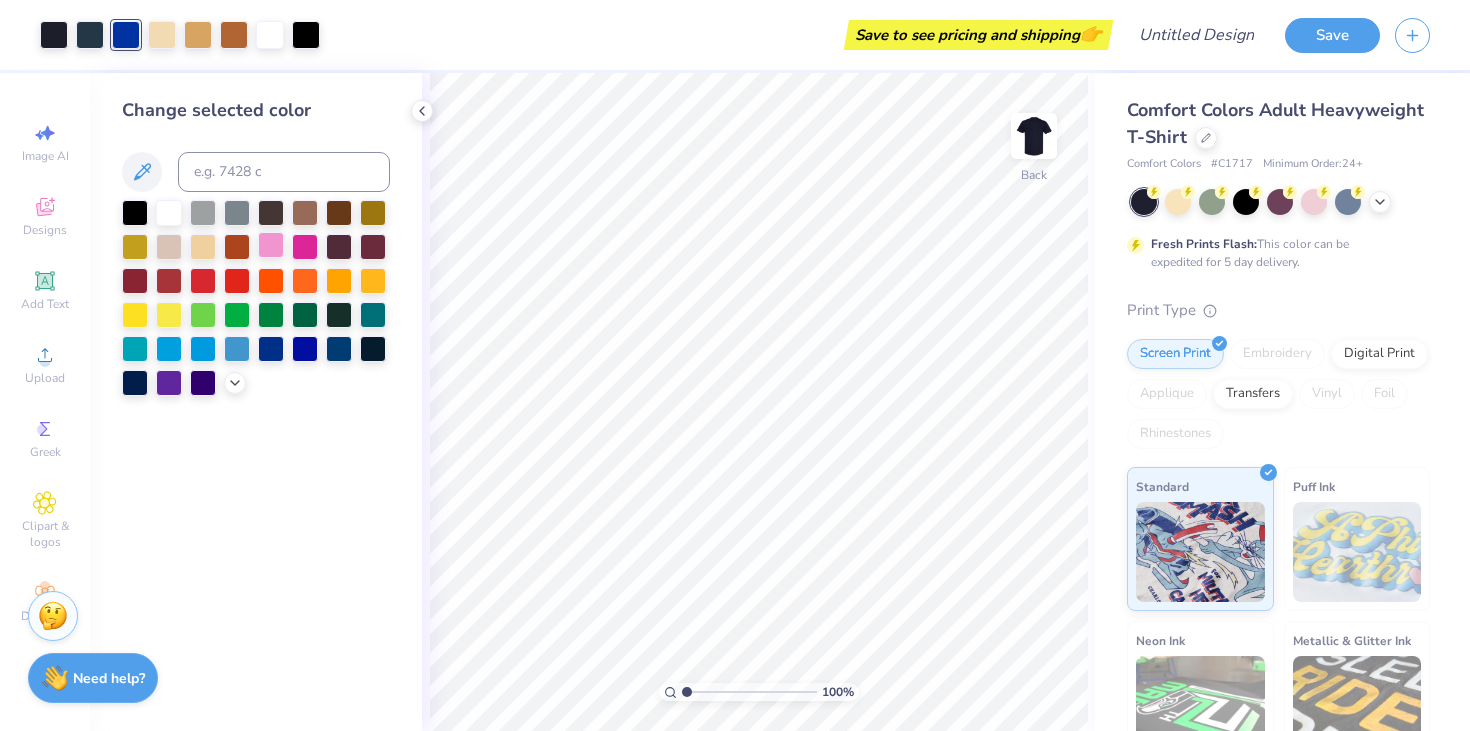 click at bounding box center [271, 245] 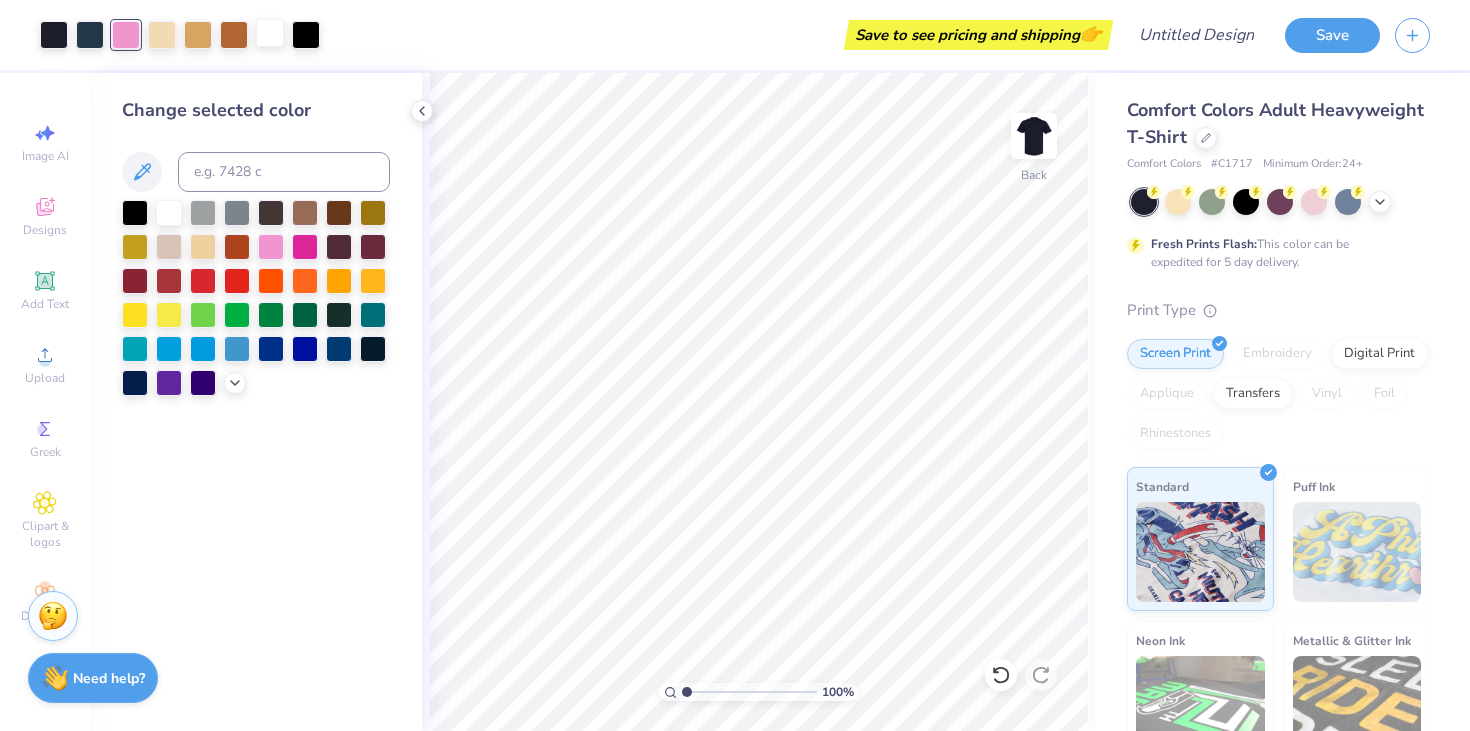 click at bounding box center (270, 33) 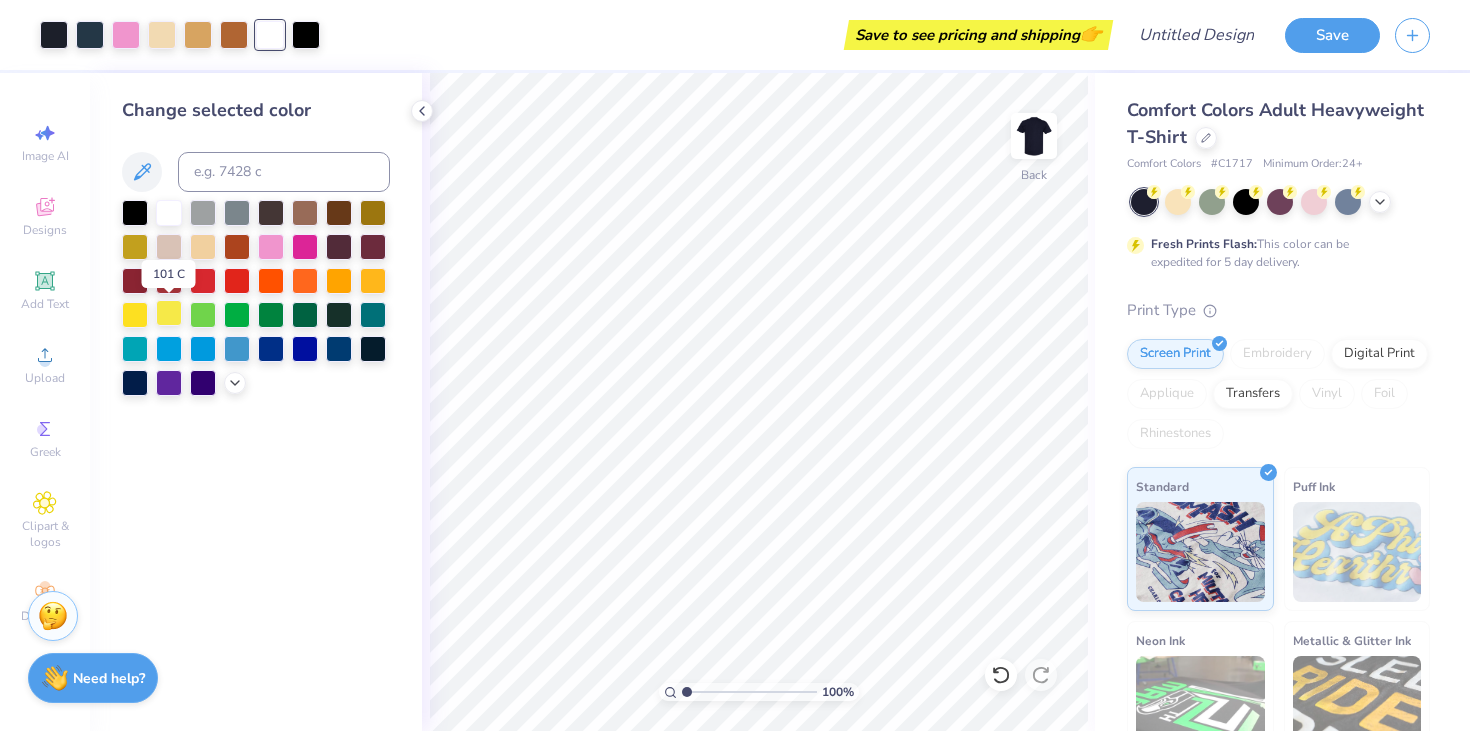 click at bounding box center (169, 313) 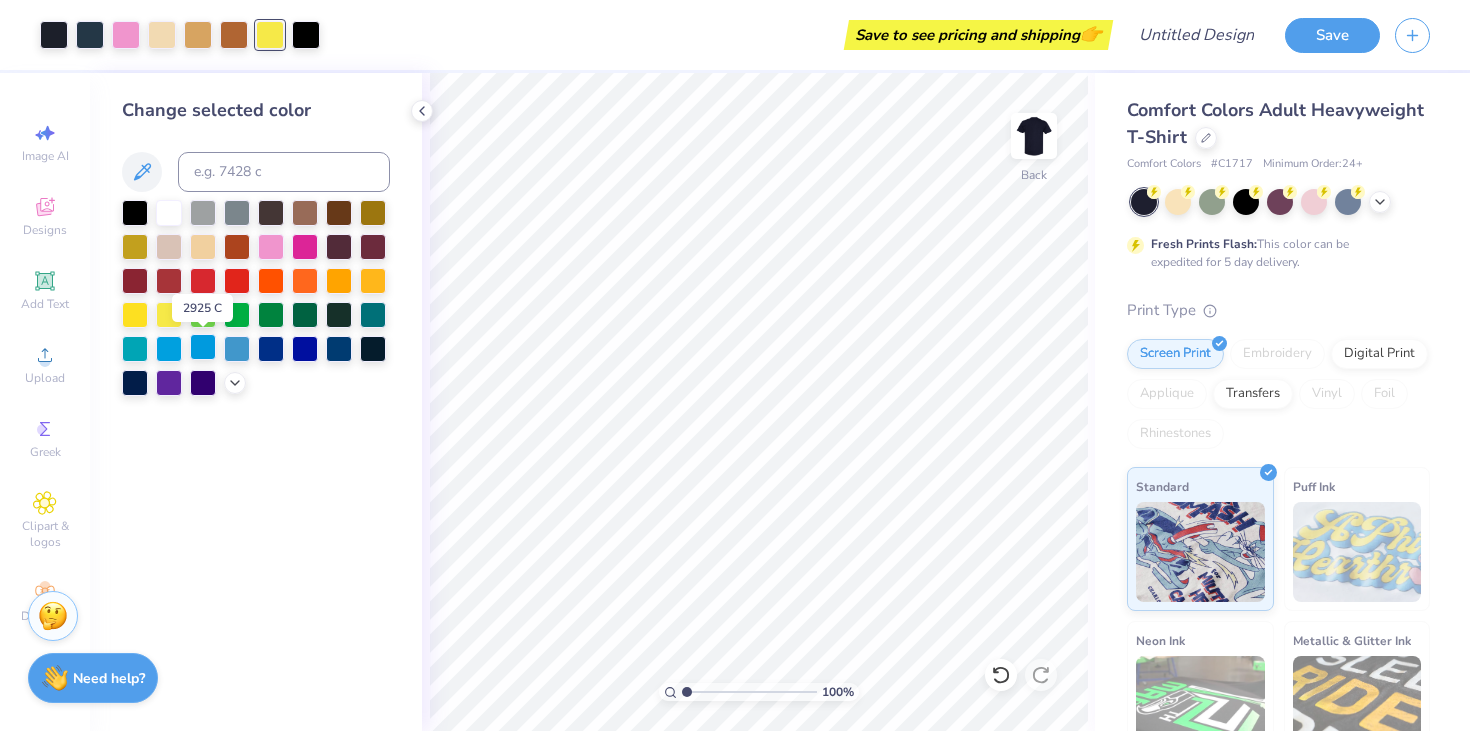 click at bounding box center (203, 347) 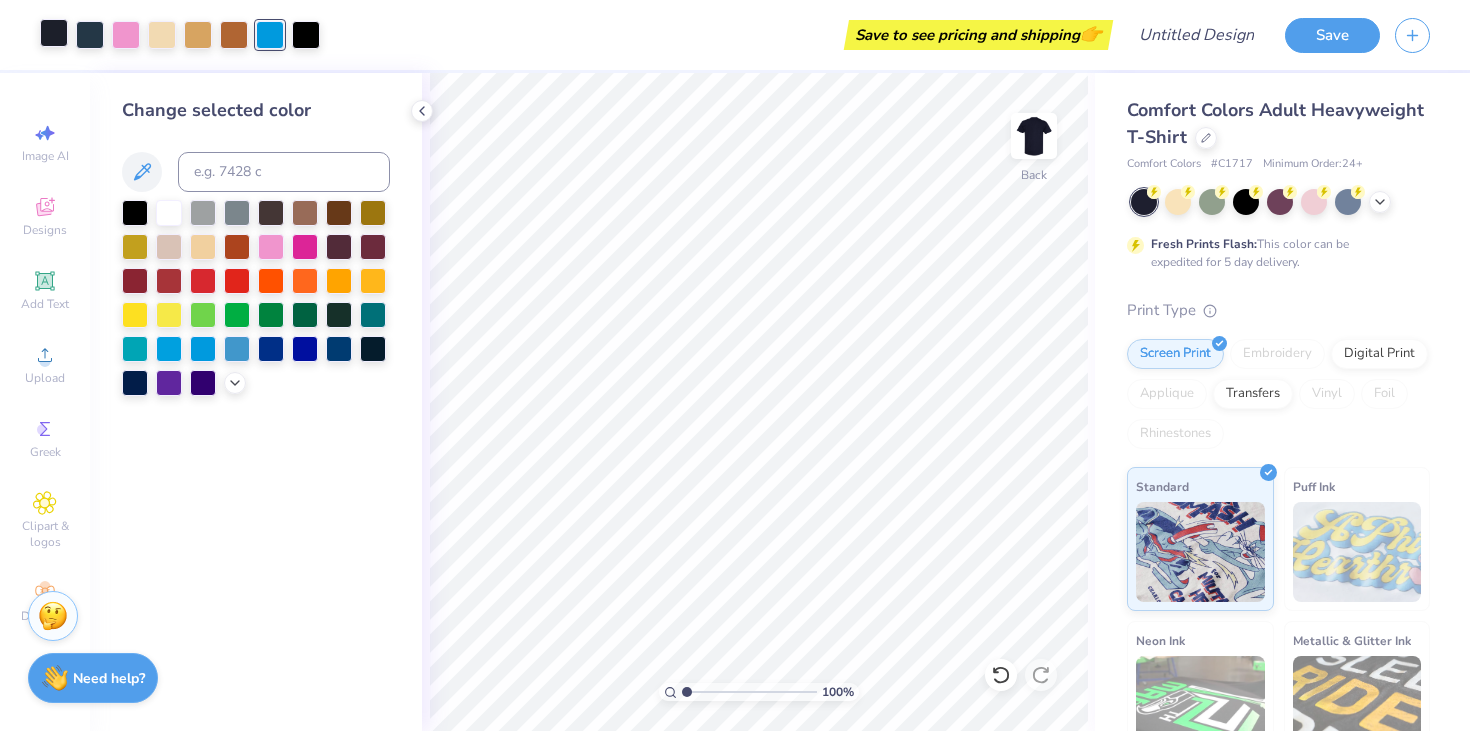 click at bounding box center (54, 33) 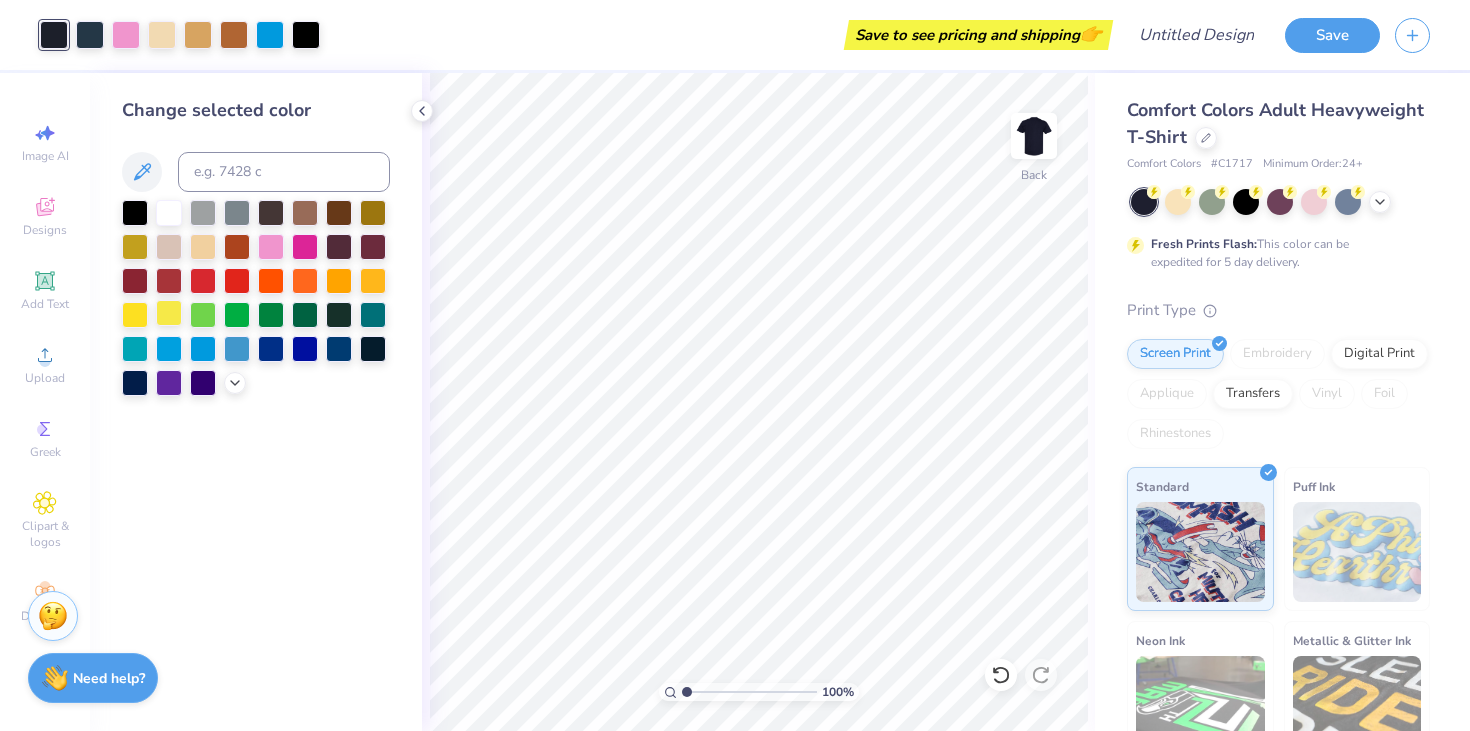 click at bounding box center (169, 313) 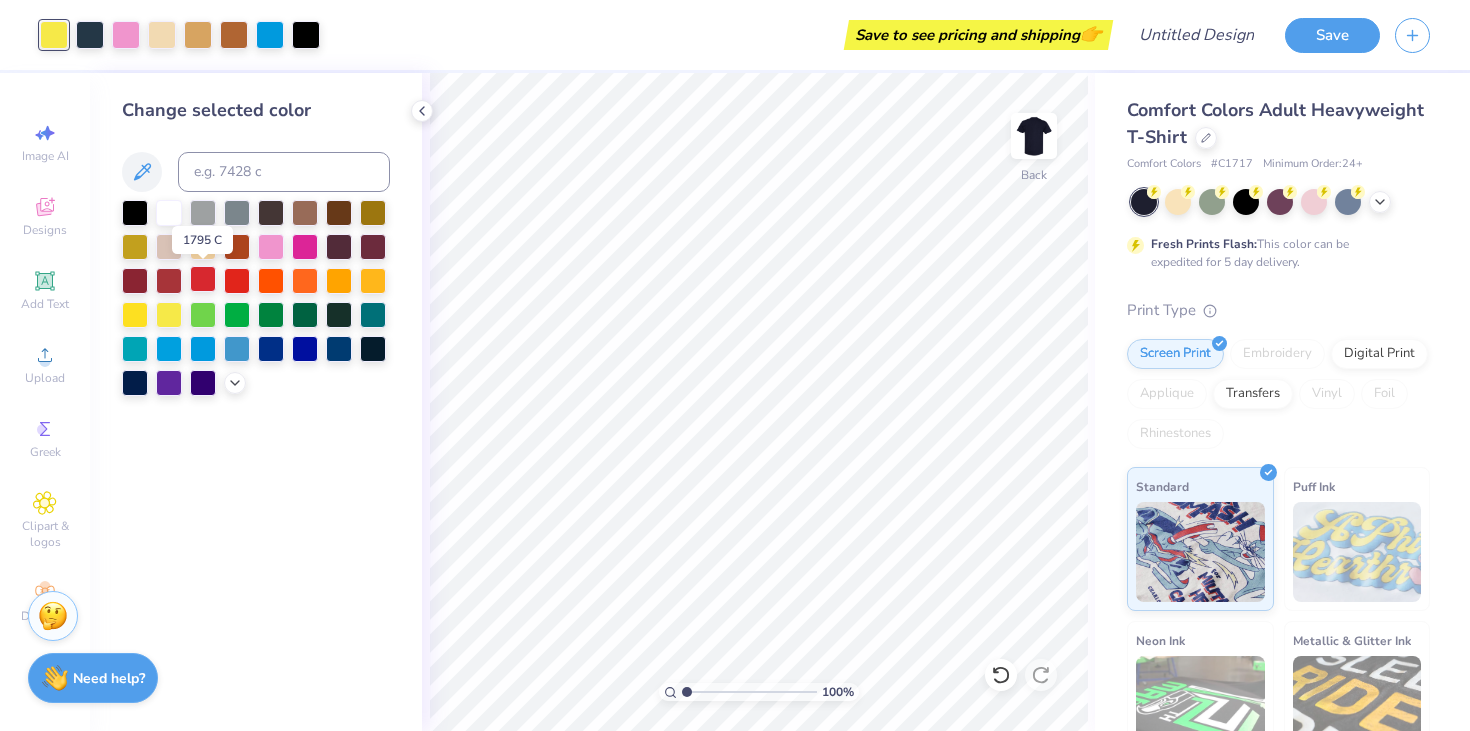 click at bounding box center (203, 279) 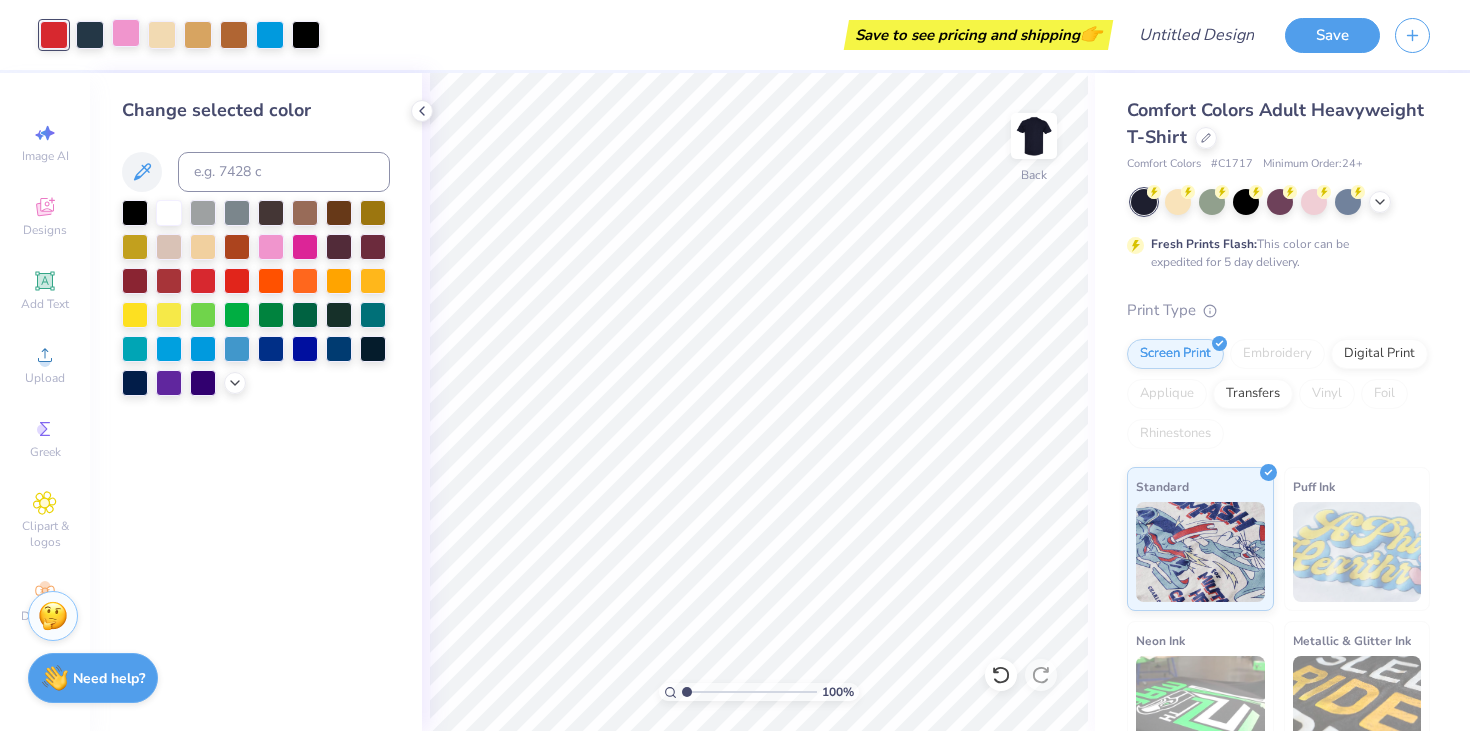 click at bounding box center (126, 33) 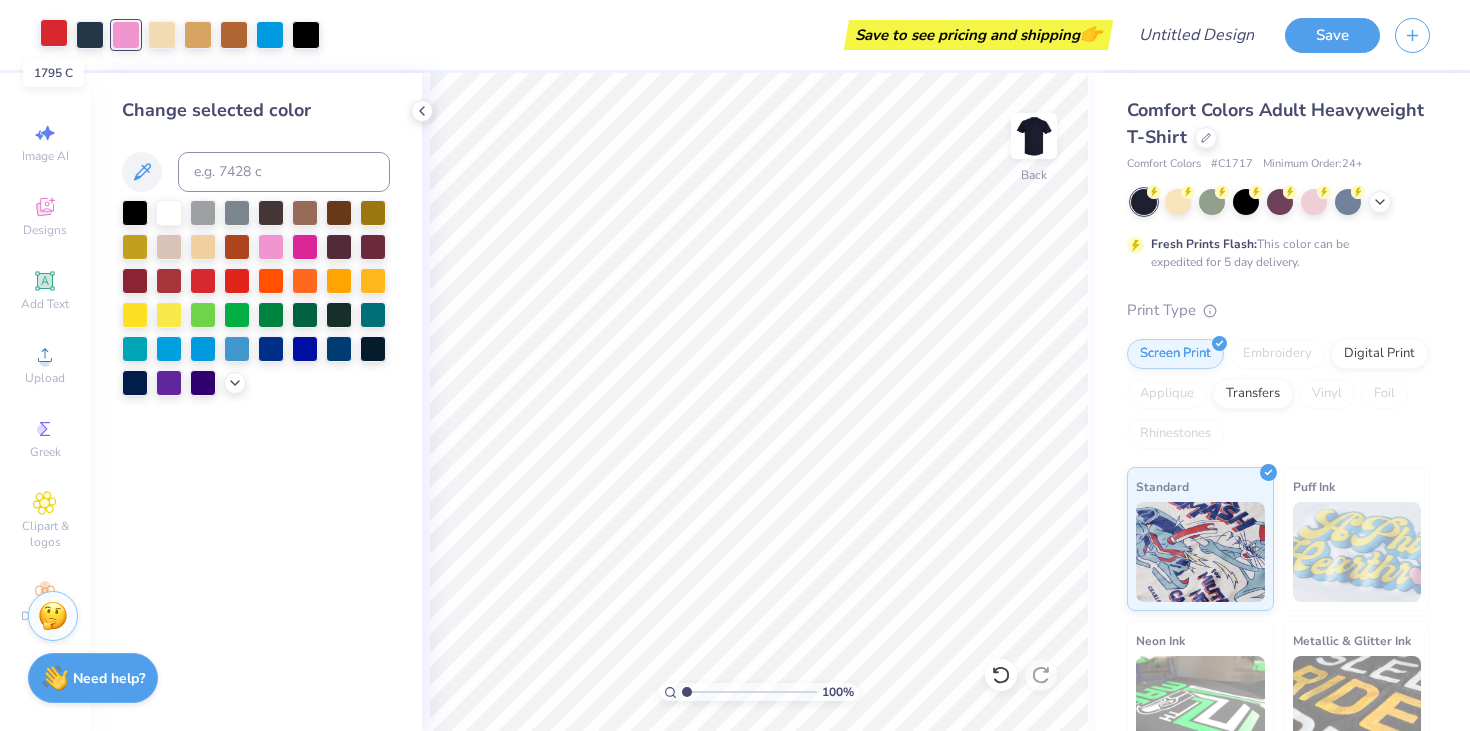 click at bounding box center (54, 33) 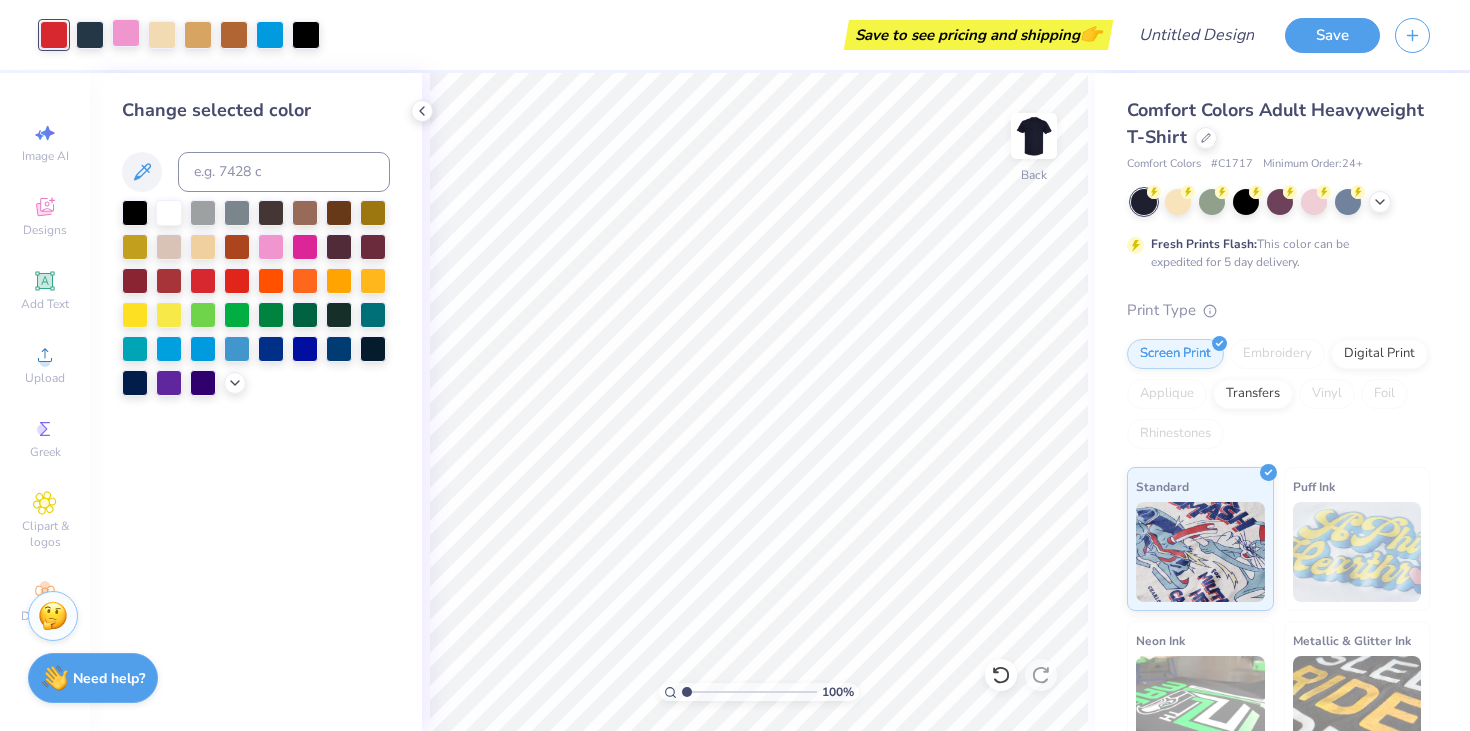 click at bounding box center [126, 33] 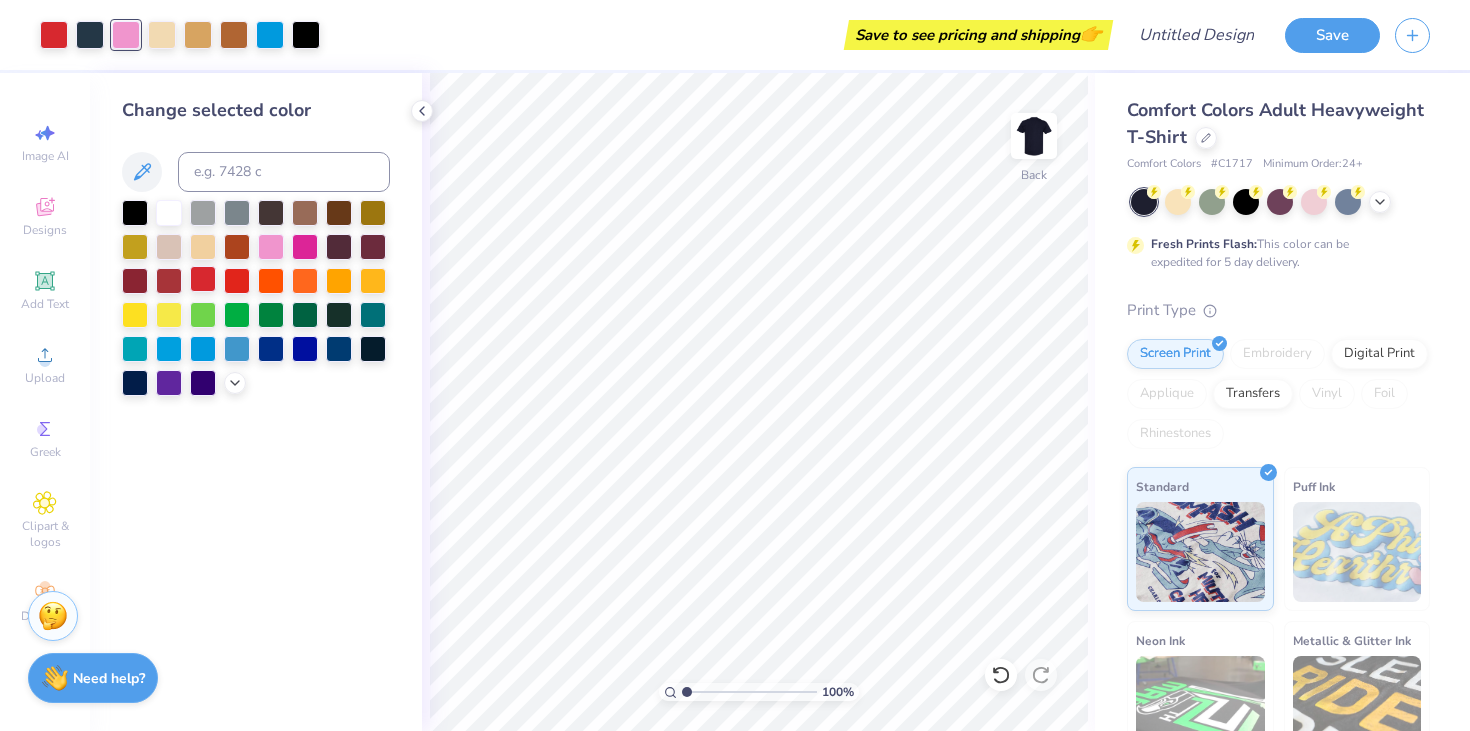 click at bounding box center (203, 279) 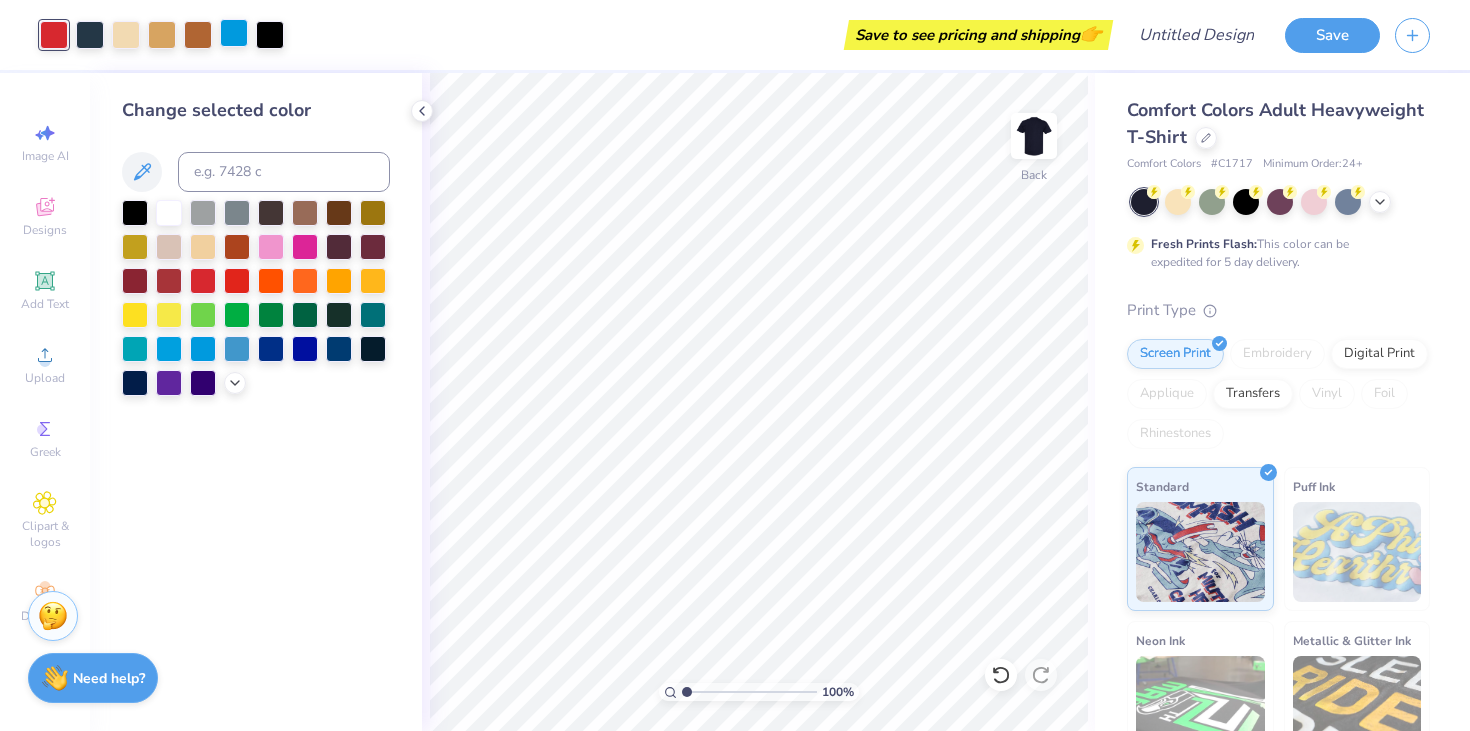 click at bounding box center (234, 33) 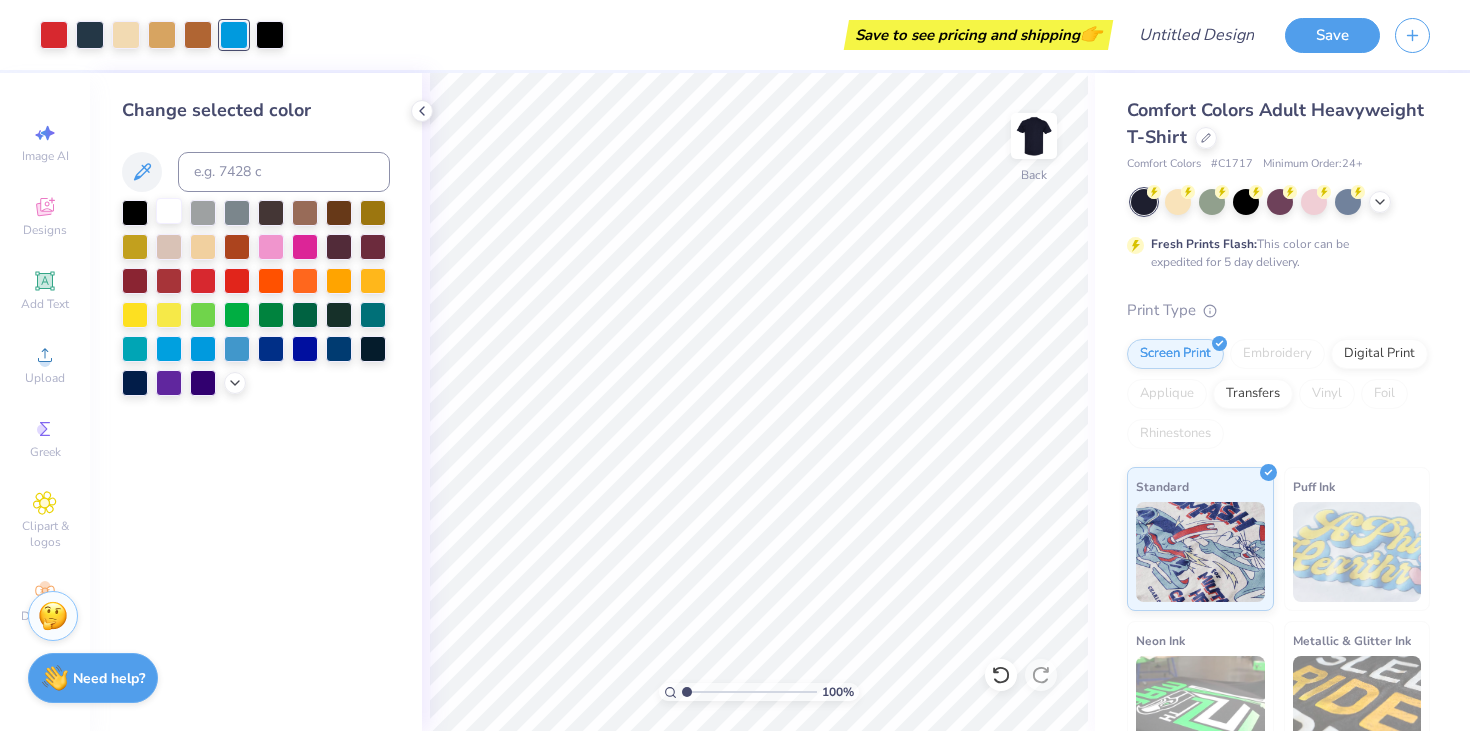 click at bounding box center (169, 211) 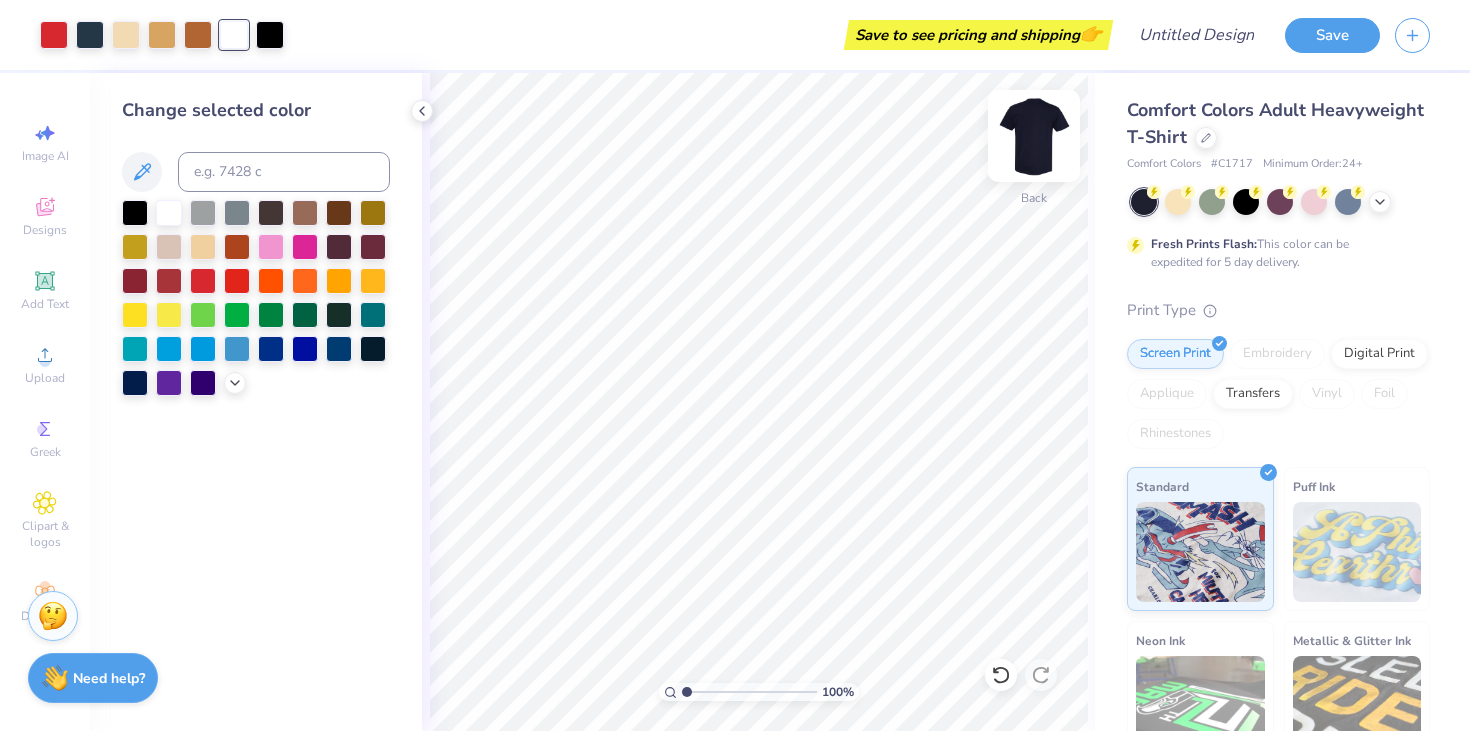 click at bounding box center [1034, 136] 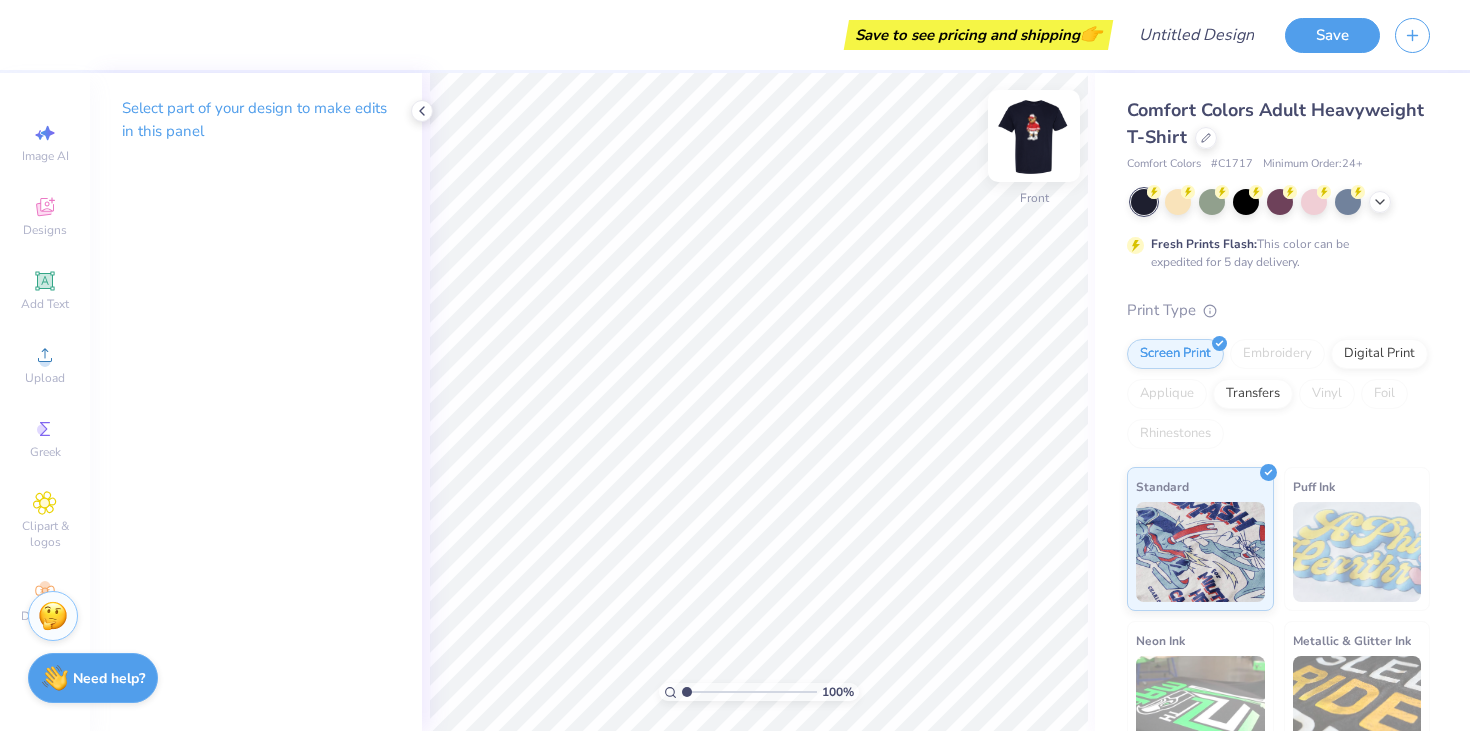 click at bounding box center [1034, 136] 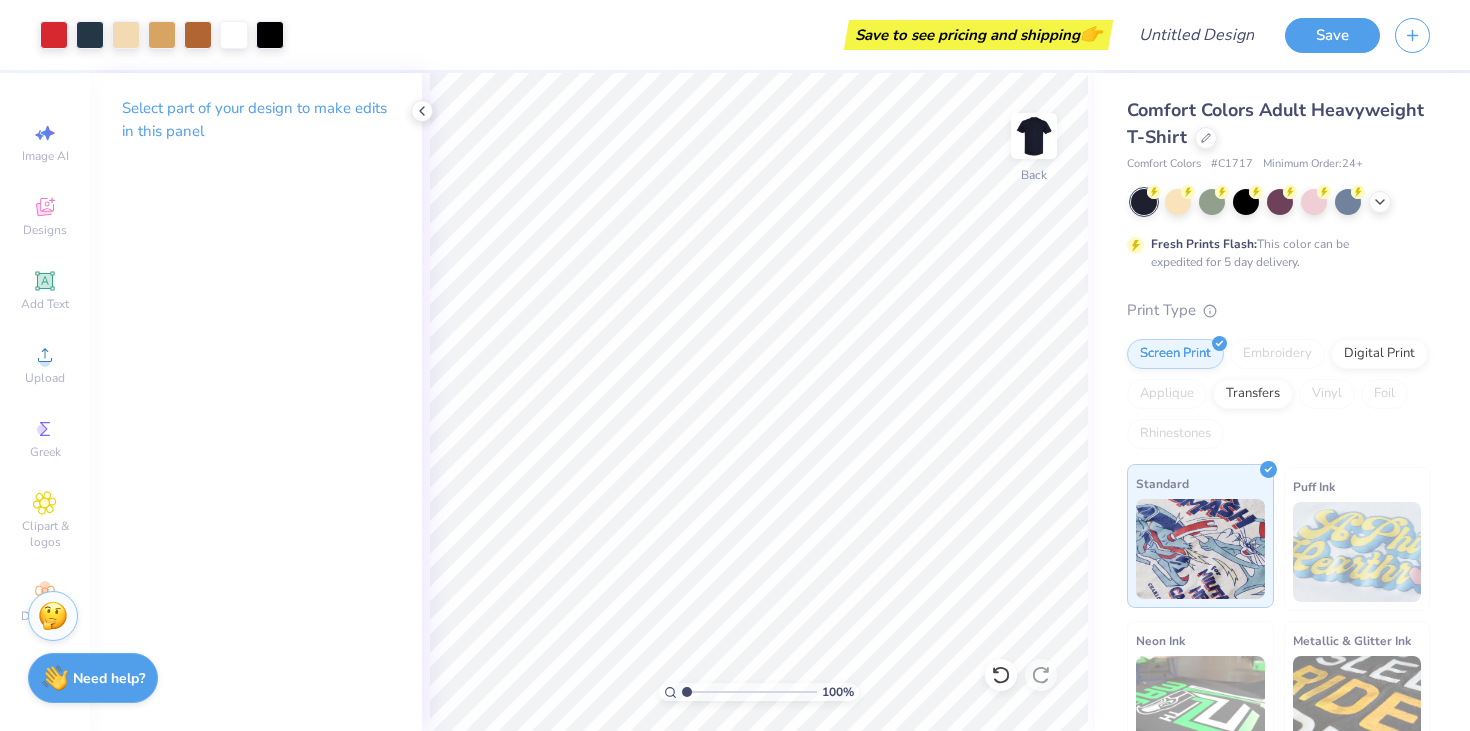 scroll, scrollTop: 188, scrollLeft: 0, axis: vertical 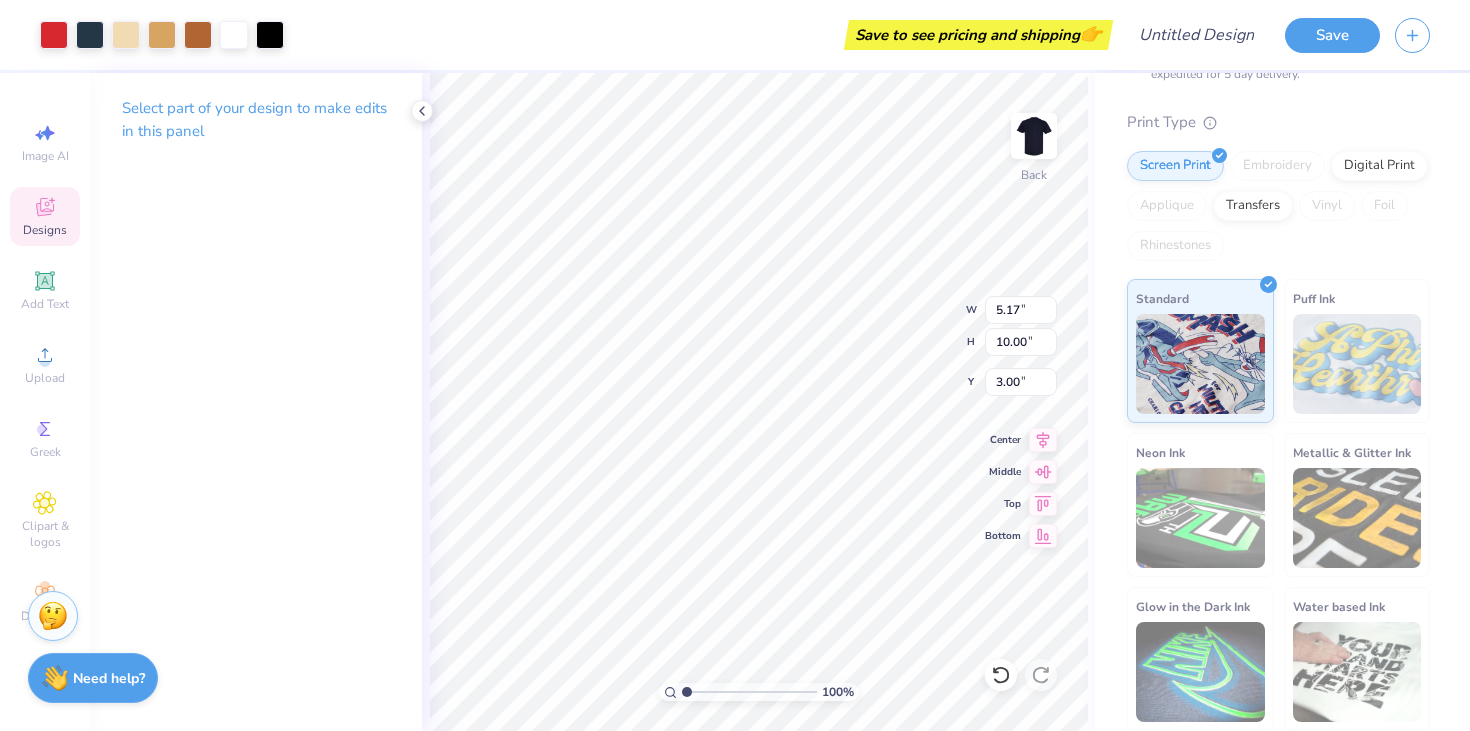 type on "7.07" 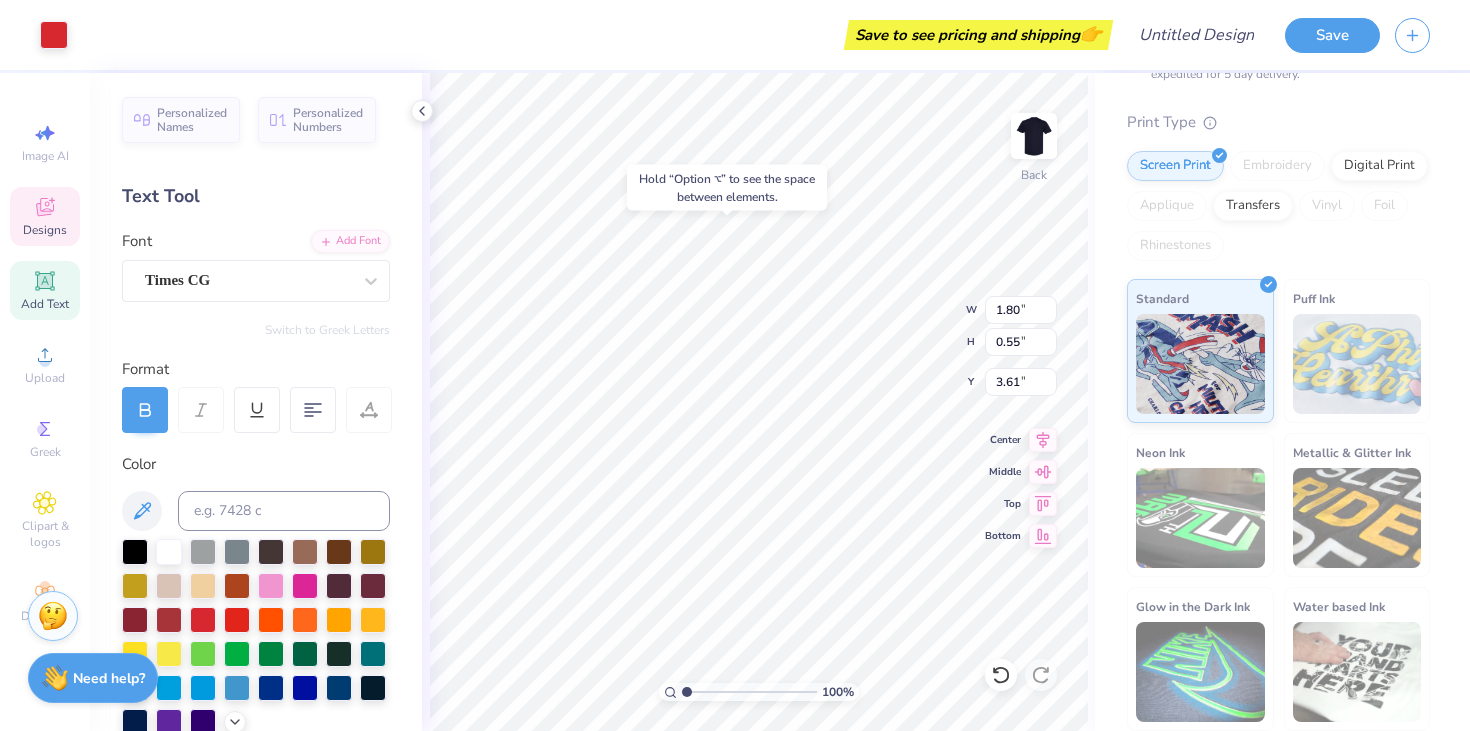 type on "3.64" 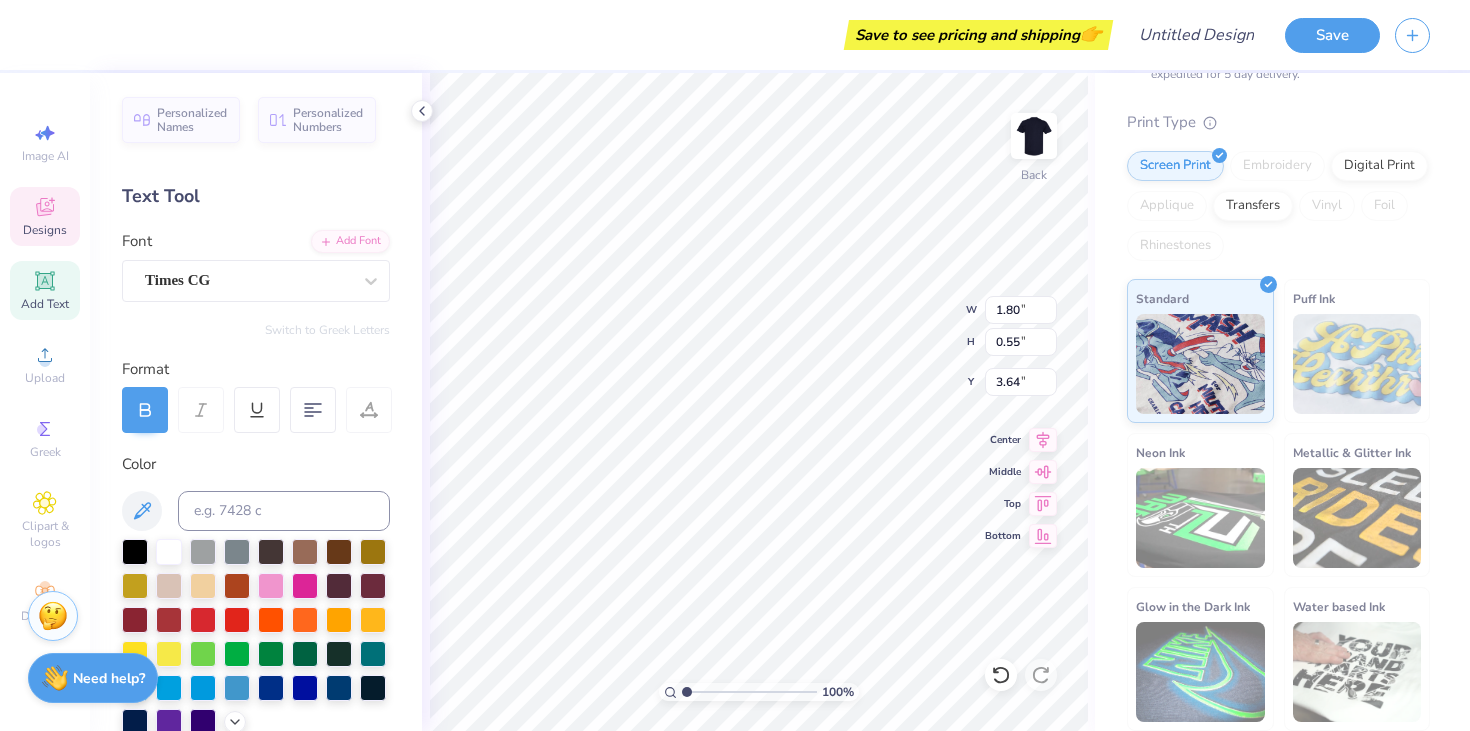 scroll, scrollTop: 0, scrollLeft: 2, axis: horizontal 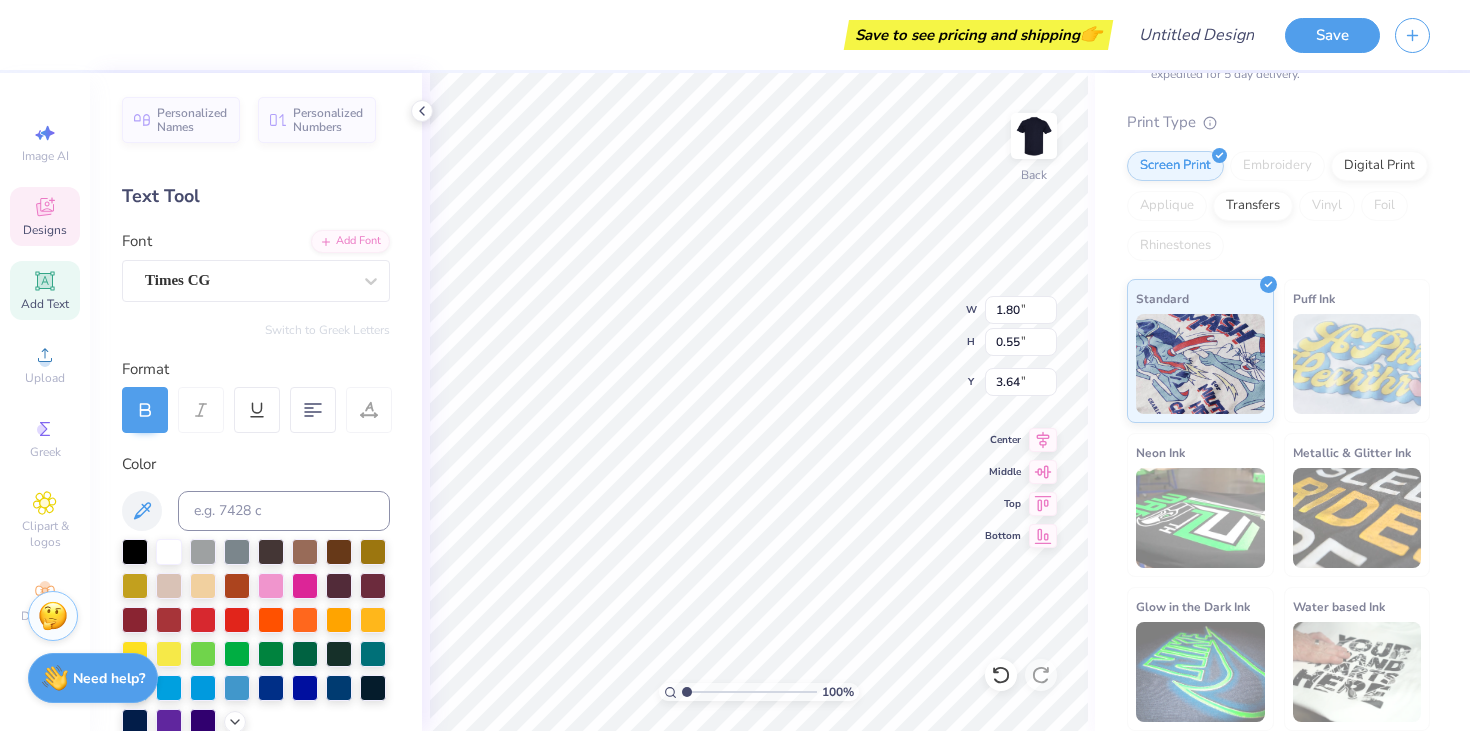 type on "TRI DELTA" 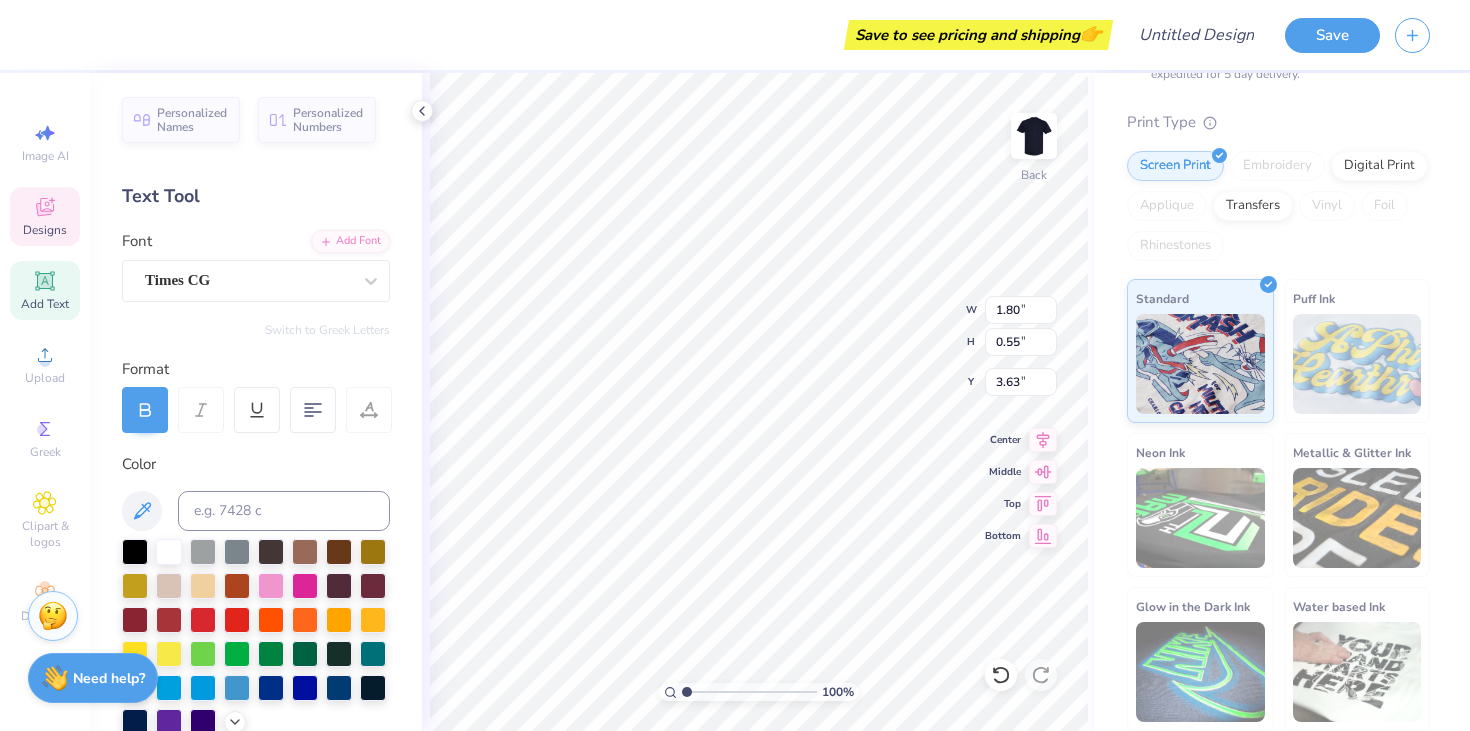 type on "3.64" 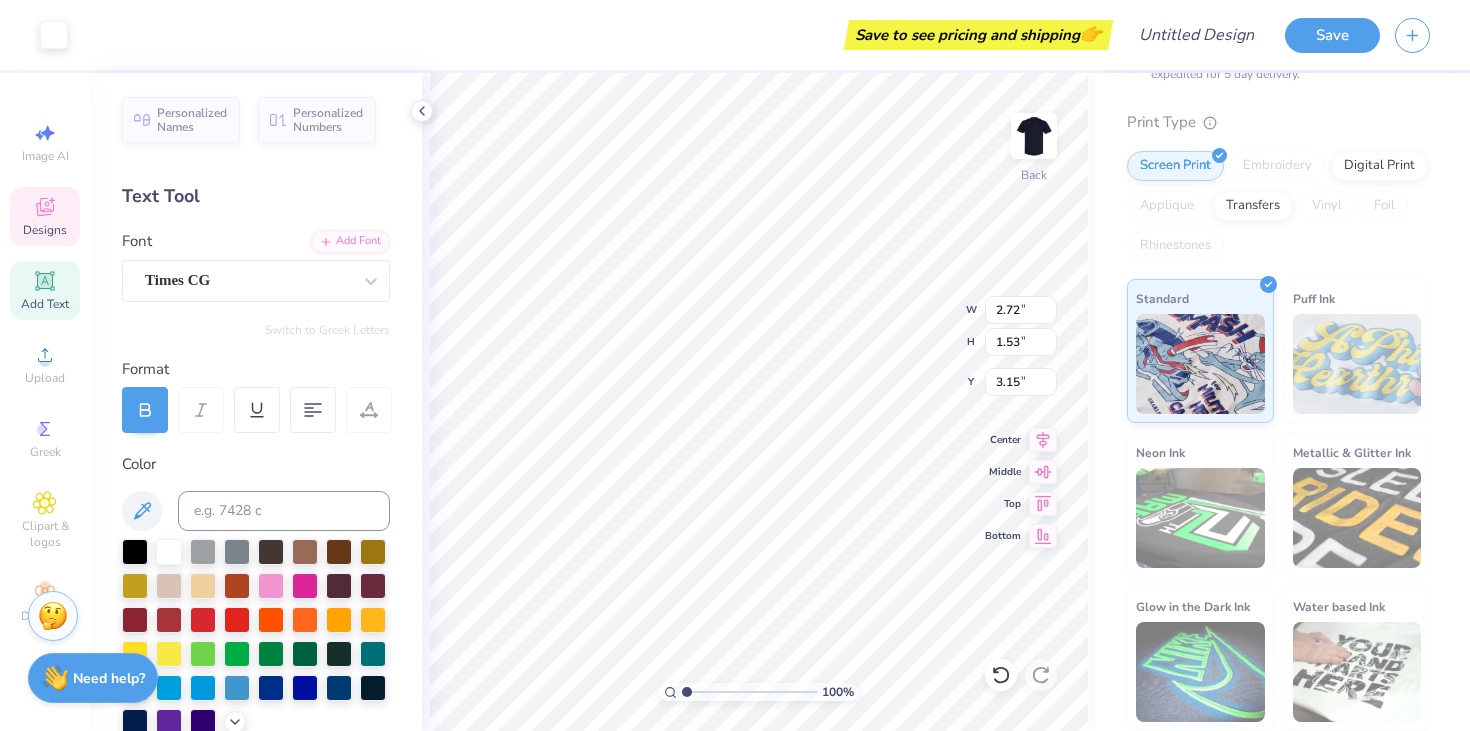 type on "3.00" 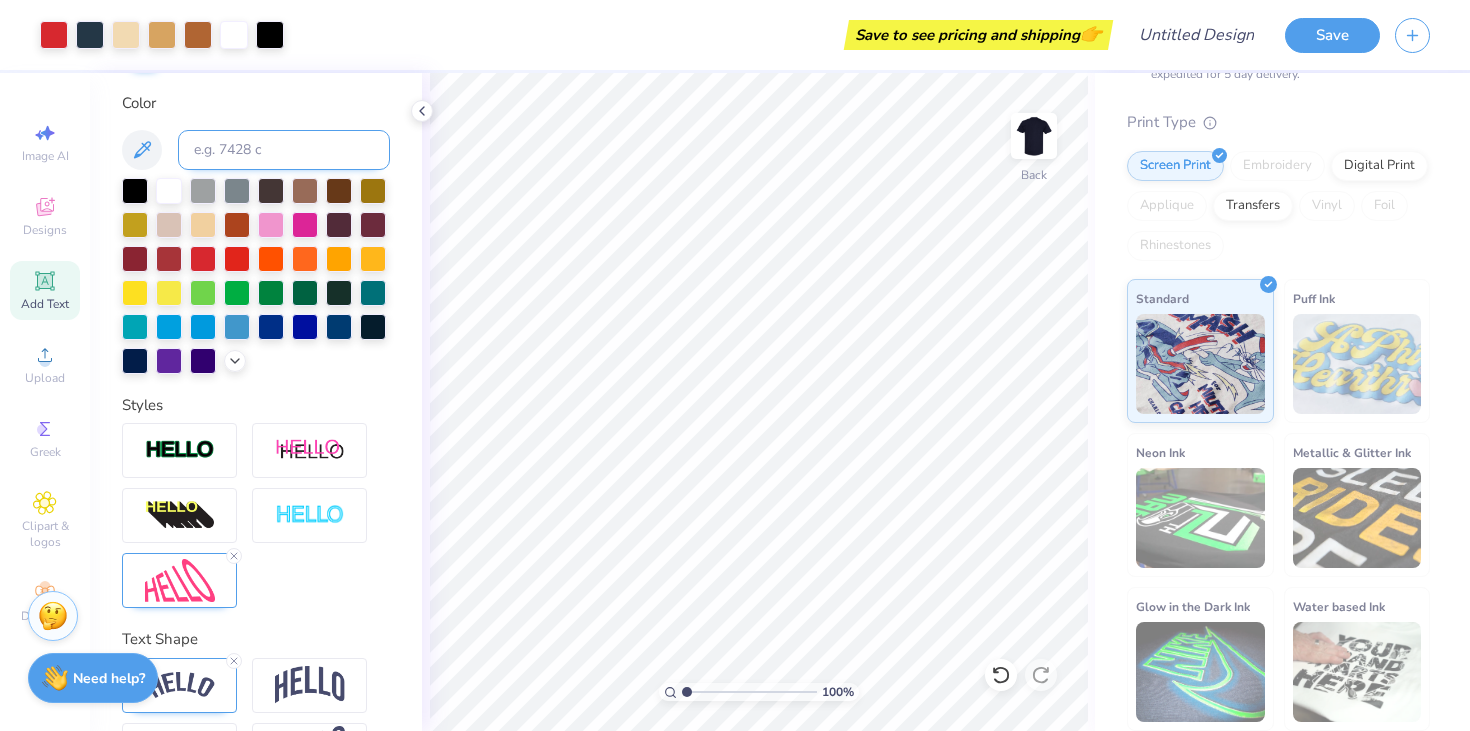 scroll, scrollTop: 431, scrollLeft: 0, axis: vertical 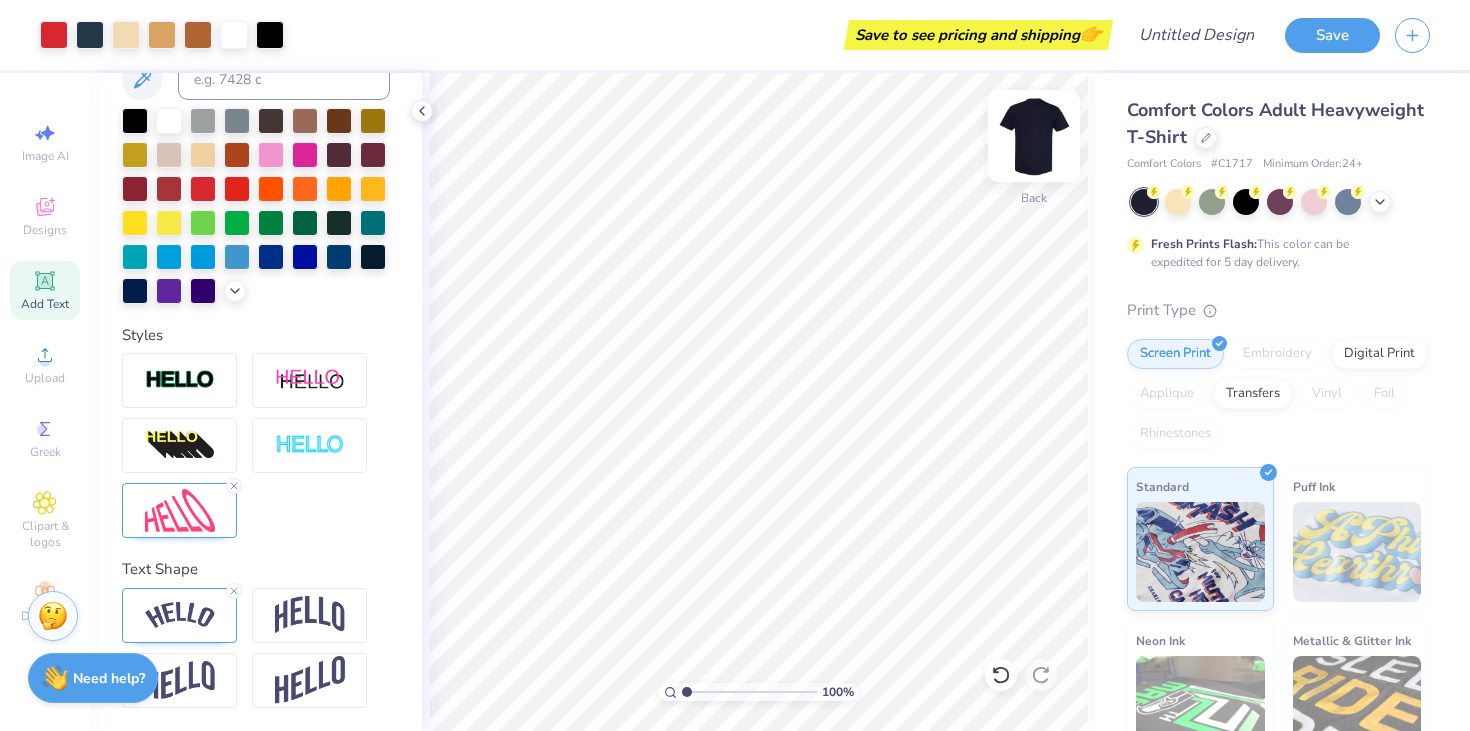 click at bounding box center (1034, 136) 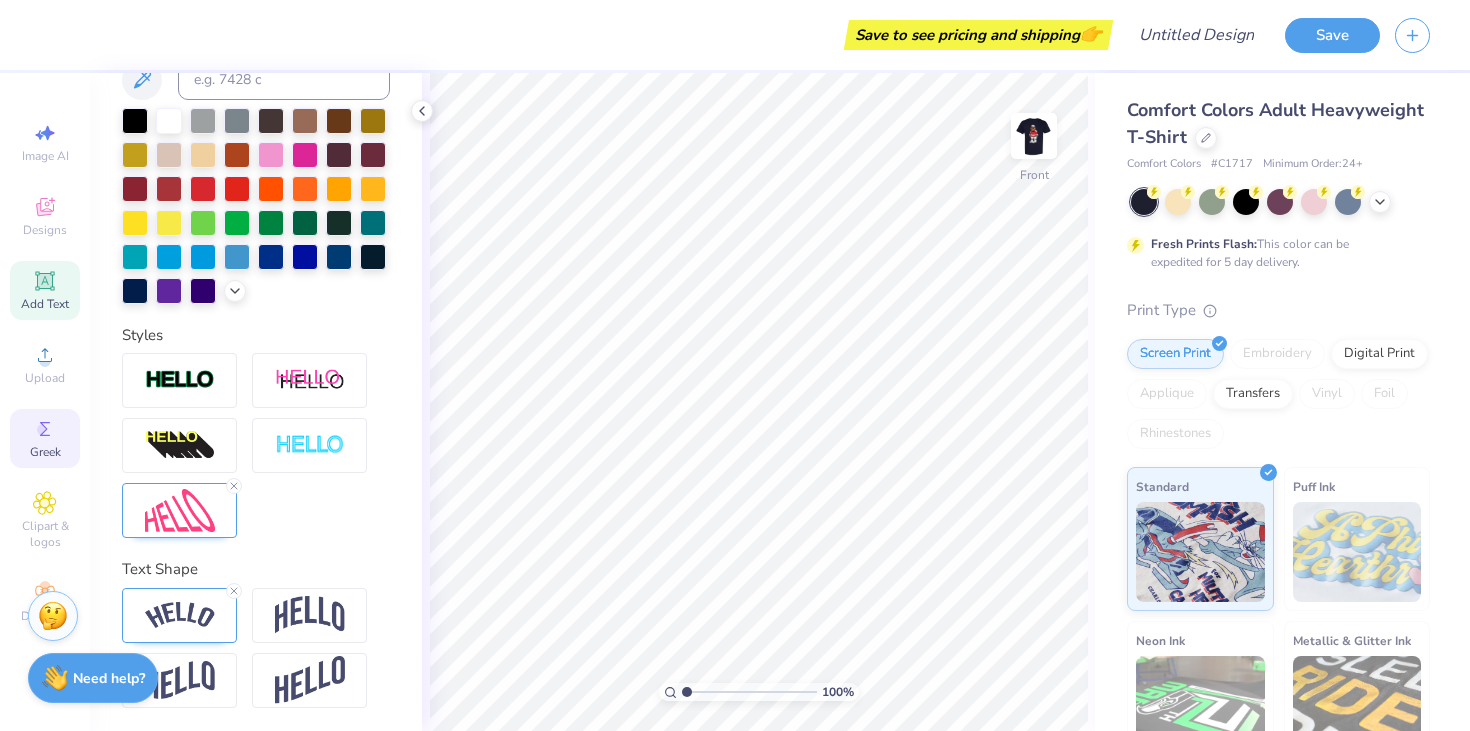 click 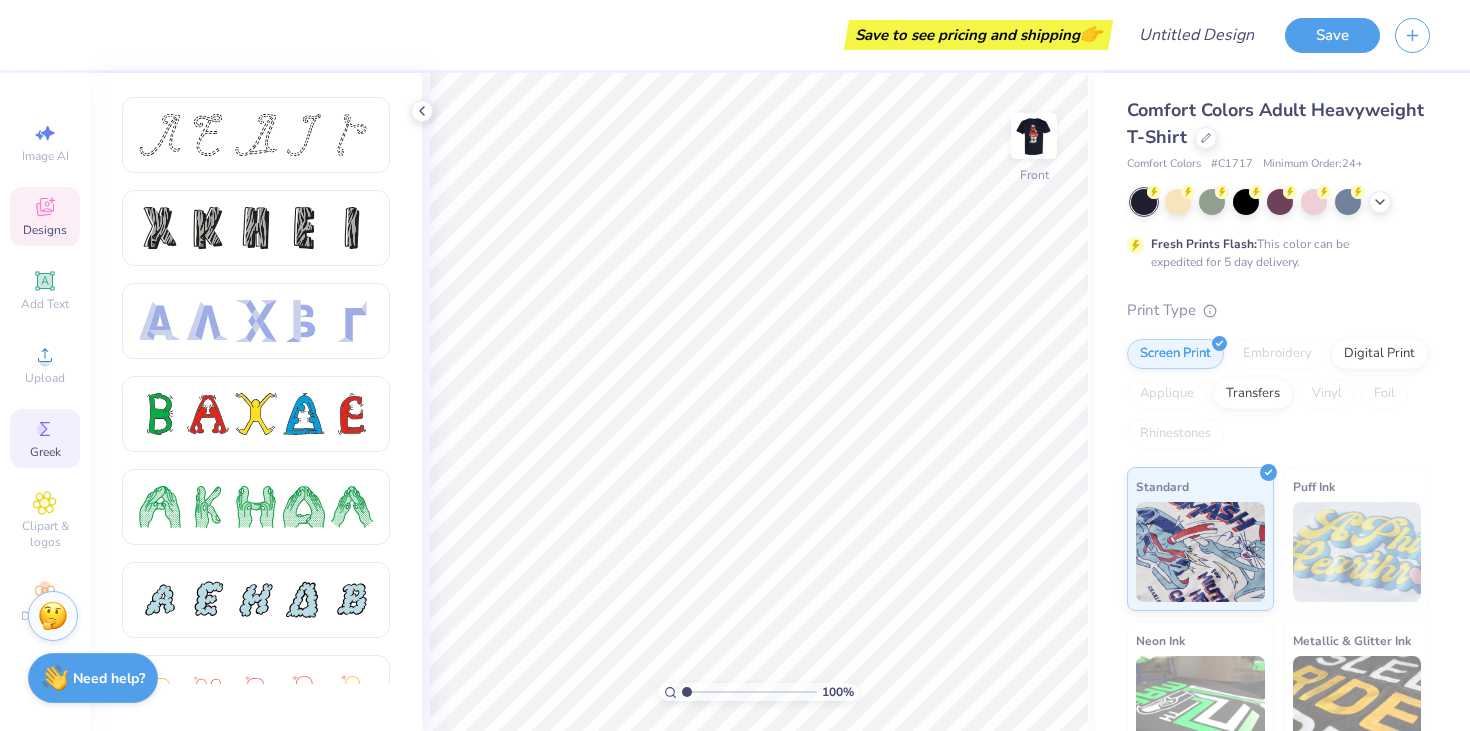 click 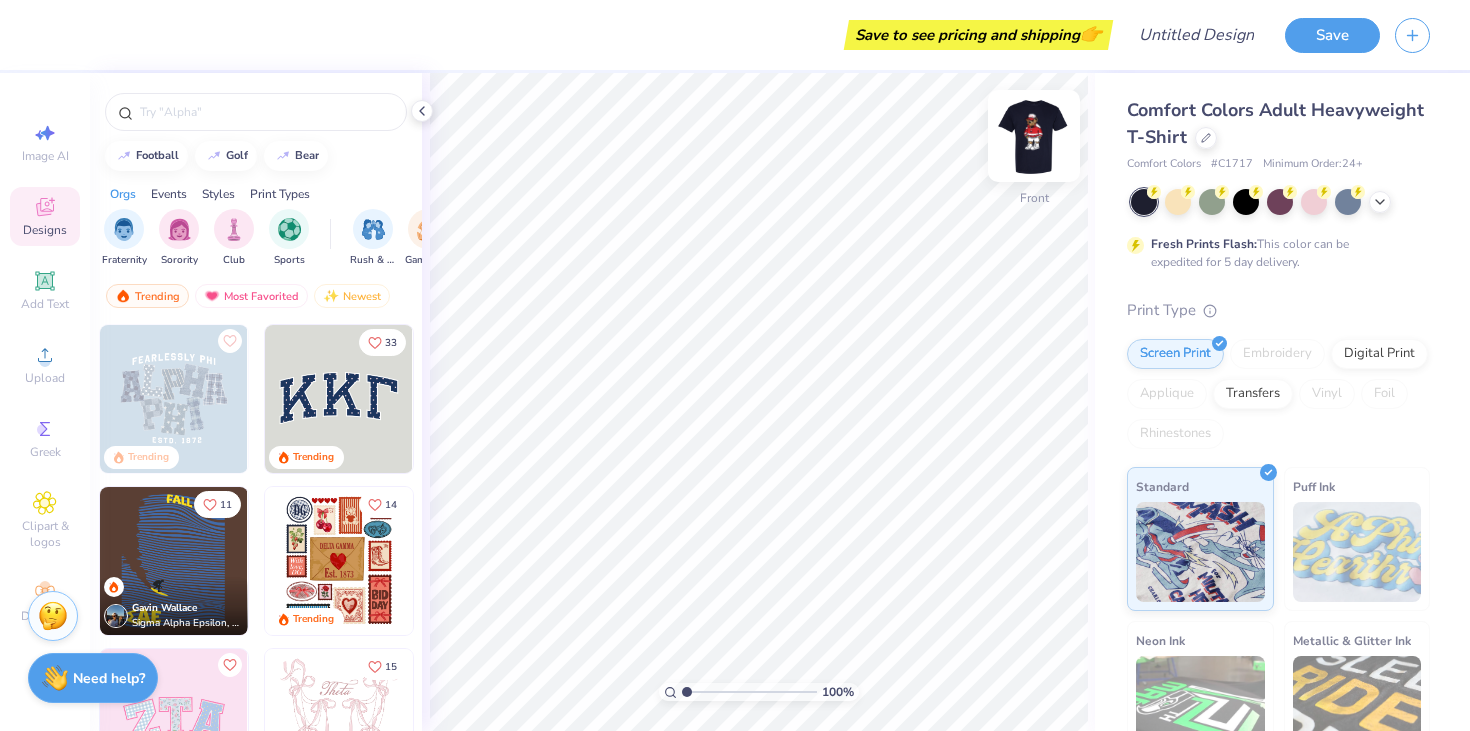 click at bounding box center [1034, 136] 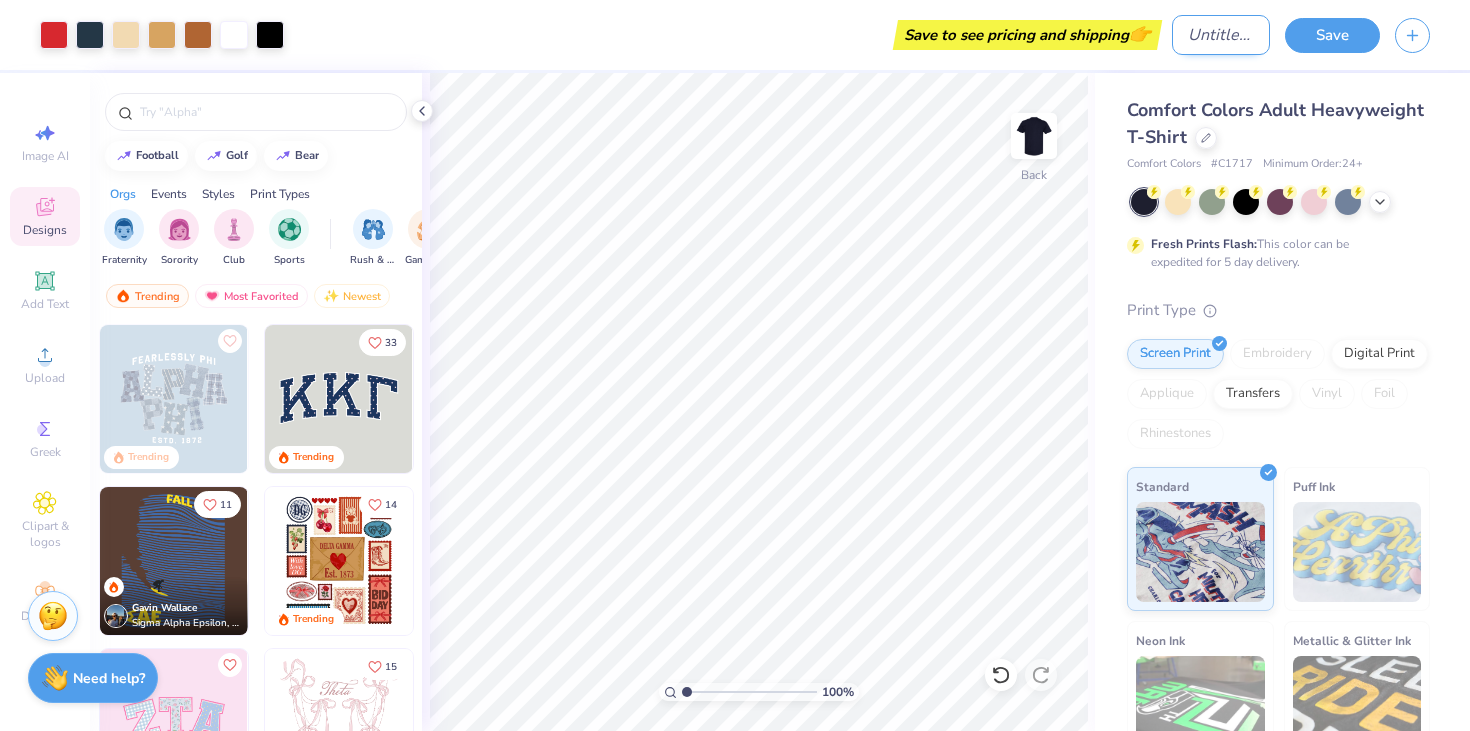 drag, startPoint x: 1254, startPoint y: 33, endPoint x: 1220, endPoint y: 26, distance: 34.713108 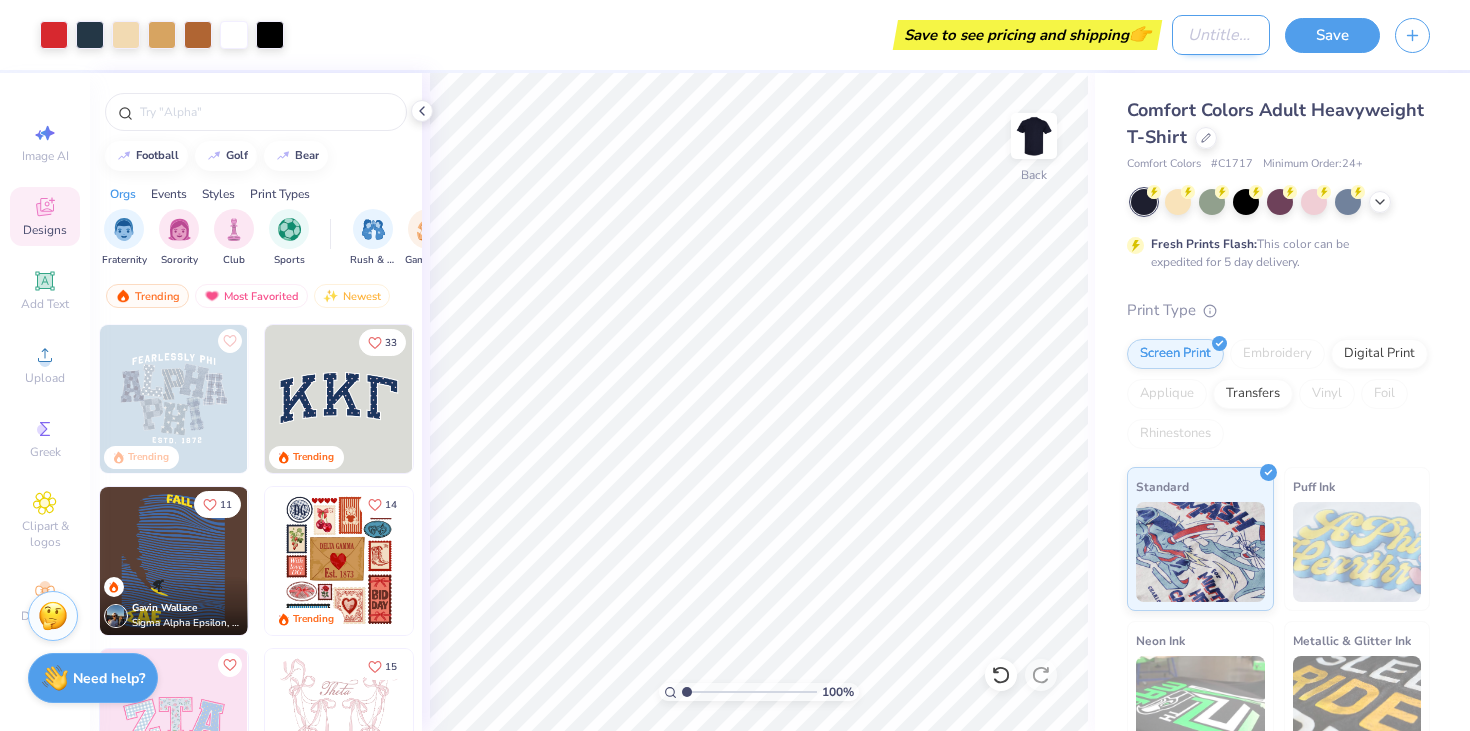 click on "Design Title" at bounding box center (1221, 35) 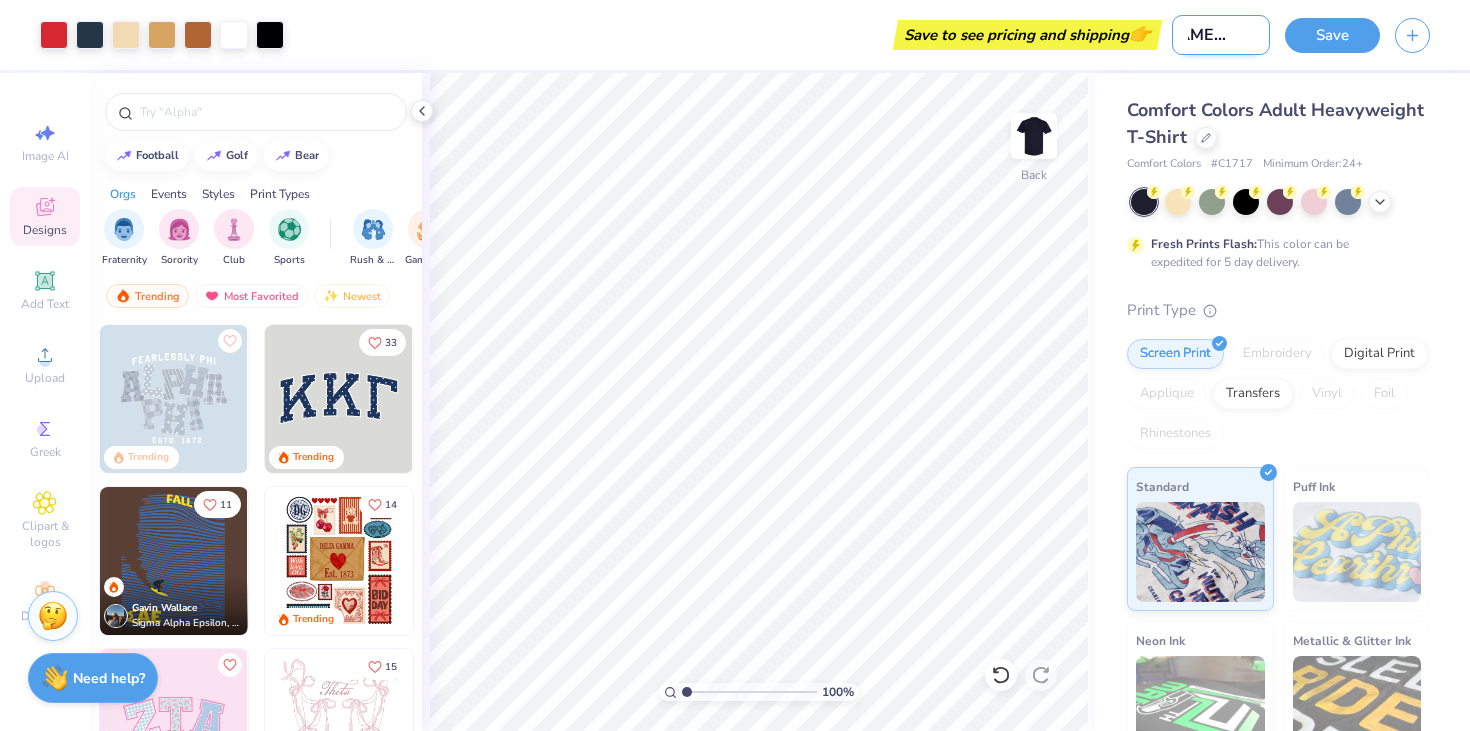 scroll, scrollTop: 0, scrollLeft: 43, axis: horizontal 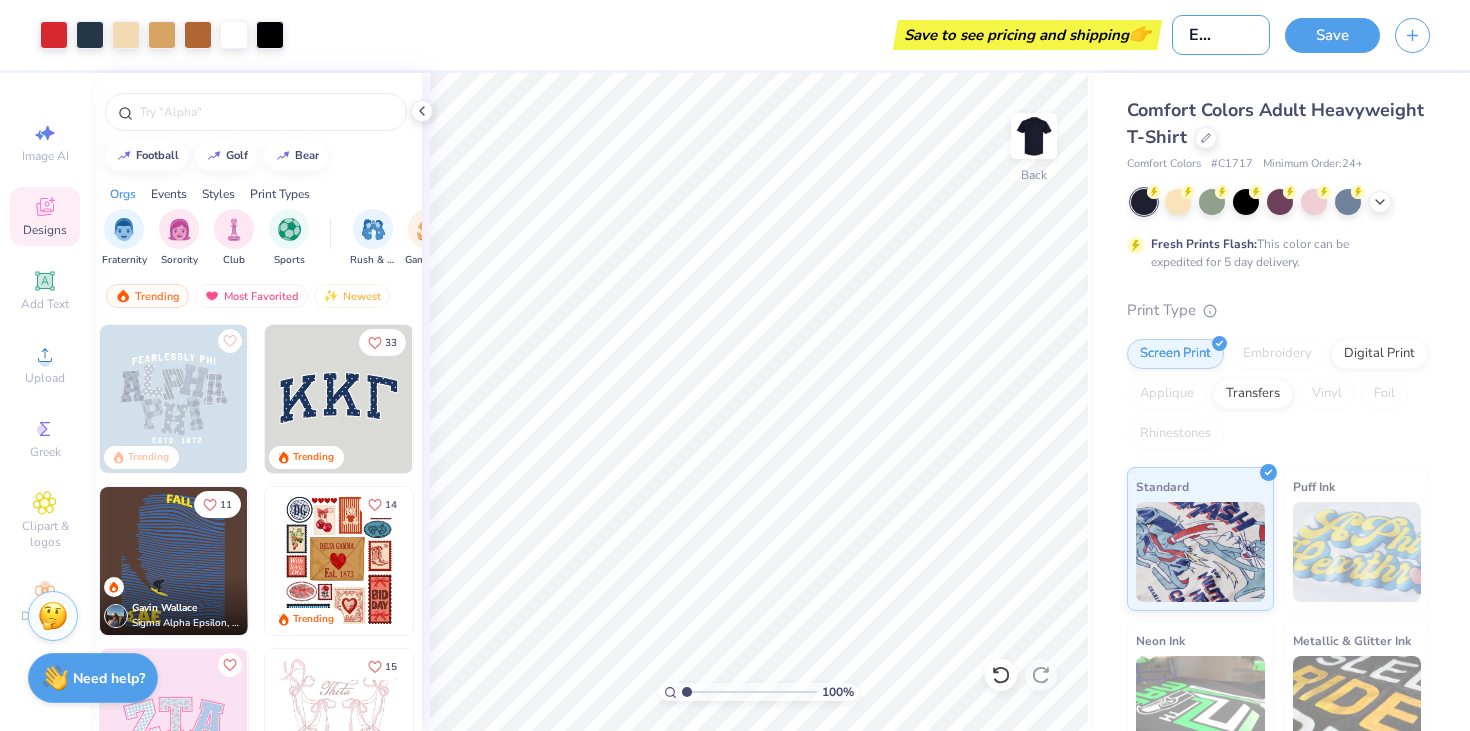 type on "[NAME] [NAME]" 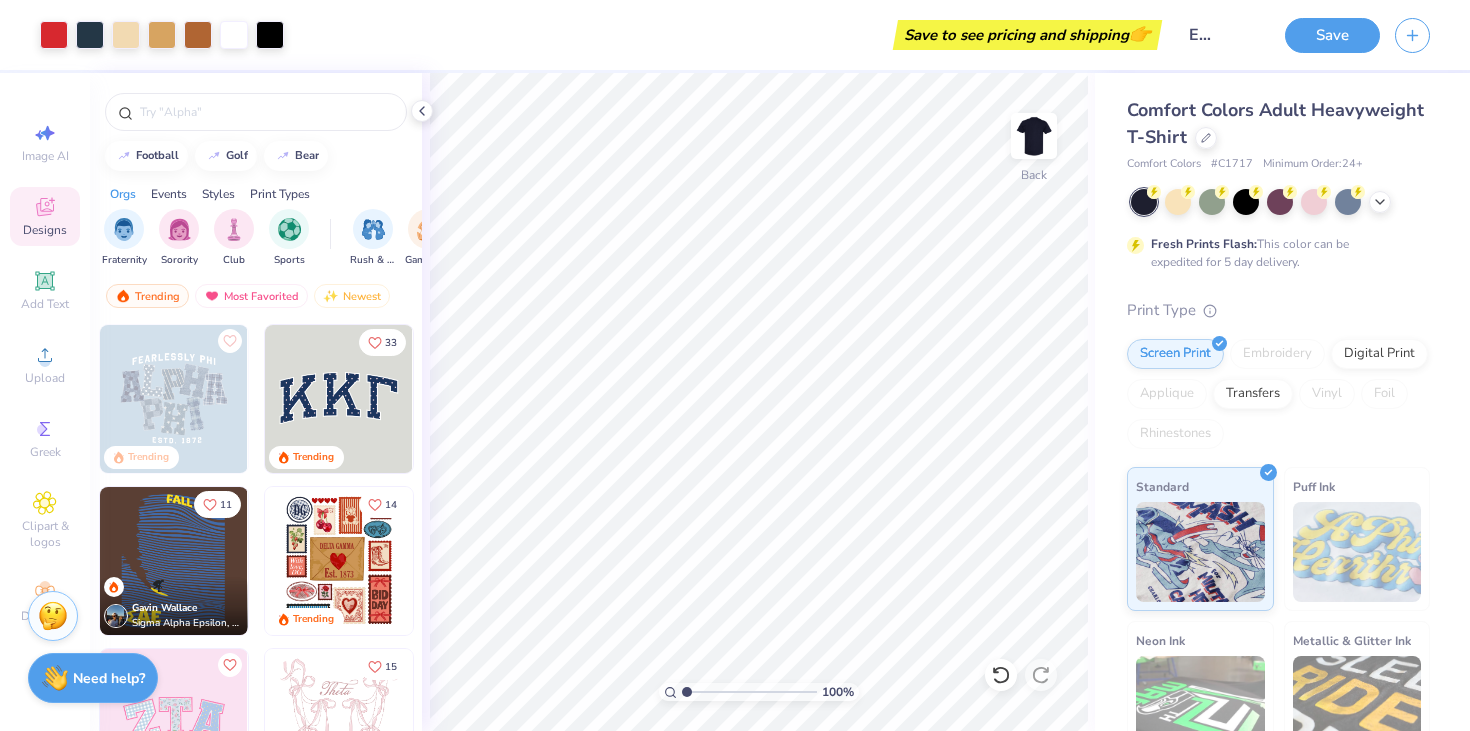 click on "Save to see pricing and shipping  👉" at bounding box center [728, 35] 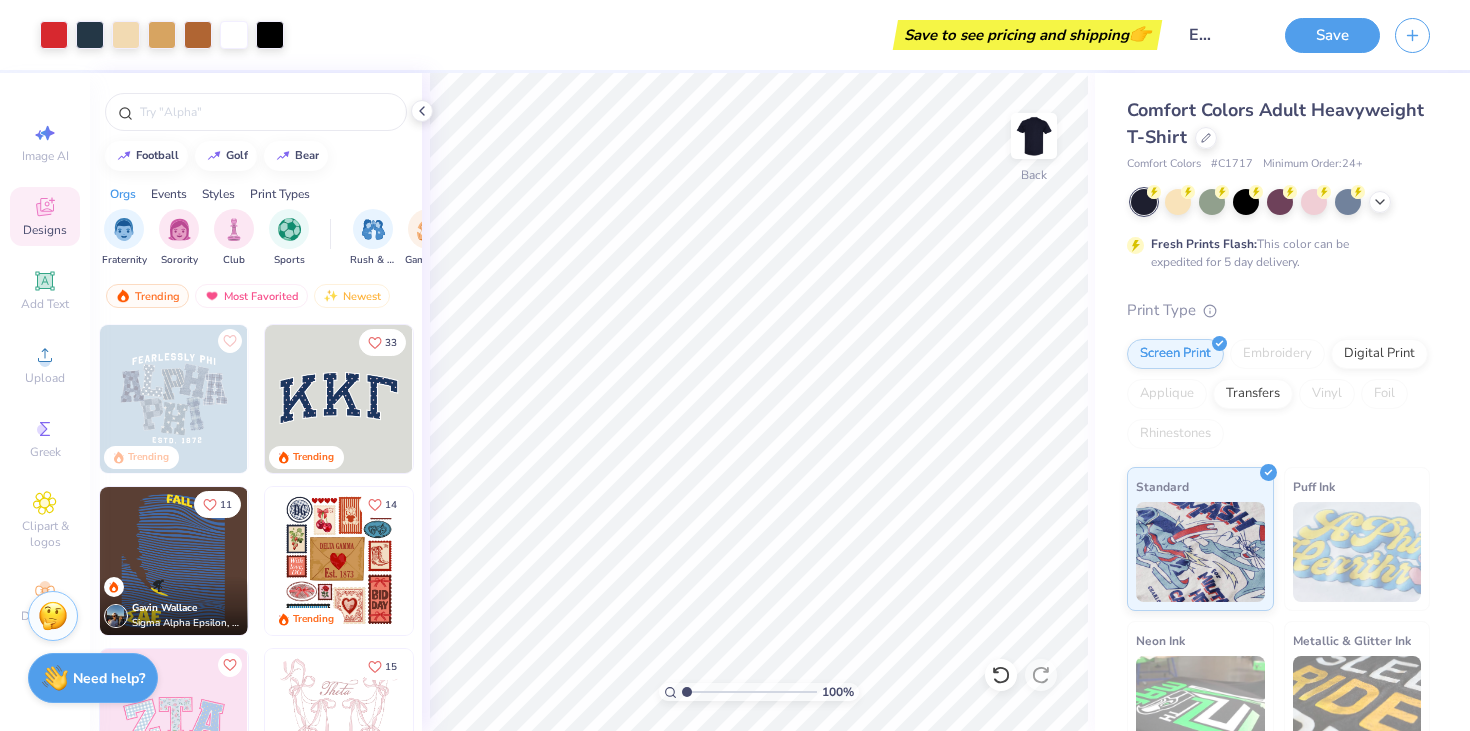 scroll, scrollTop: 0, scrollLeft: 0, axis: both 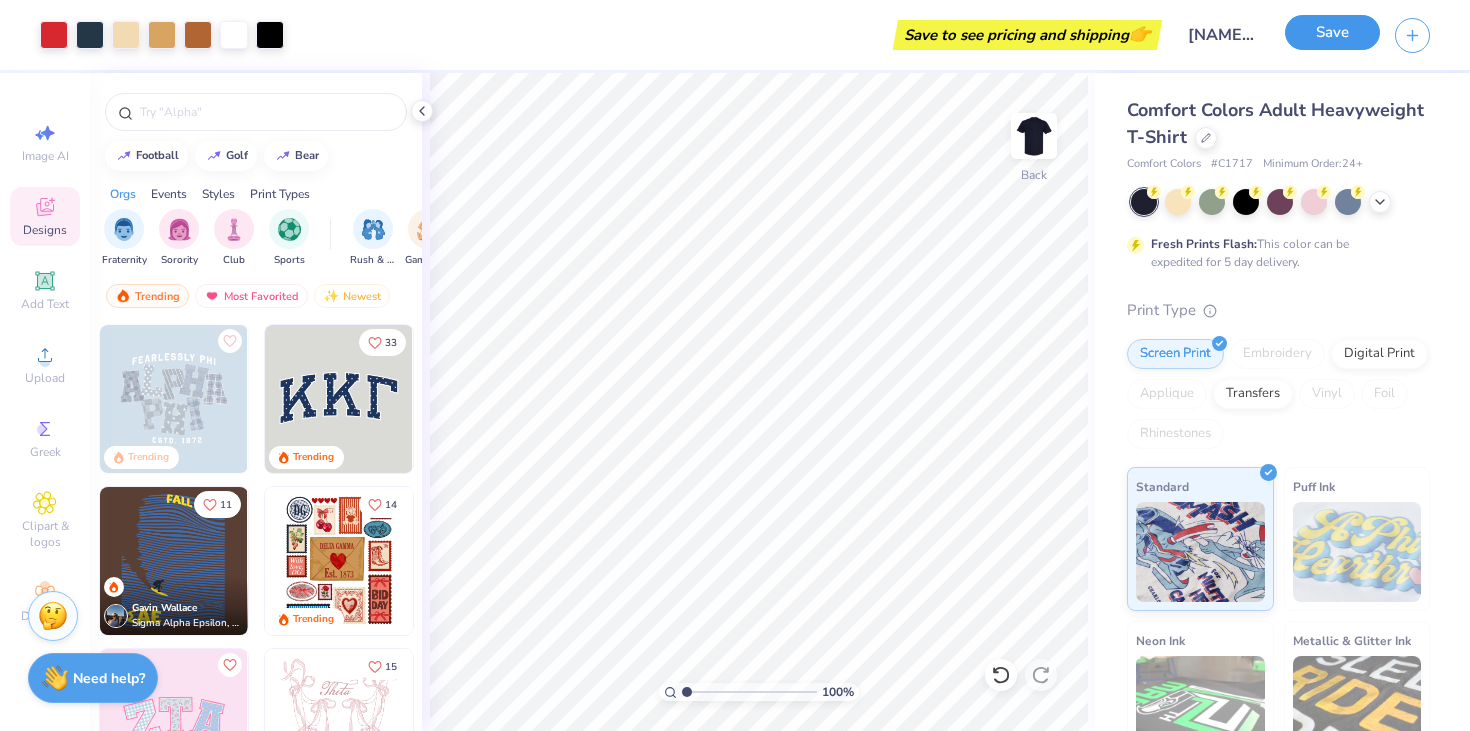 click on "Save" at bounding box center (1332, 32) 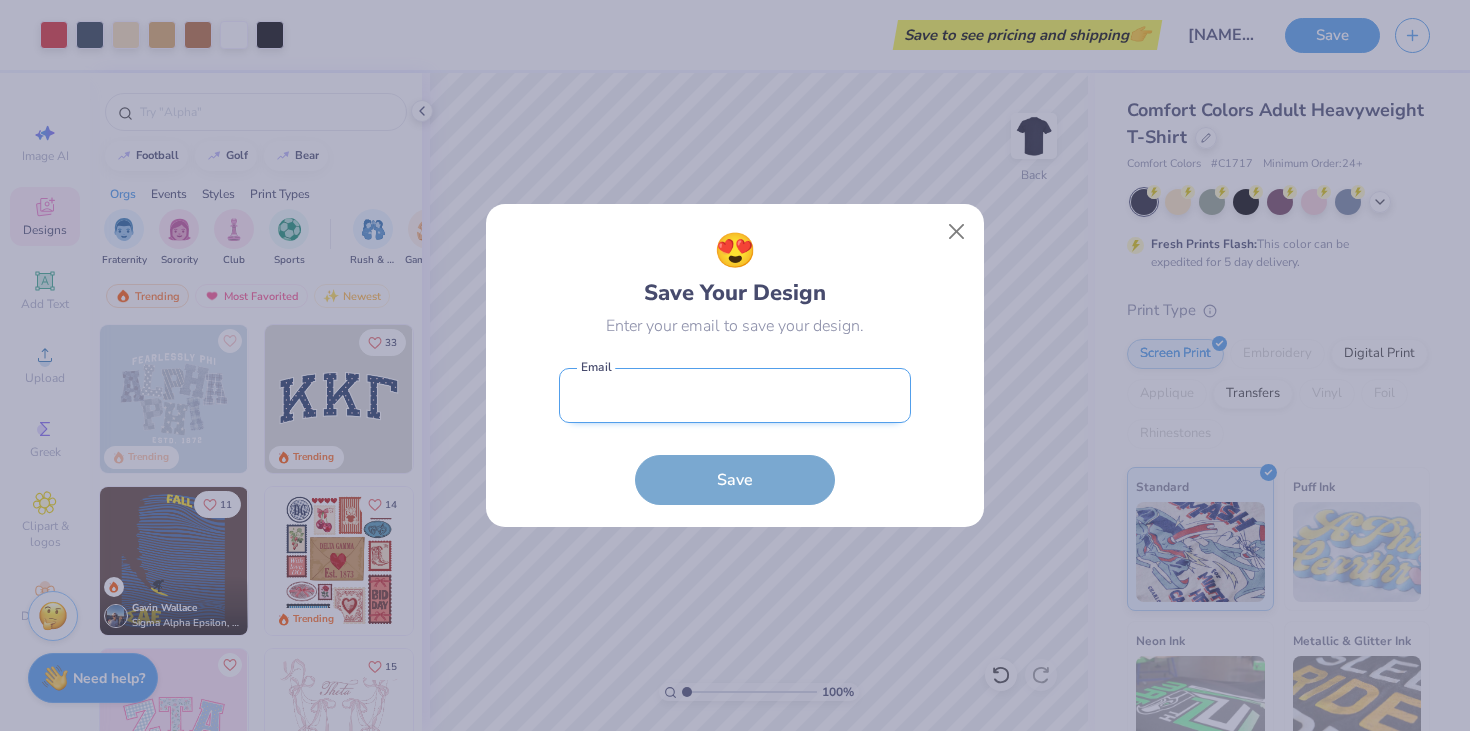 click at bounding box center (735, 395) 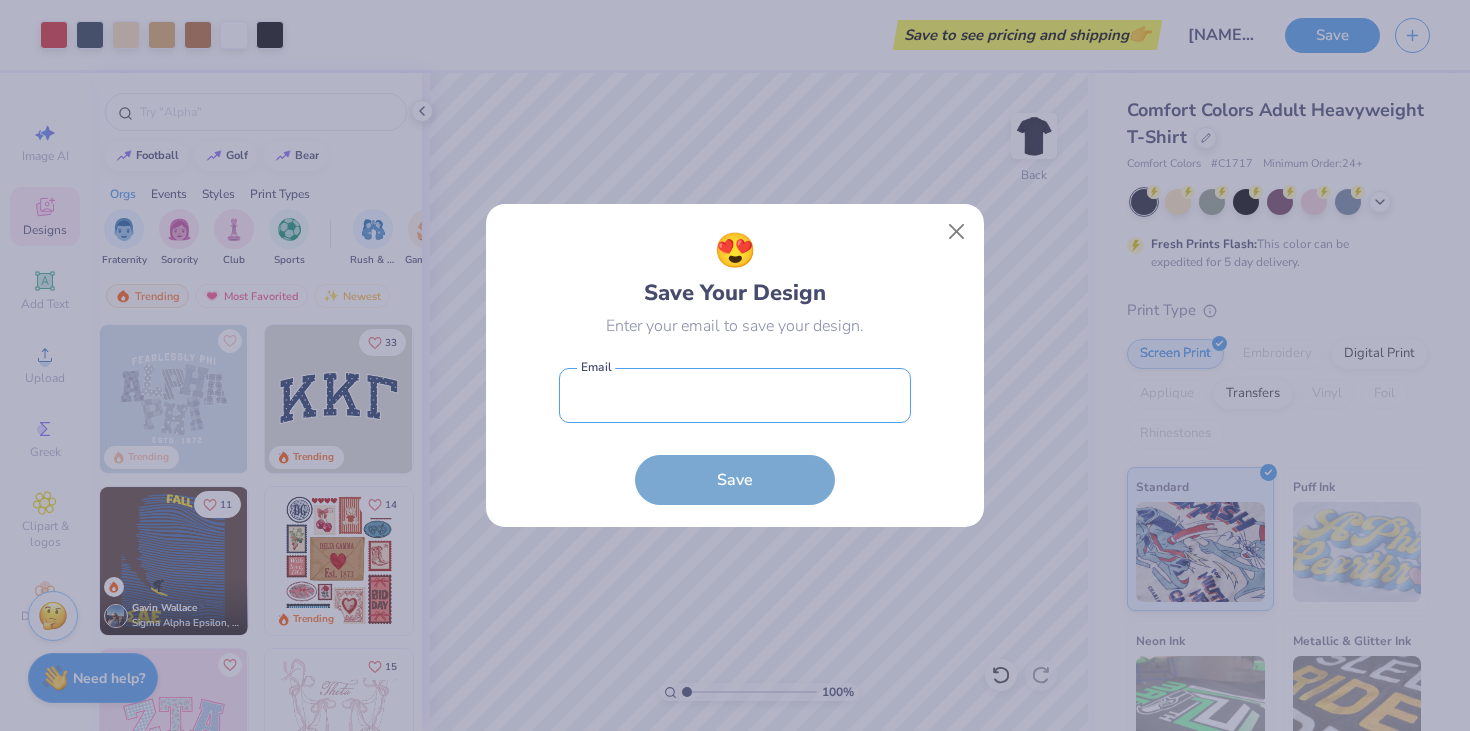type on "[EMAIL]" 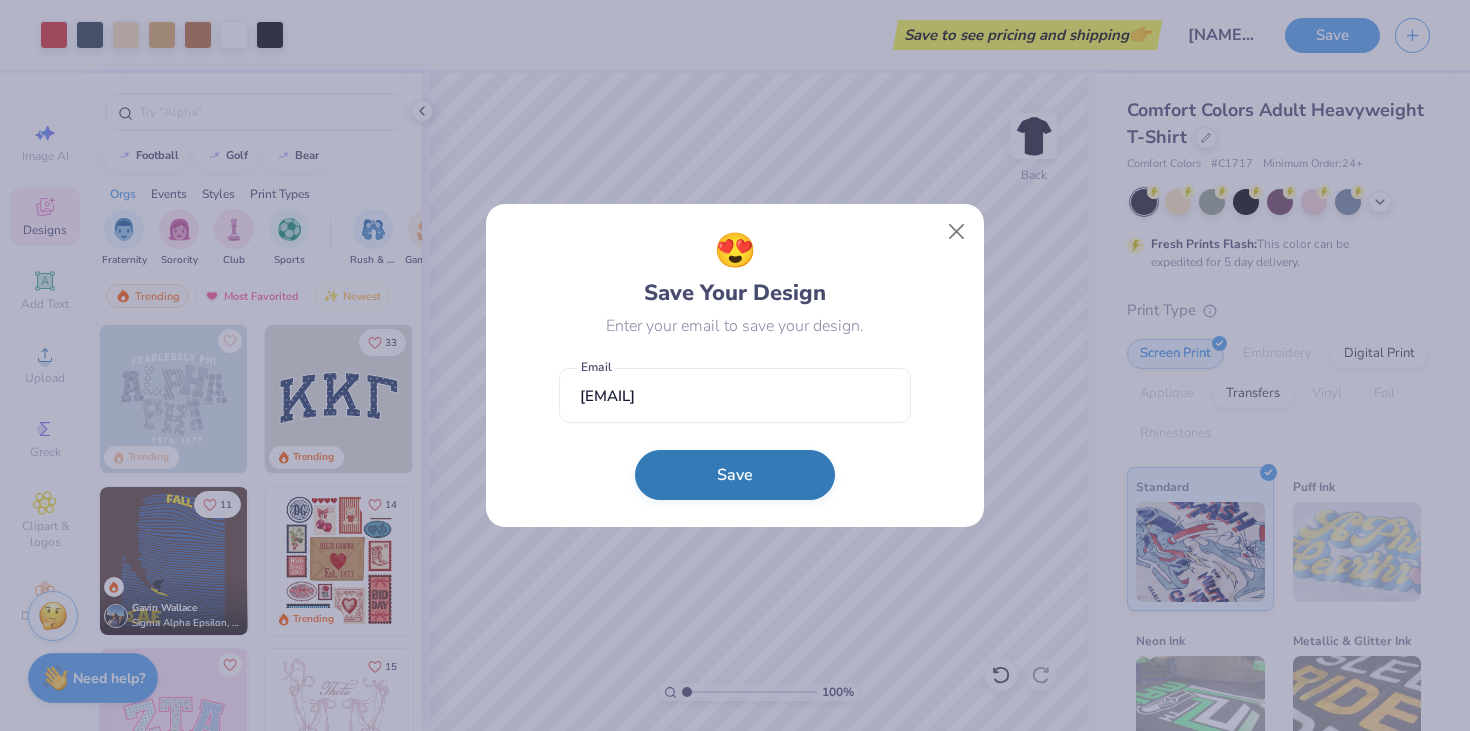 click on "Save" at bounding box center (735, 475) 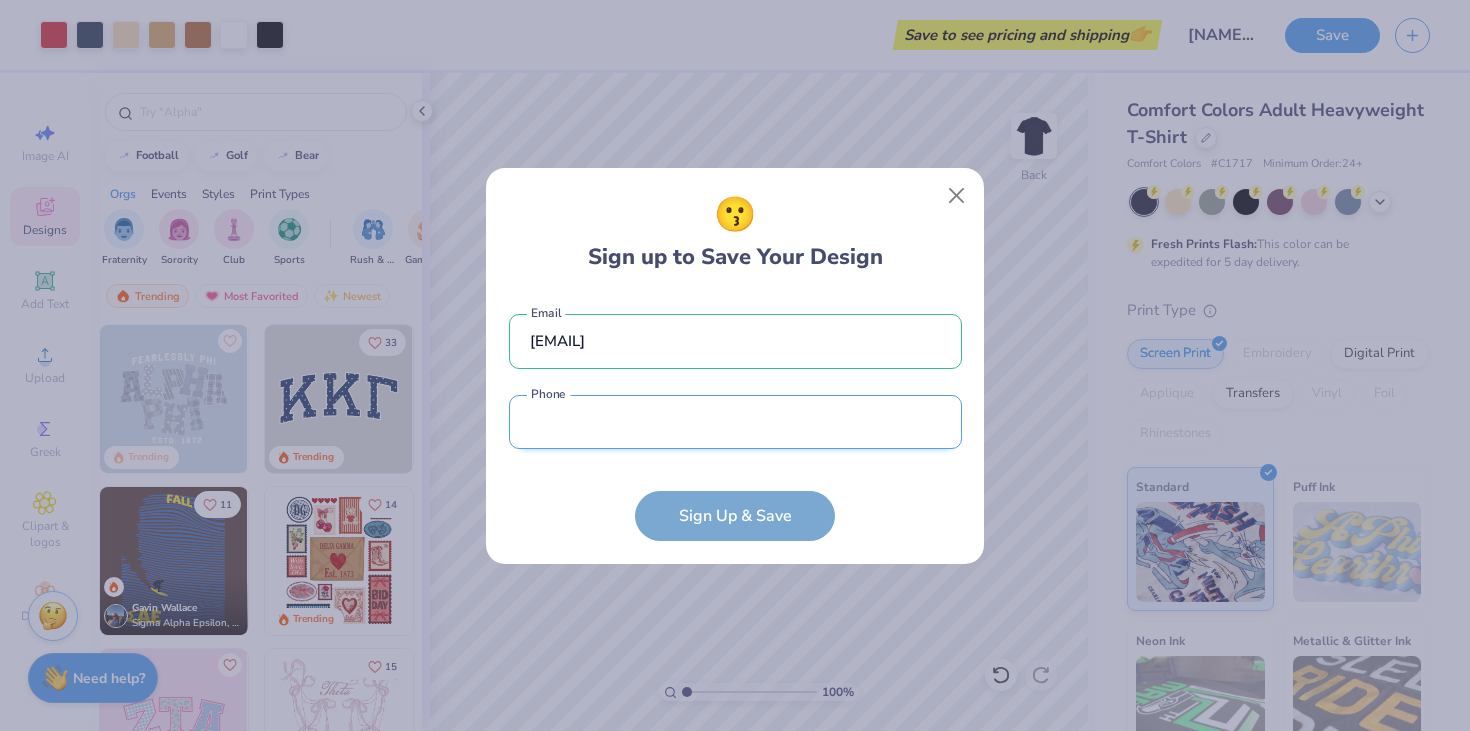 click at bounding box center (735, 422) 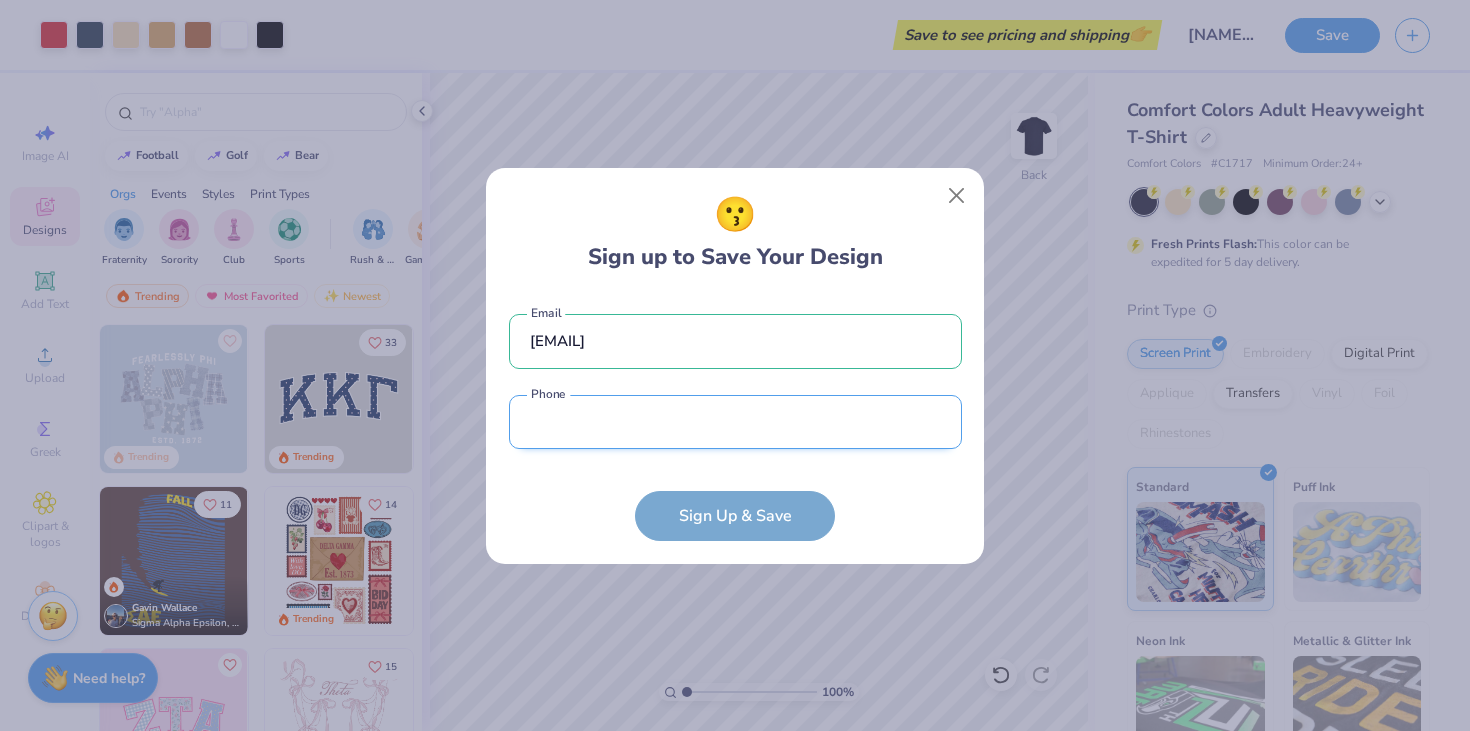 type on "[PHONE]" 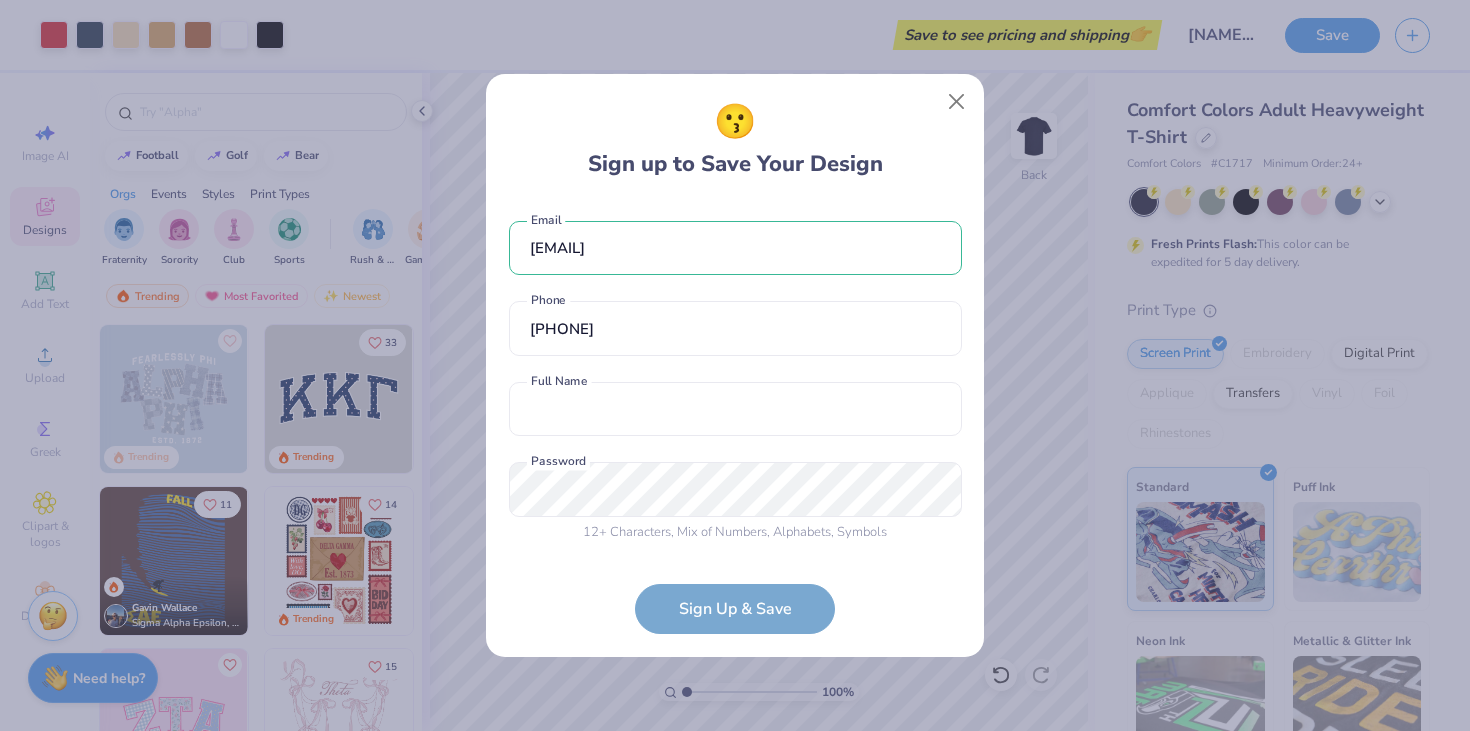 click on "[EMAIL] Email [PHONE] Phone Full Name is a required field Full Name 12 + Characters , Mix of   Numbers ,   Alphabets ,   Symbols Password is a required field Password" at bounding box center (735, 377) 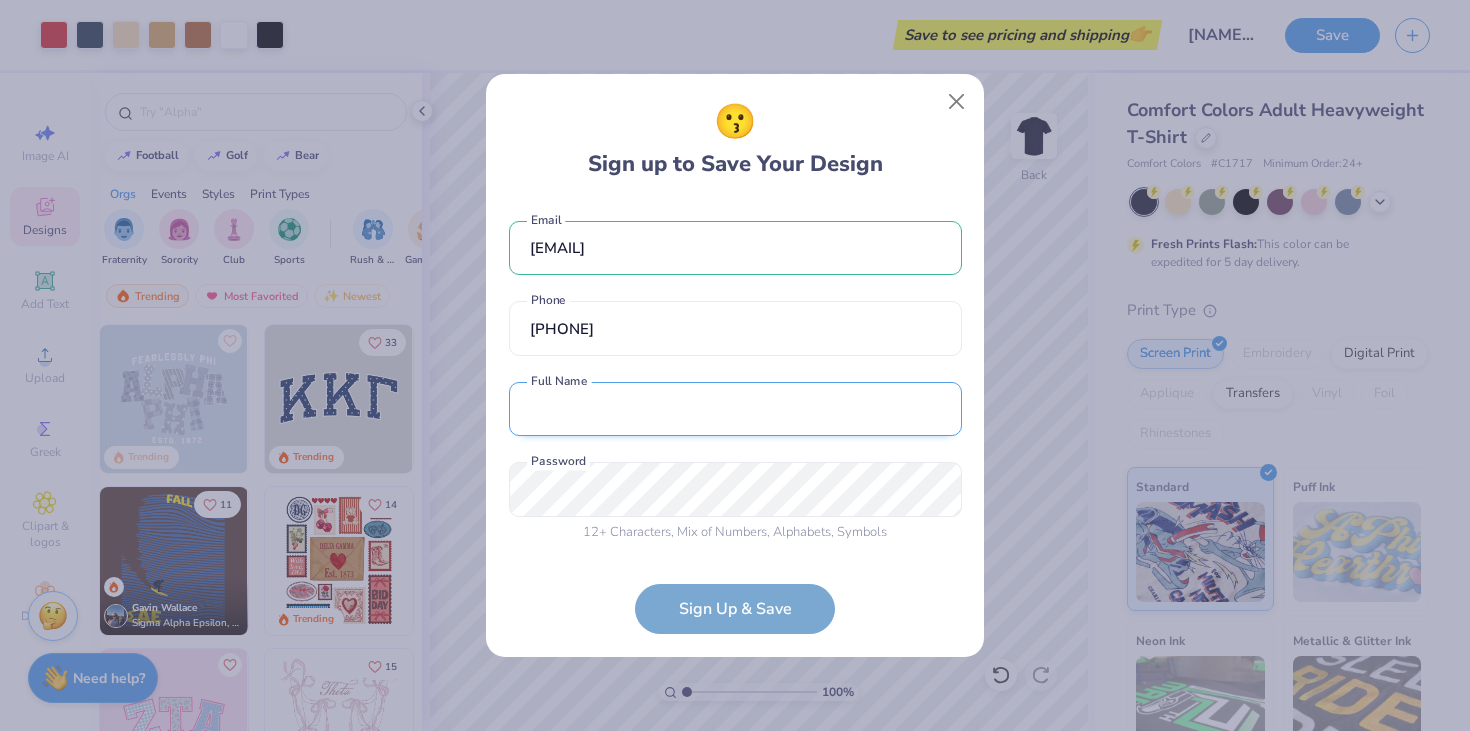 click at bounding box center [735, 409] 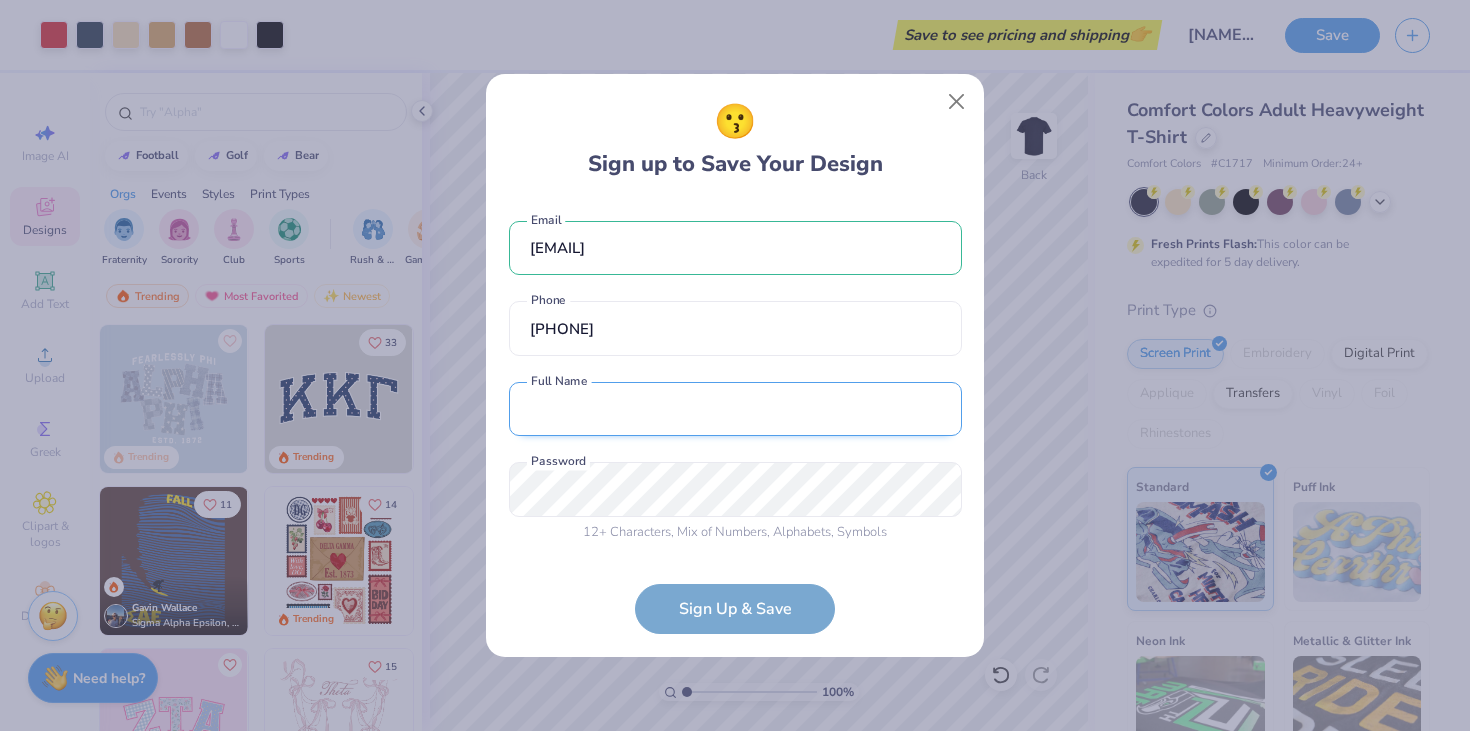 type on "[NAME] [LAST]" 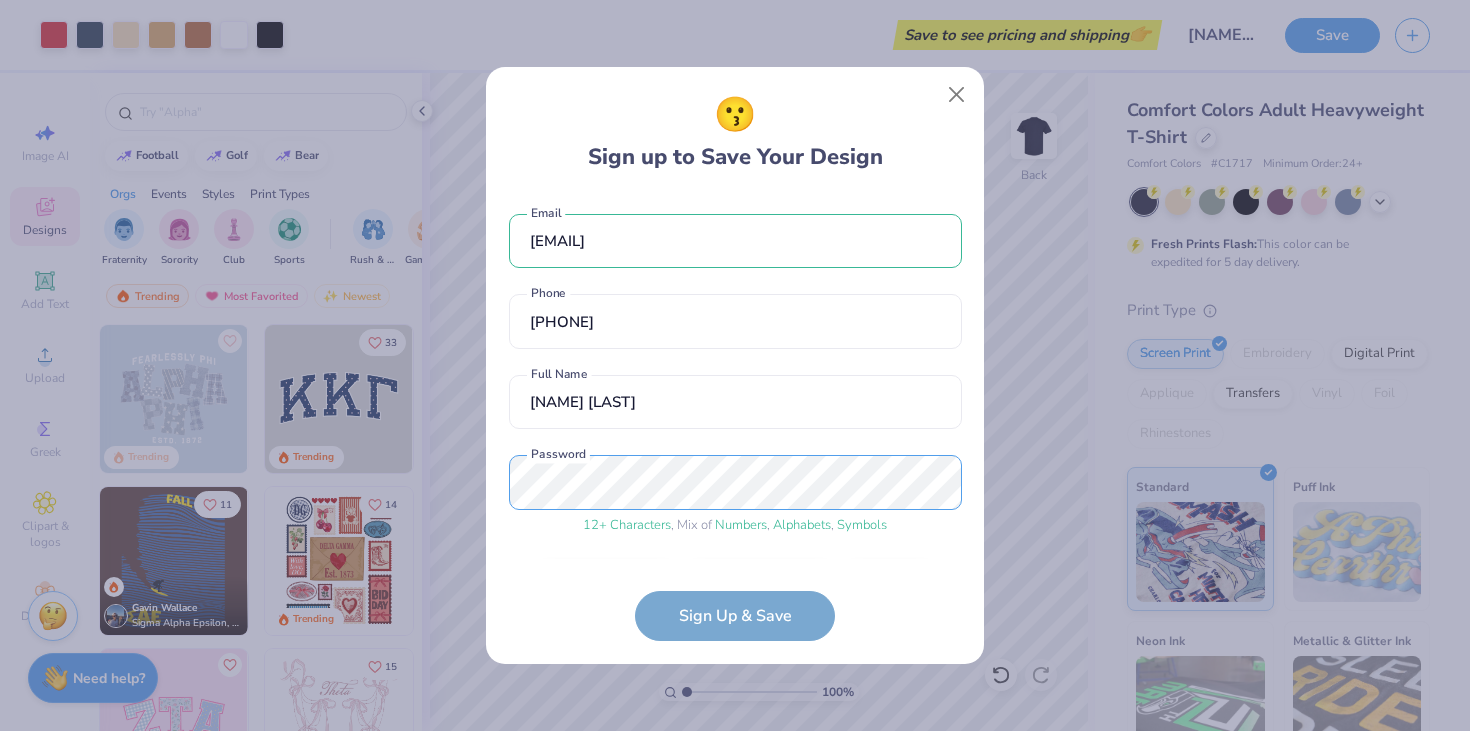 scroll, scrollTop: 62, scrollLeft: 0, axis: vertical 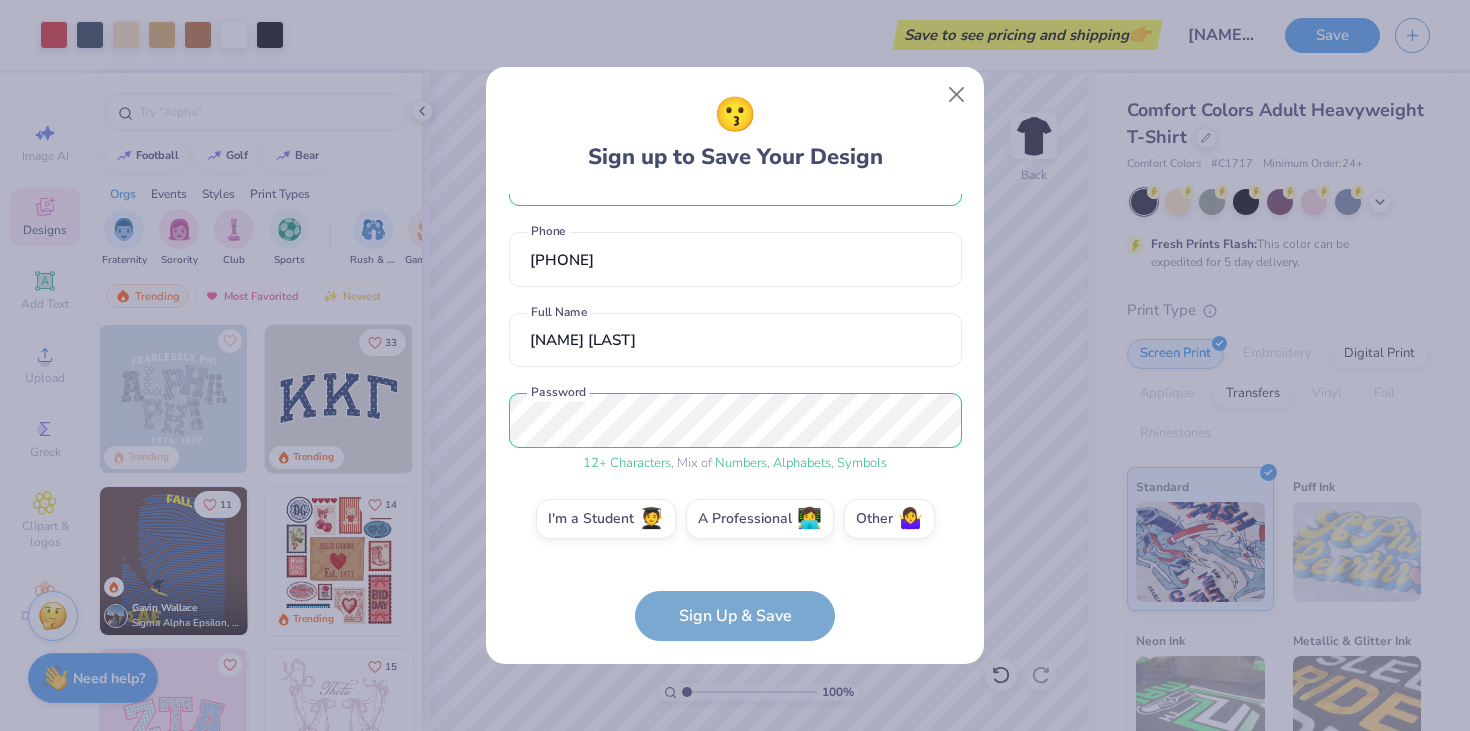 click on "[EMAIL] Email [PHONE] Phone [NAME] Full Name 12 + Characters , Mix of   Numbers ,   Alphabets ,   Symbols Password I'm a Student 🧑‍🎓 A Professional 👩‍💻 Other 🤷‍♀️ Sign Up & Save" at bounding box center (735, 418) 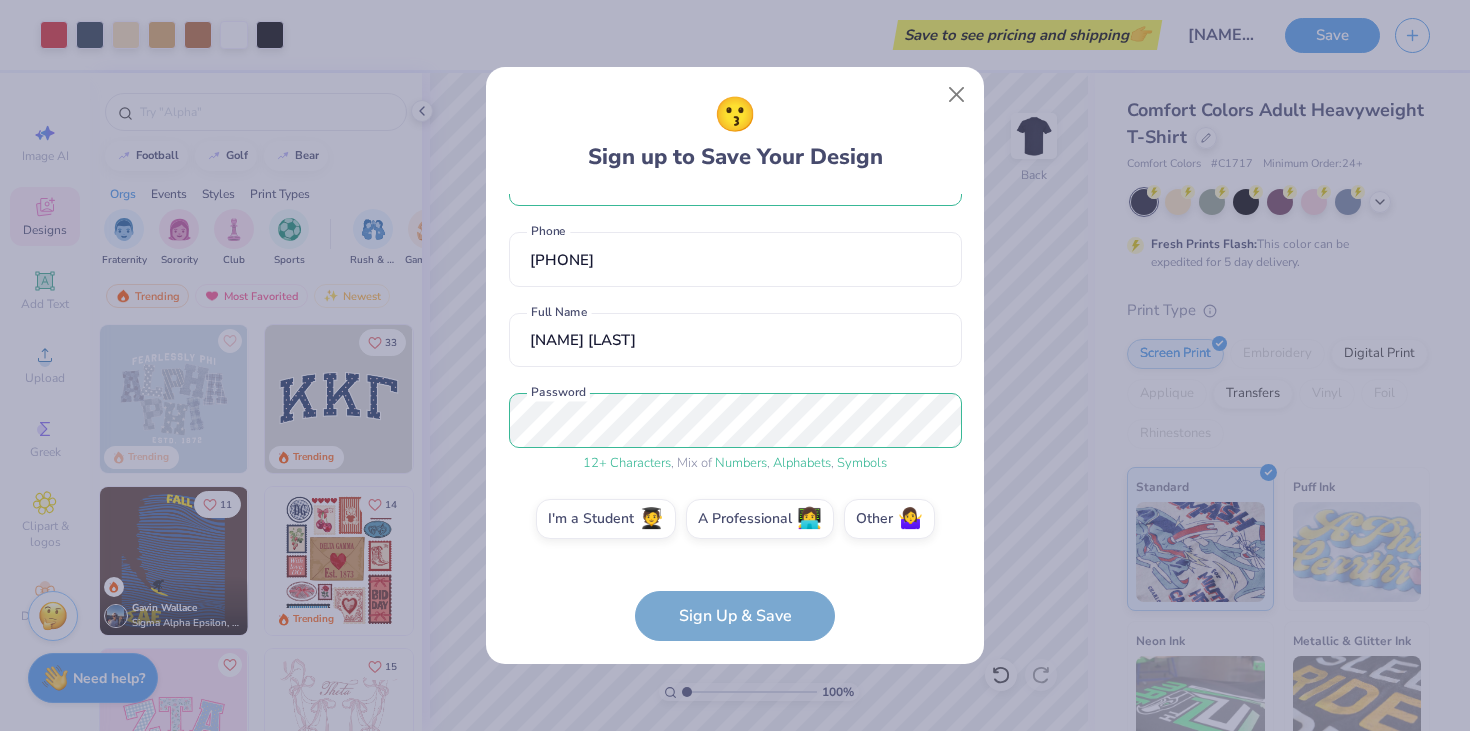 click on "[EMAIL] Email [PHONE] Phone [NAME] Full Name 12 + Characters , Mix of   Numbers ,   Alphabets ,   Symbols Password I'm a Student 🧑‍🎓 A Professional 👩‍💻 Other 🤷‍♀️ Sign Up & Save" at bounding box center [735, 418] 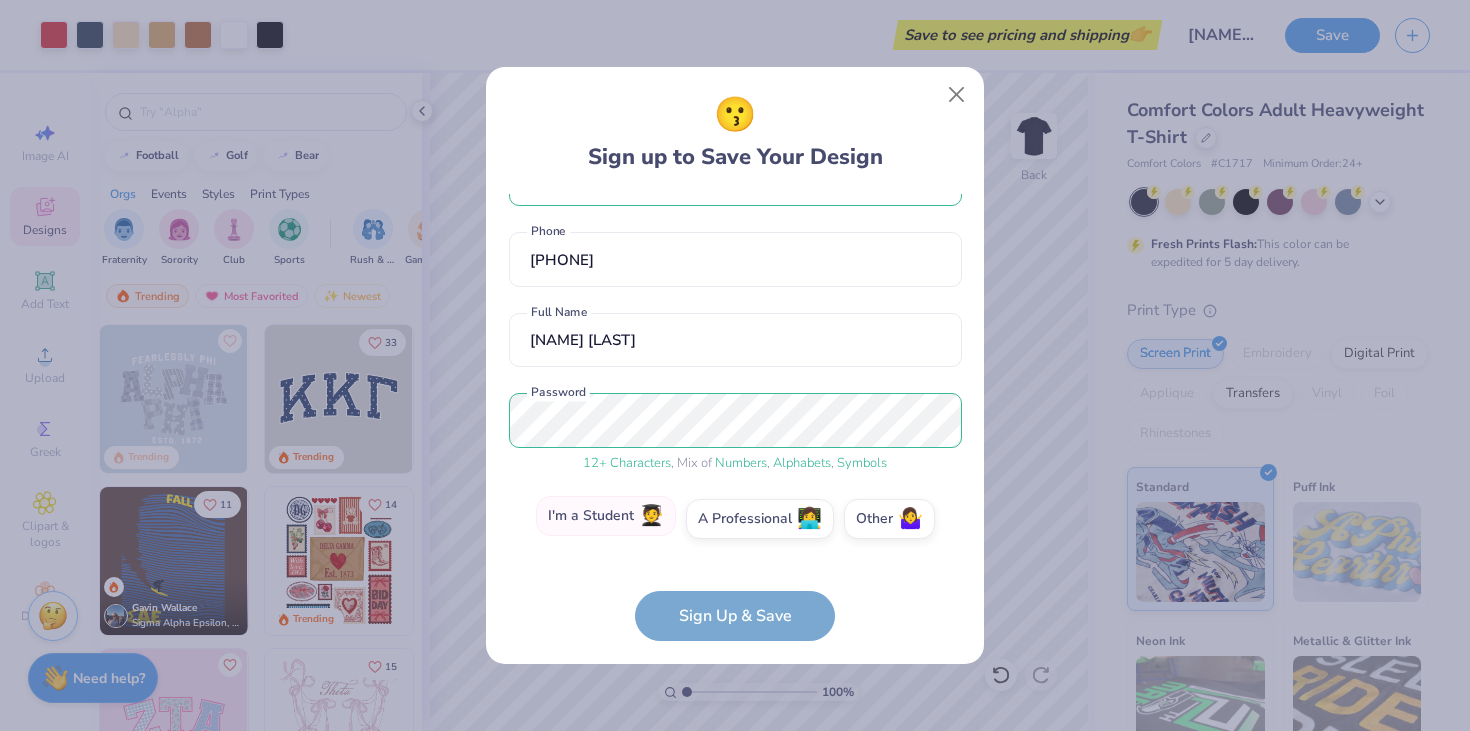 click on "I'm a Student 🧑‍🎓" at bounding box center [606, 516] 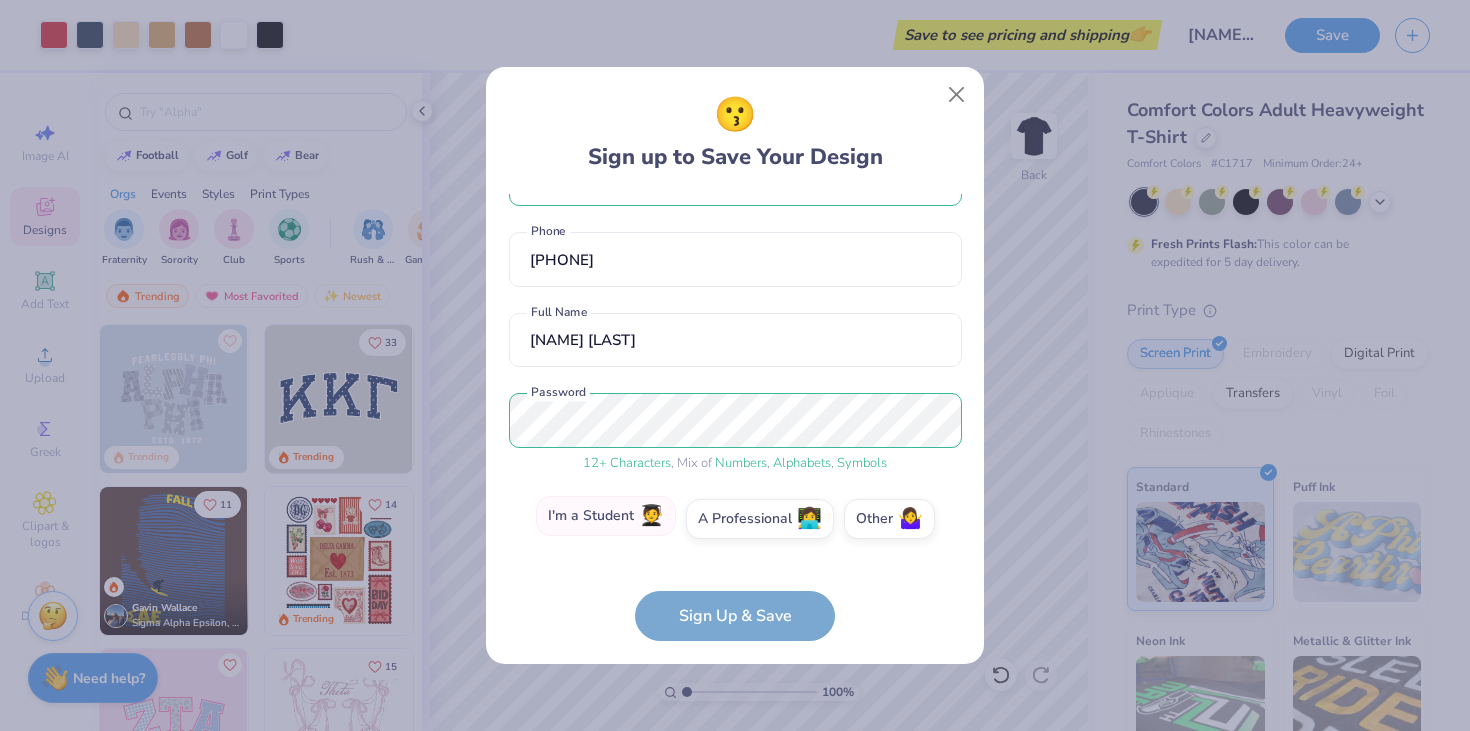 click on "I'm a Student 🧑‍🎓" at bounding box center [735, 586] 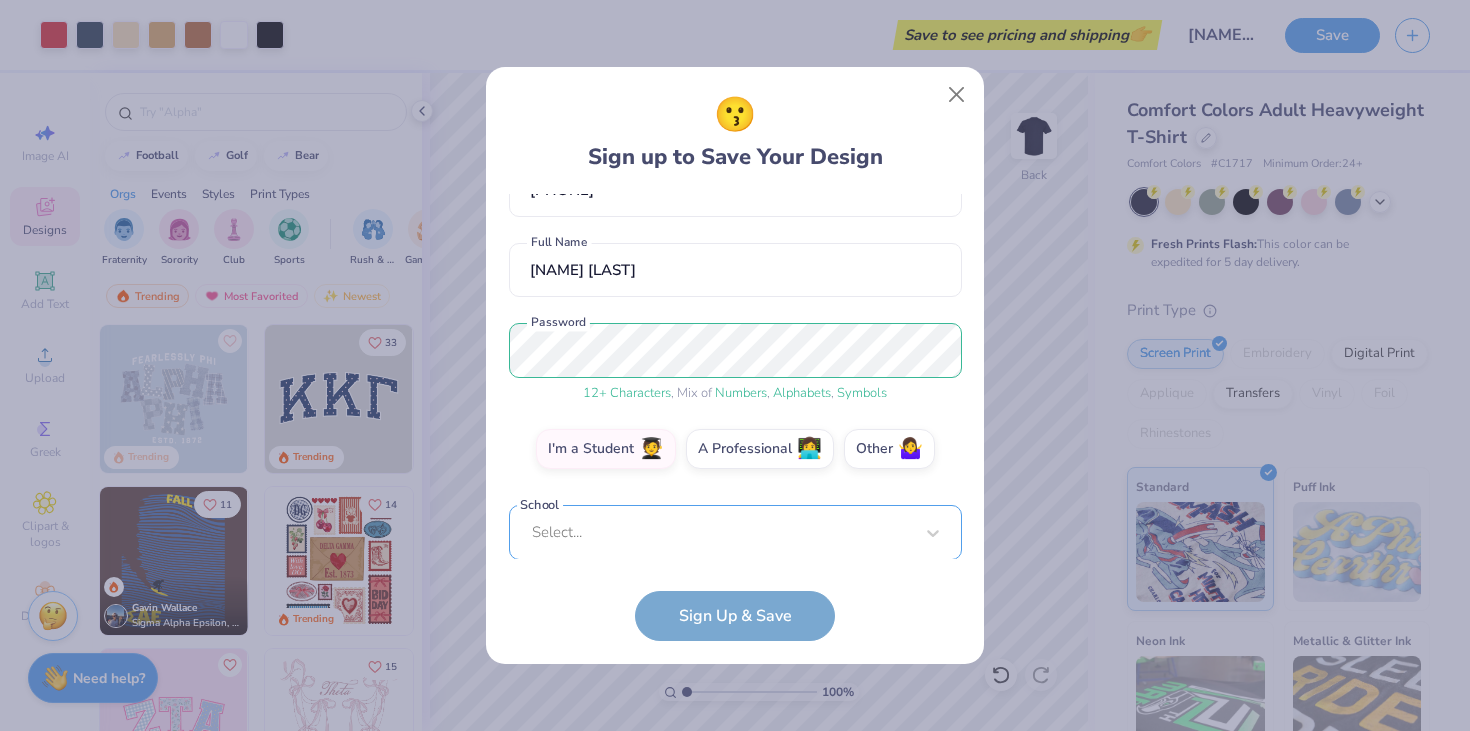 click on "Select..." at bounding box center [735, 532] 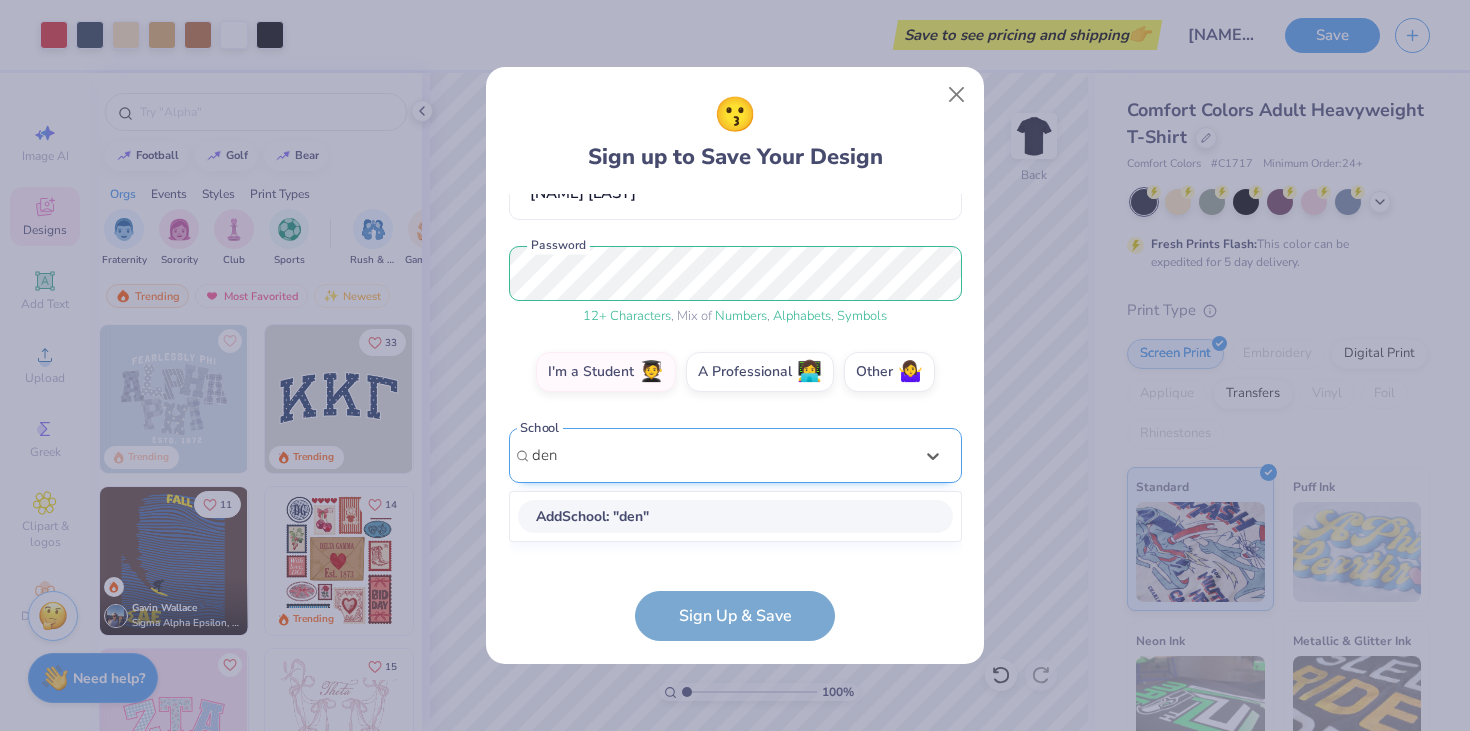 scroll, scrollTop: 191, scrollLeft: 0, axis: vertical 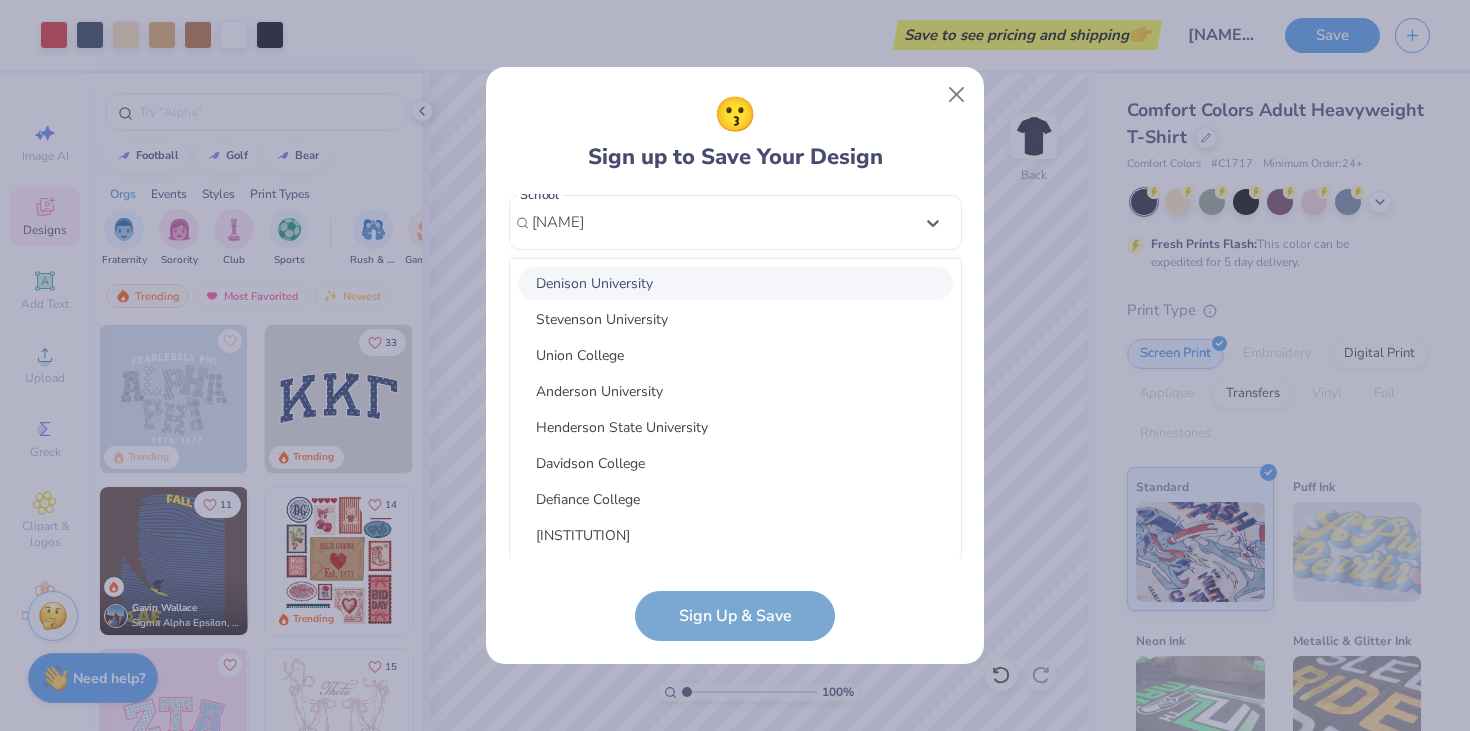 click on "Denison University" at bounding box center (735, 283) 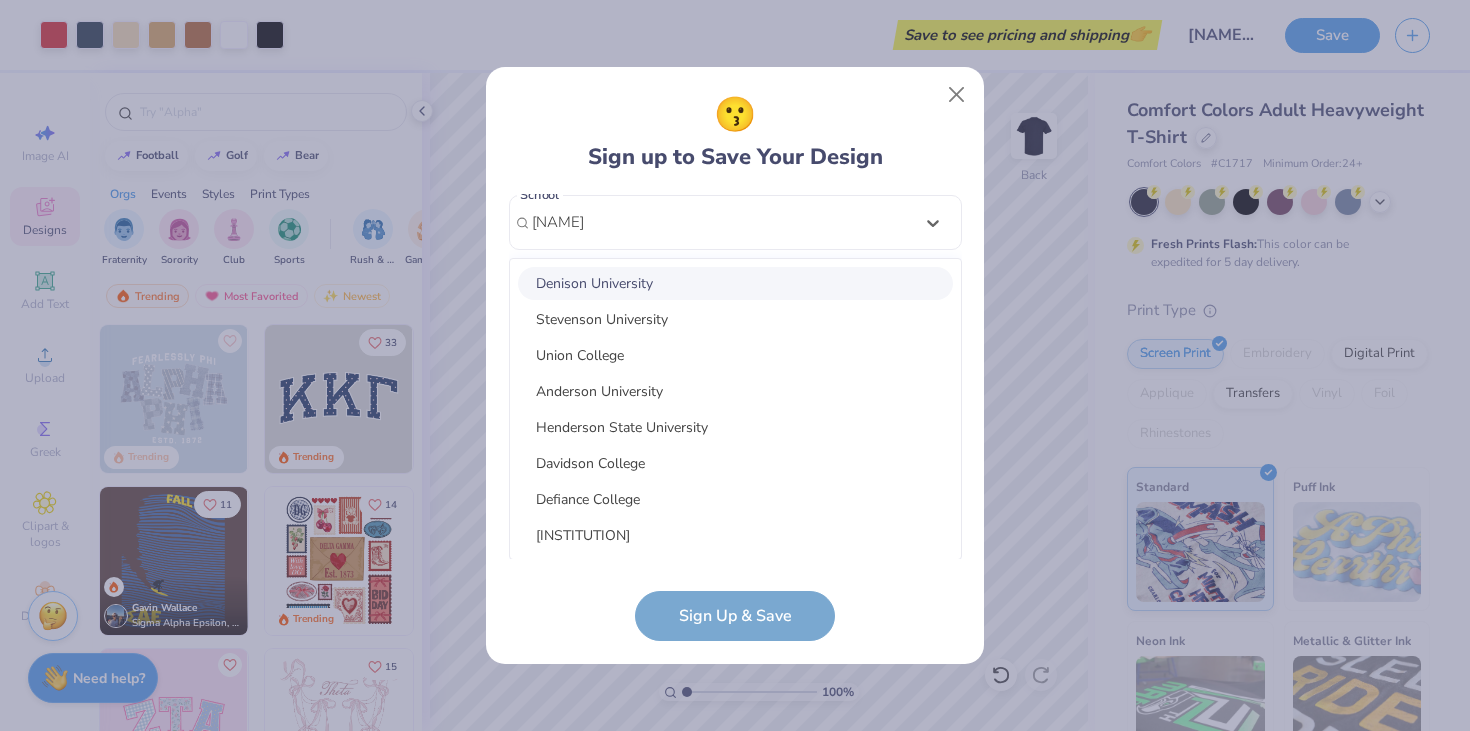 type on "[NAME]" 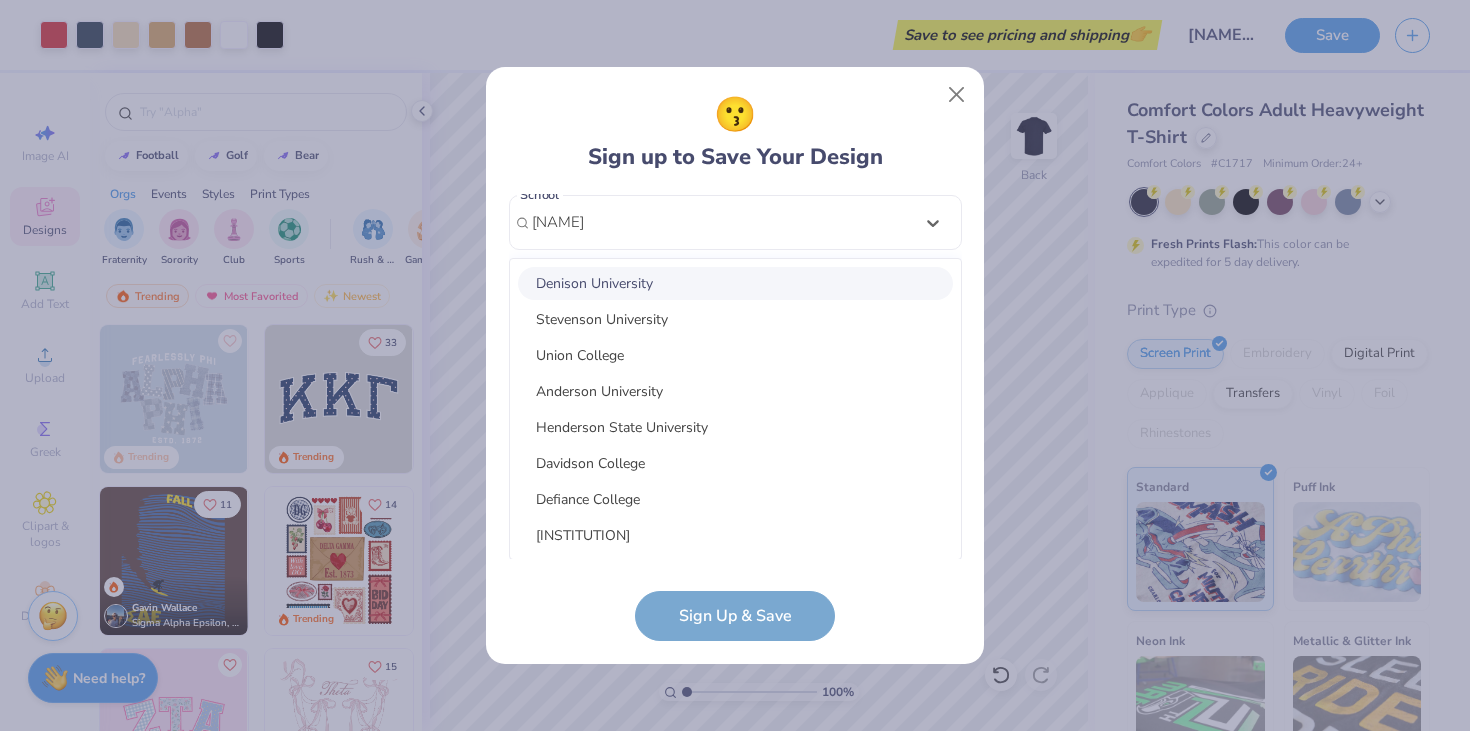 type 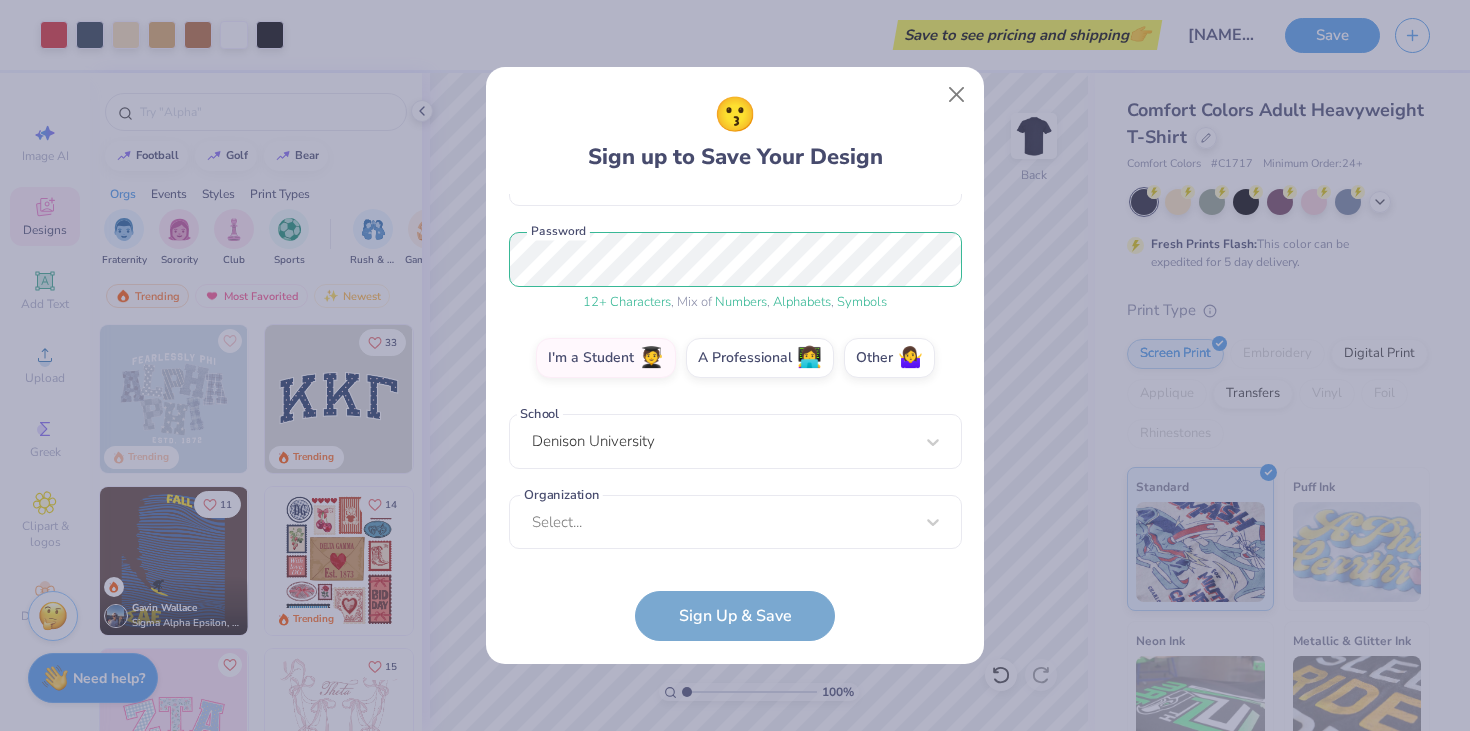 scroll, scrollTop: 223, scrollLeft: 0, axis: vertical 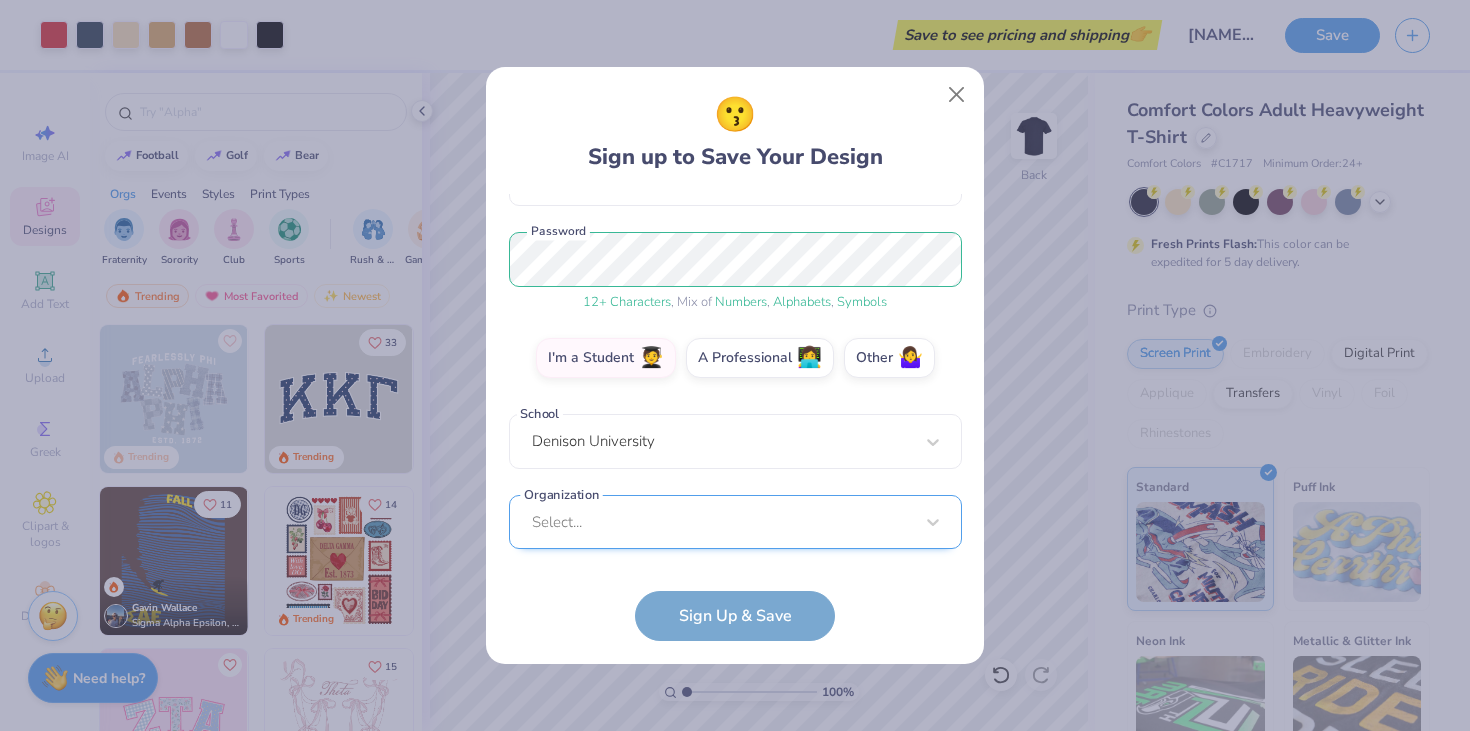 click on "Select..." at bounding box center (735, 522) 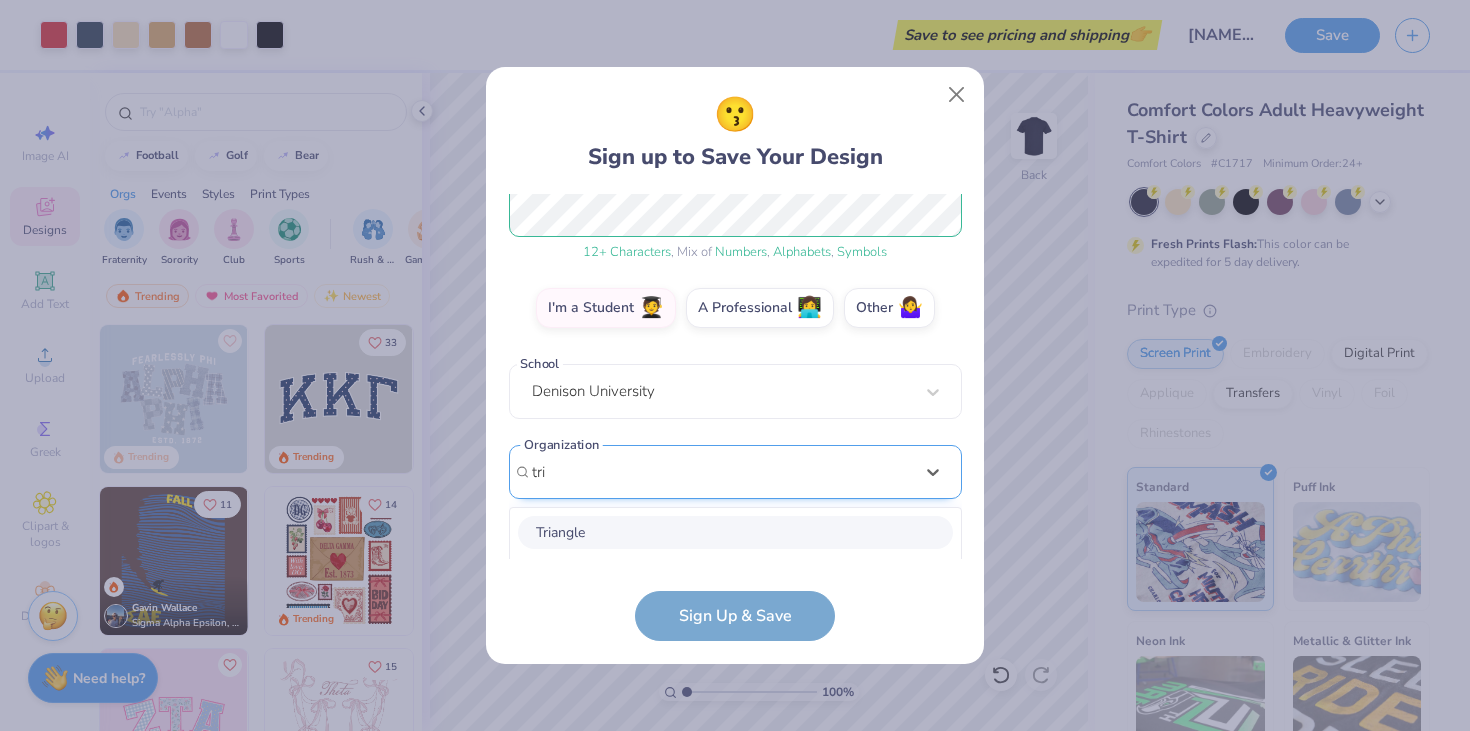 scroll, scrollTop: 523, scrollLeft: 0, axis: vertical 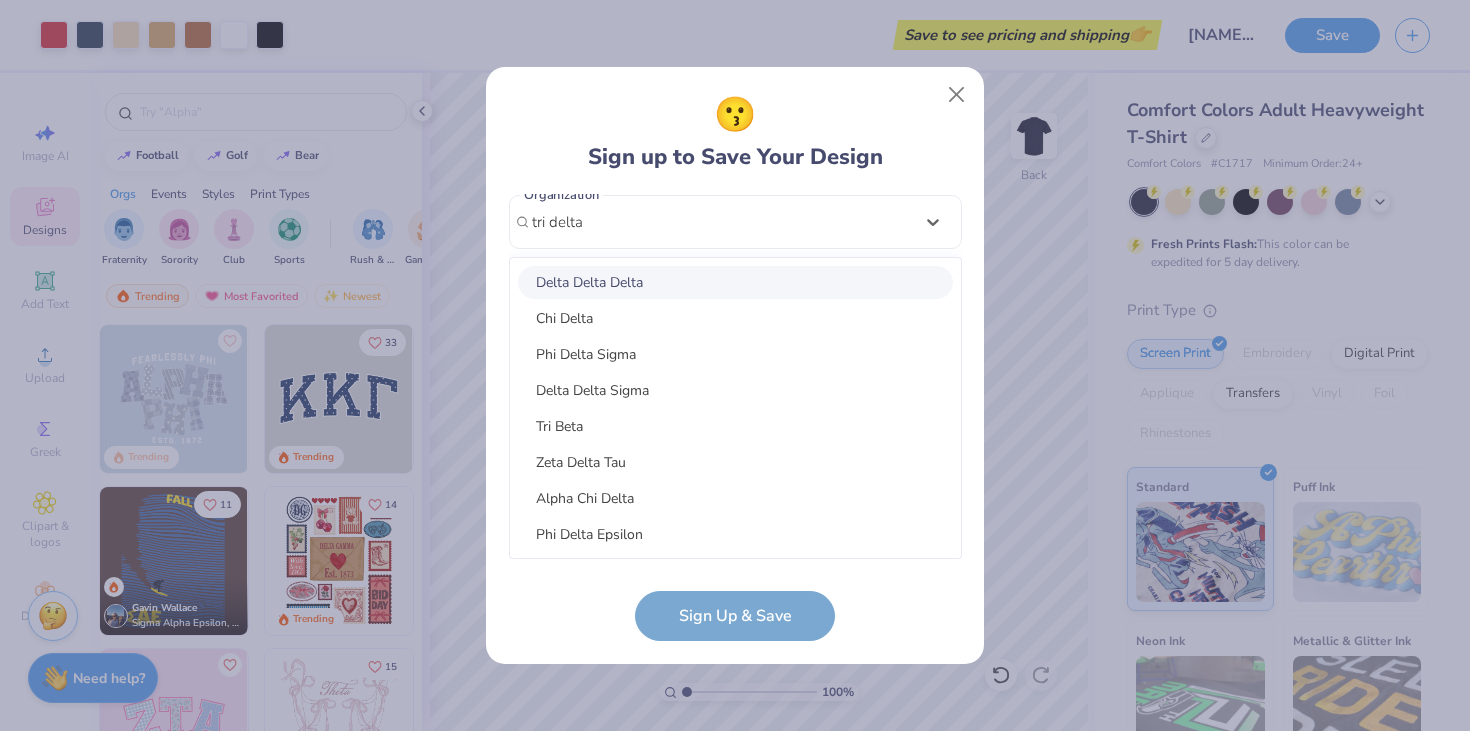 click on "Delta Delta Delta" at bounding box center (735, 282) 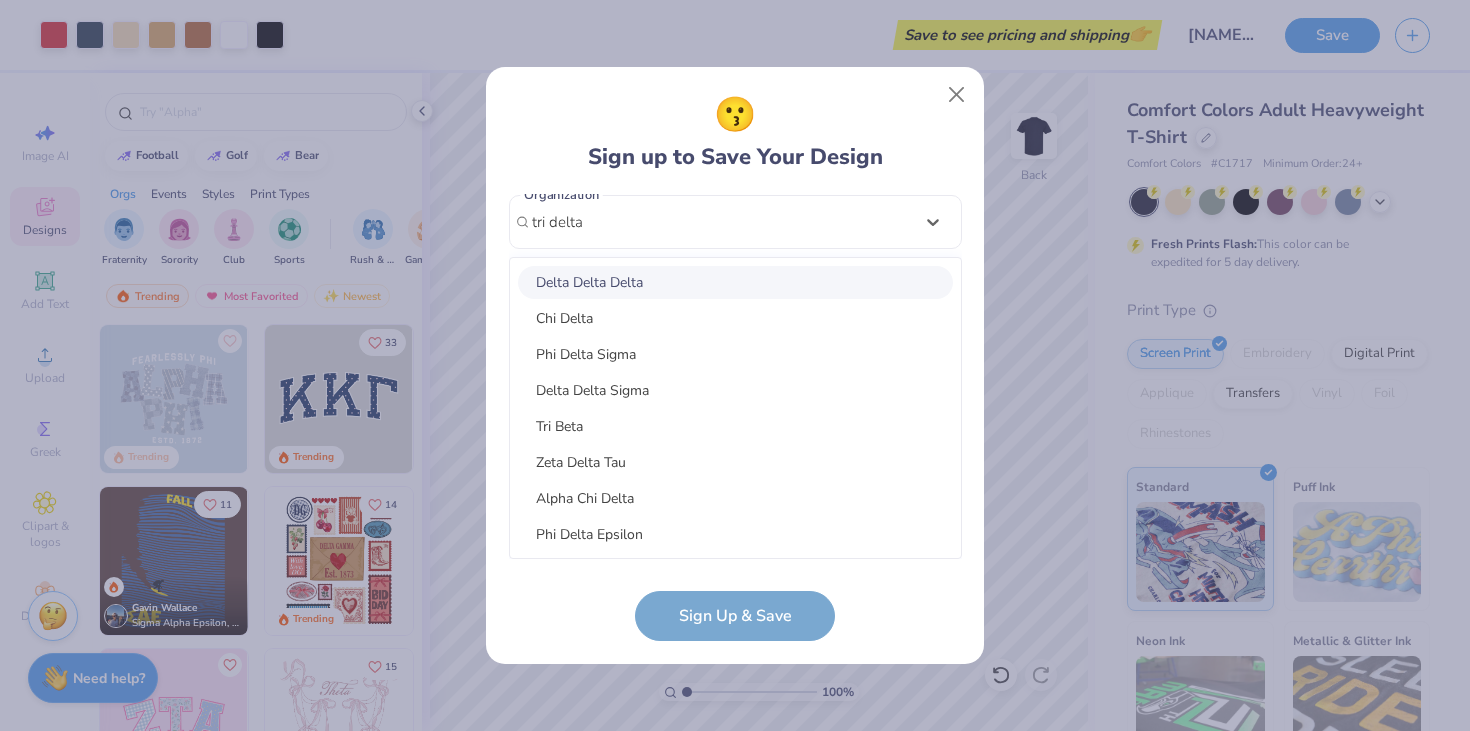 type on "tri delta" 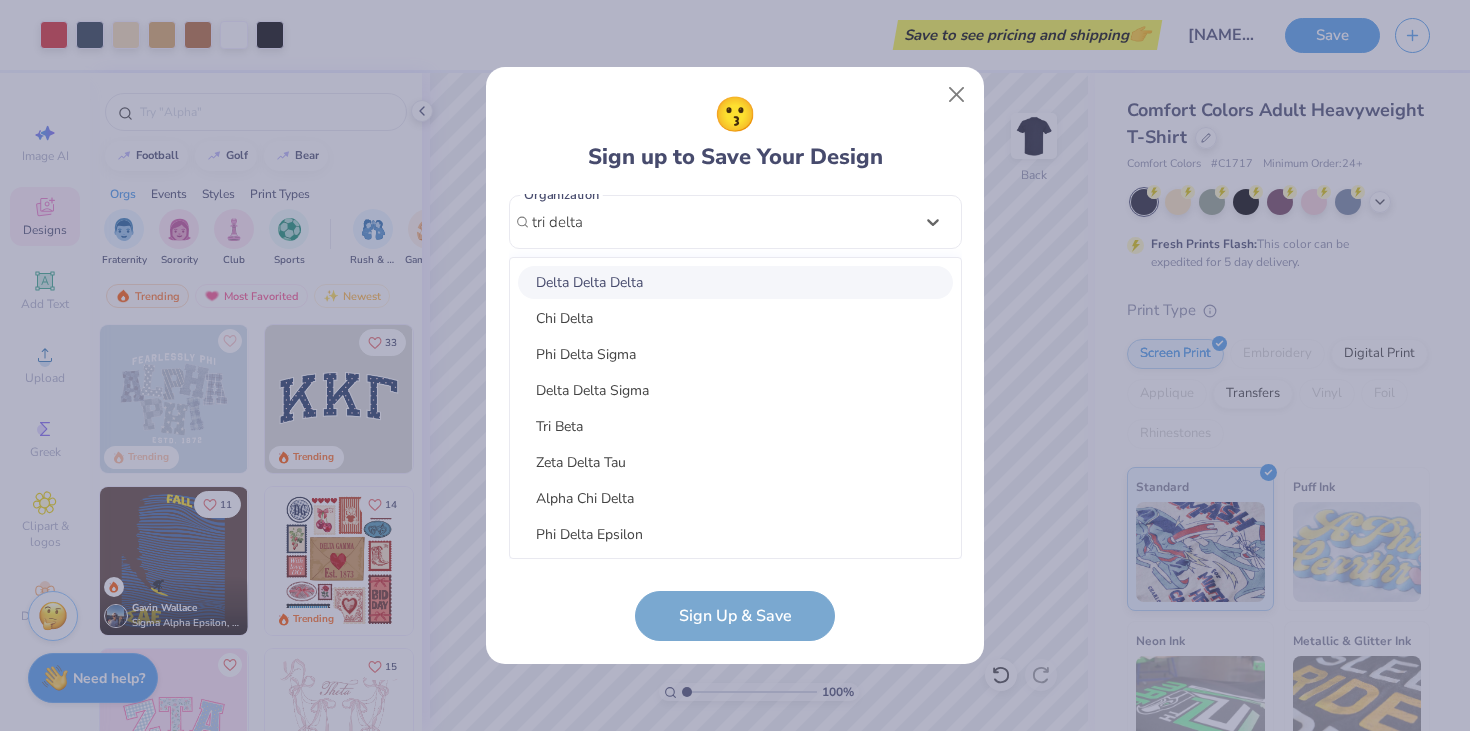 type 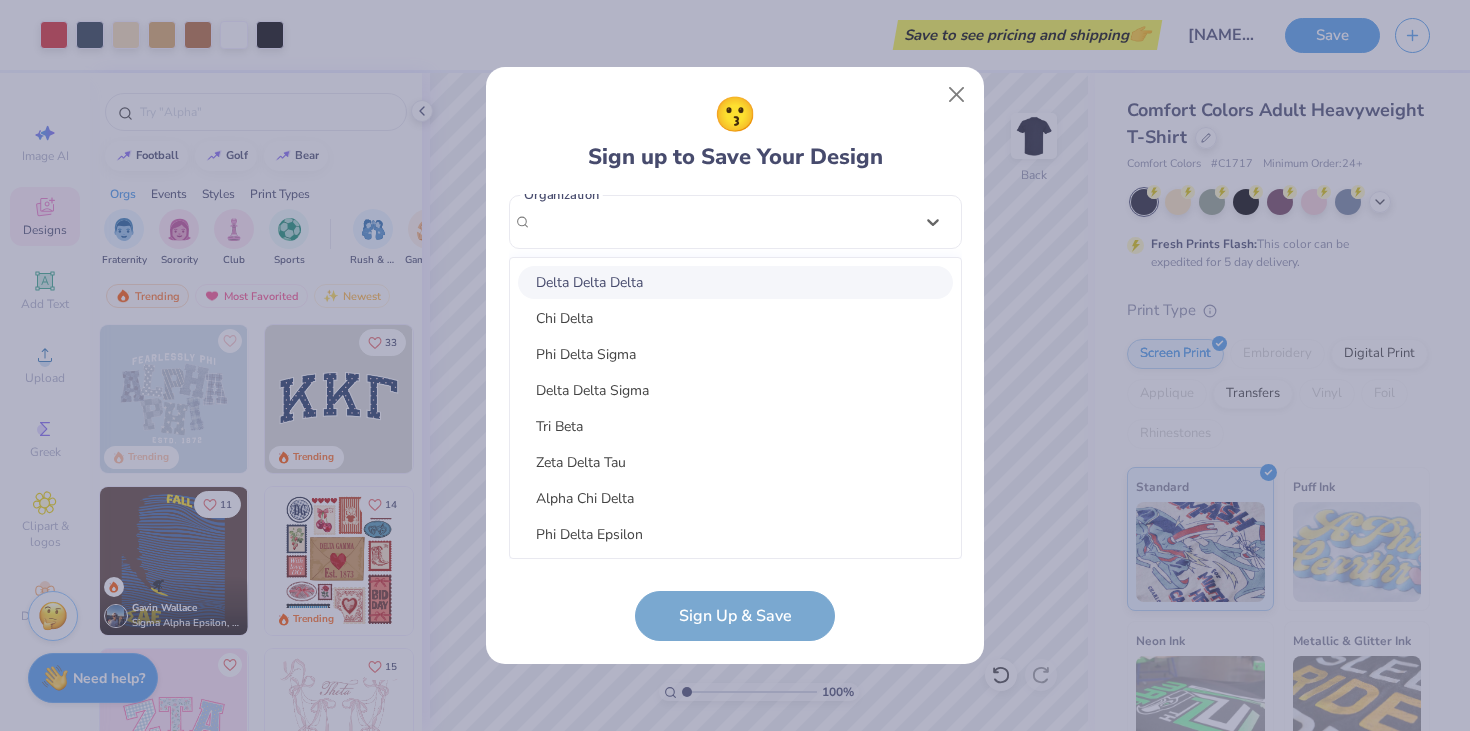 scroll, scrollTop: 304, scrollLeft: 0, axis: vertical 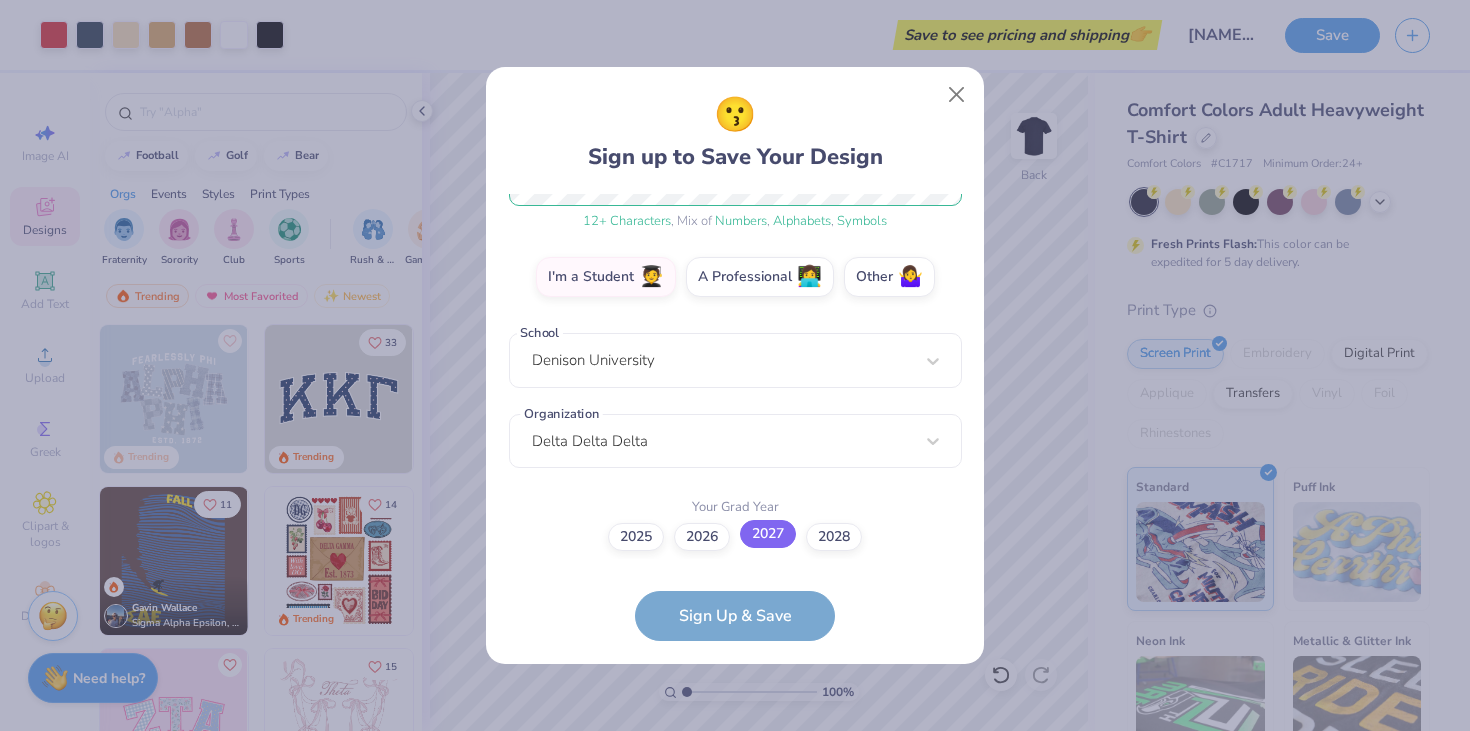click on "2027" at bounding box center (768, 534) 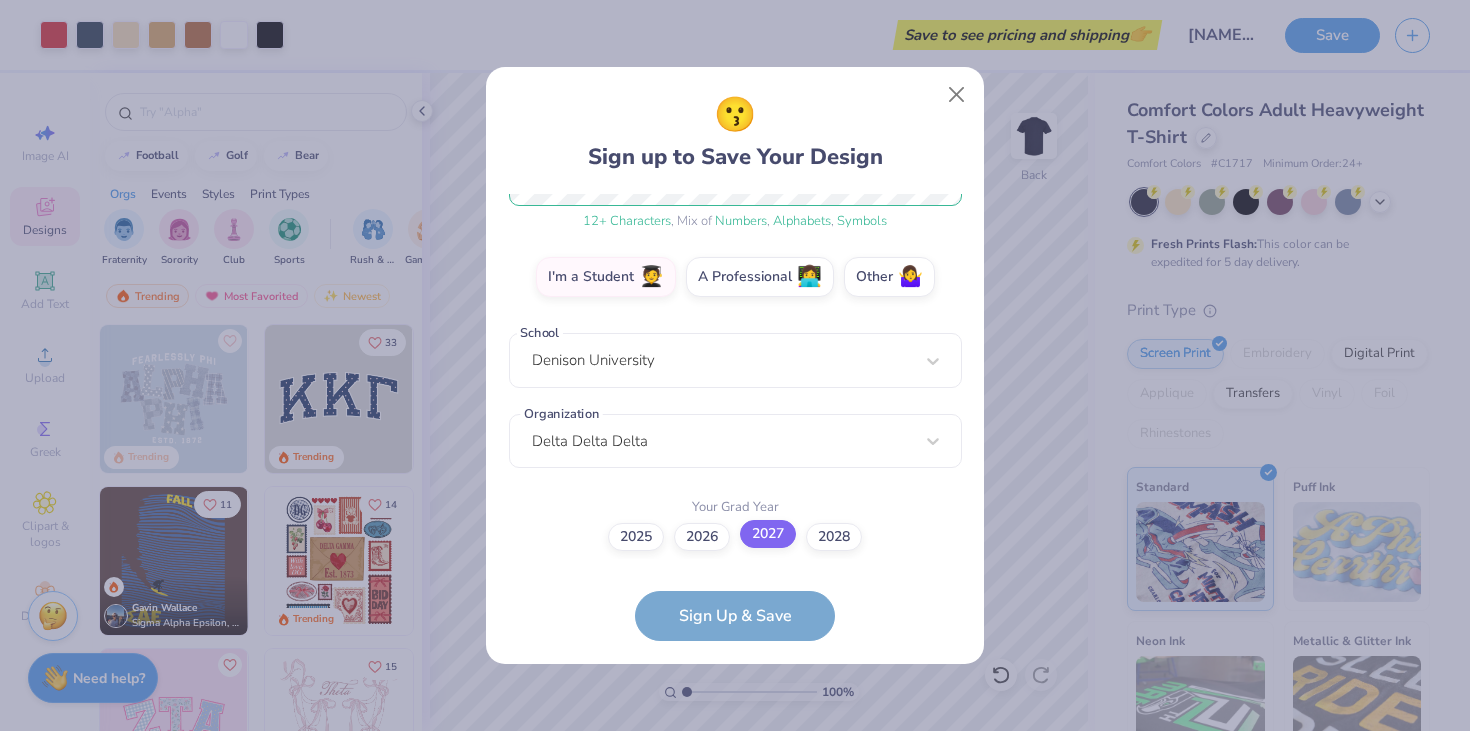click on "2027" at bounding box center [735, 840] 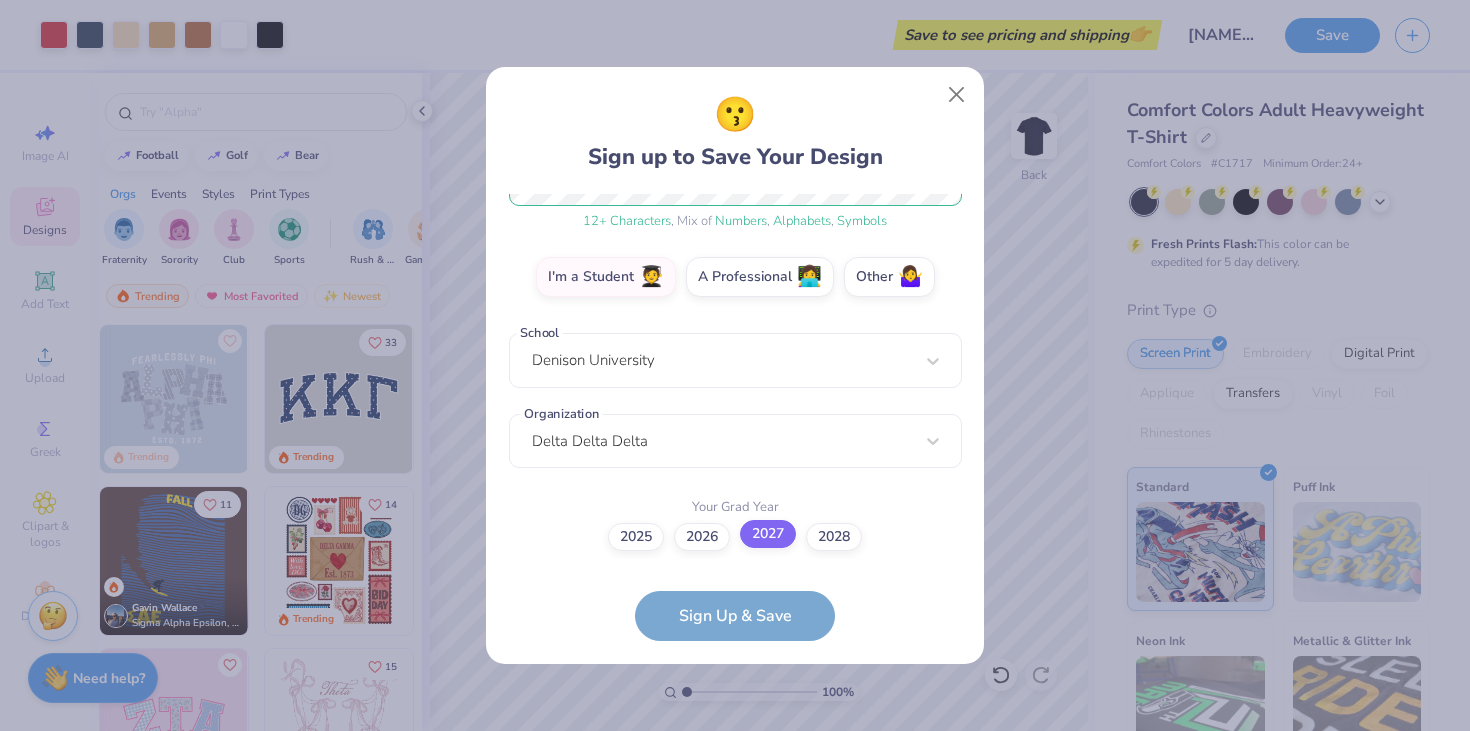 scroll, scrollTop: 0, scrollLeft: 0, axis: both 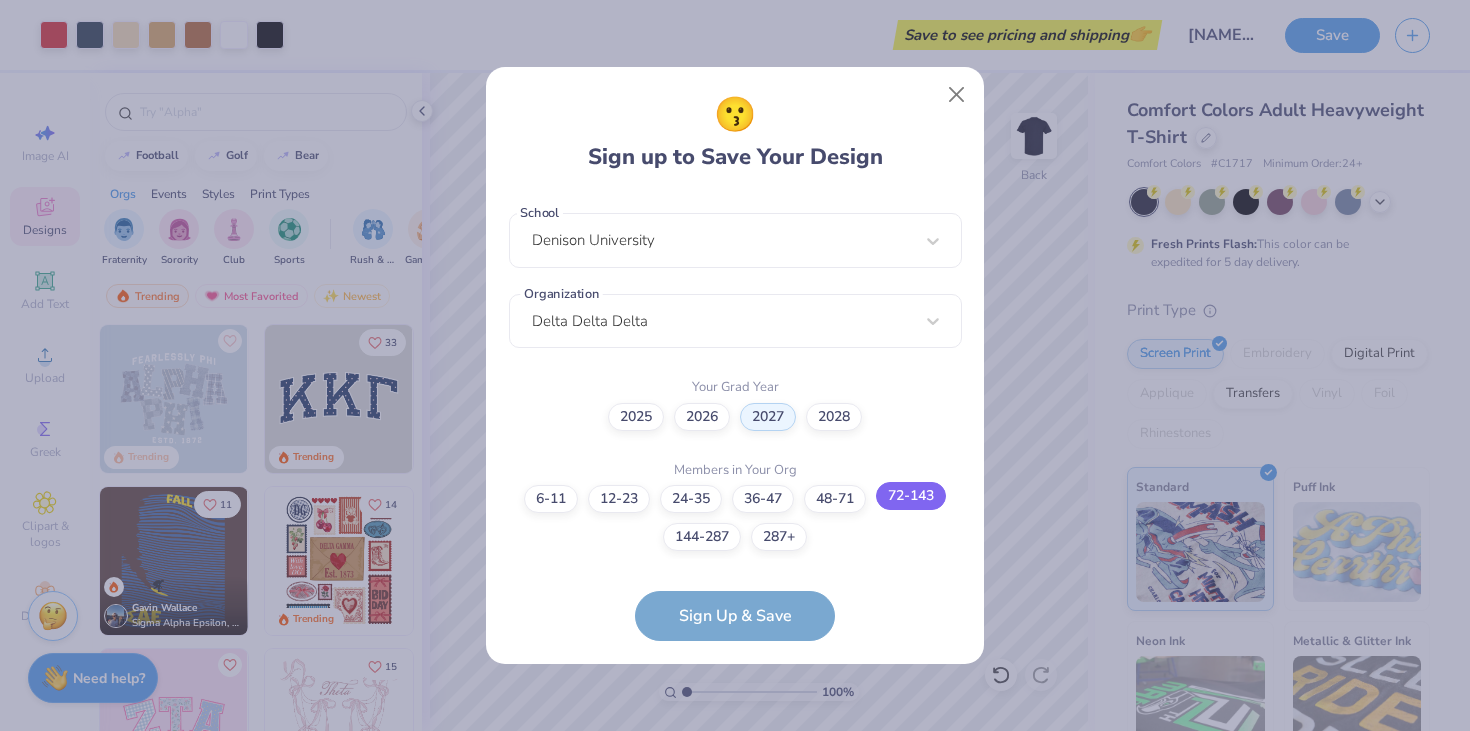 click on "72-143" at bounding box center (911, 496) 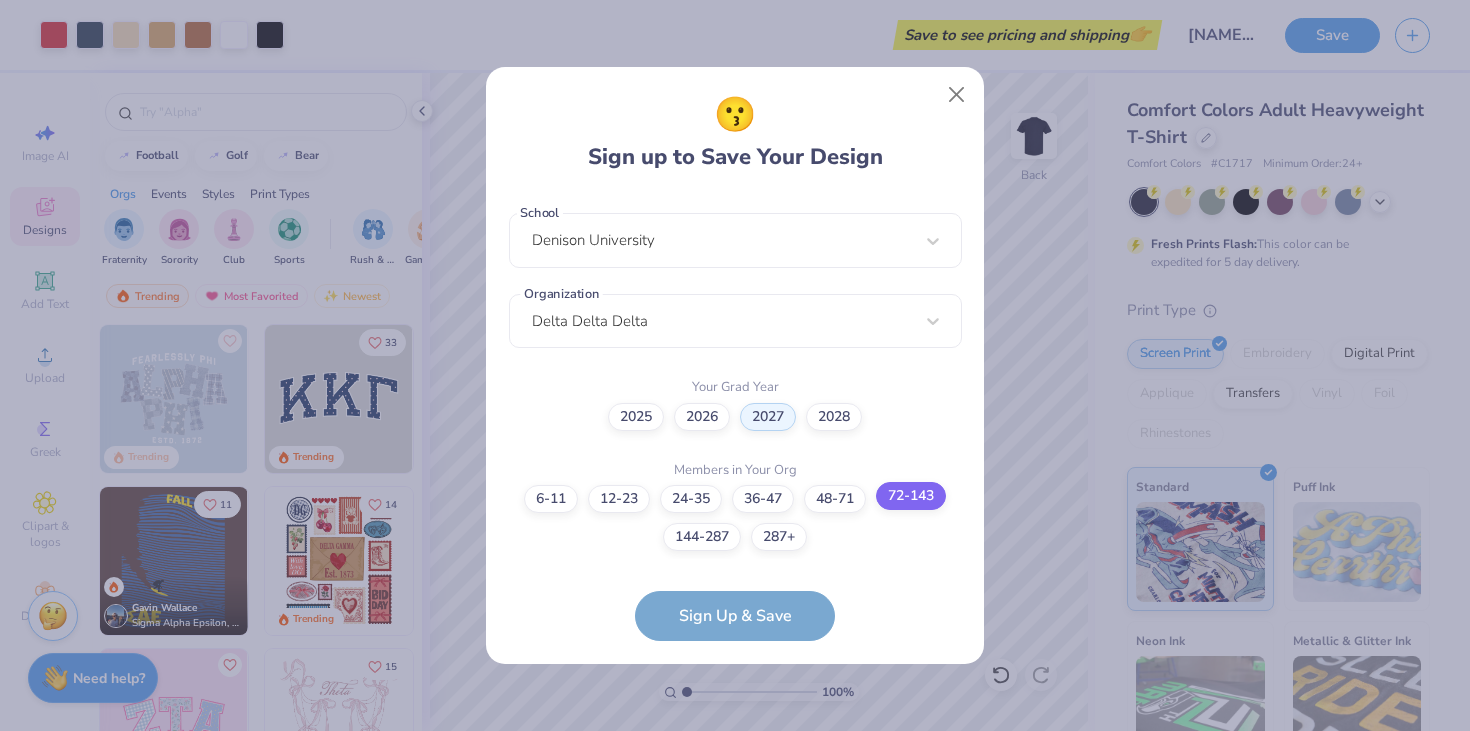 click on "72-143" at bounding box center [735, 942] 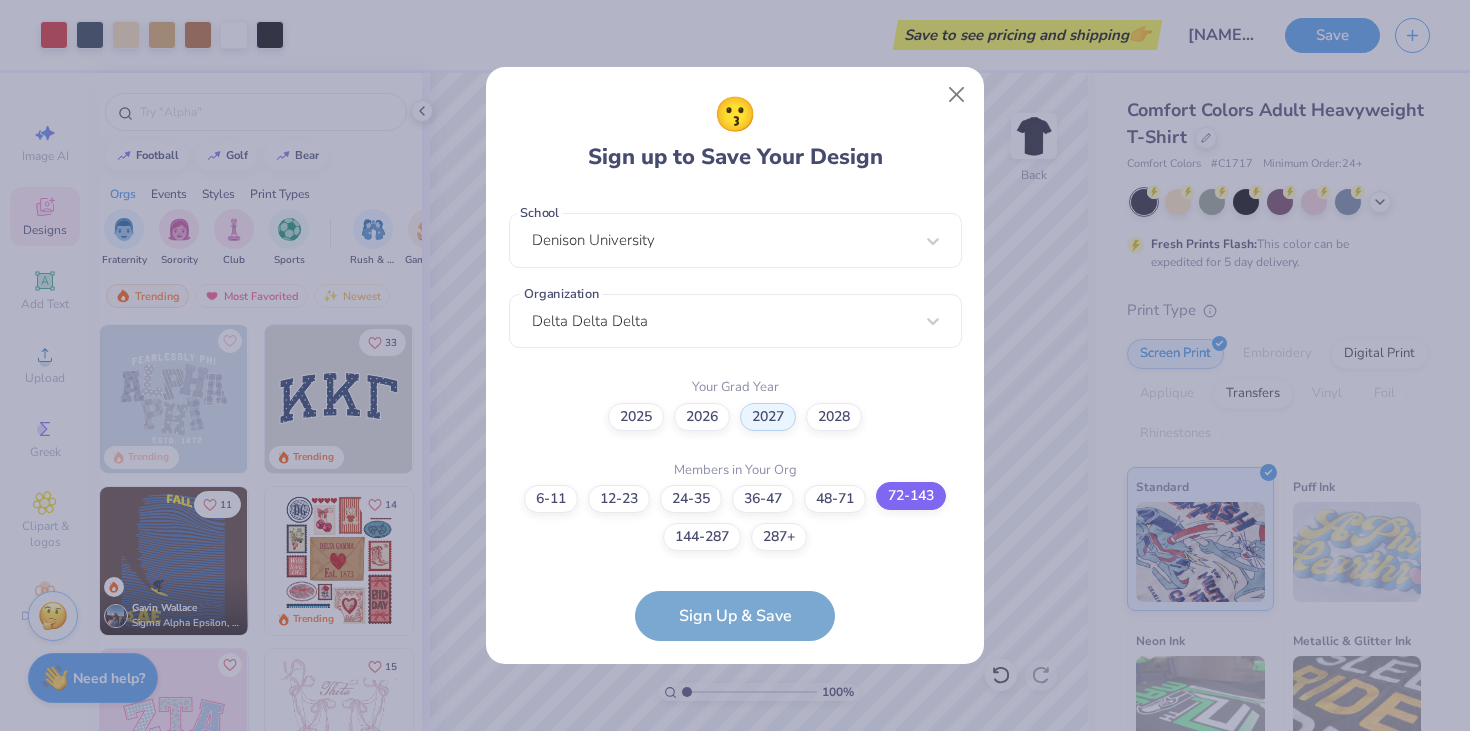scroll, scrollTop: 0, scrollLeft: 0, axis: both 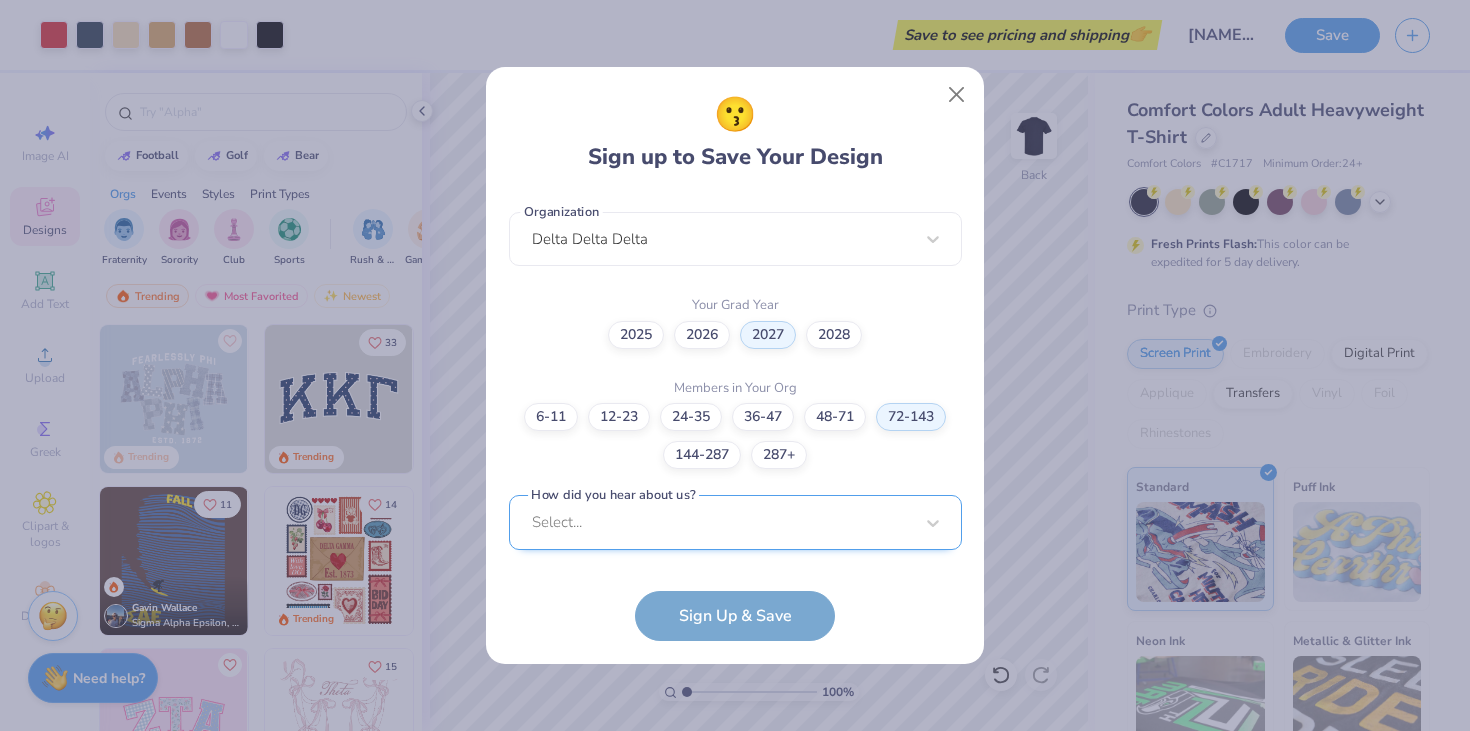 click on "Select..." at bounding box center [735, 522] 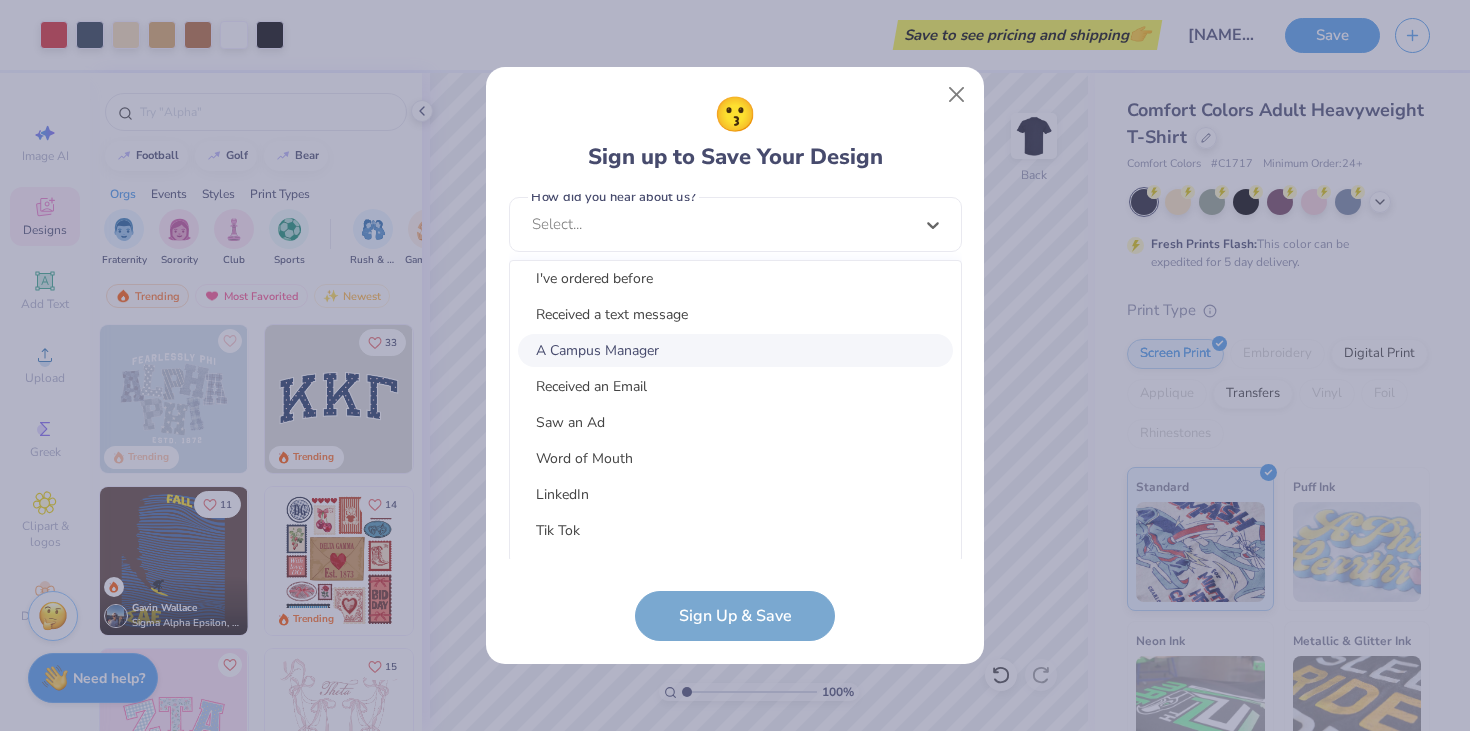 scroll, scrollTop: 82, scrollLeft: 0, axis: vertical 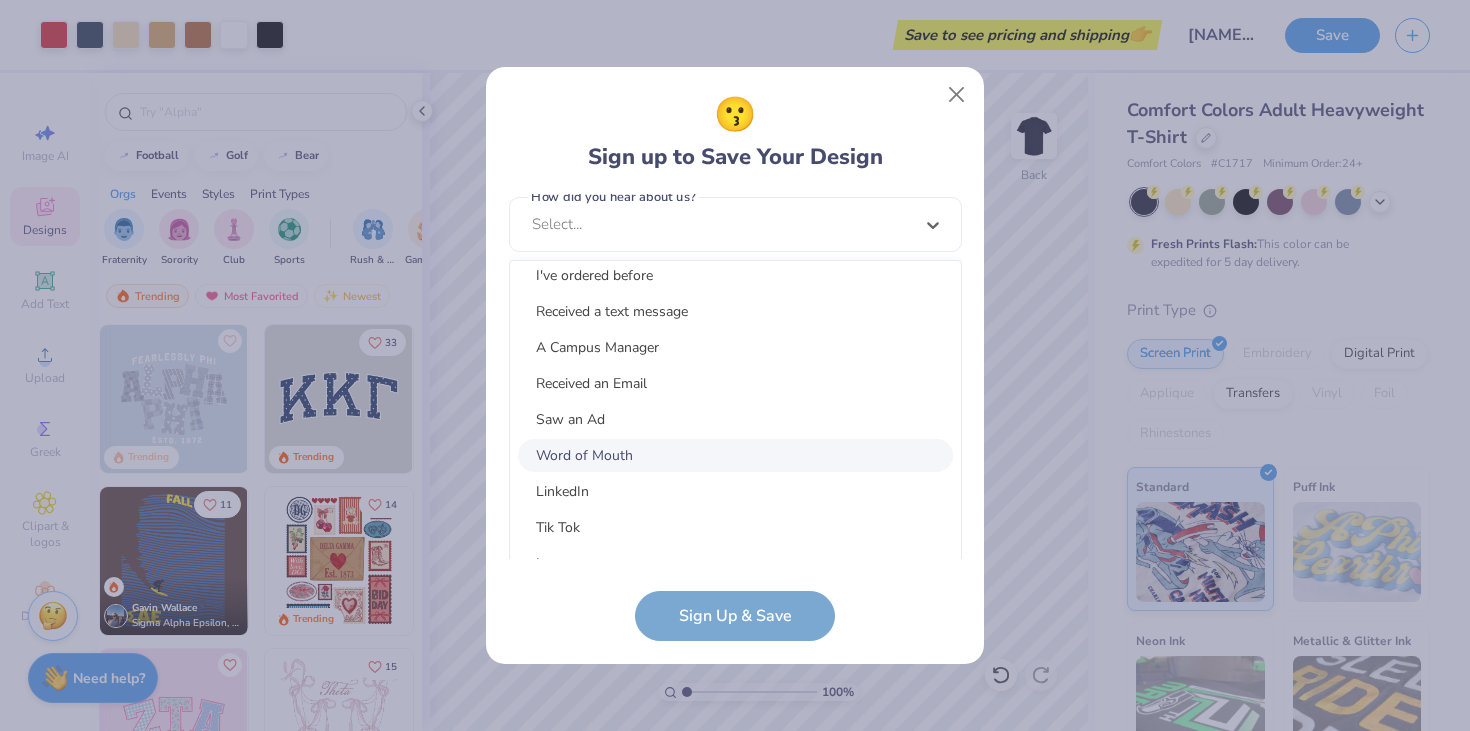 drag, startPoint x: 607, startPoint y: 362, endPoint x: 573, endPoint y: 457, distance: 100.90094 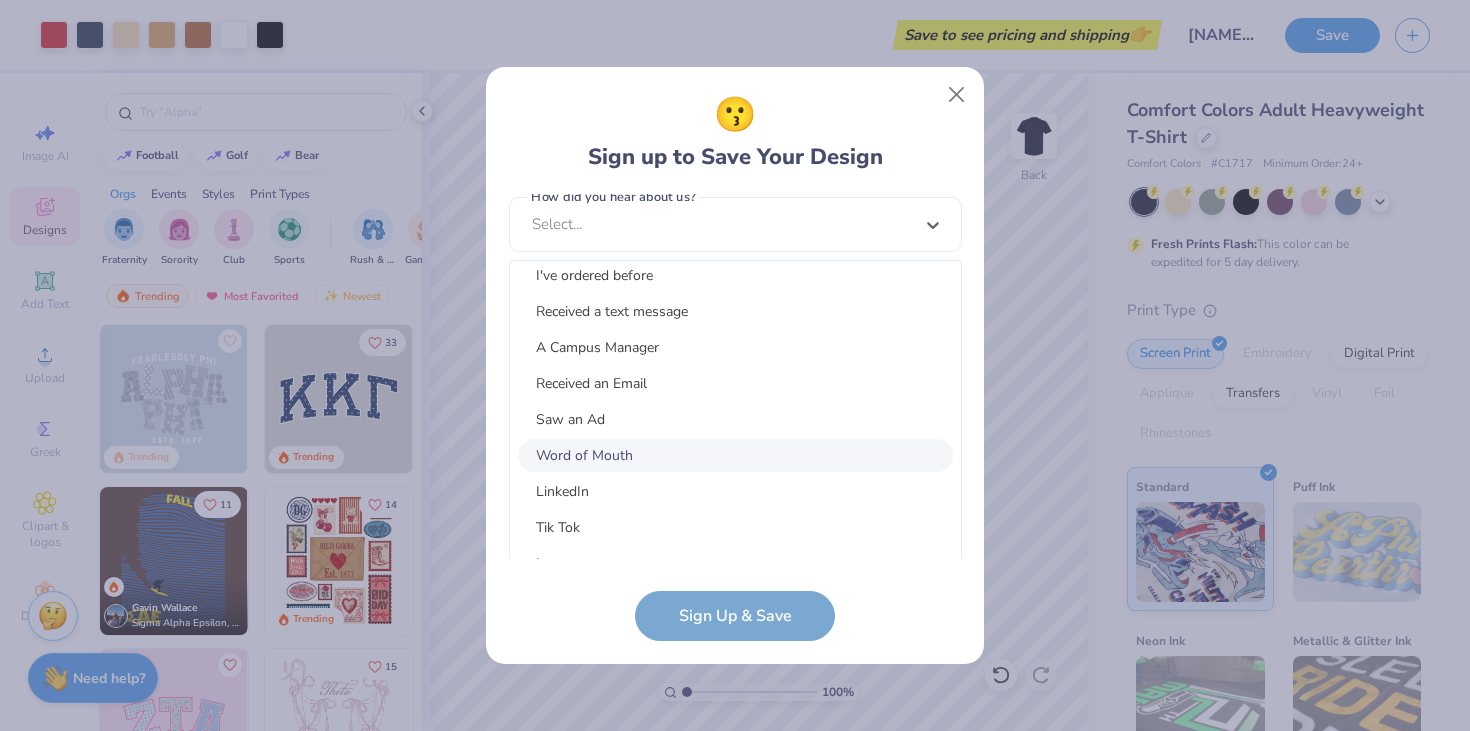 click on "Pinterest Google Search I've ordered before Received a text message A Campus Manager Received an Email Saw an Ad Word of Mouth LinkedIn Tik Tok Instagram Blog/Article Reddit An AI Chatbot Other" at bounding box center [735, 411] 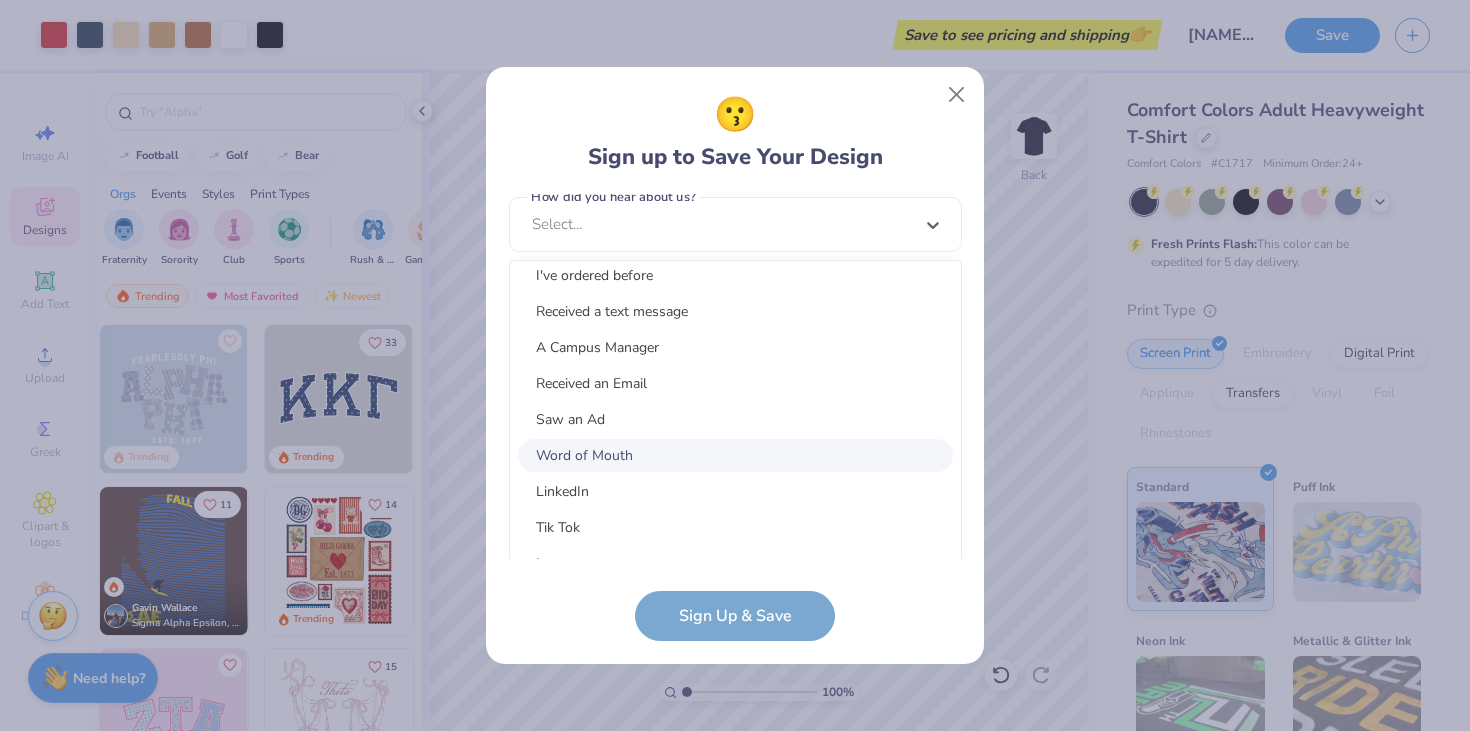 click on "Word of Mouth" at bounding box center (735, 455) 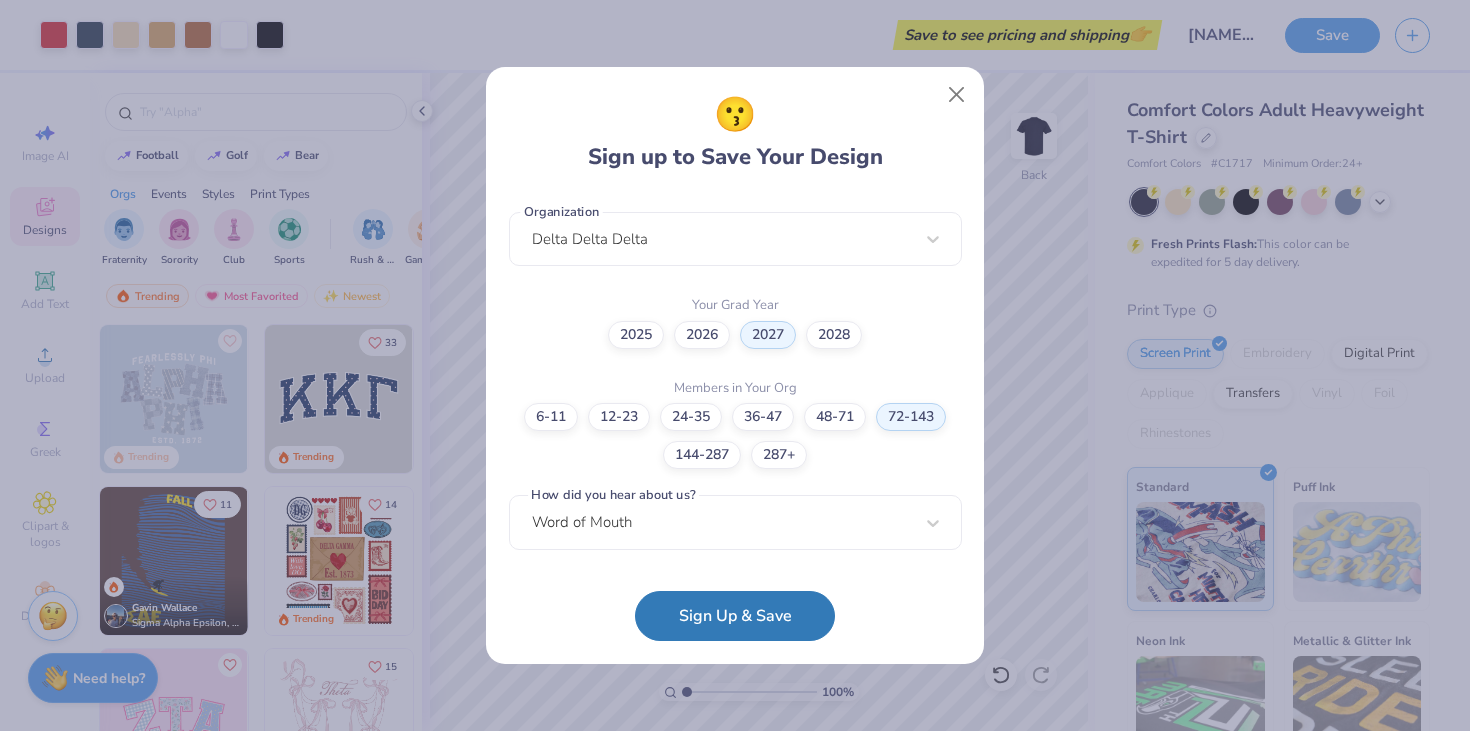 scroll, scrollTop: 504, scrollLeft: 0, axis: vertical 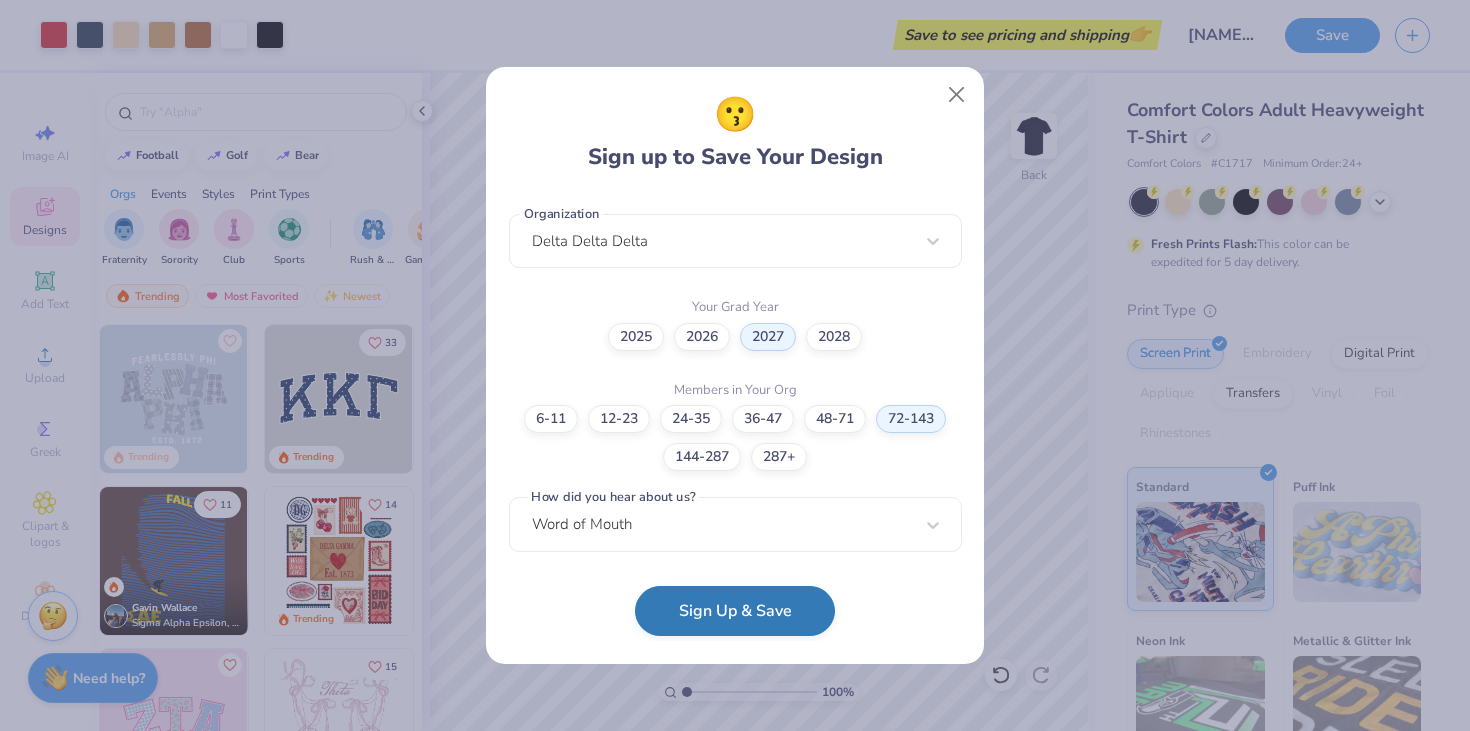 click on "Sign Up & Save" at bounding box center (735, 611) 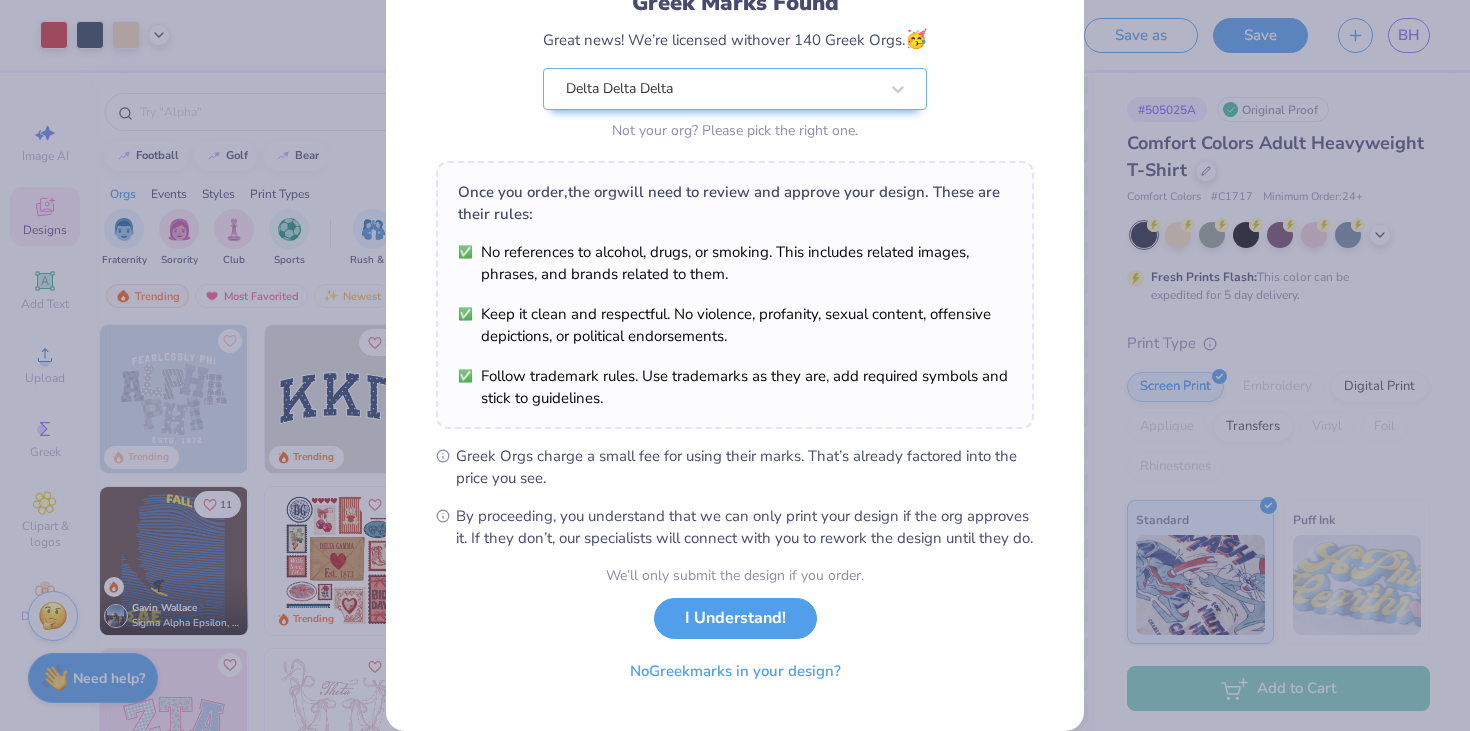 scroll, scrollTop: 202, scrollLeft: 0, axis: vertical 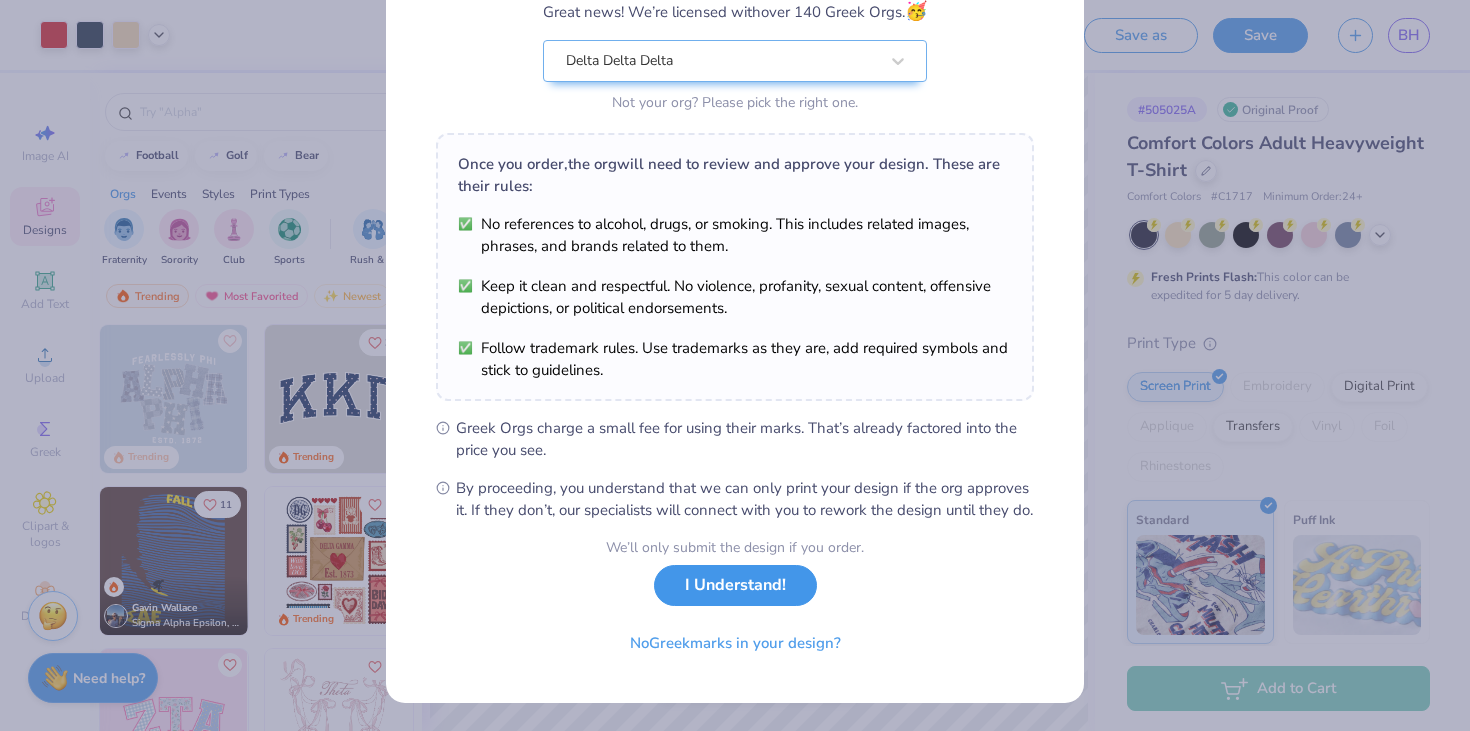 click on "I Understand!" at bounding box center [735, 585] 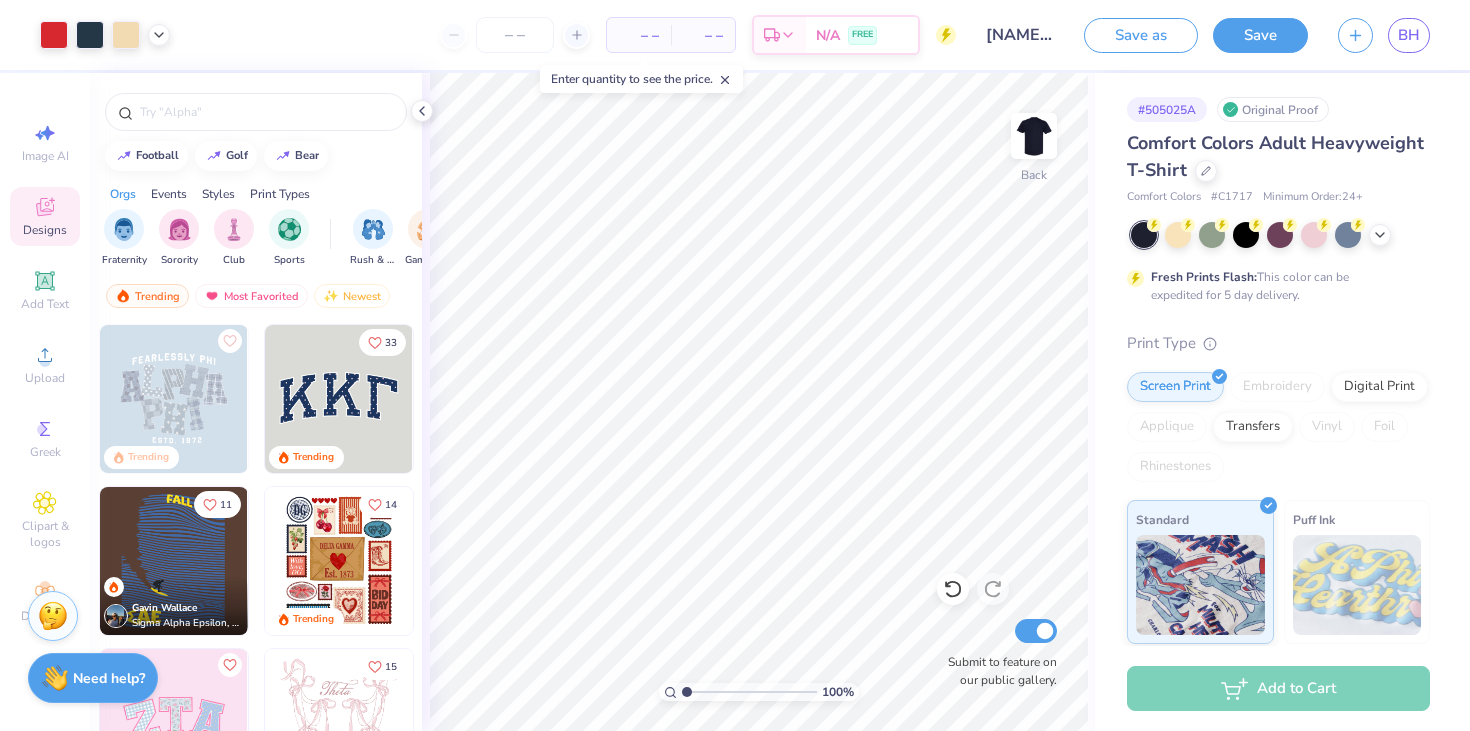 scroll, scrollTop: 0, scrollLeft: 0, axis: both 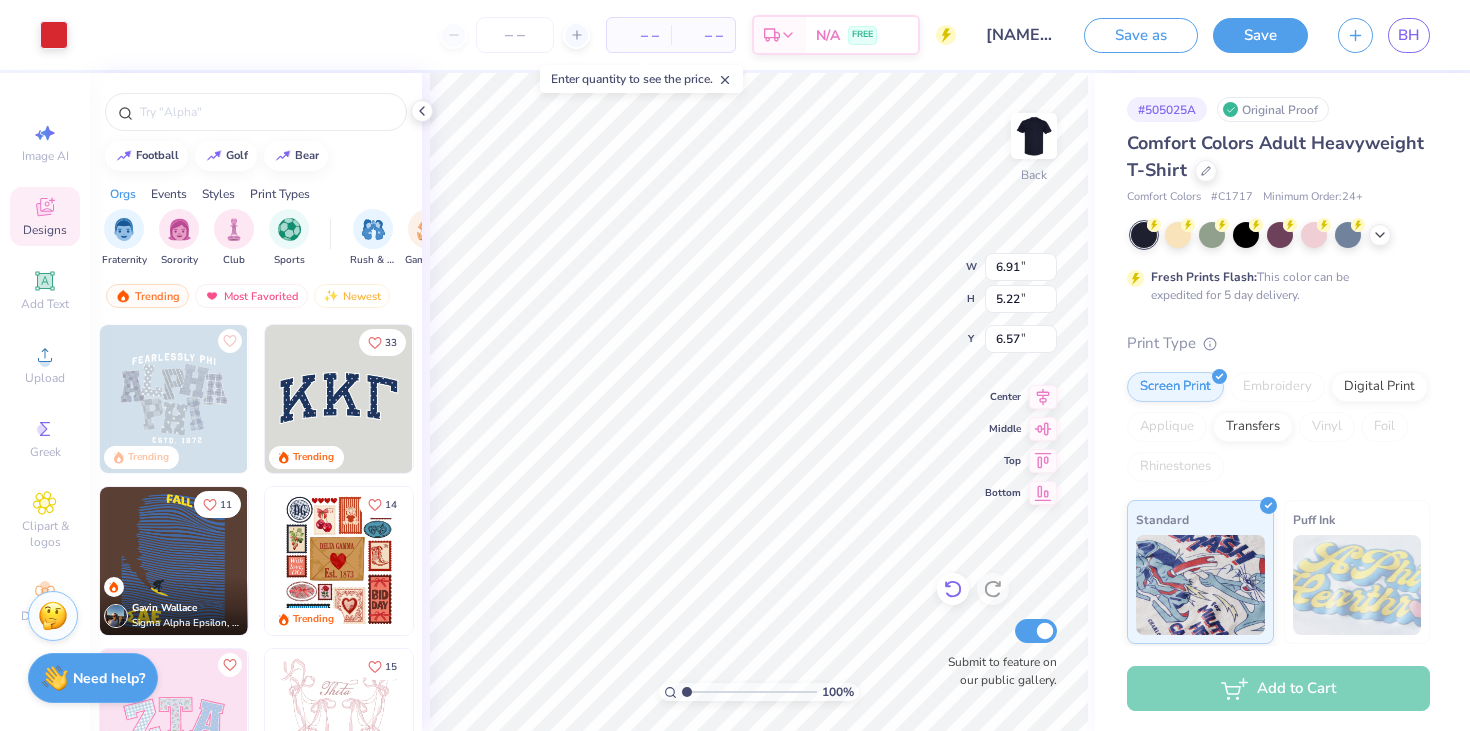 click 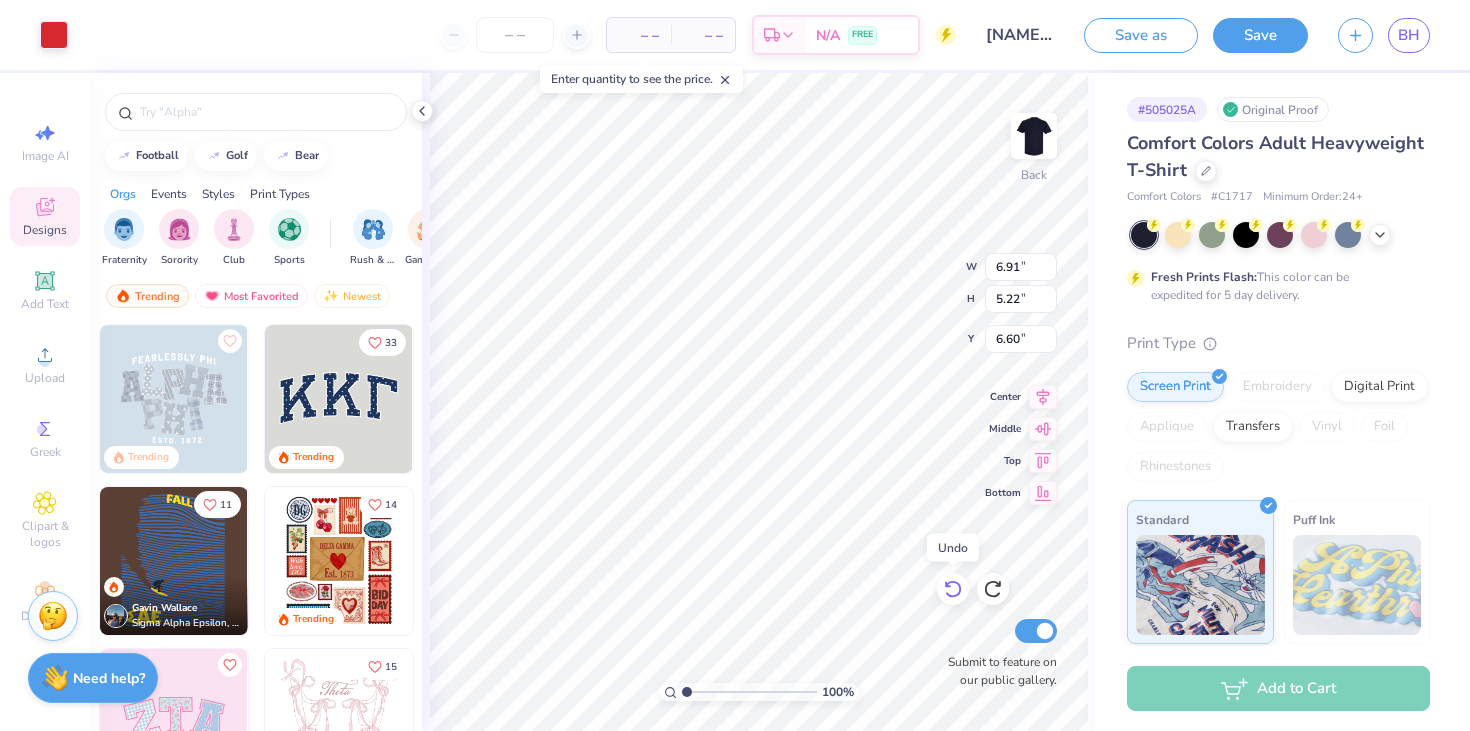 type on "6.60" 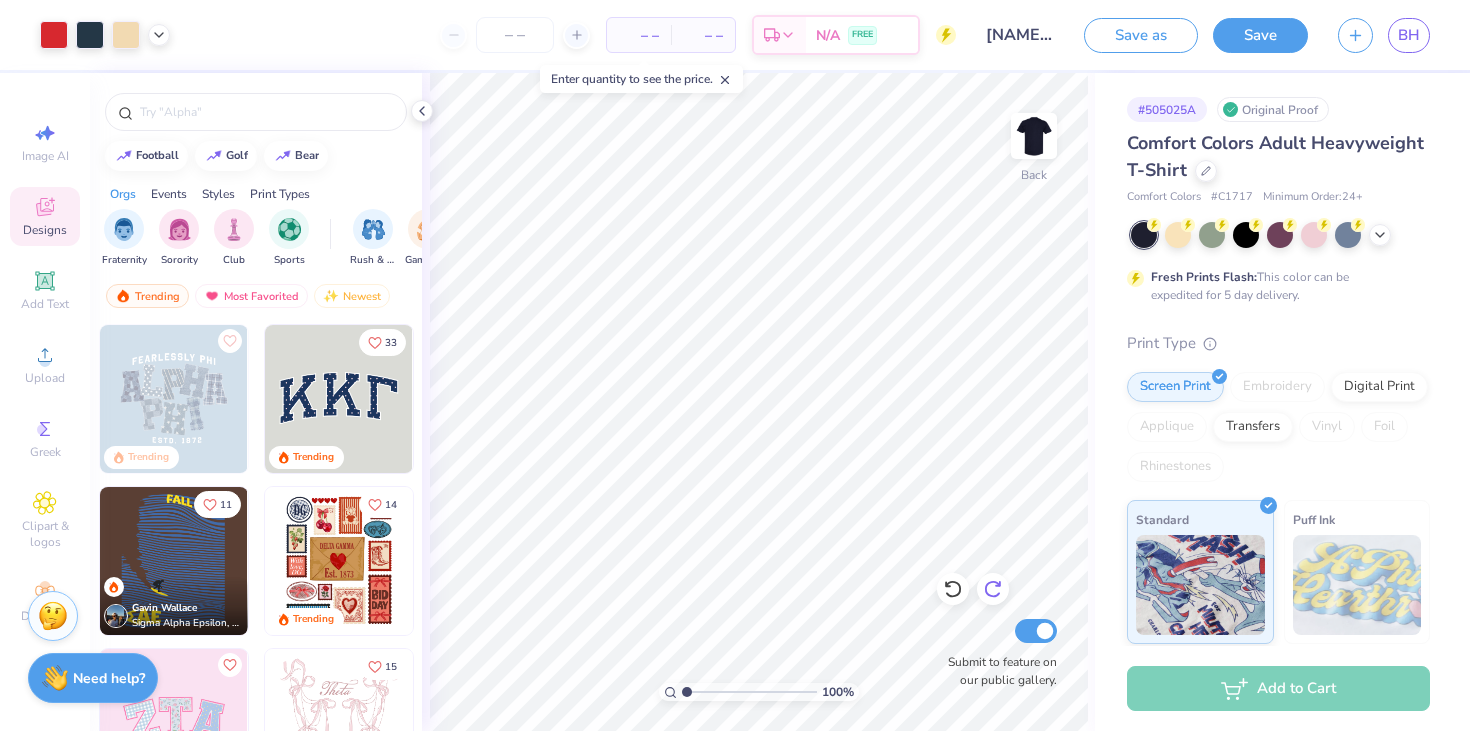 click at bounding box center [993, 589] 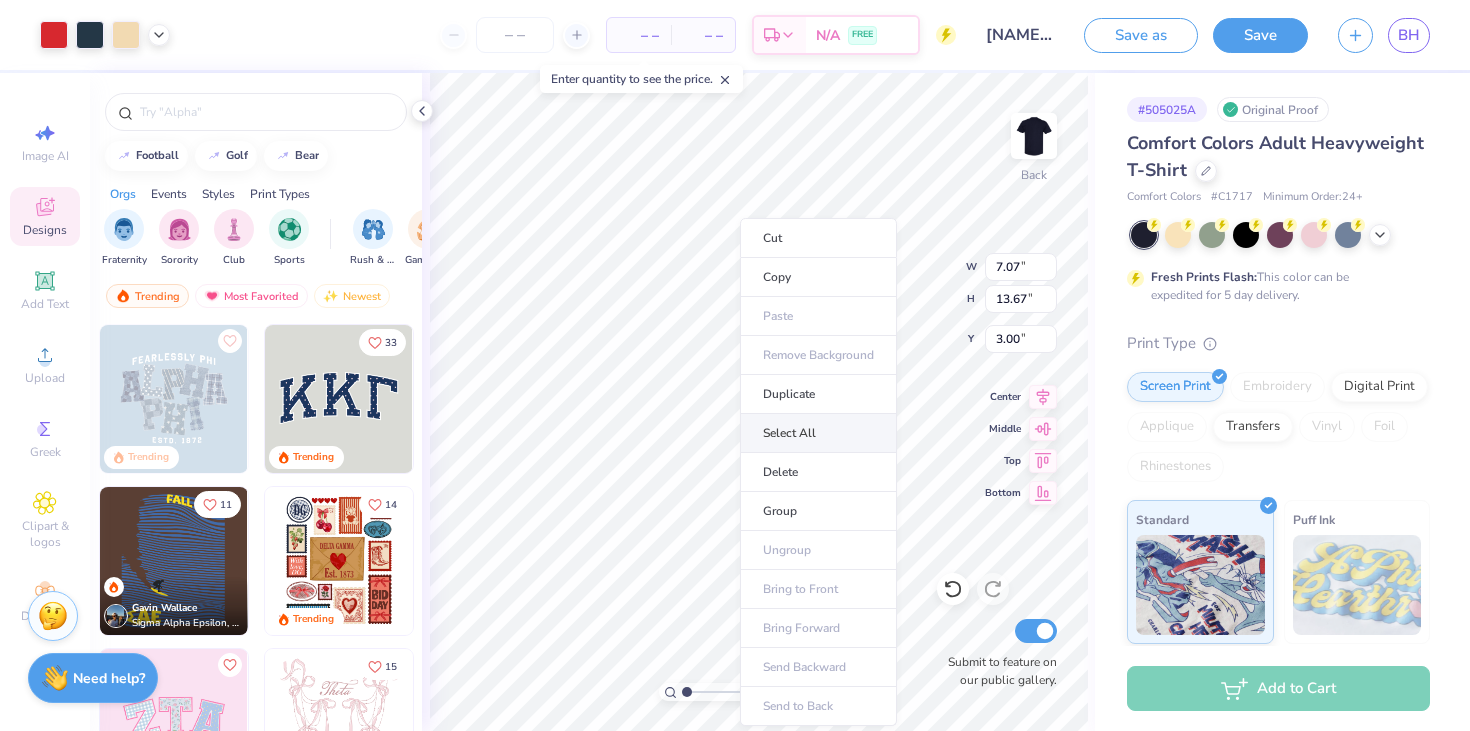 click on "Select All" at bounding box center (818, 433) 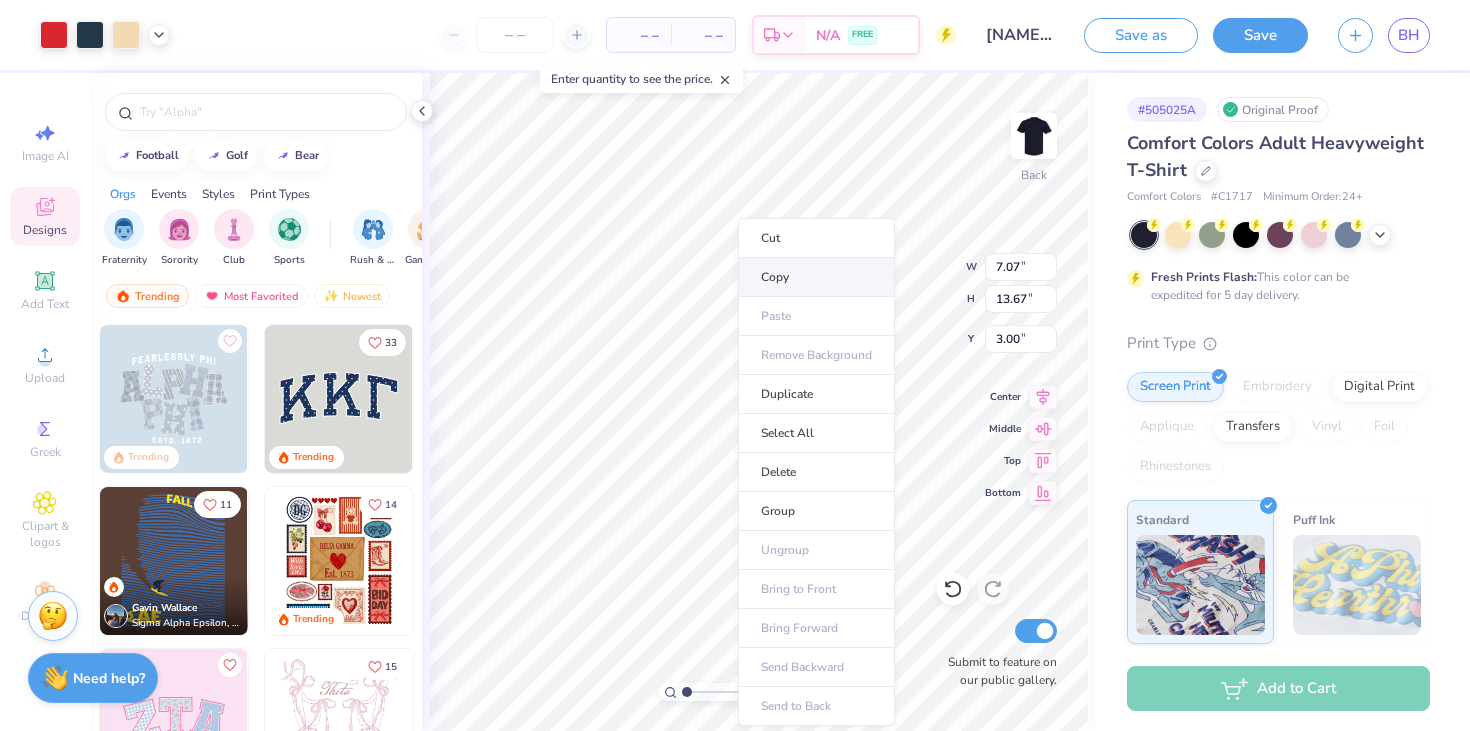 click on "Copy" at bounding box center (816, 277) 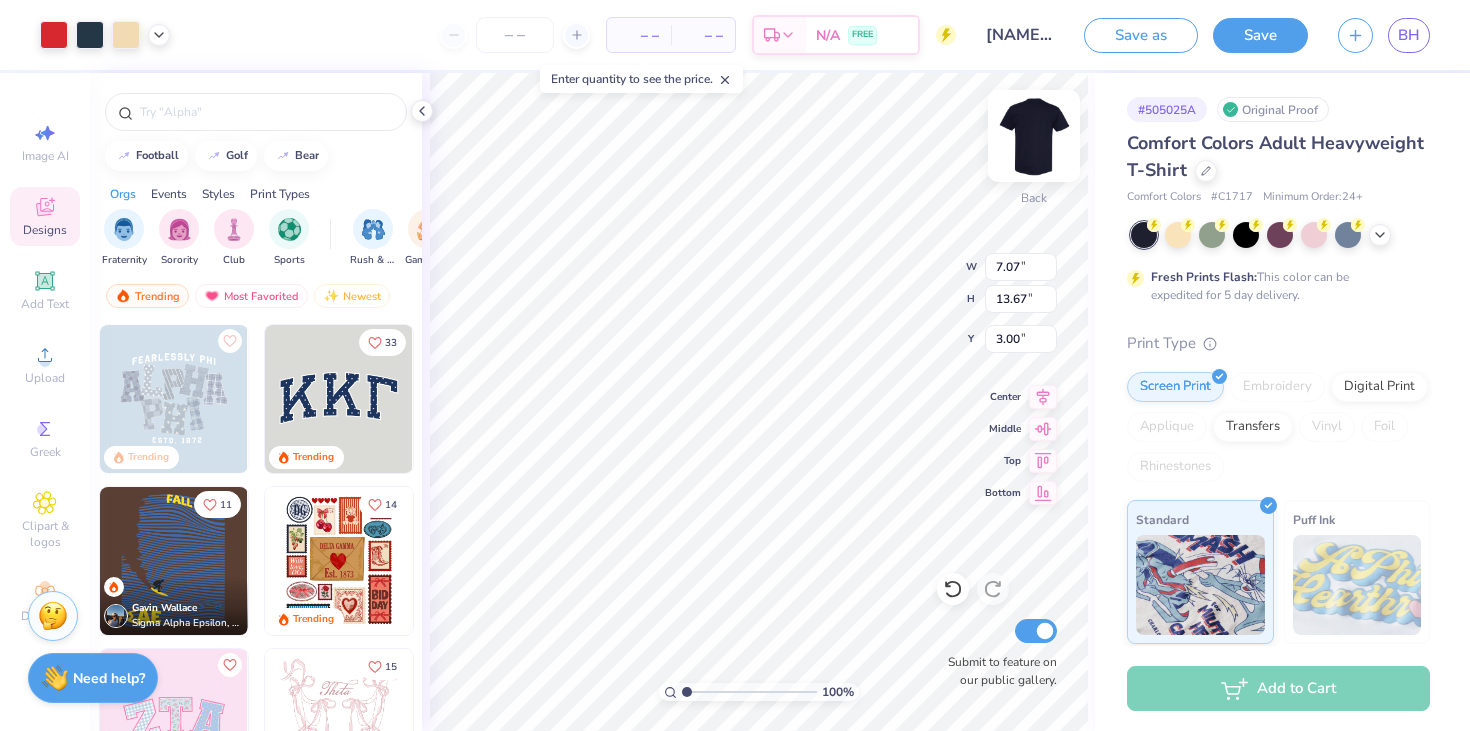 click at bounding box center [1034, 136] 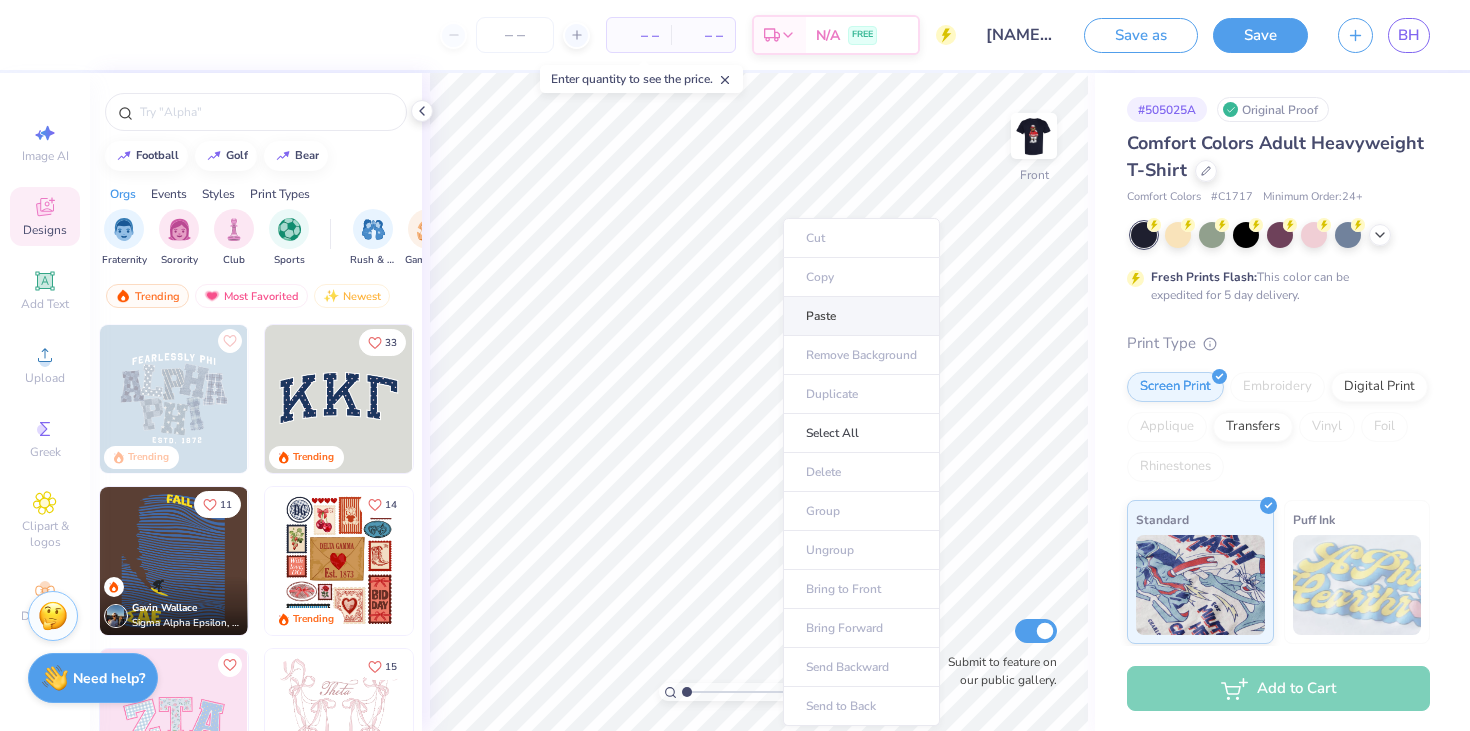 click on "Paste" at bounding box center [861, 316] 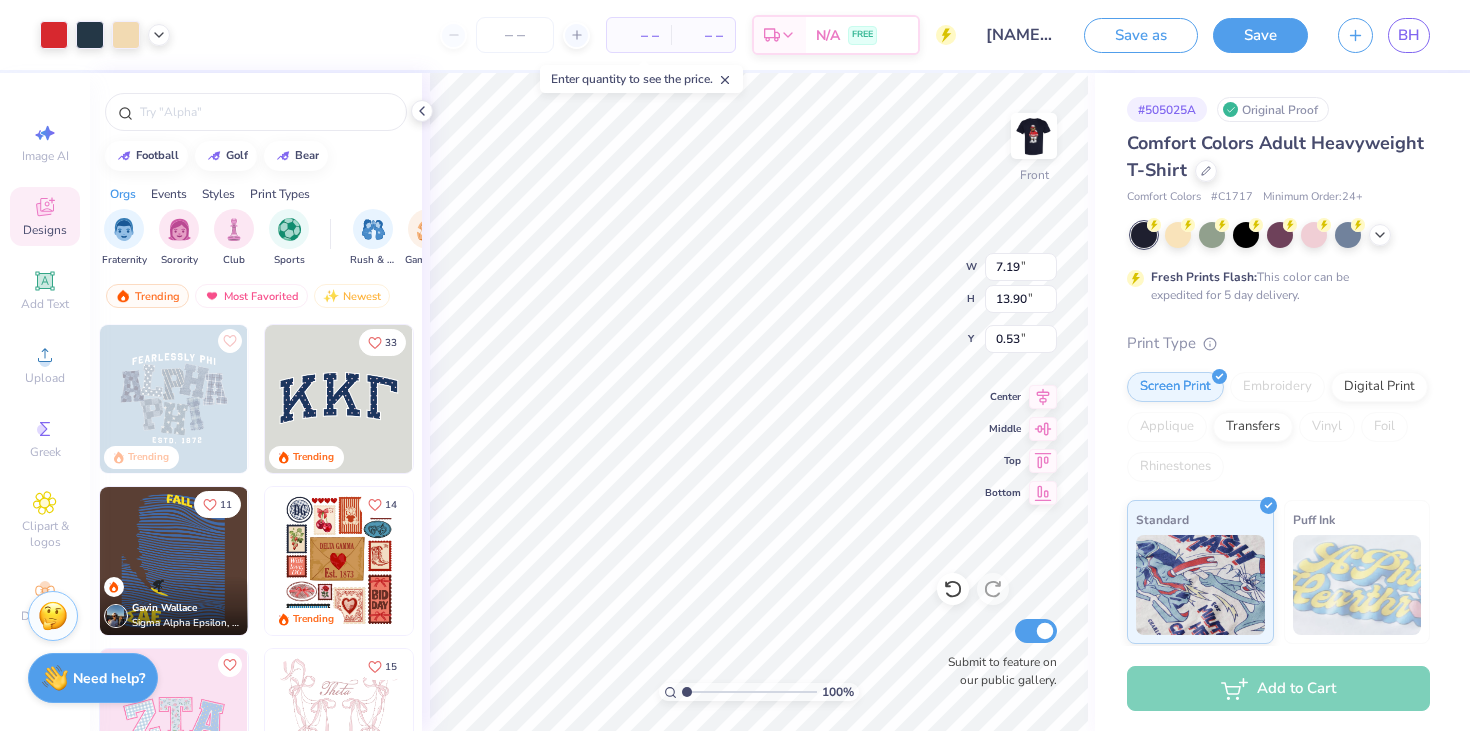 type on "4.12" 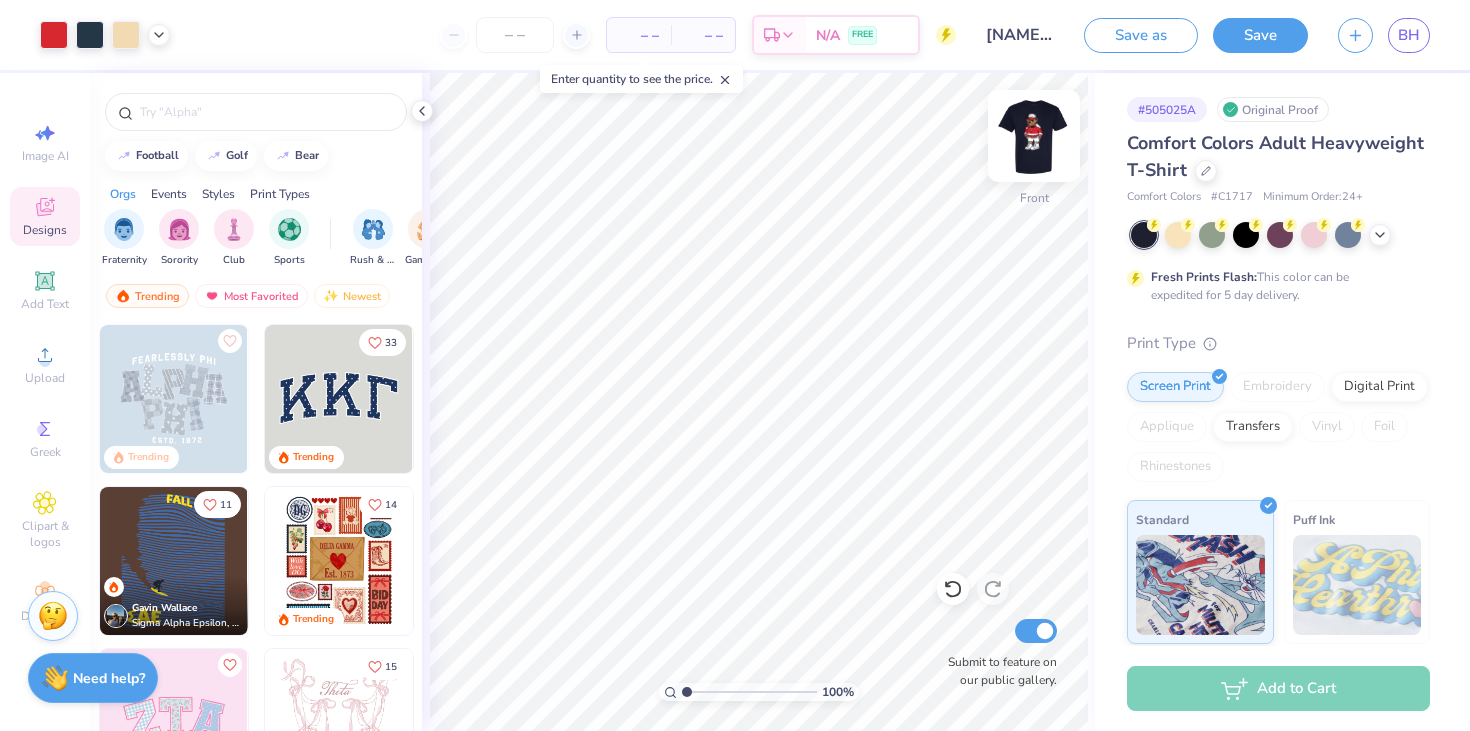 click at bounding box center (1034, 136) 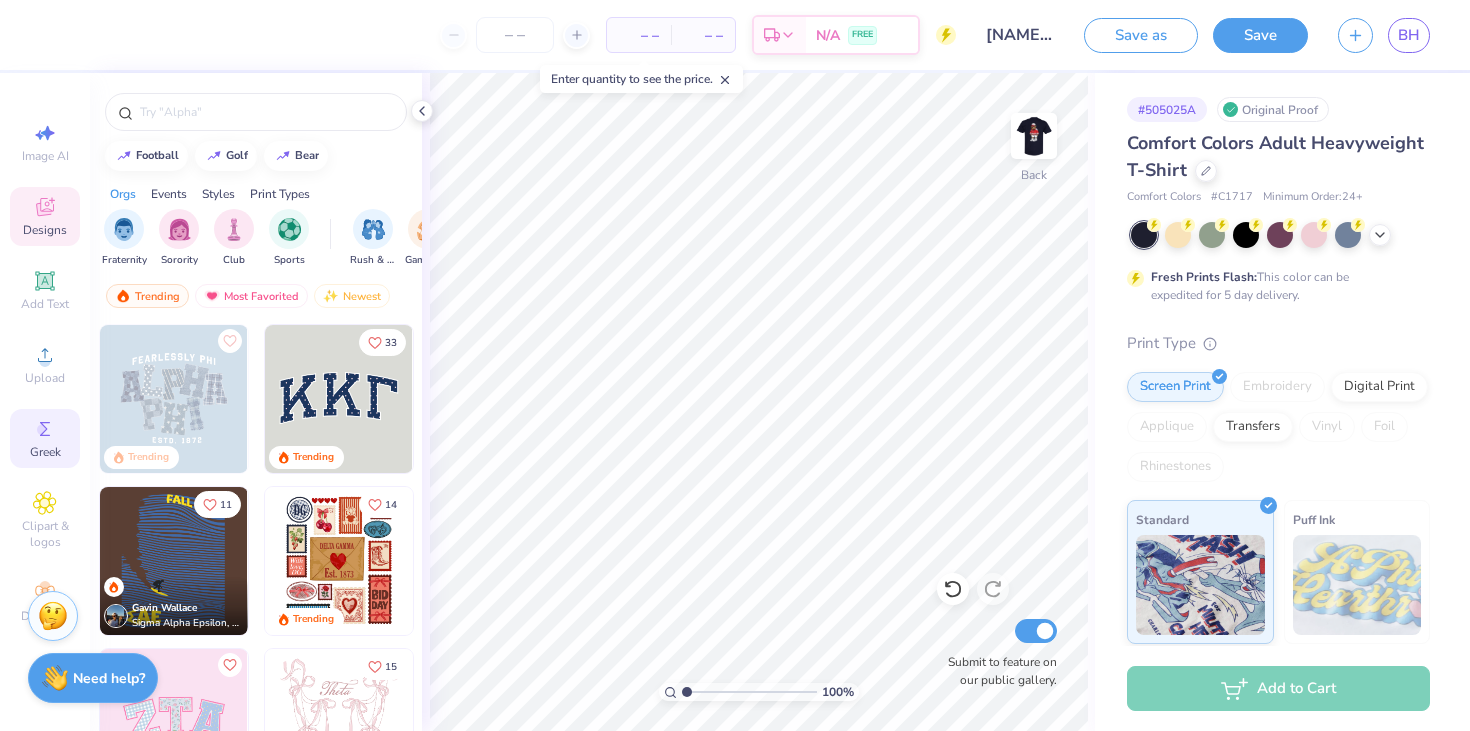 click on "Greek" at bounding box center (45, 452) 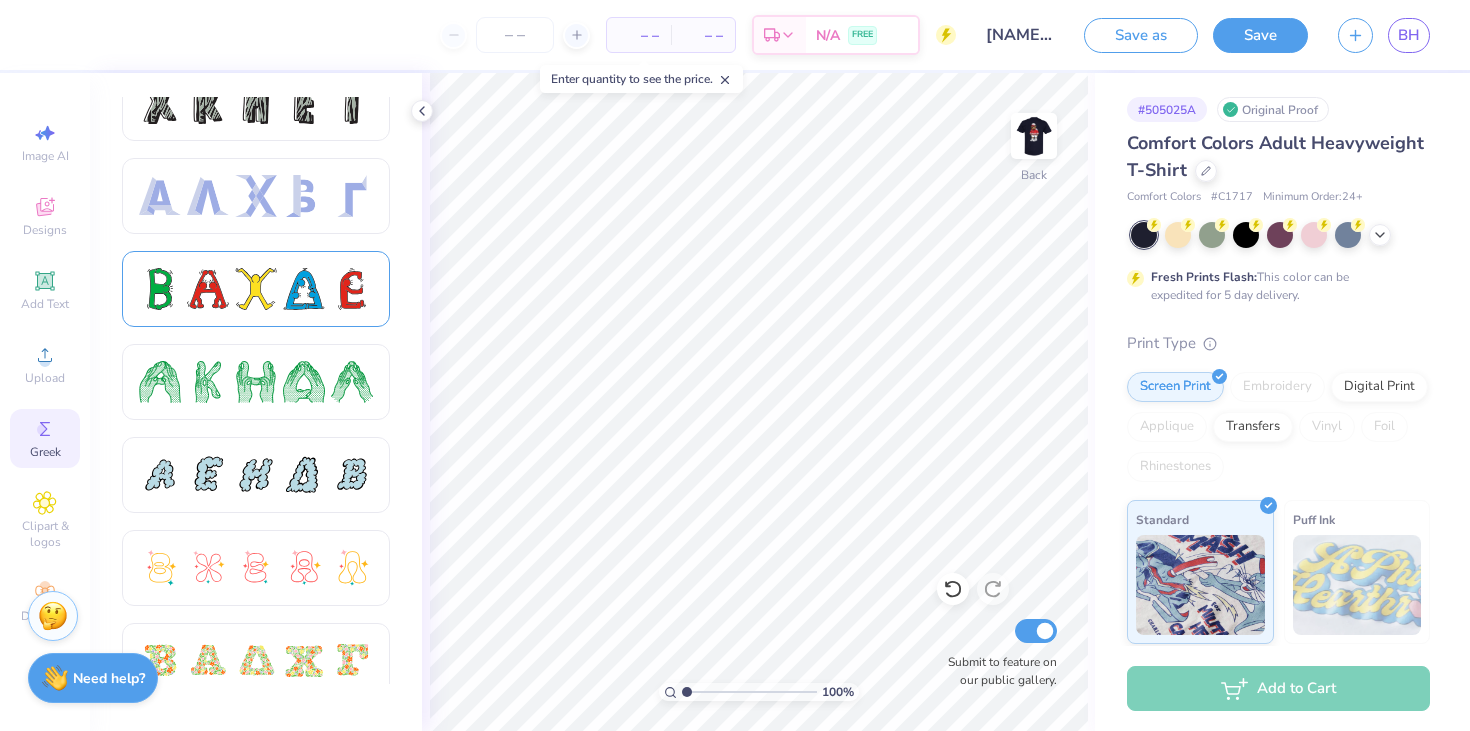 scroll, scrollTop: 131, scrollLeft: 0, axis: vertical 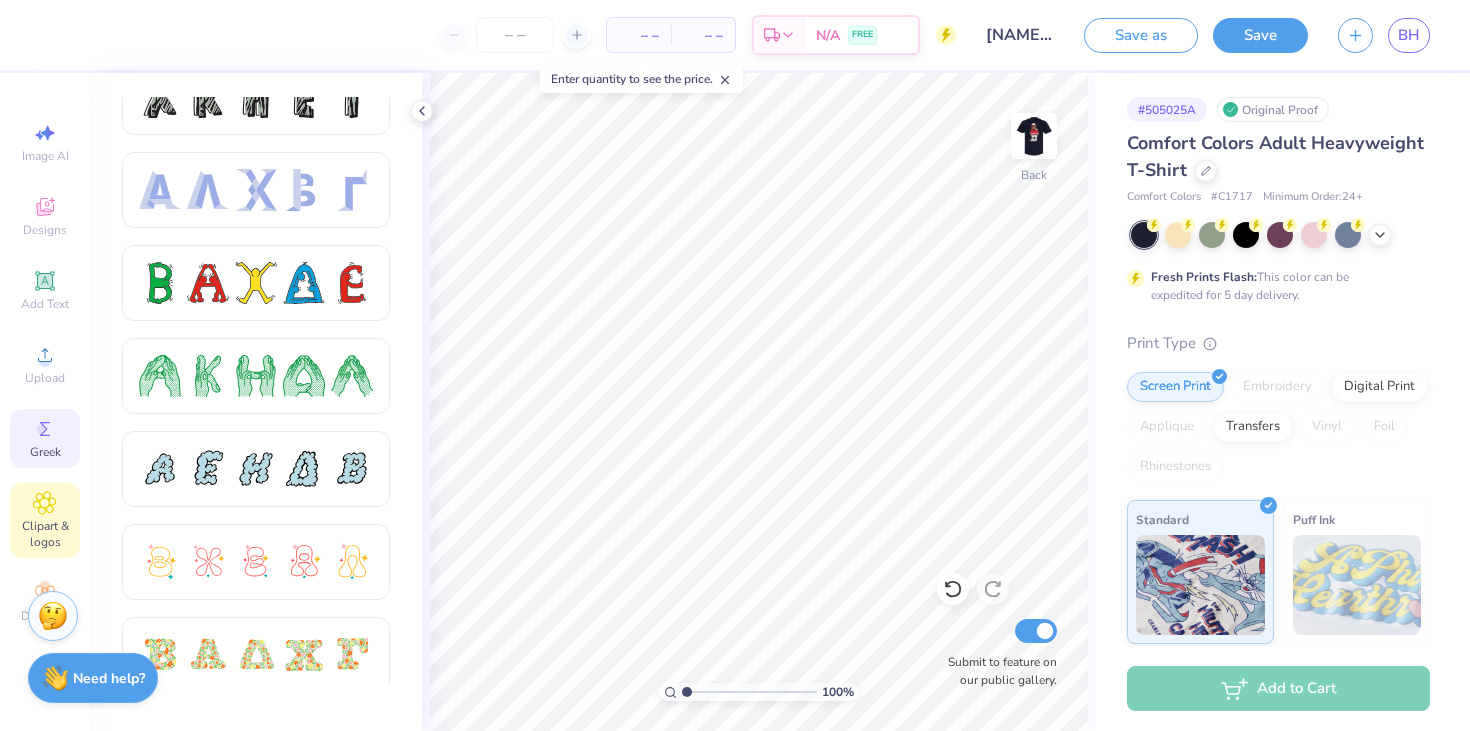 click on "Clipart & logos" at bounding box center (45, 520) 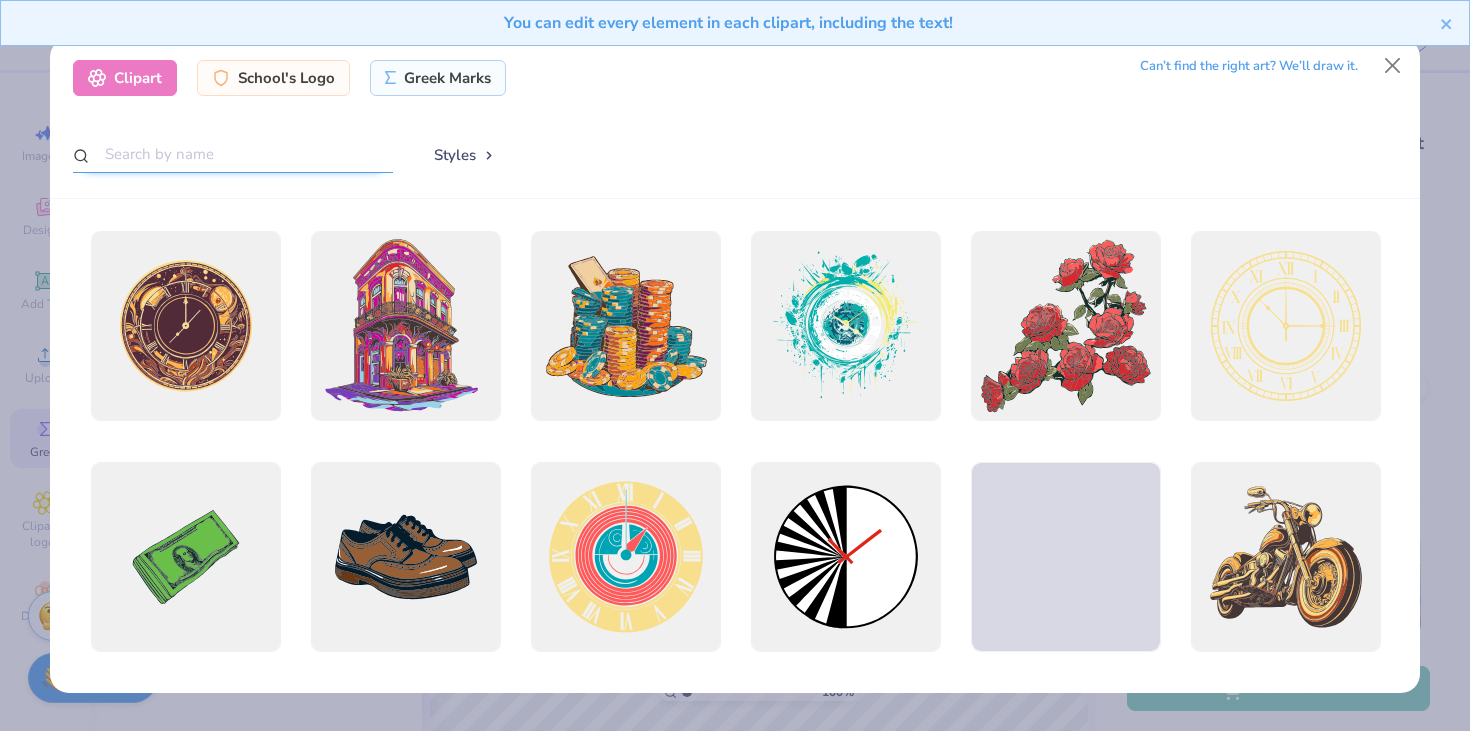 click at bounding box center [233, 154] 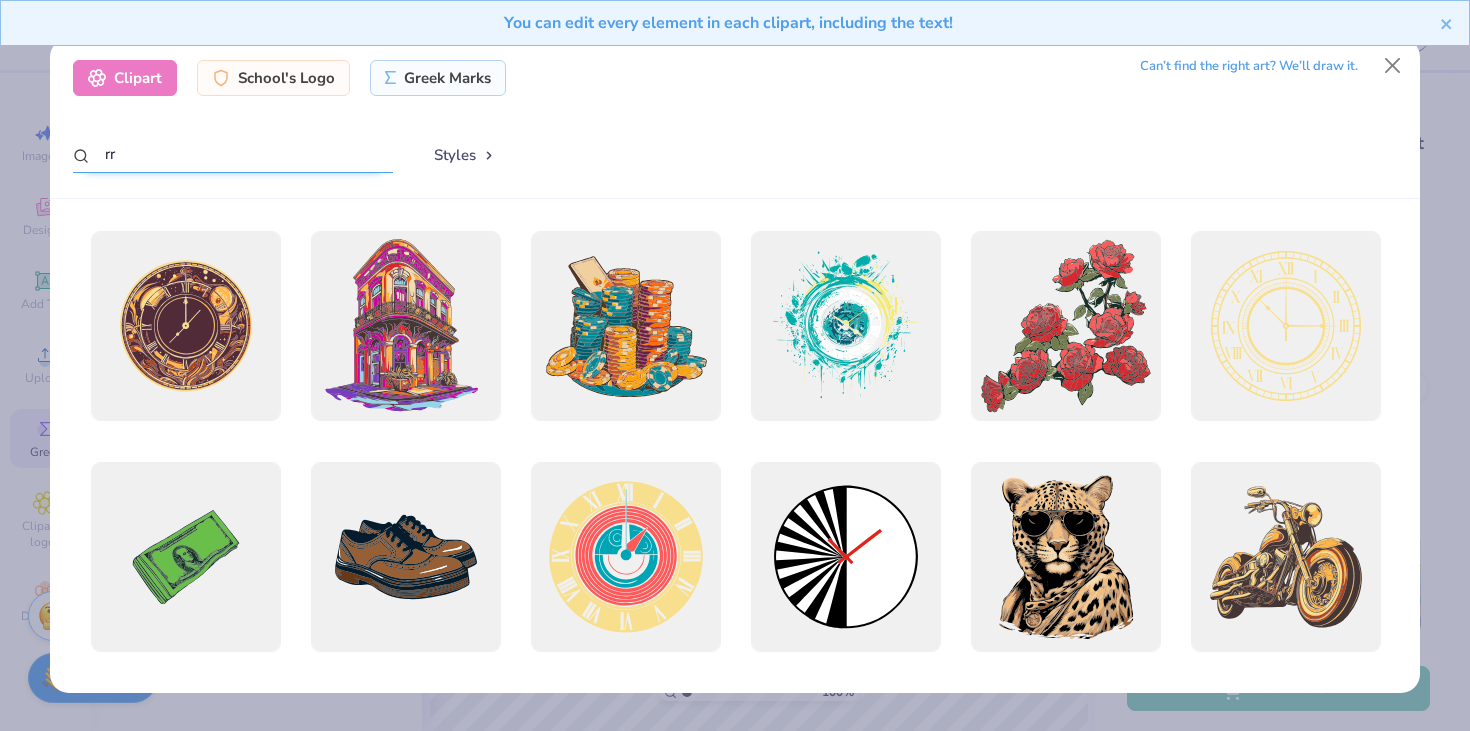 type on "r" 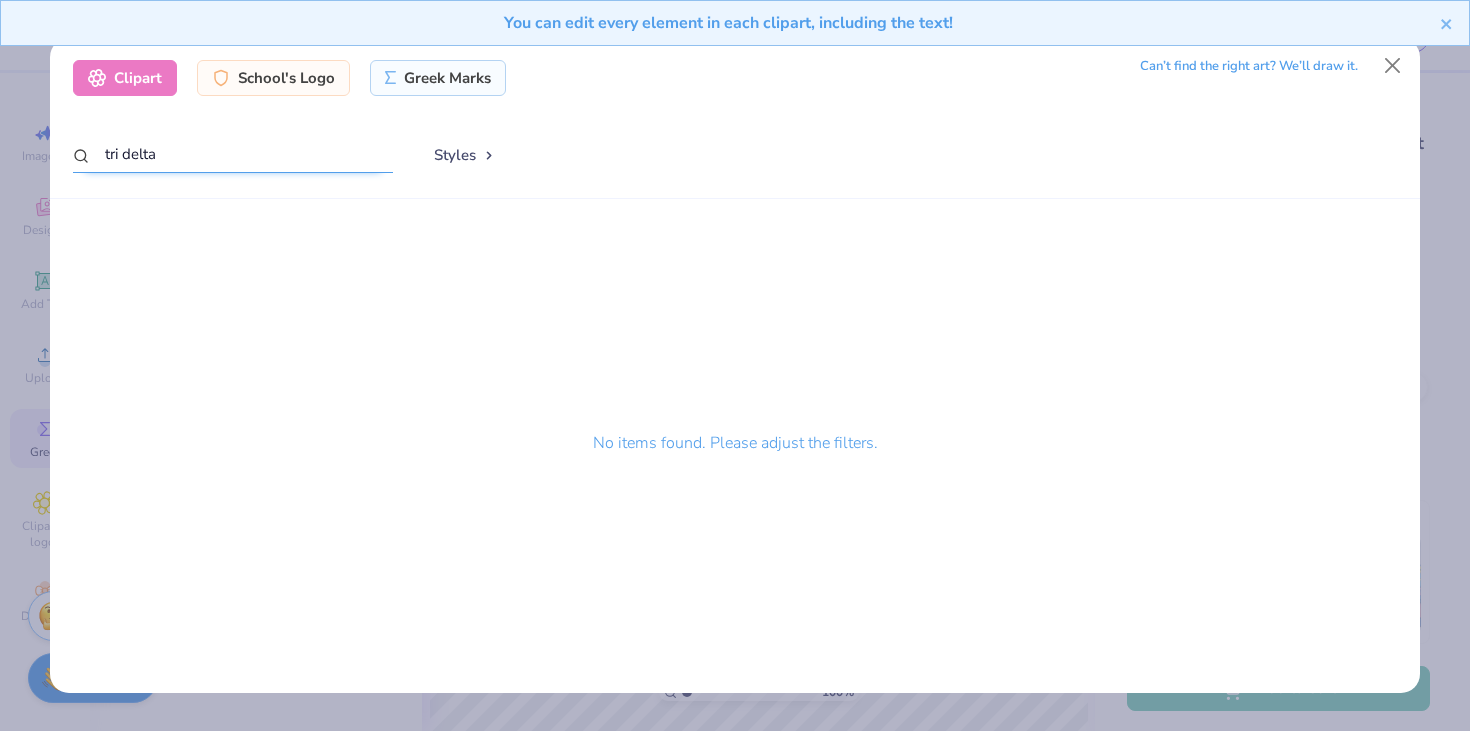 drag, startPoint x: 225, startPoint y: 163, endPoint x: 0, endPoint y: 163, distance: 225 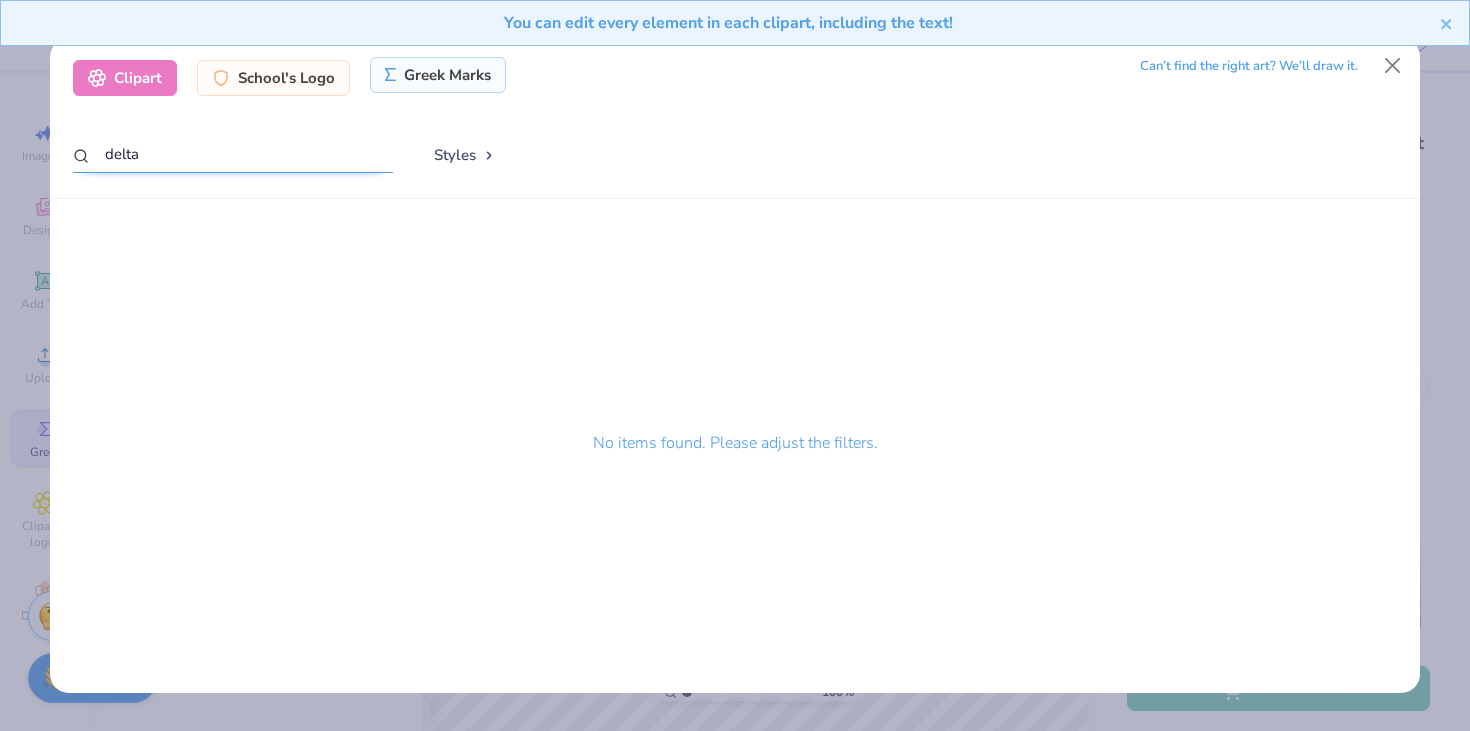 type on "delta" 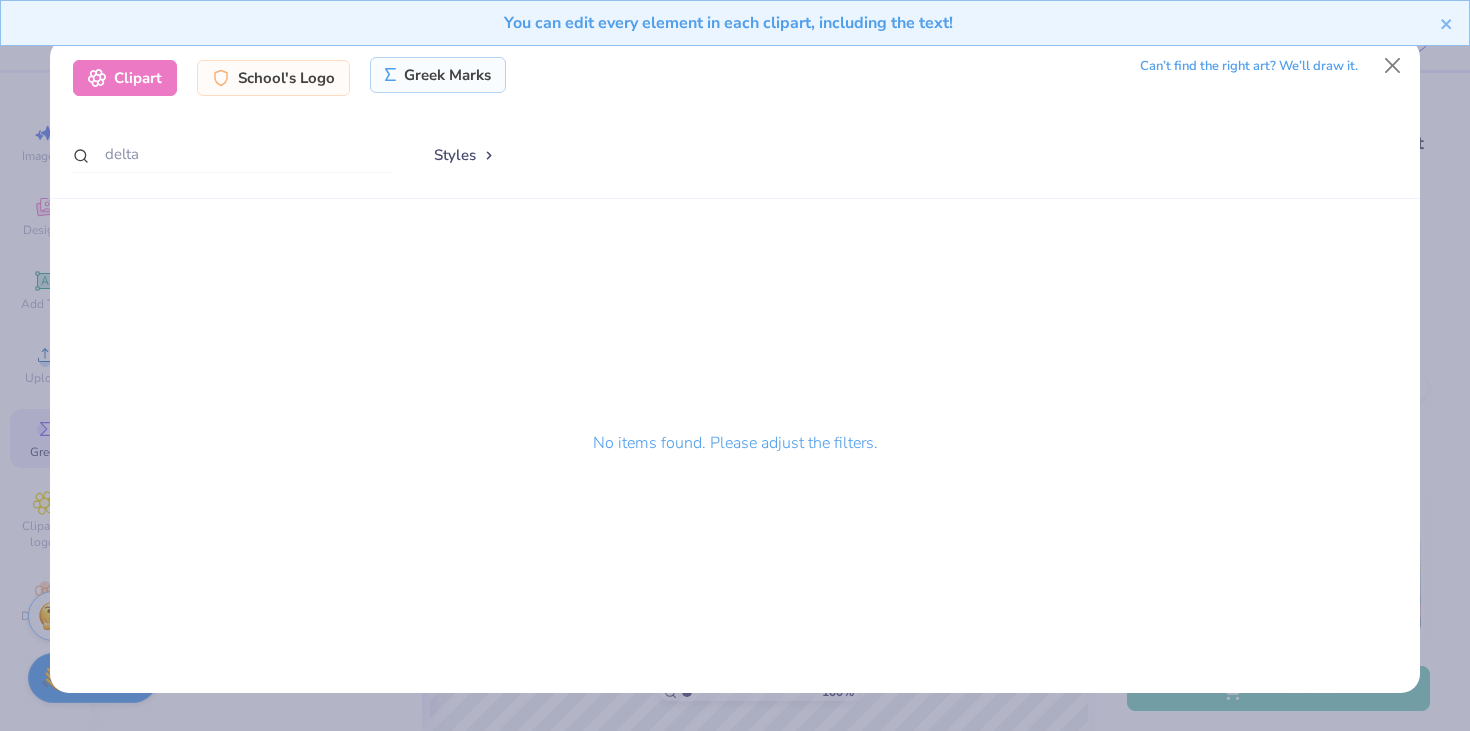 click on "Greek Marks" at bounding box center [438, 75] 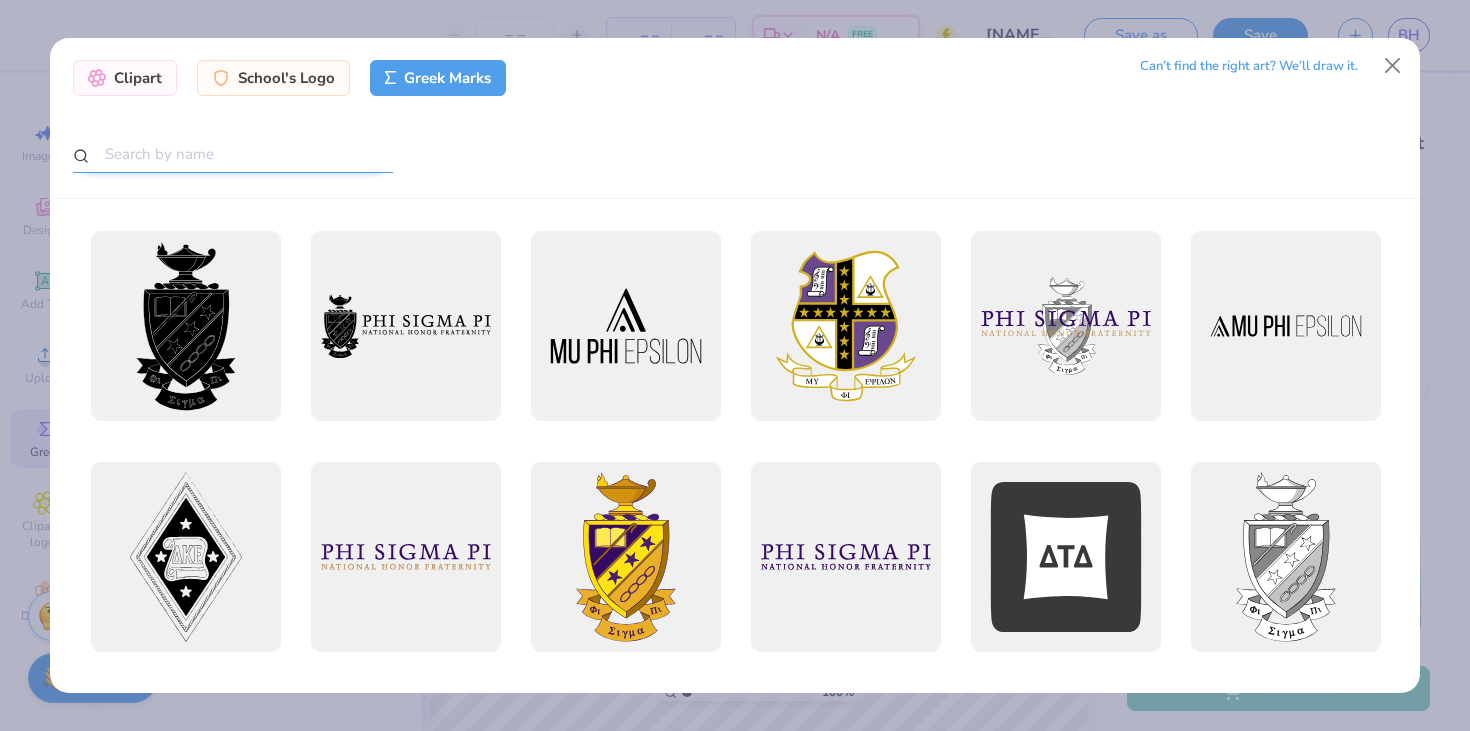 click at bounding box center (233, 154) 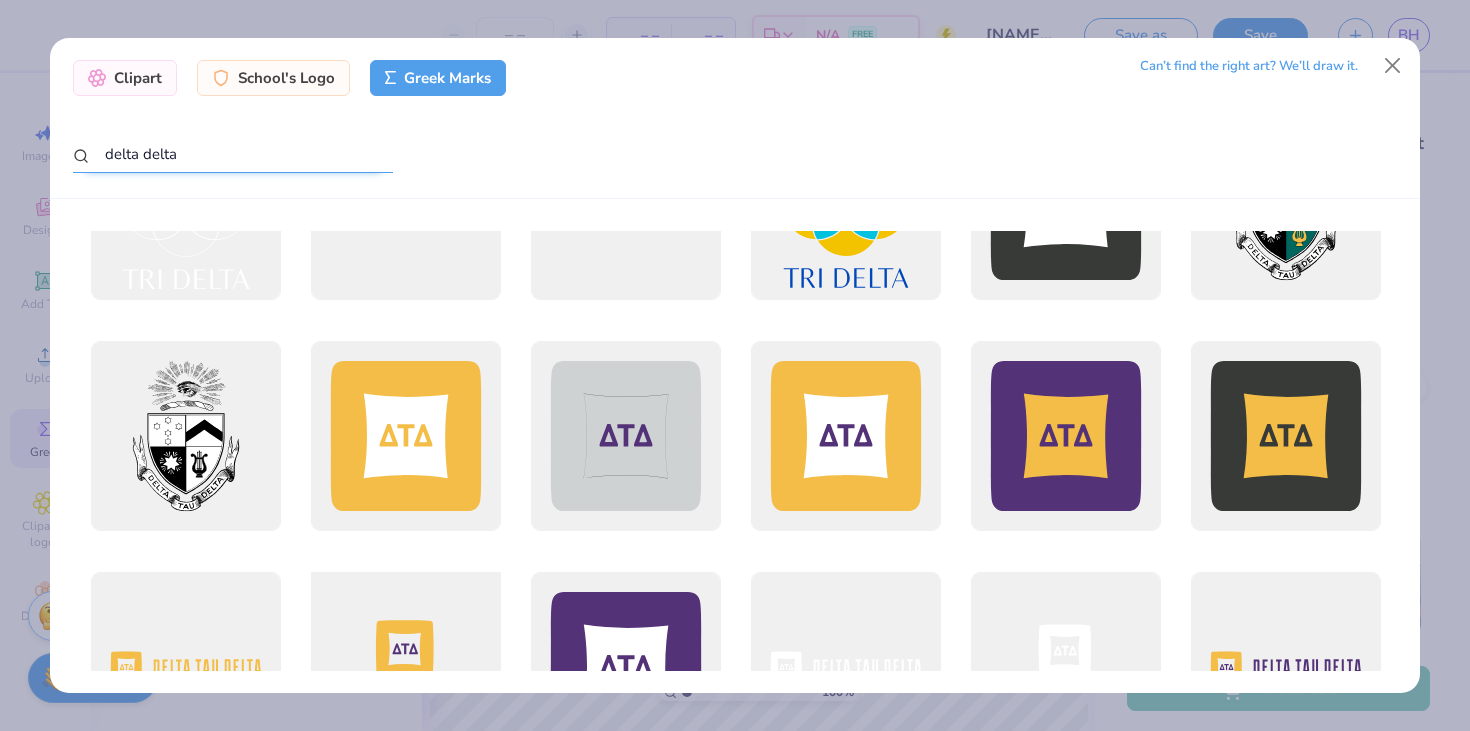 scroll, scrollTop: 27, scrollLeft: 0, axis: vertical 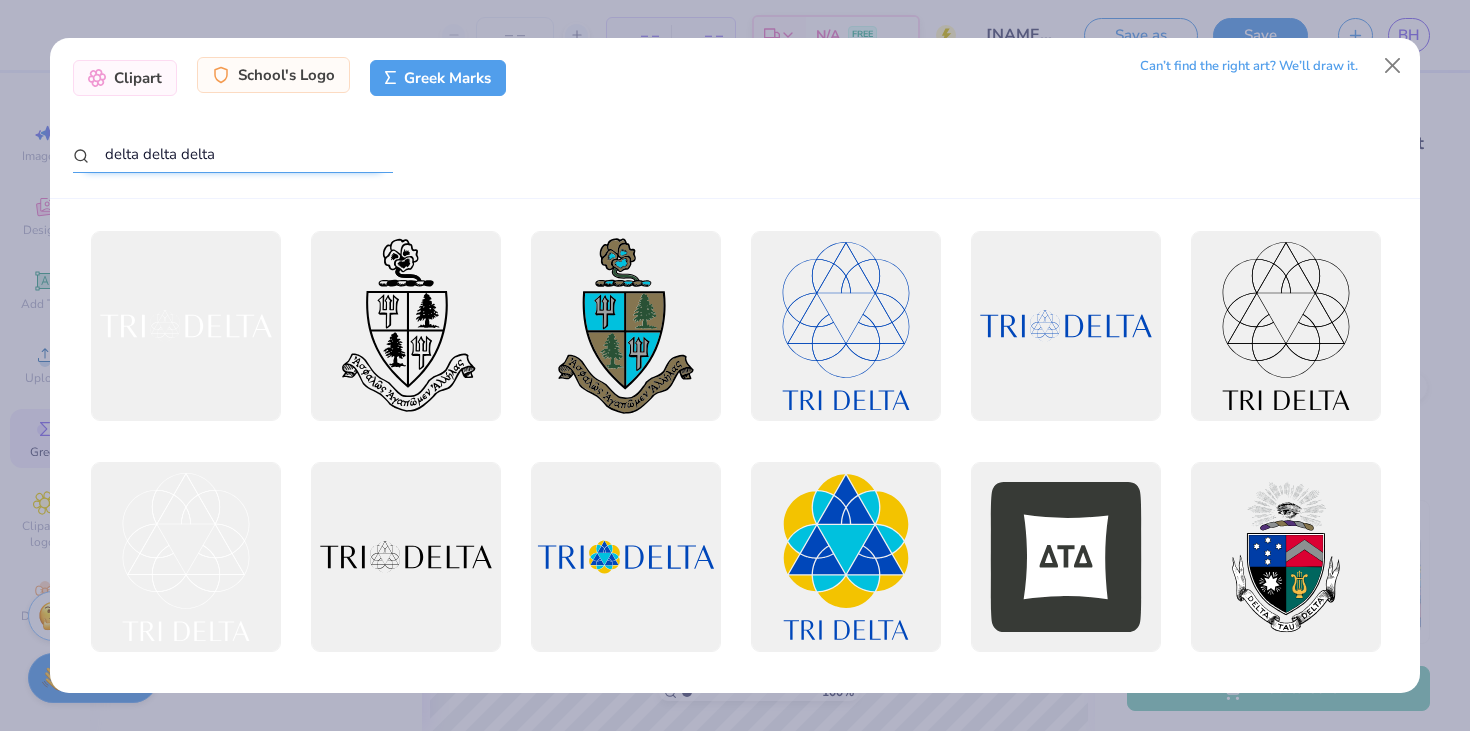 type on "delta delta delta" 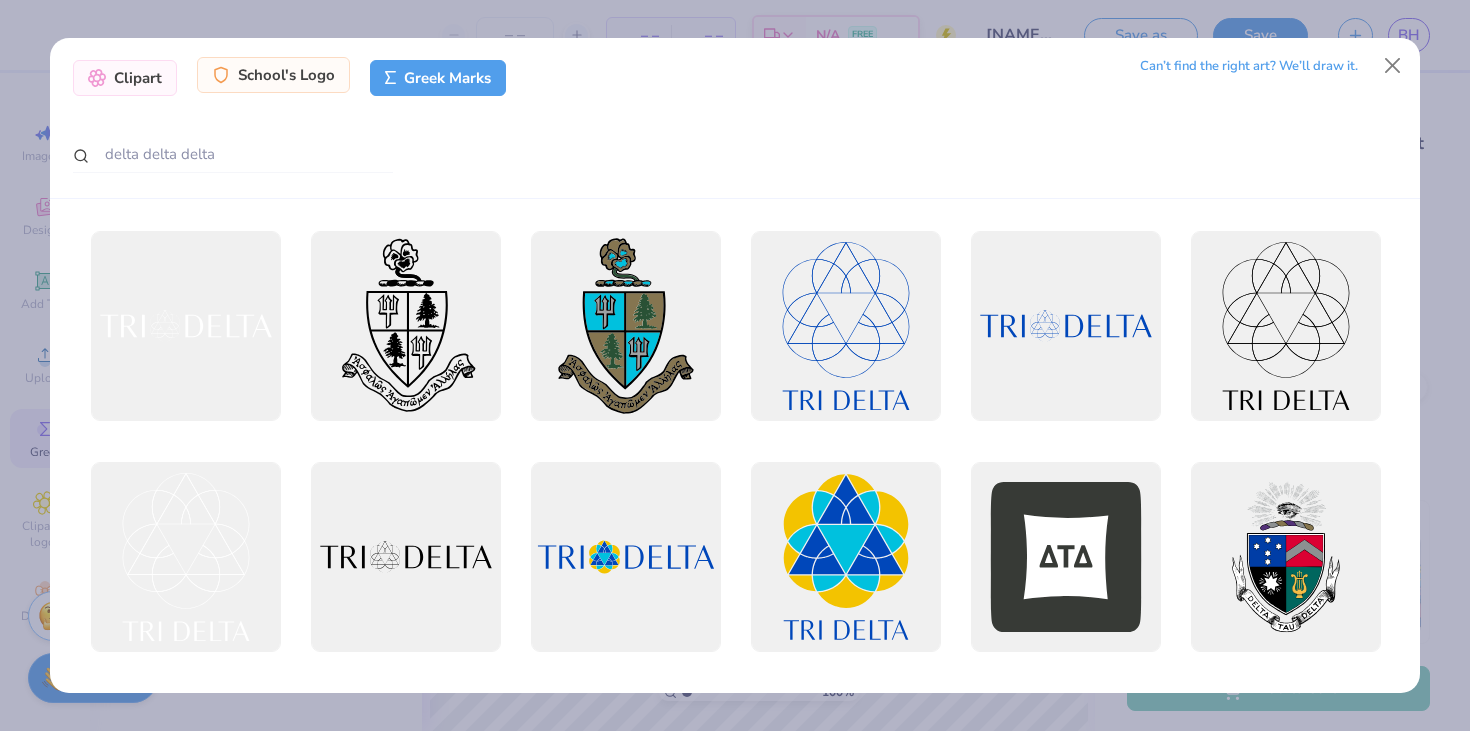 click on "School's Logo" at bounding box center (273, 75) 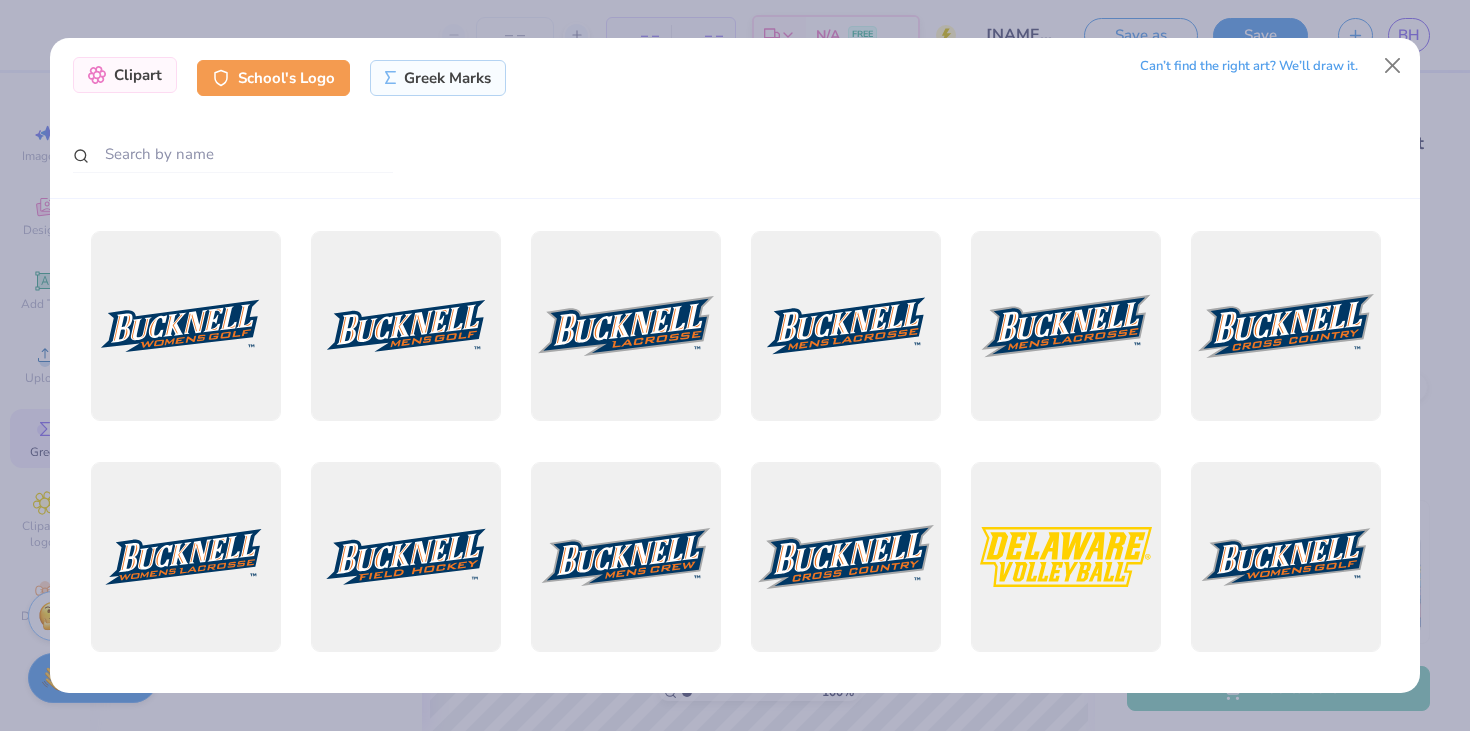 click on "Clipart" at bounding box center [125, 75] 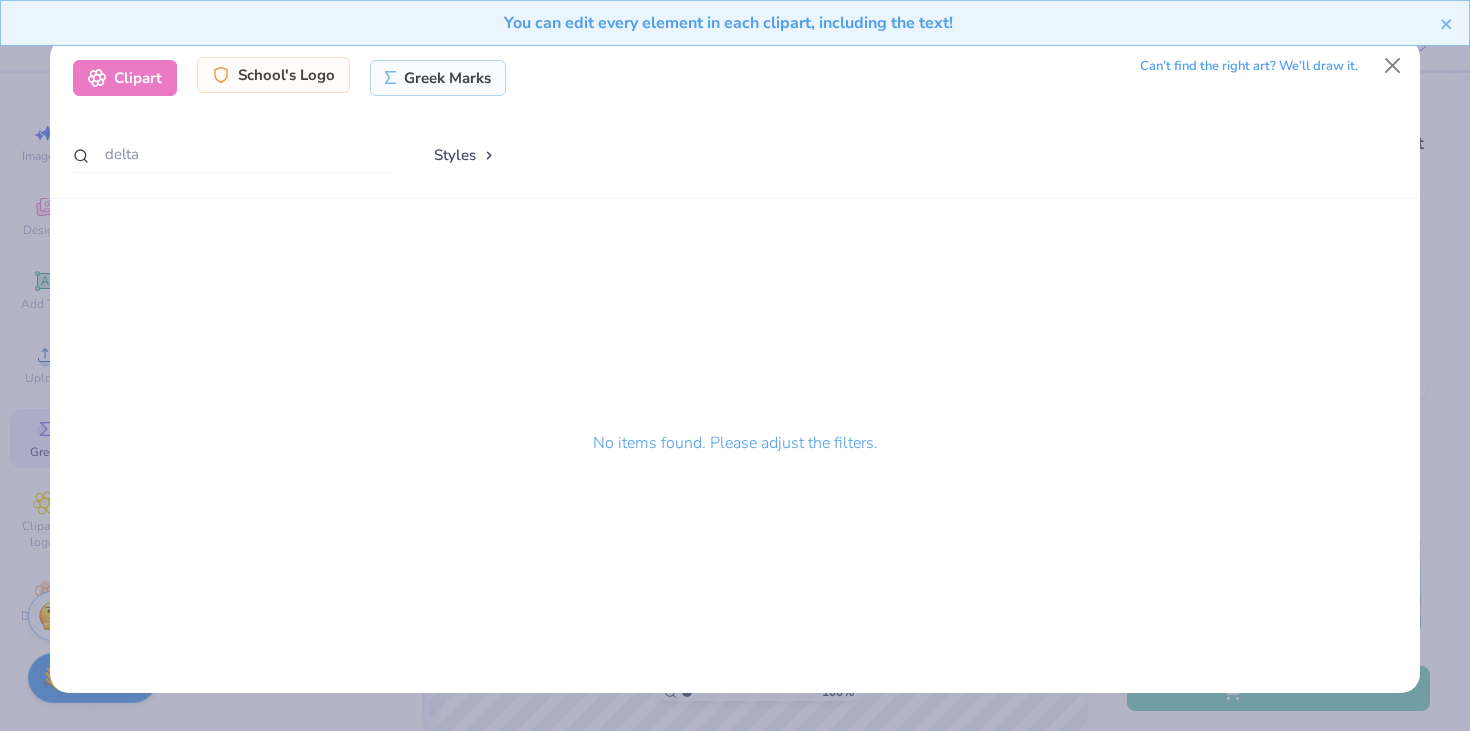 click on "School's Logo" at bounding box center [273, 75] 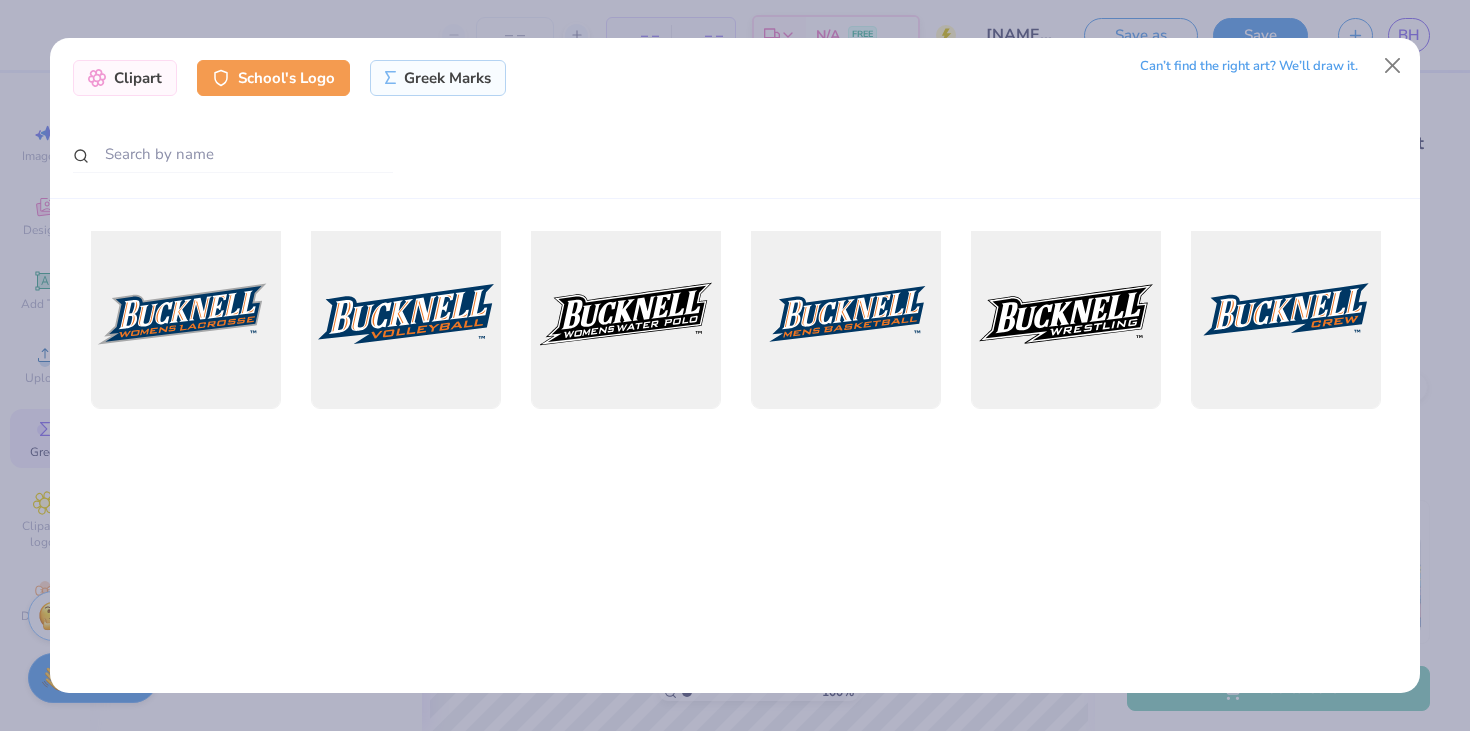 scroll, scrollTop: 0, scrollLeft: 0, axis: both 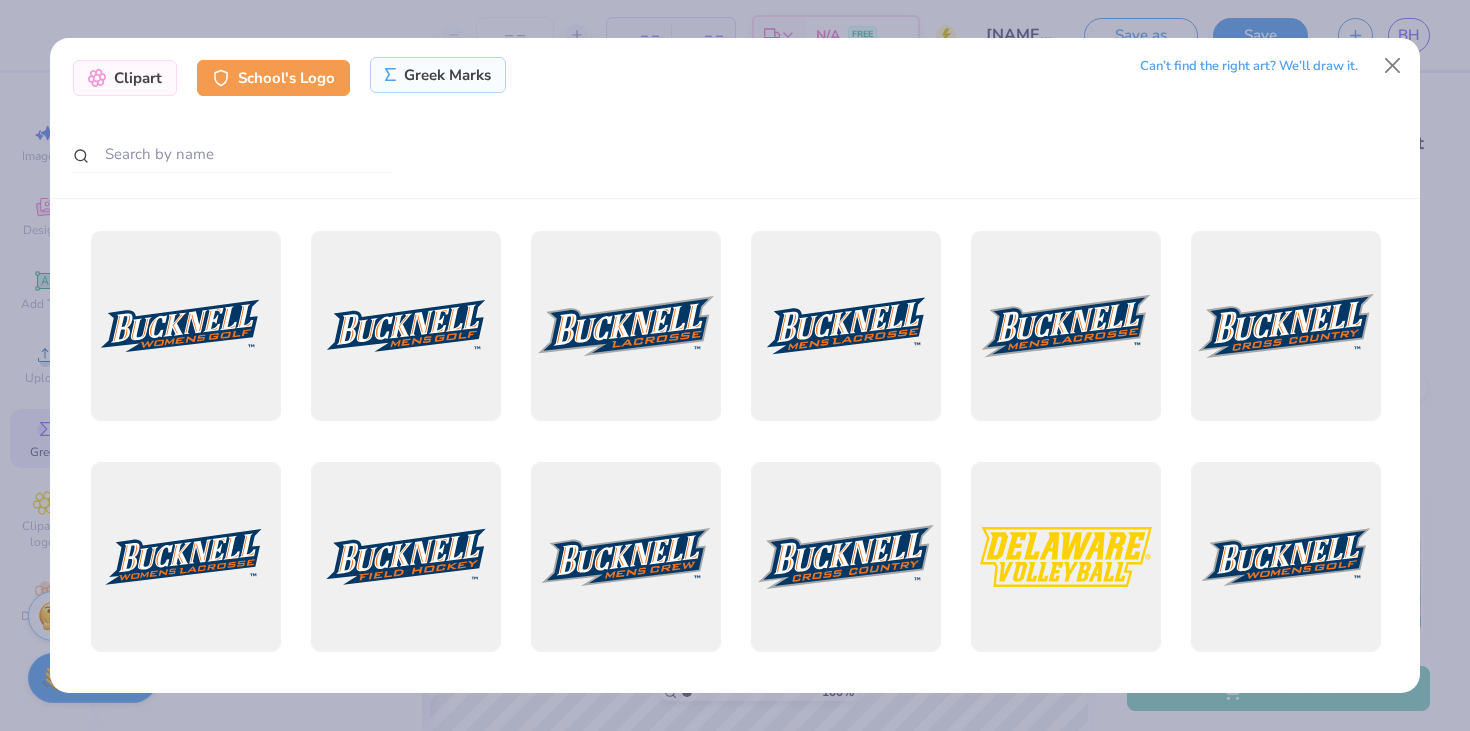 click on "Greek Marks" at bounding box center [438, 75] 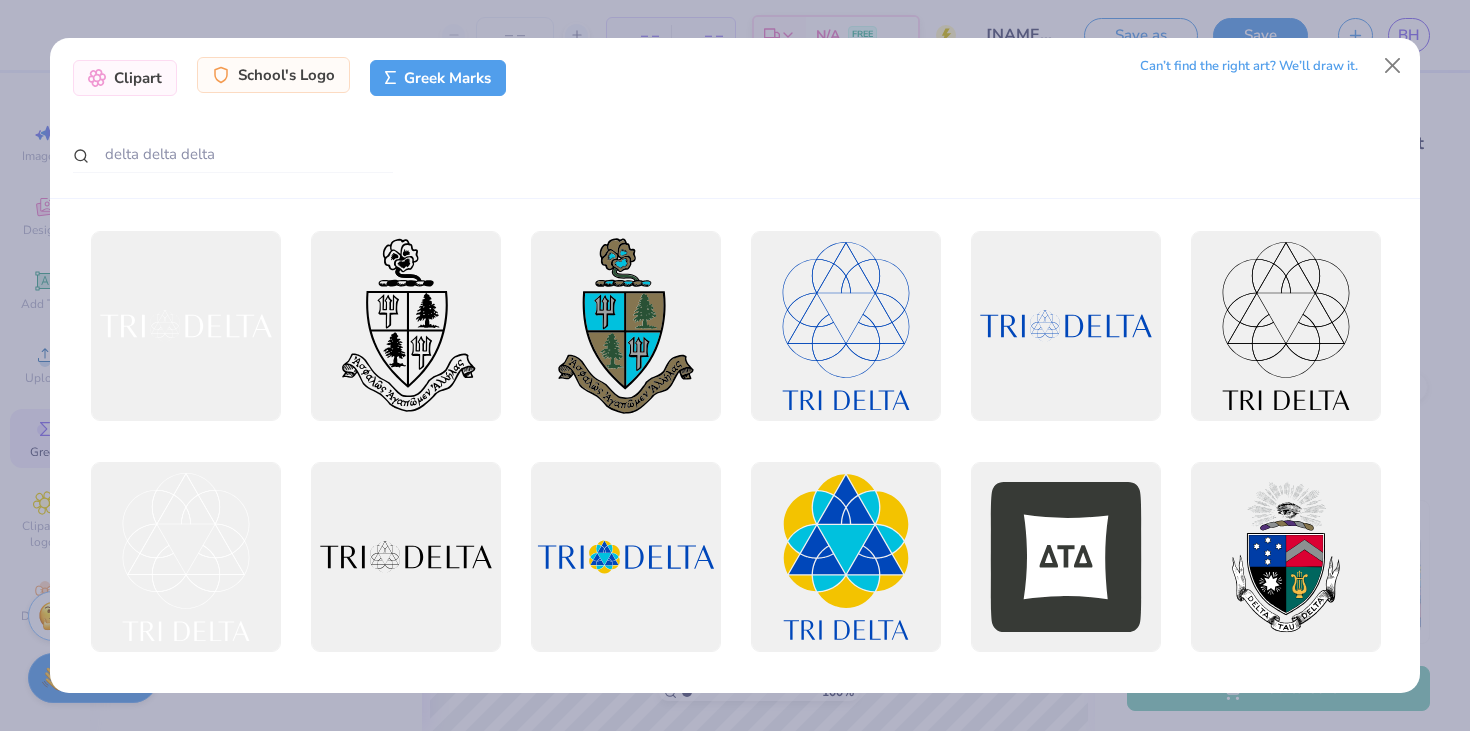 click on "School's Logo" at bounding box center [273, 75] 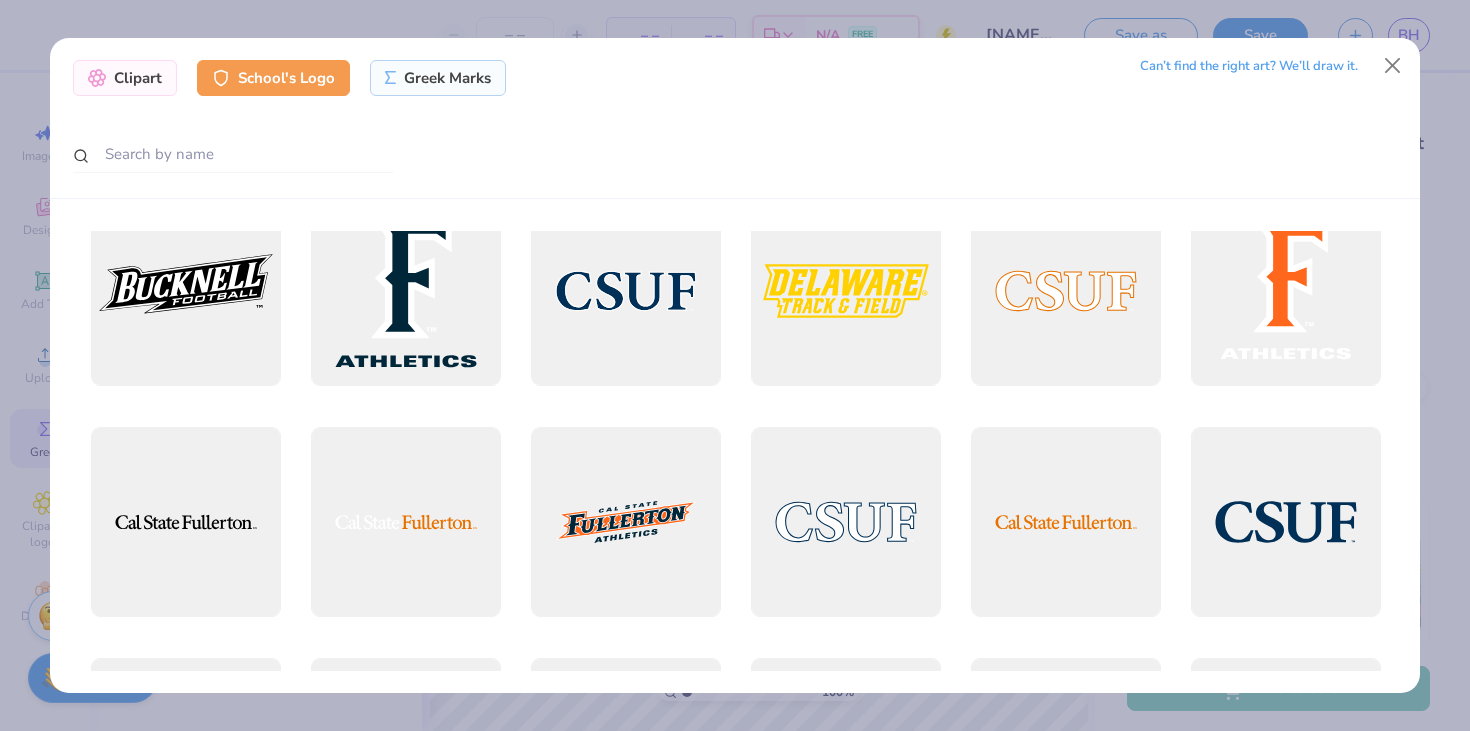 scroll, scrollTop: 3263, scrollLeft: 0, axis: vertical 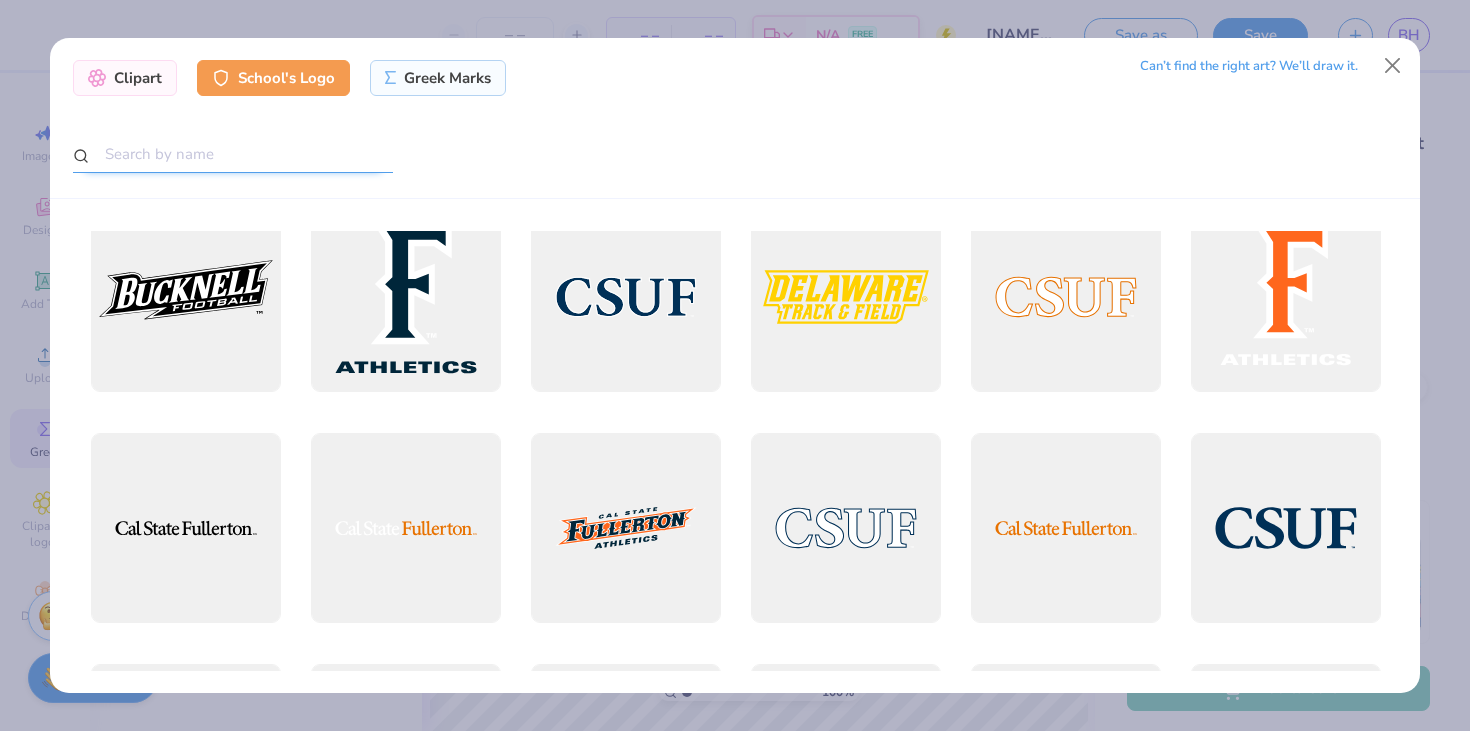click at bounding box center (233, 154) 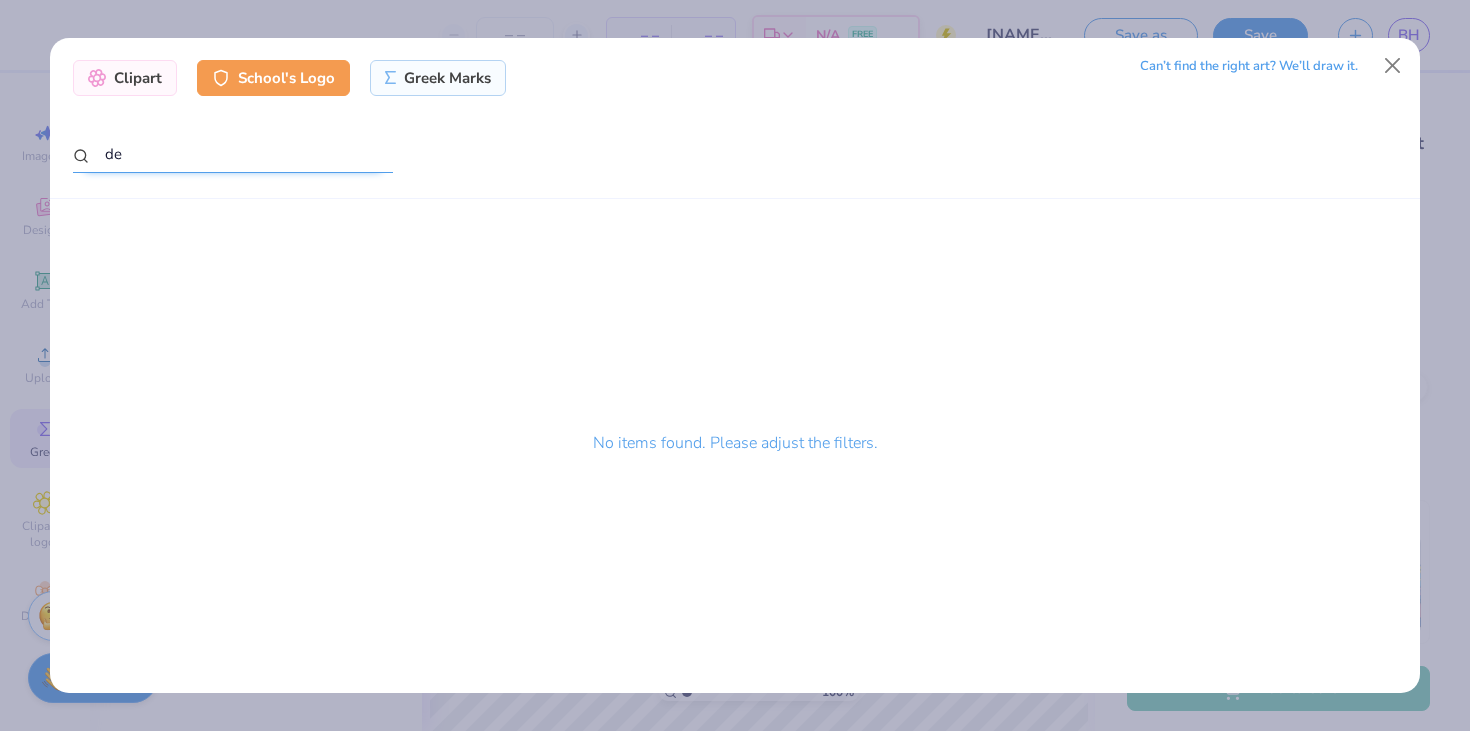 type on "d" 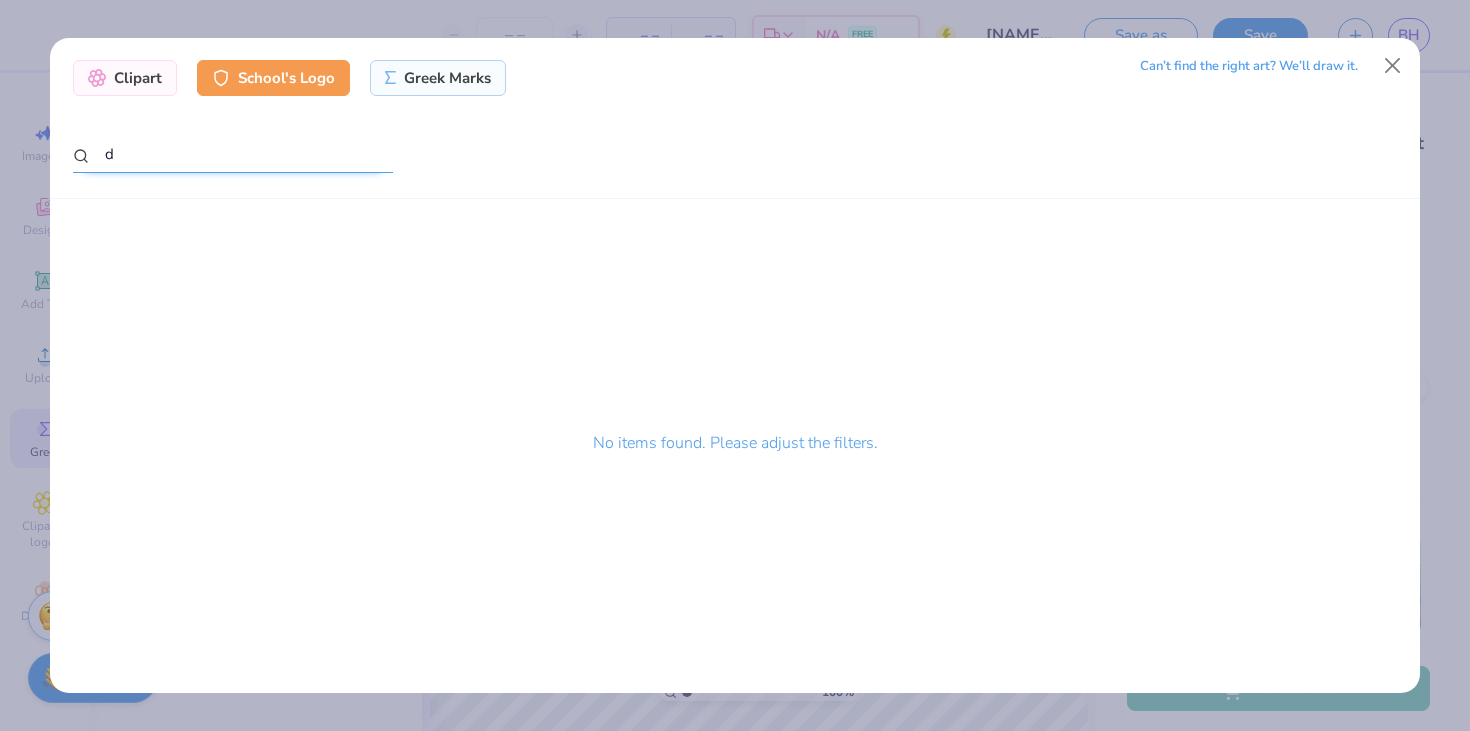 type 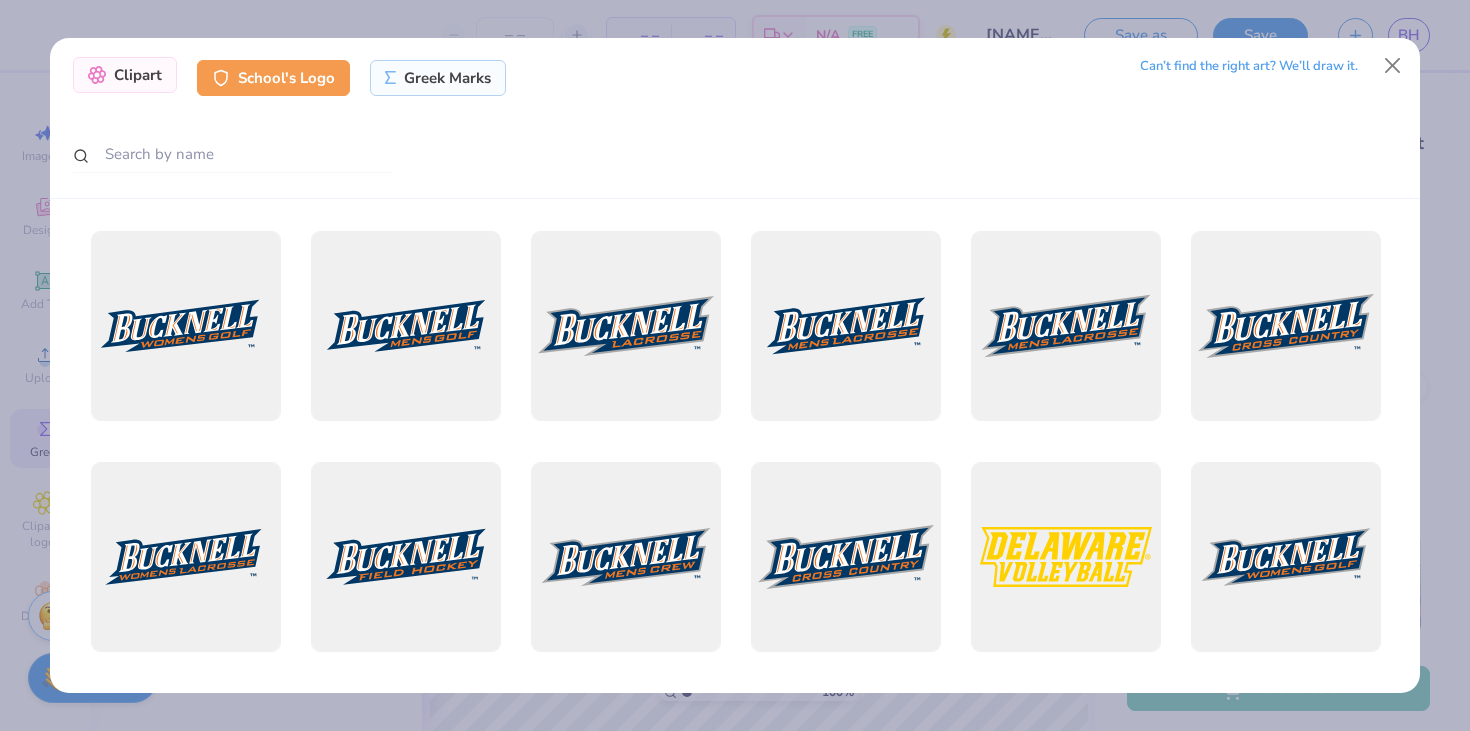 click on "Clipart" at bounding box center [125, 75] 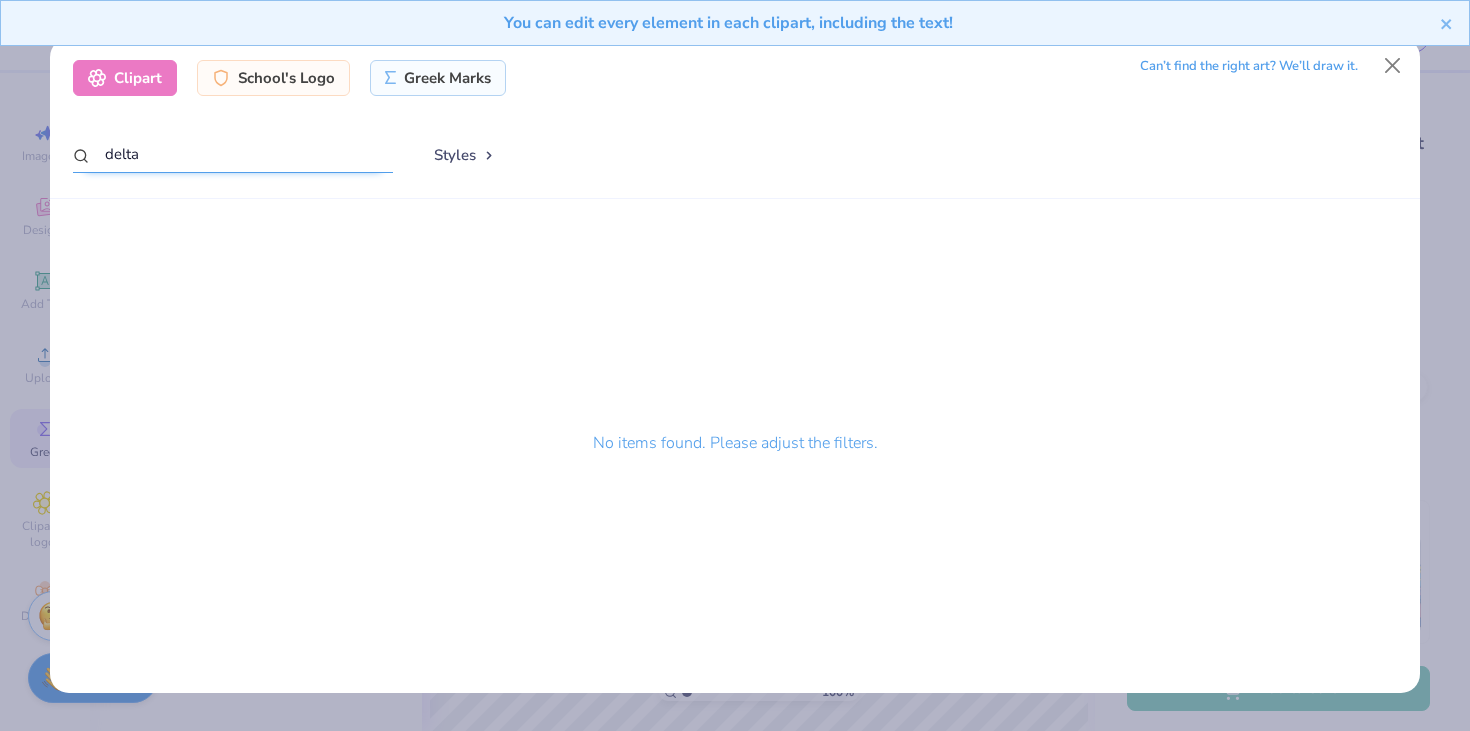 click on "delta" at bounding box center [233, 154] 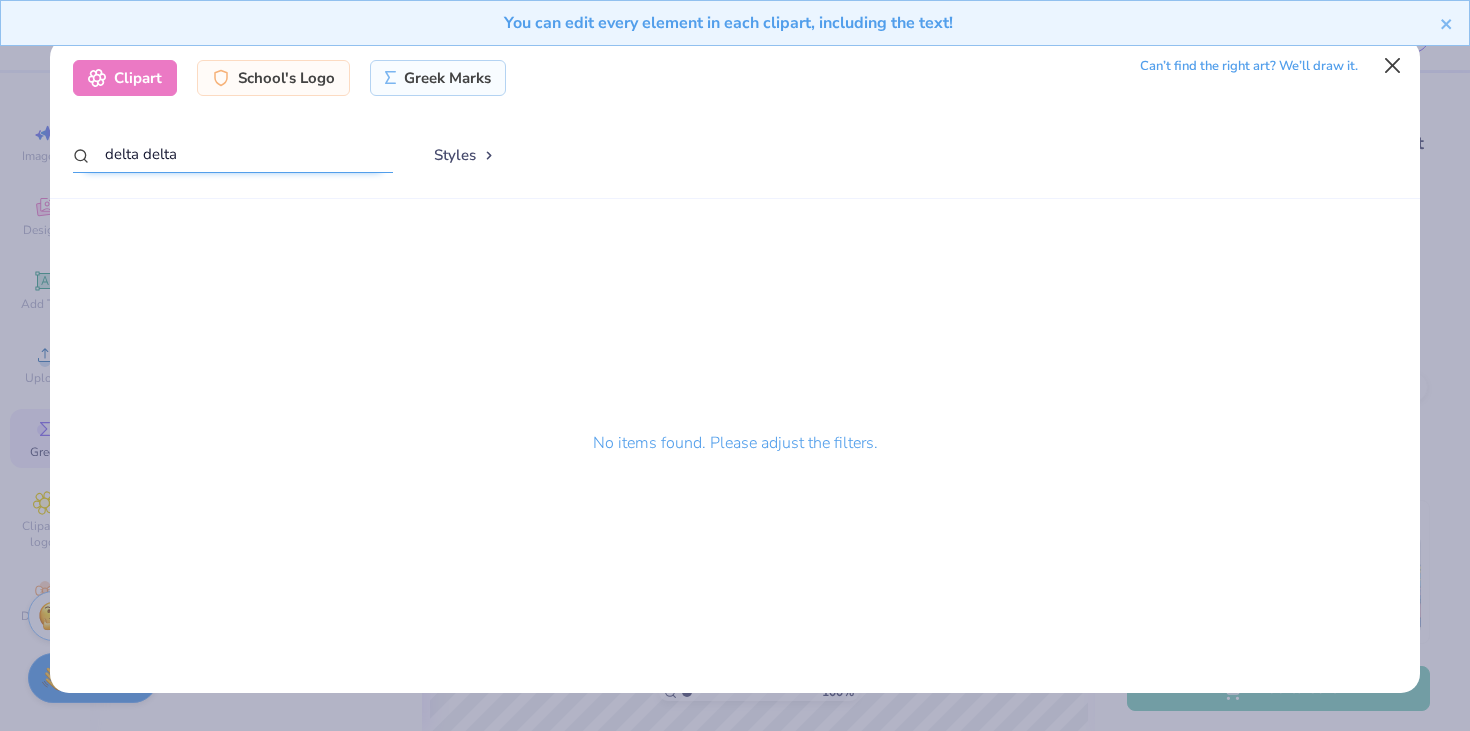 type on "delta delta" 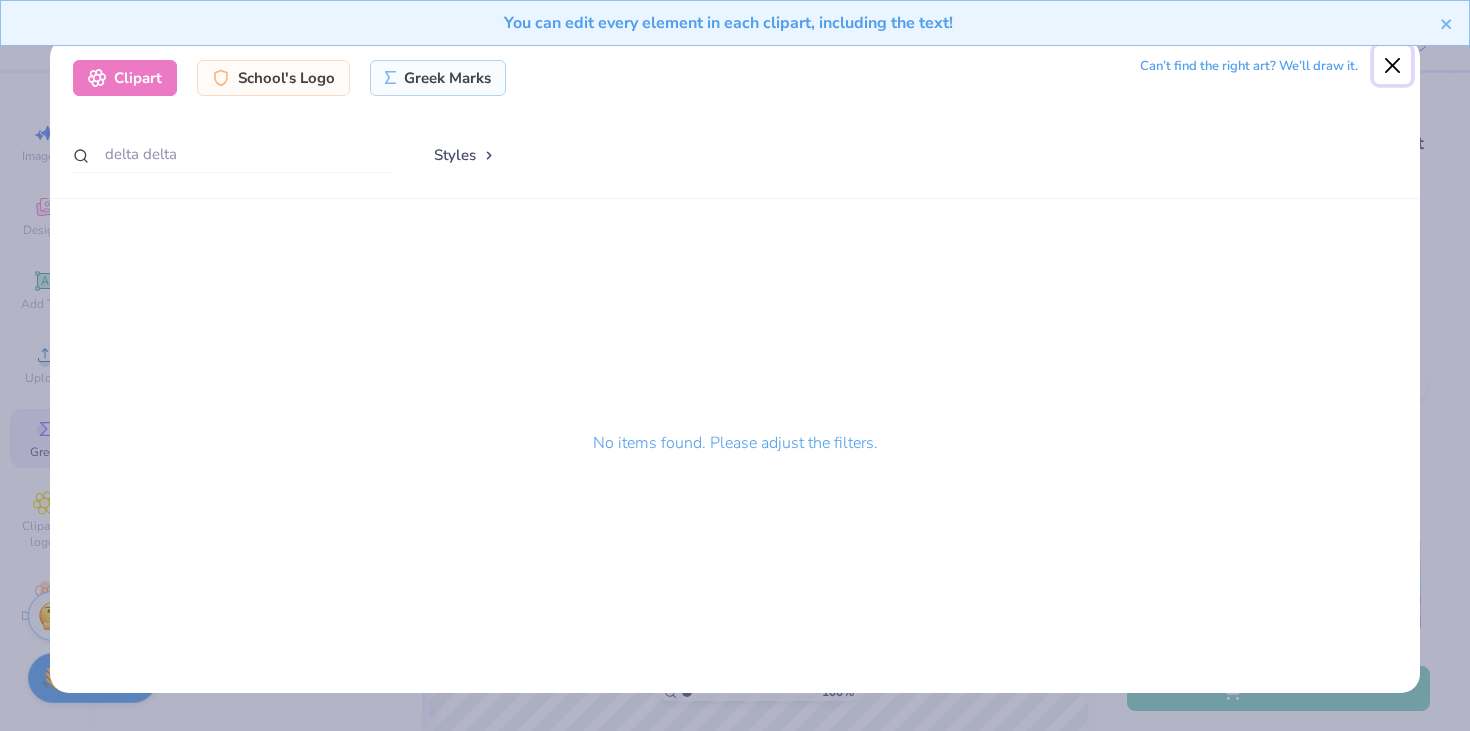 click at bounding box center (1393, 65) 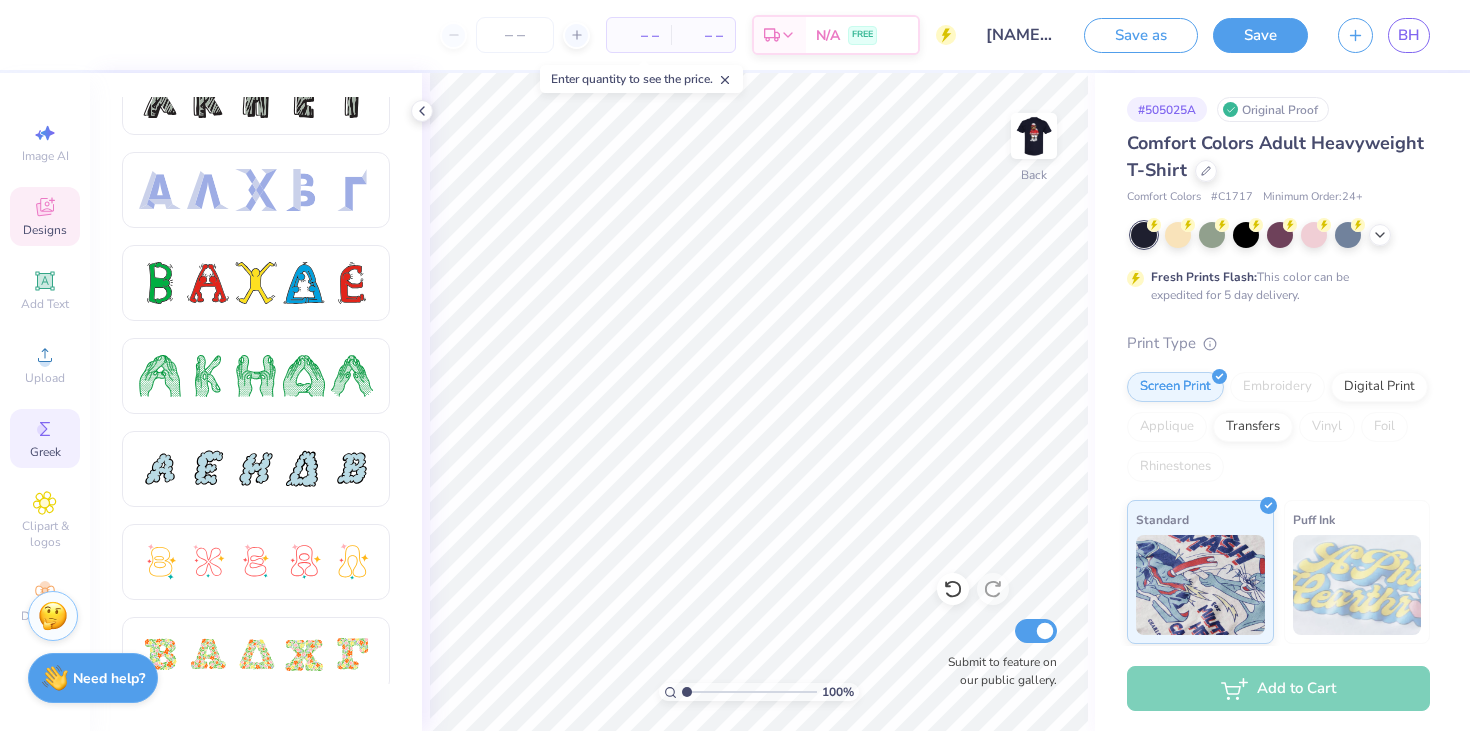 click 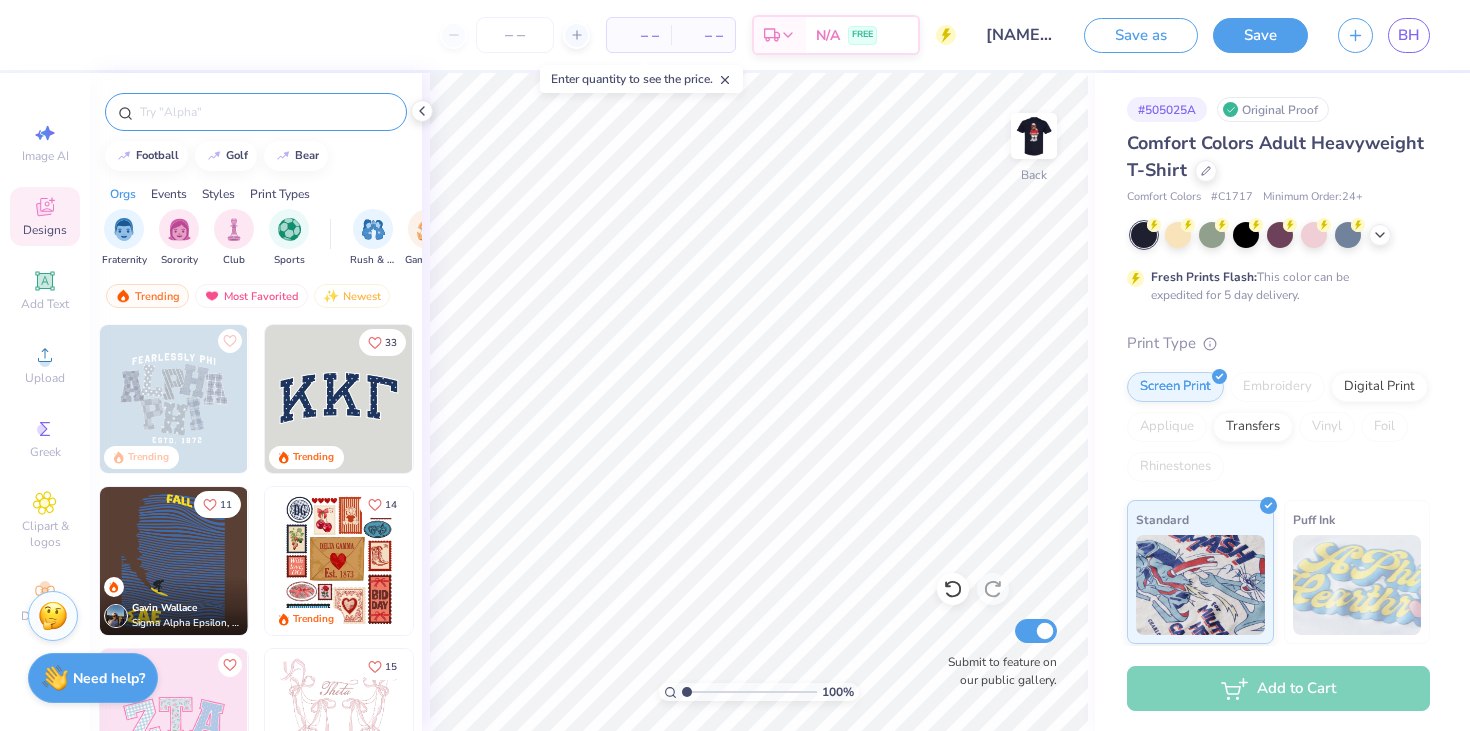 click at bounding box center [256, 112] 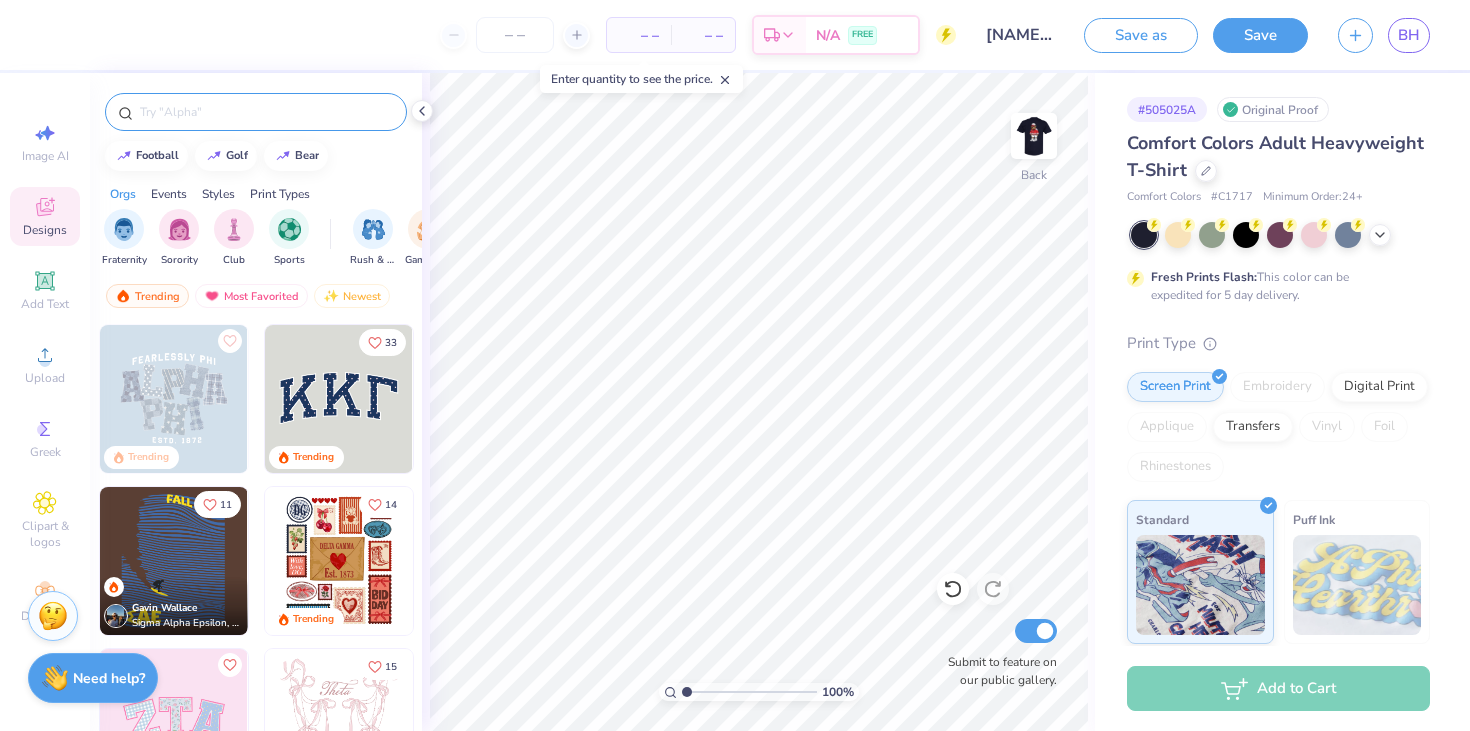 click at bounding box center [266, 112] 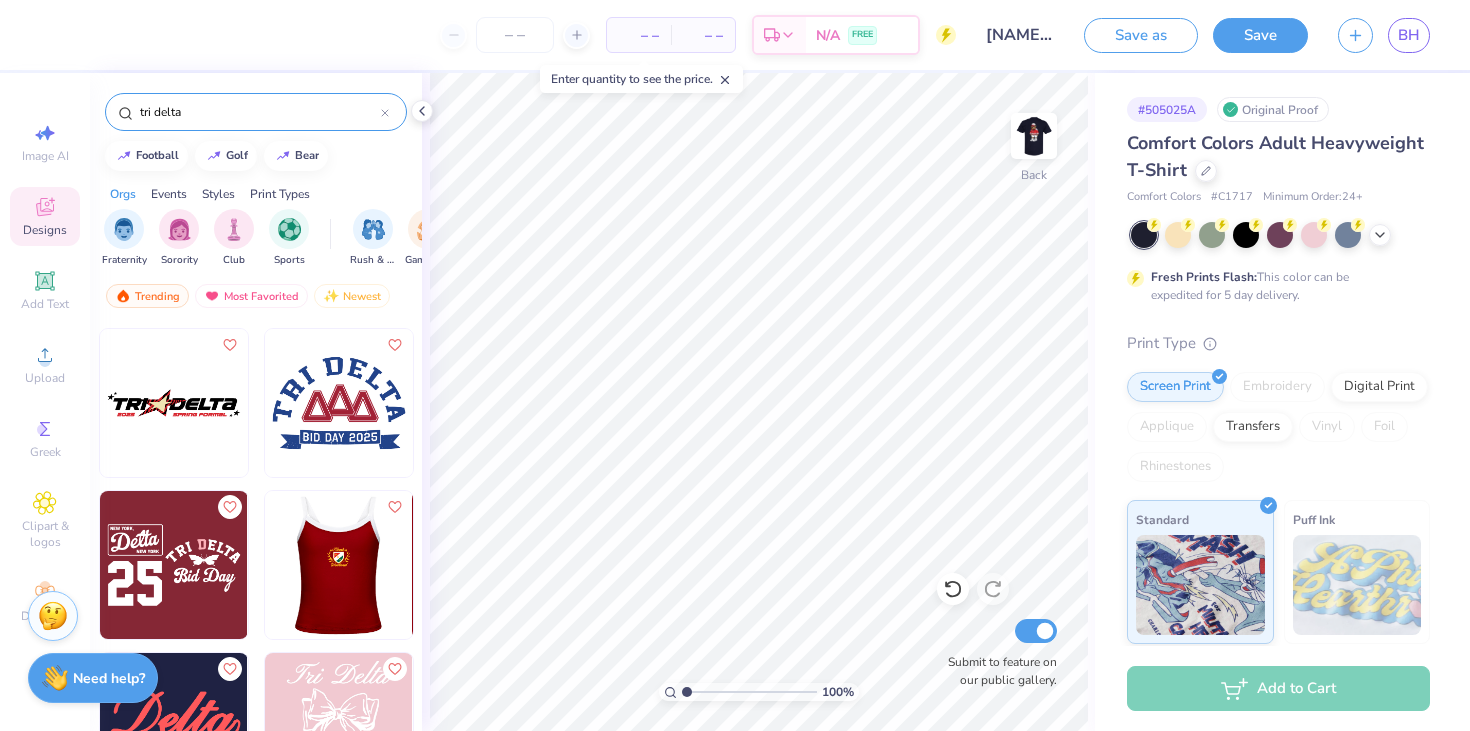 scroll, scrollTop: 3721, scrollLeft: 0, axis: vertical 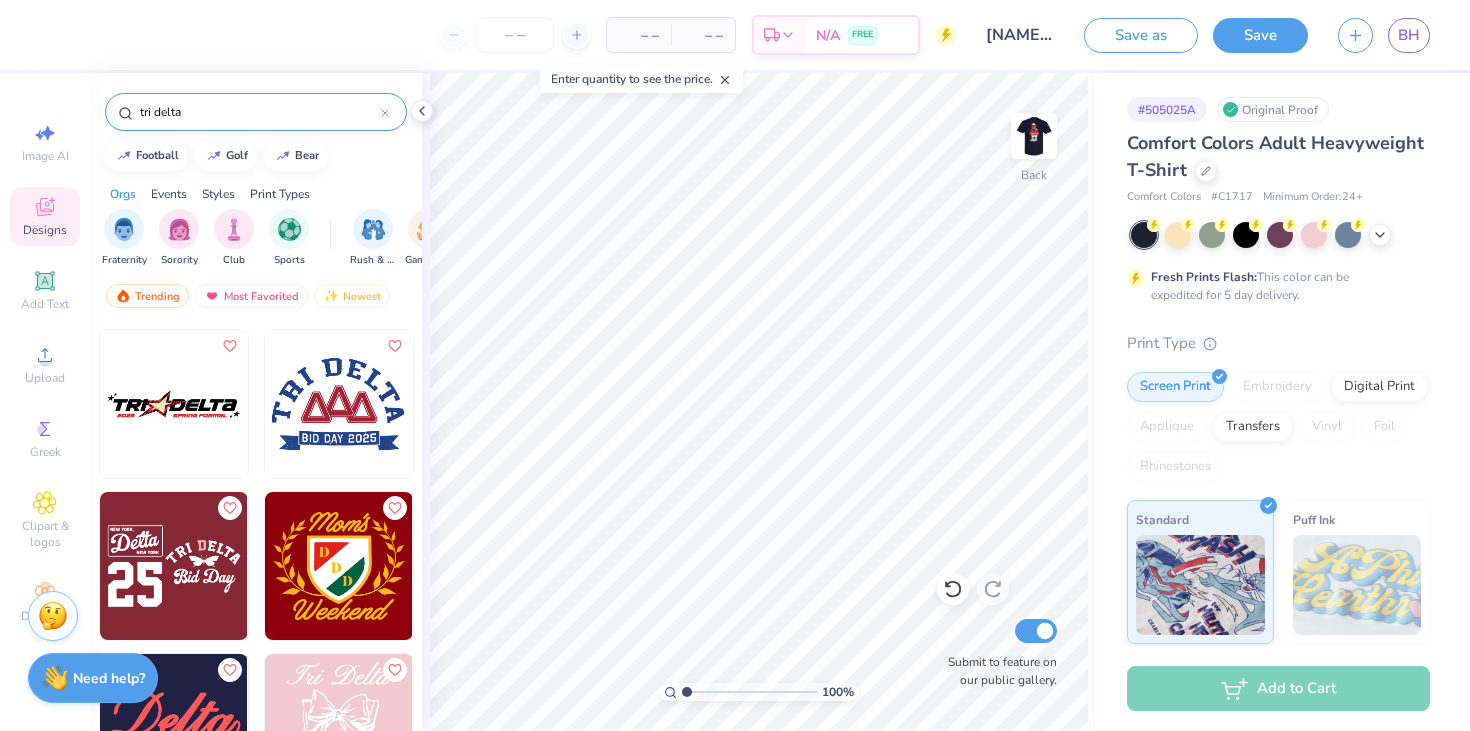 type on "tri delta" 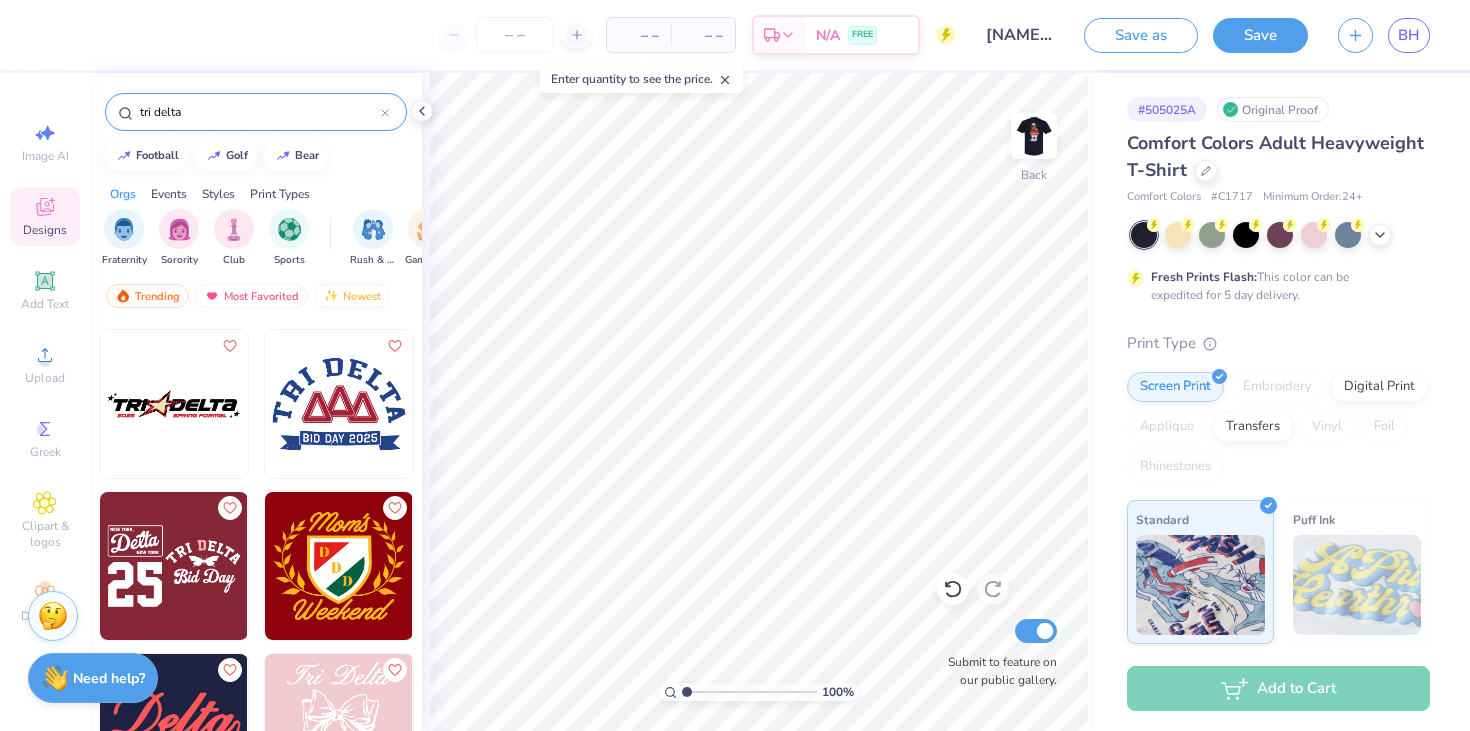 click at bounding box center [339, 404] 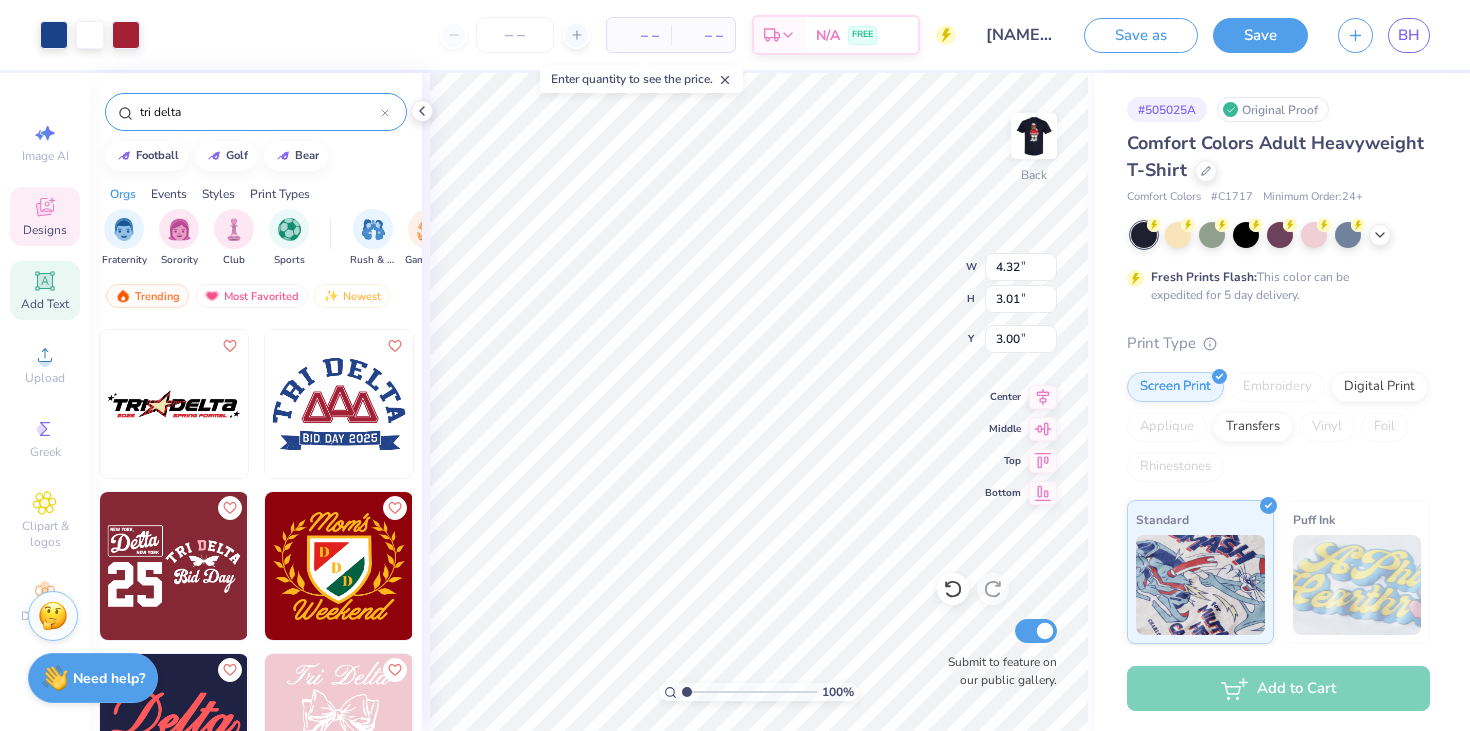 click 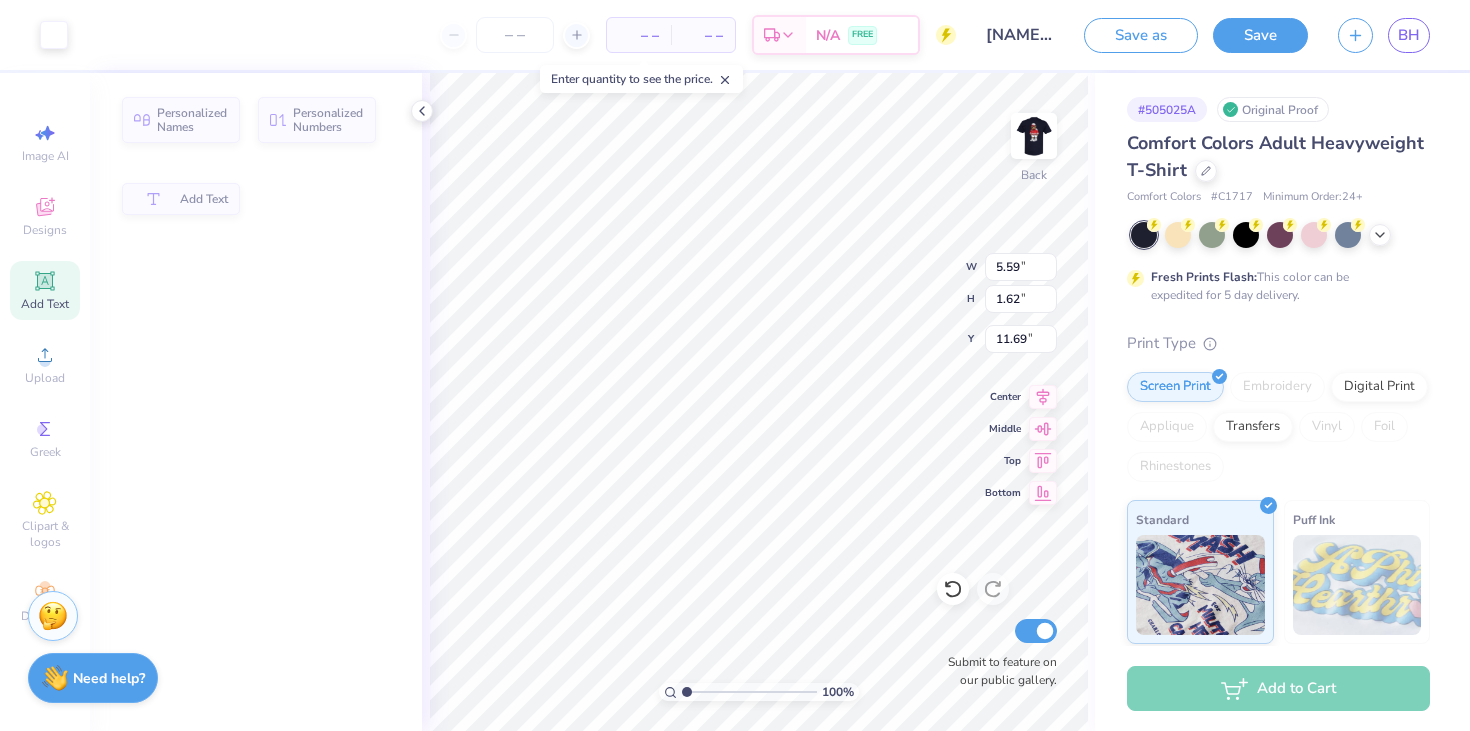 type on "5.59" 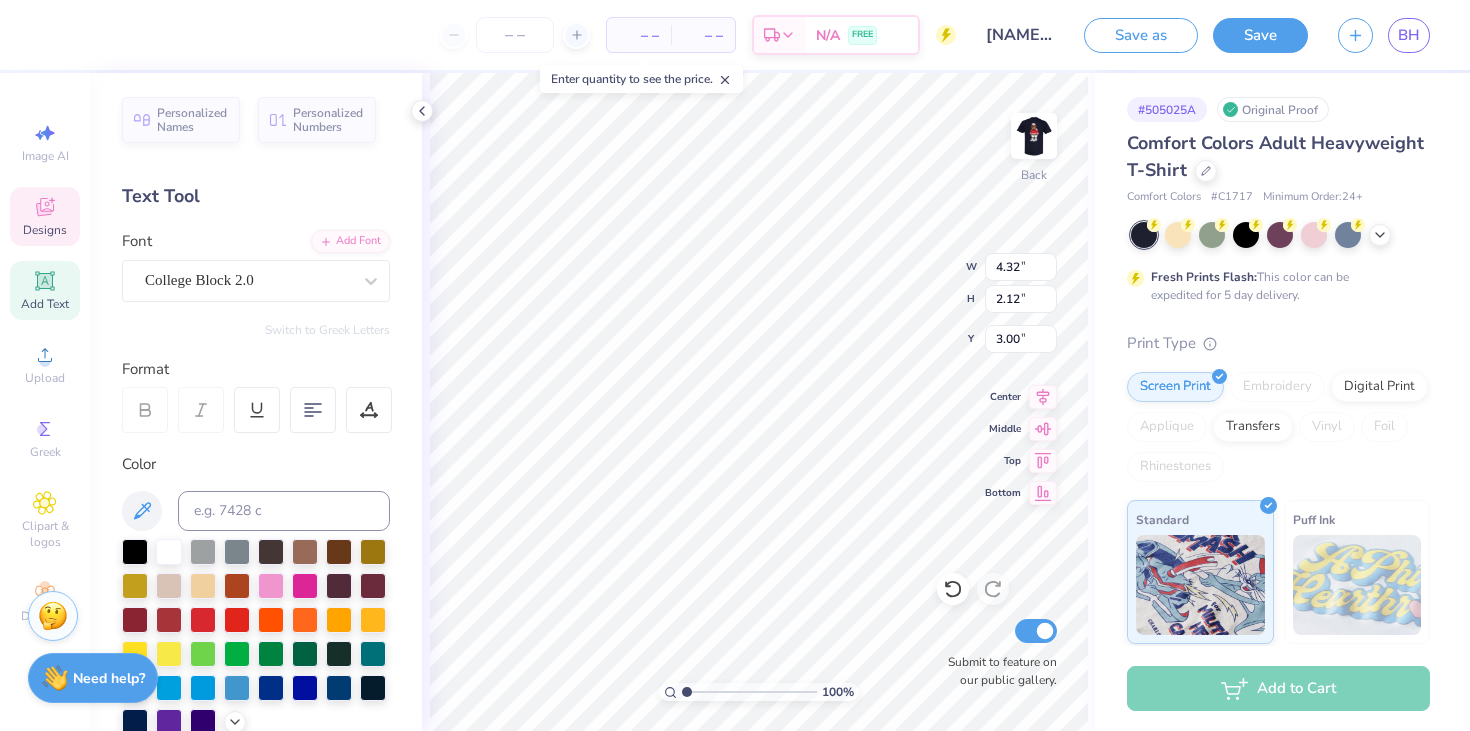 type on "5.59" 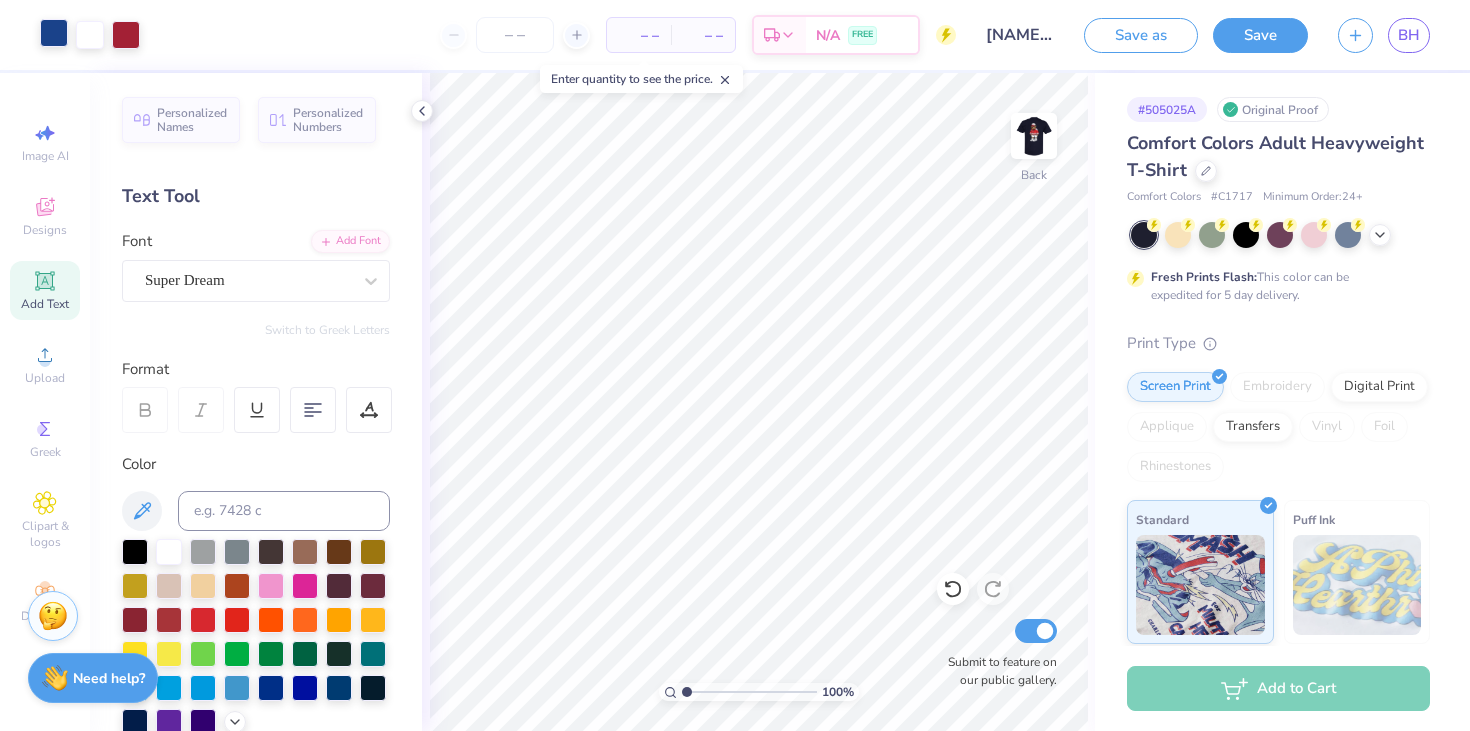 click at bounding box center [54, 33] 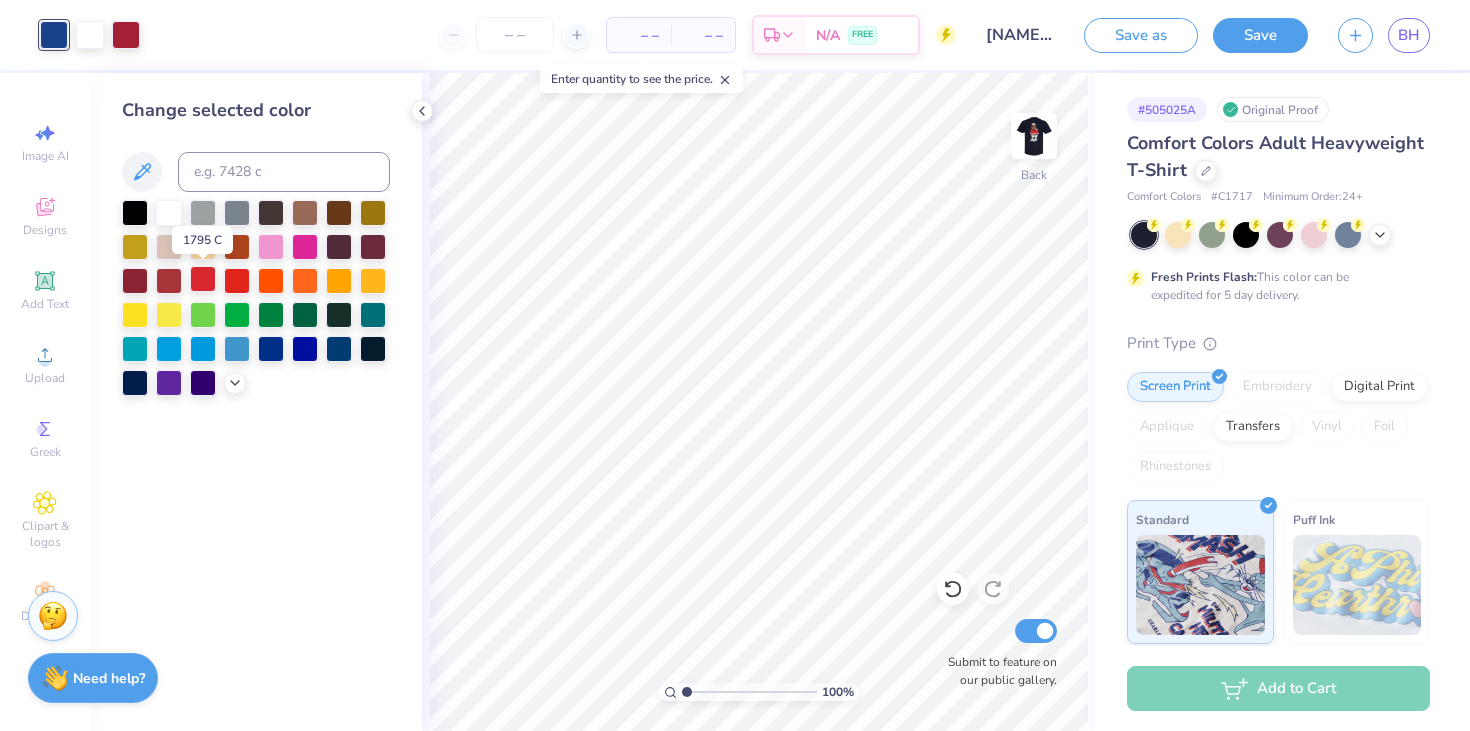 click at bounding box center (203, 279) 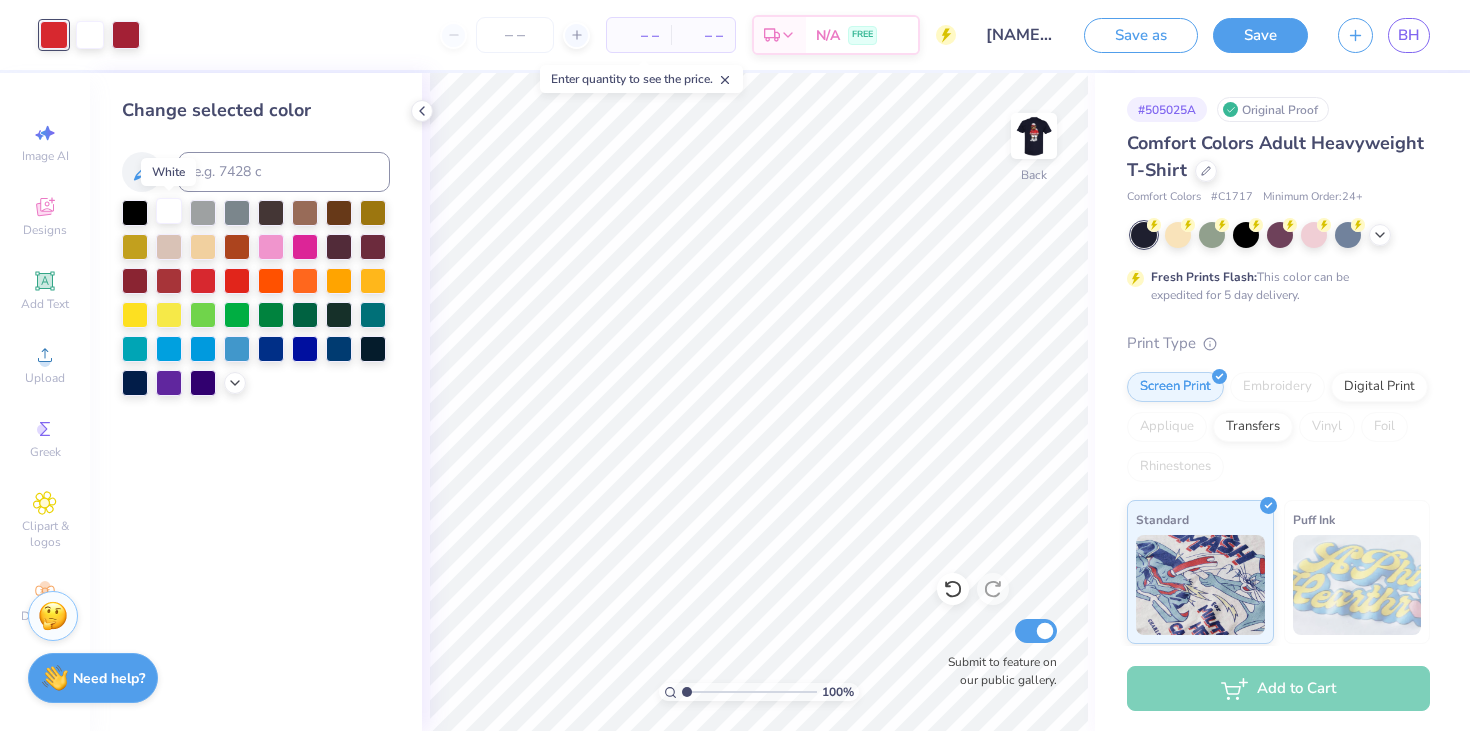 click at bounding box center [169, 211] 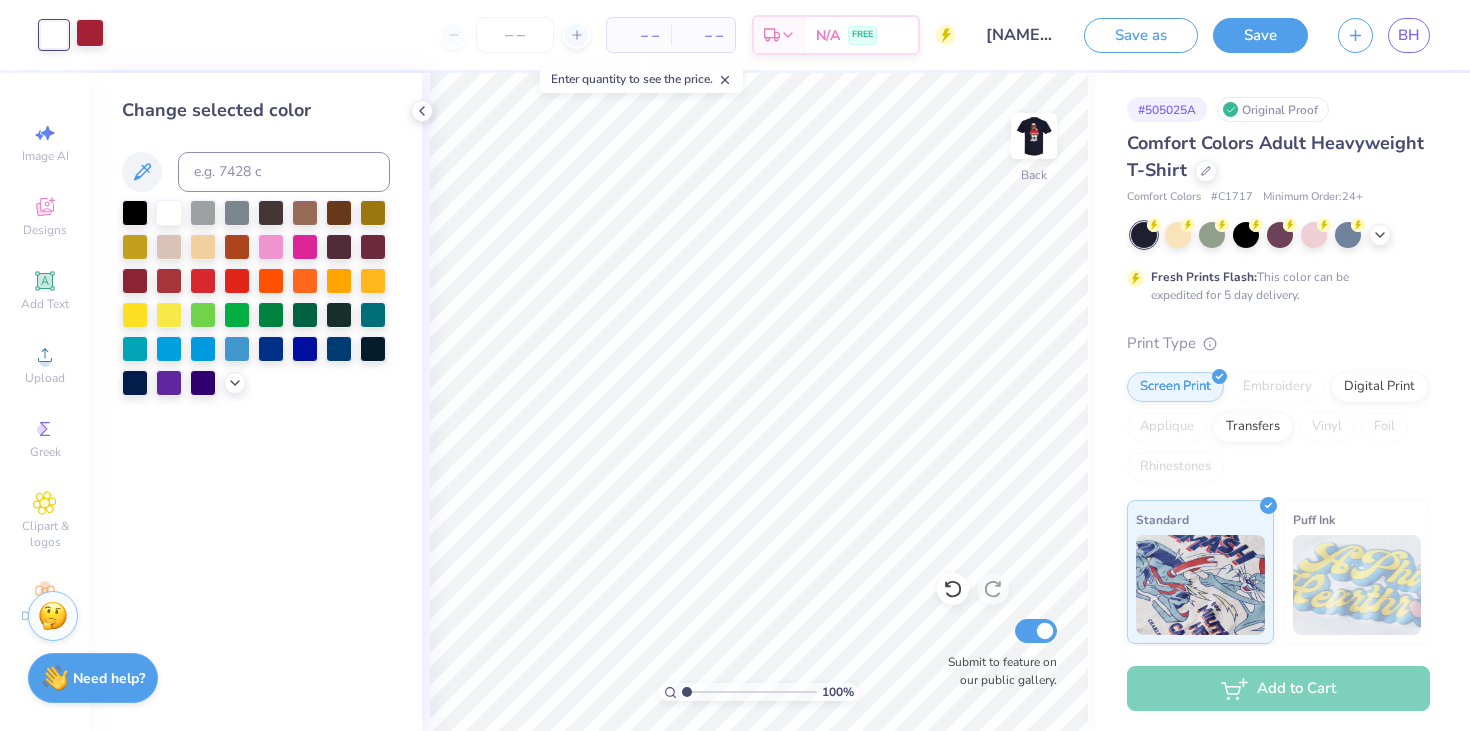 click at bounding box center (90, 33) 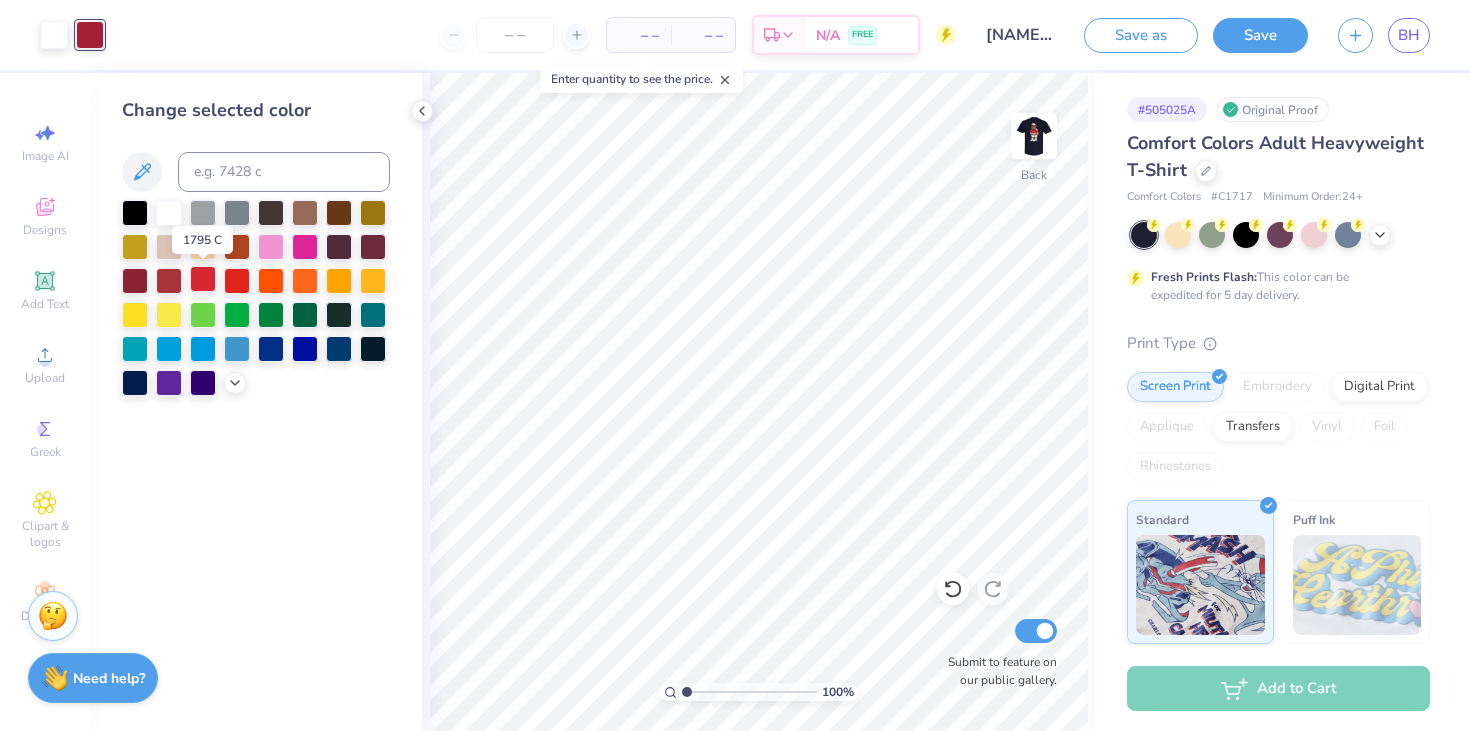 click at bounding box center [203, 279] 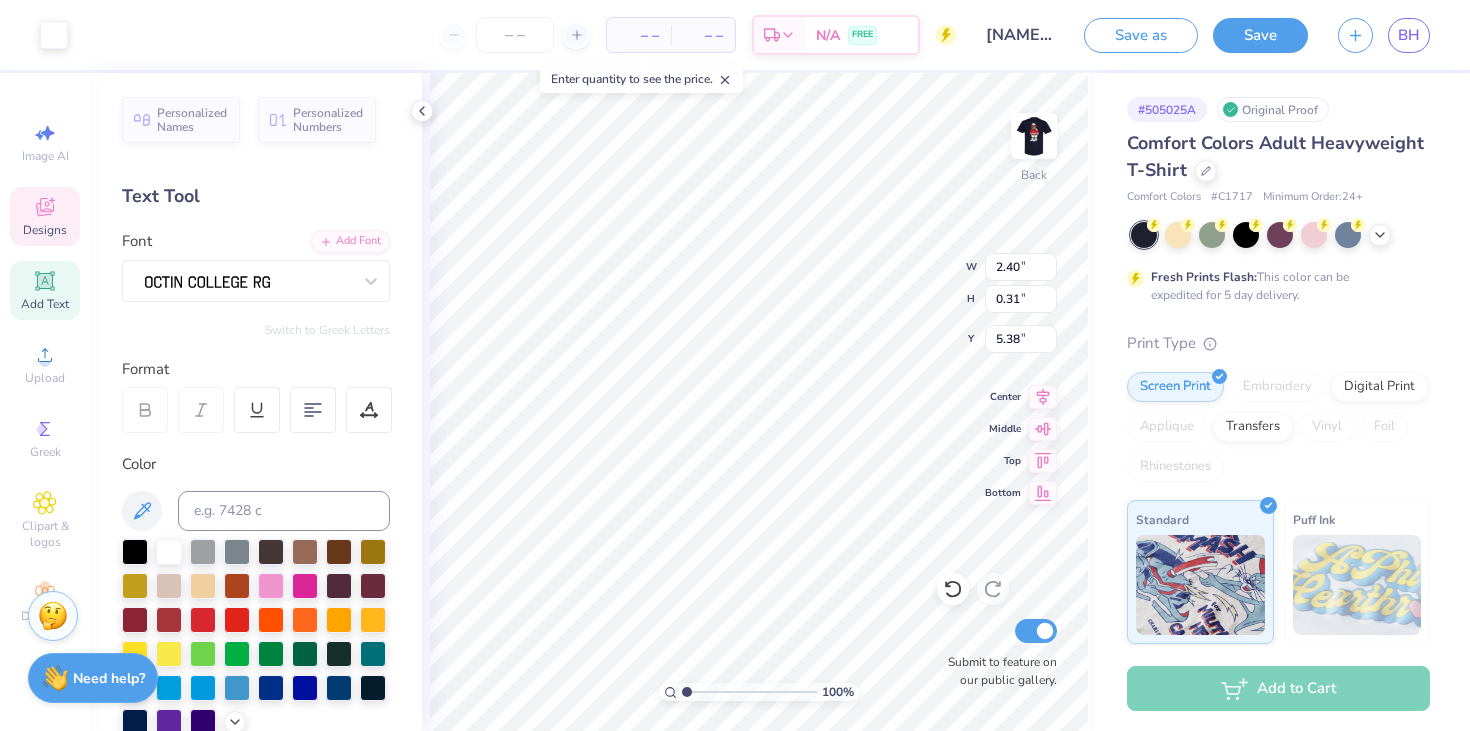 type on "5.38" 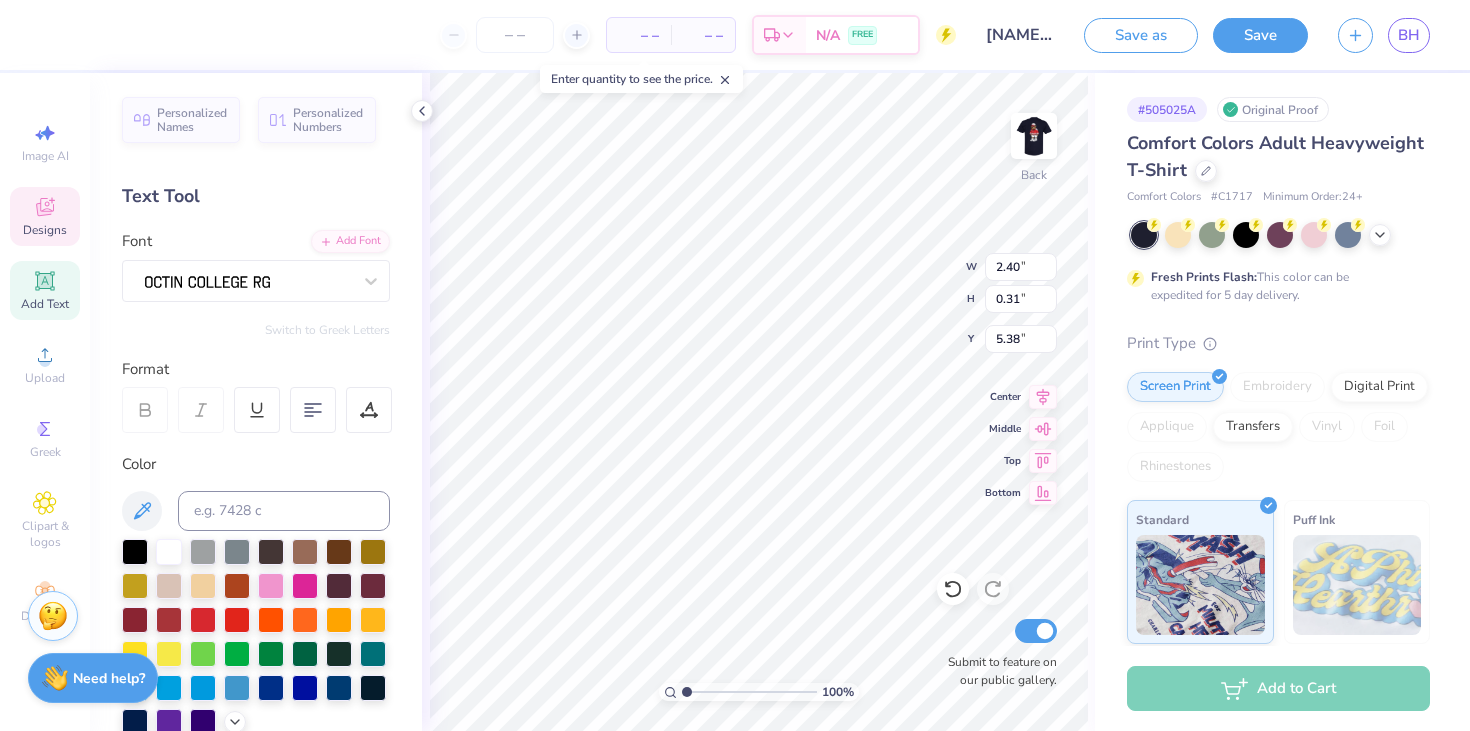 click on "Personalized Names Personalized Numbers Text Tool  Add Font Font Switch to Greek Letters Format Color Styles Text Shape" at bounding box center [256, 402] 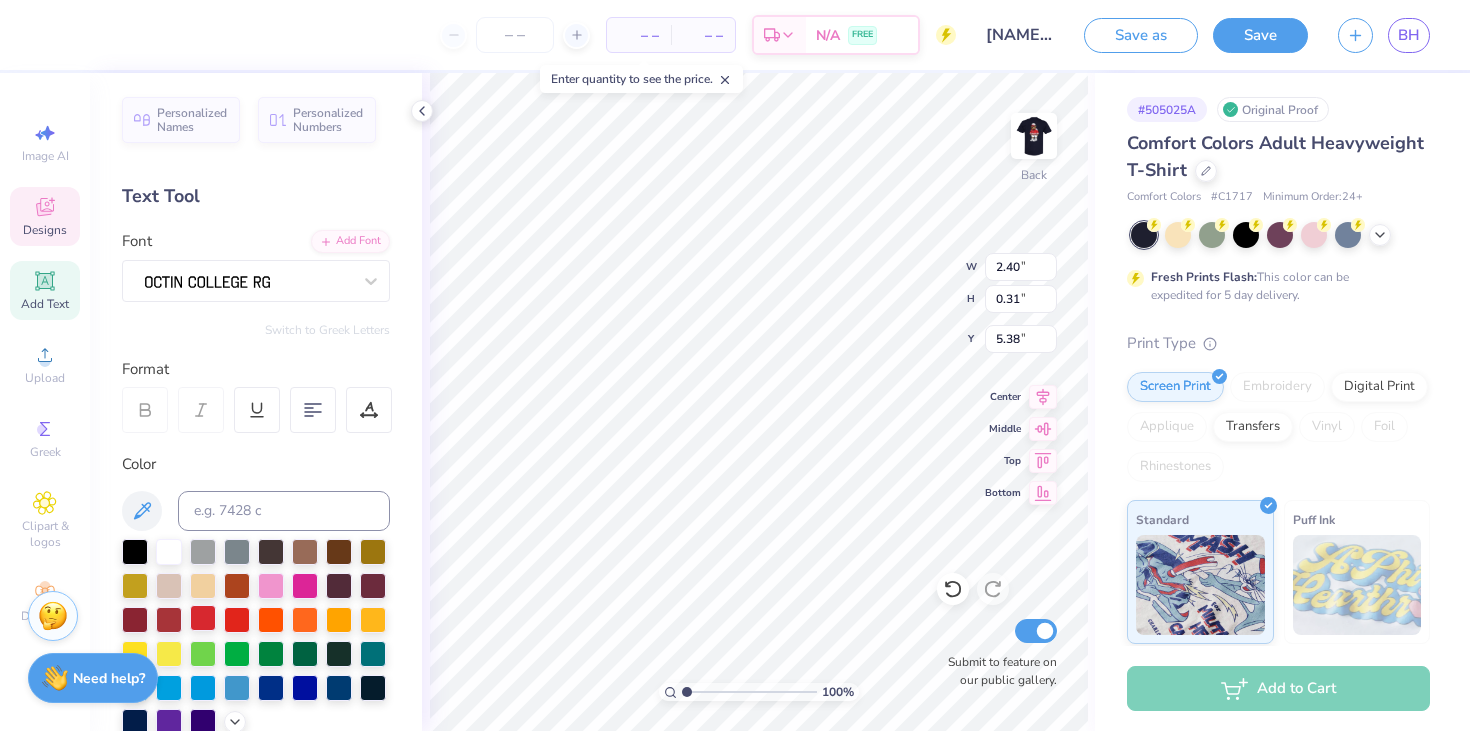 click at bounding box center (203, 618) 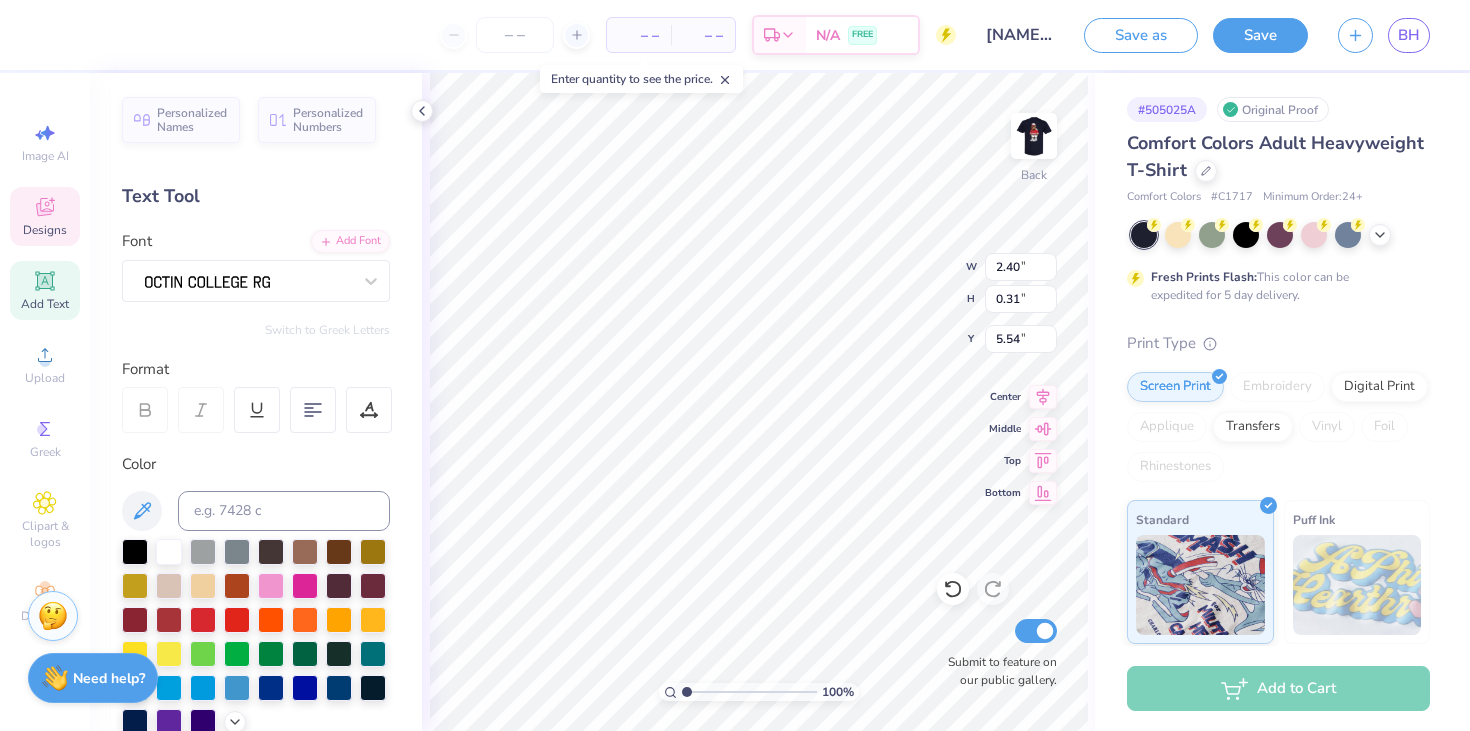 type on "5.54" 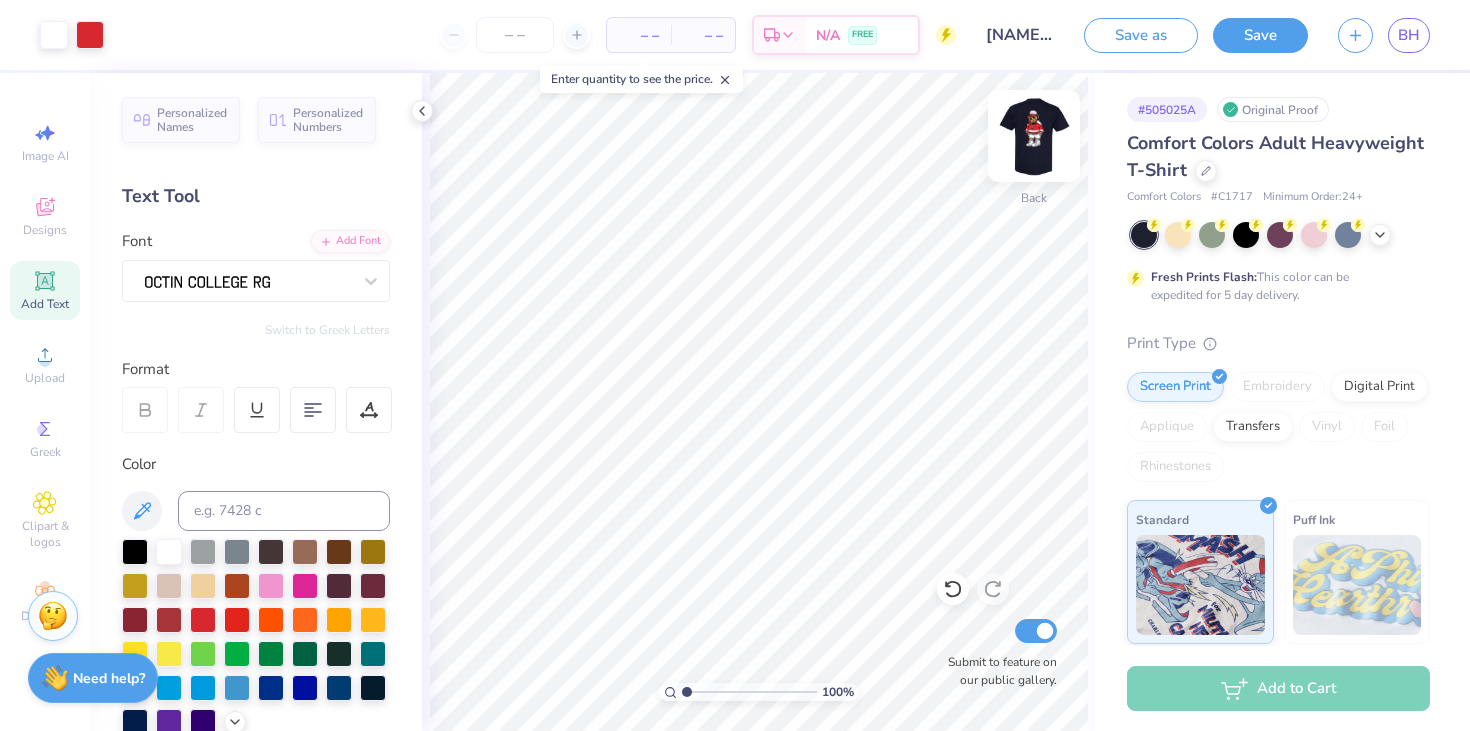 click at bounding box center [1034, 136] 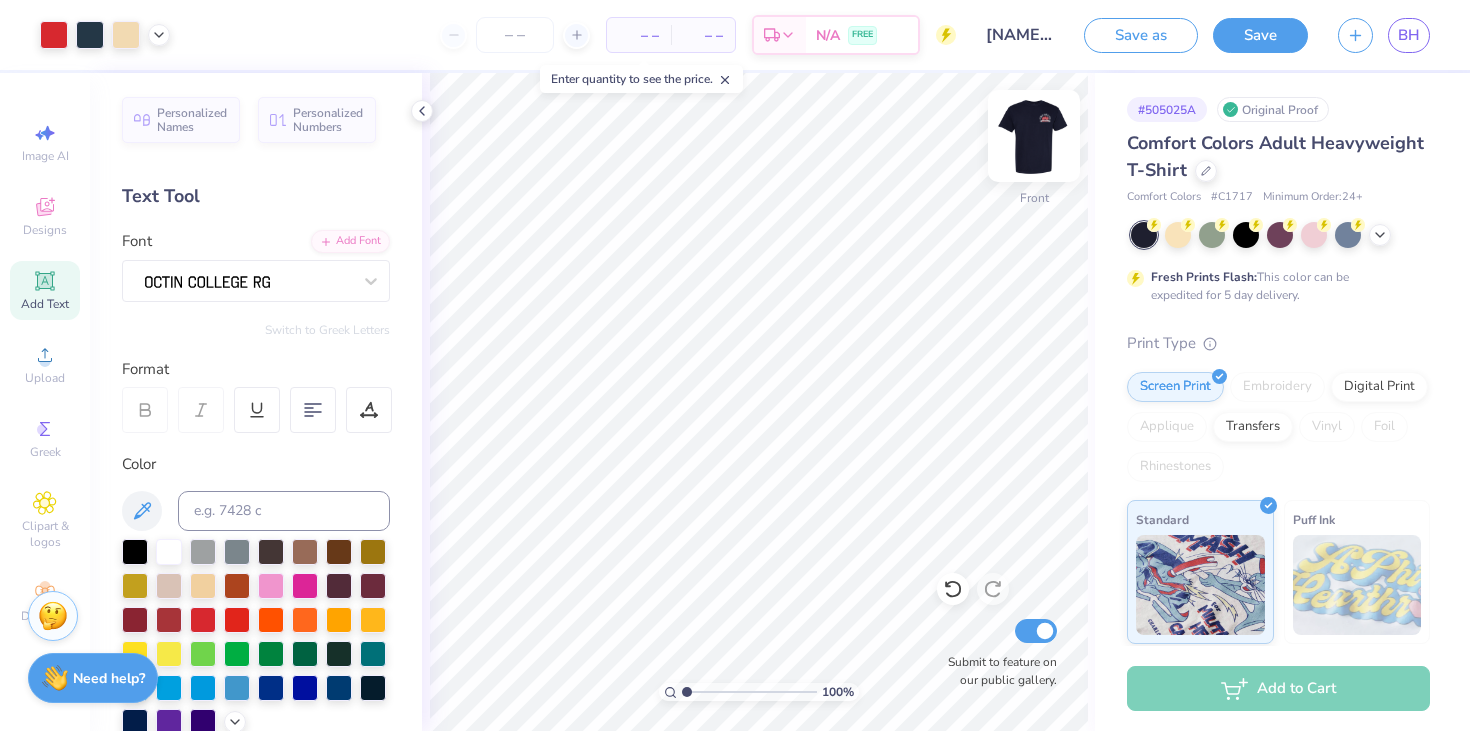 click at bounding box center [1034, 136] 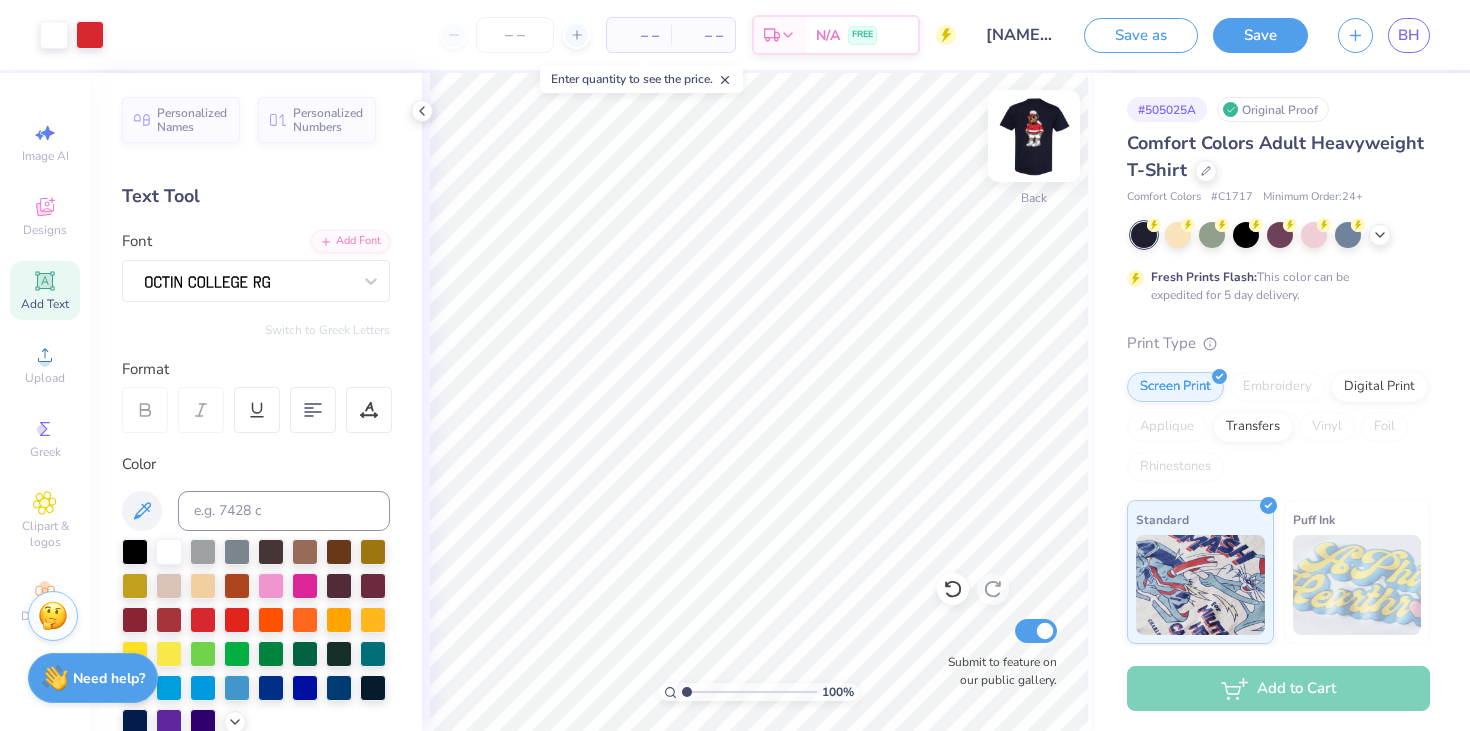 click at bounding box center [1034, 136] 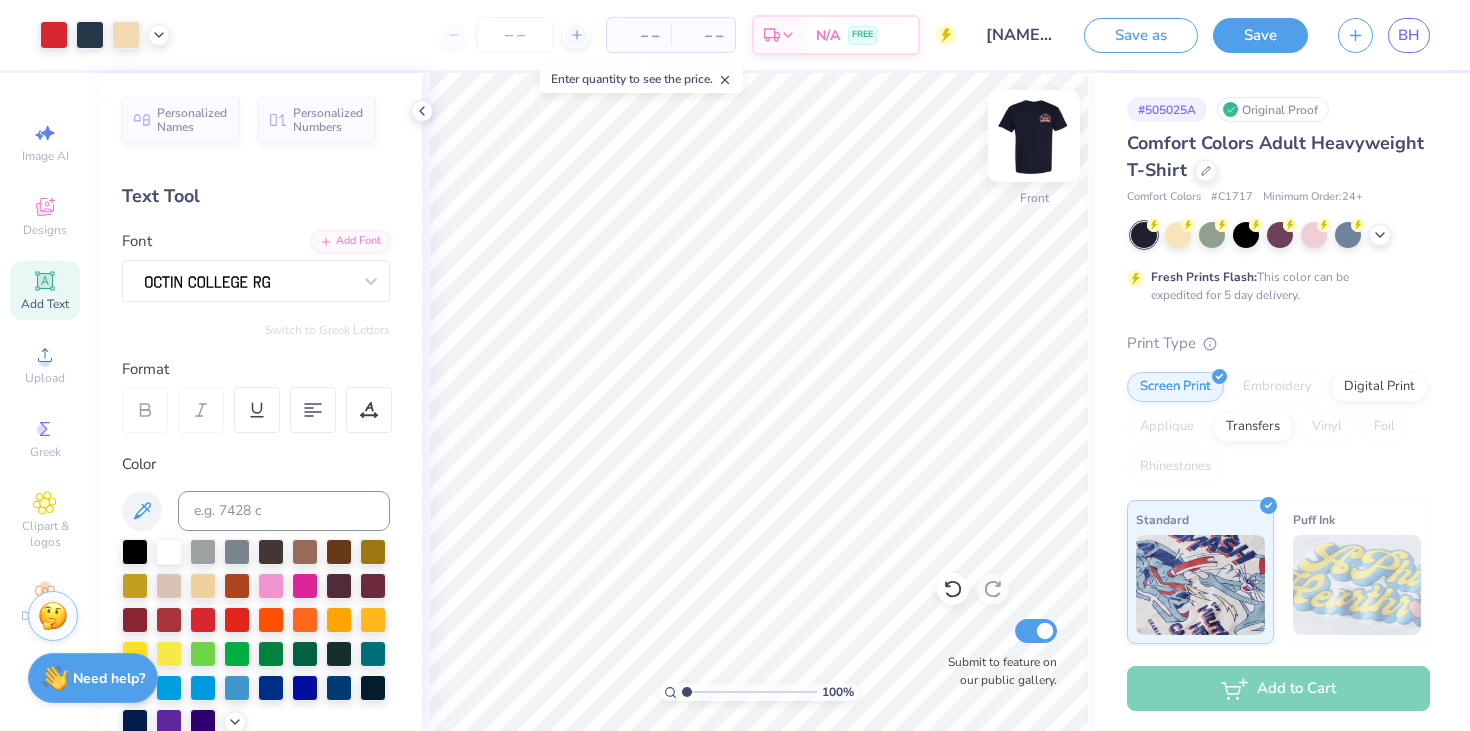 click at bounding box center (1034, 136) 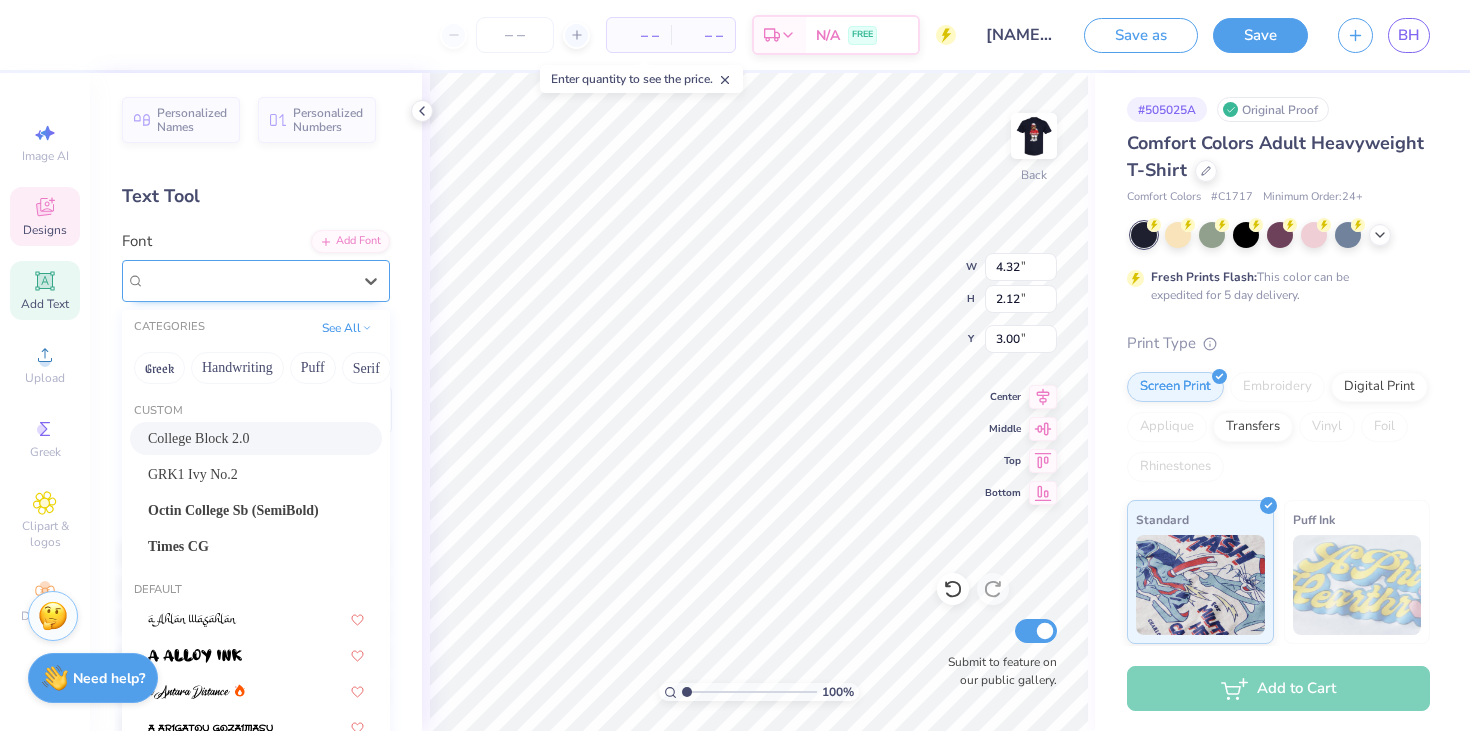 click on "College Block 2.0" at bounding box center [248, 280] 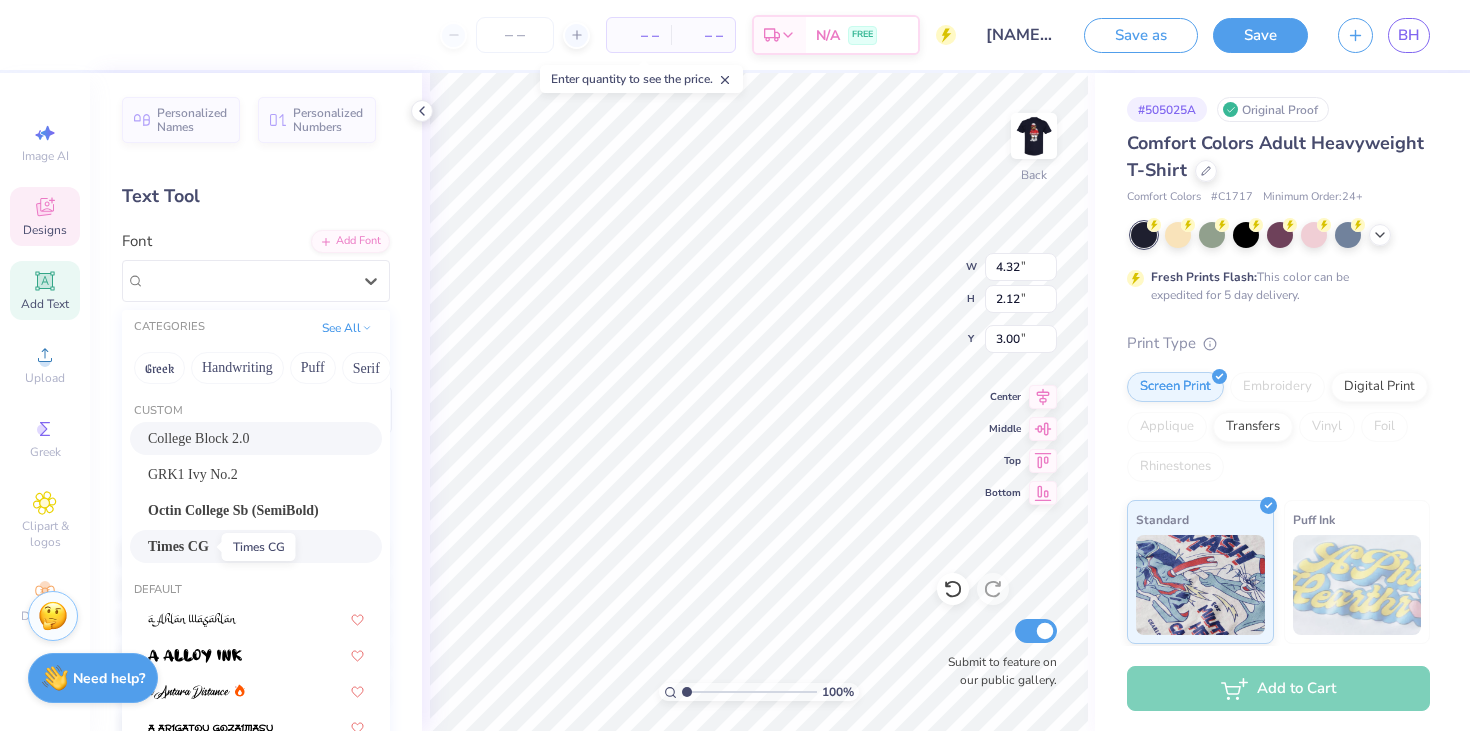 click on "Times CG" at bounding box center [178, 546] 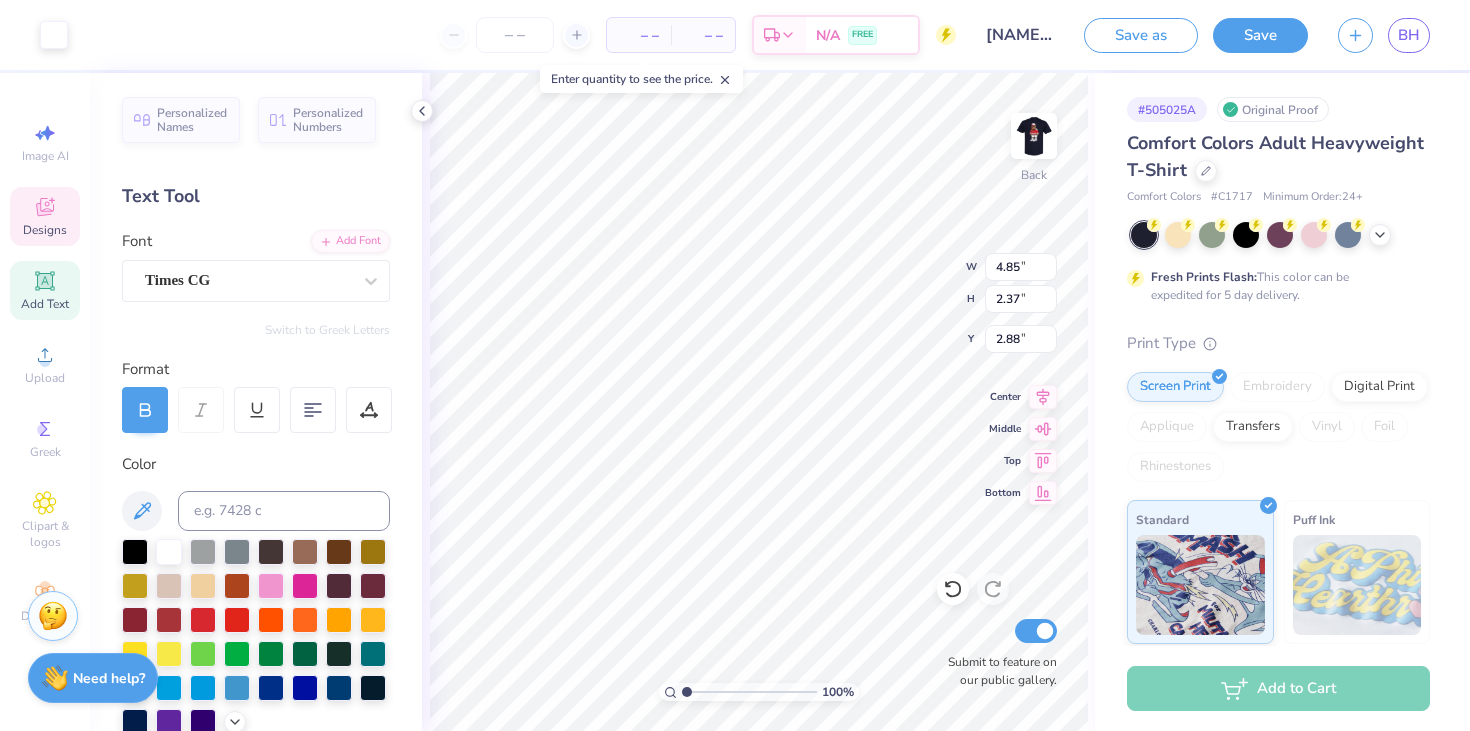 type on "3.00" 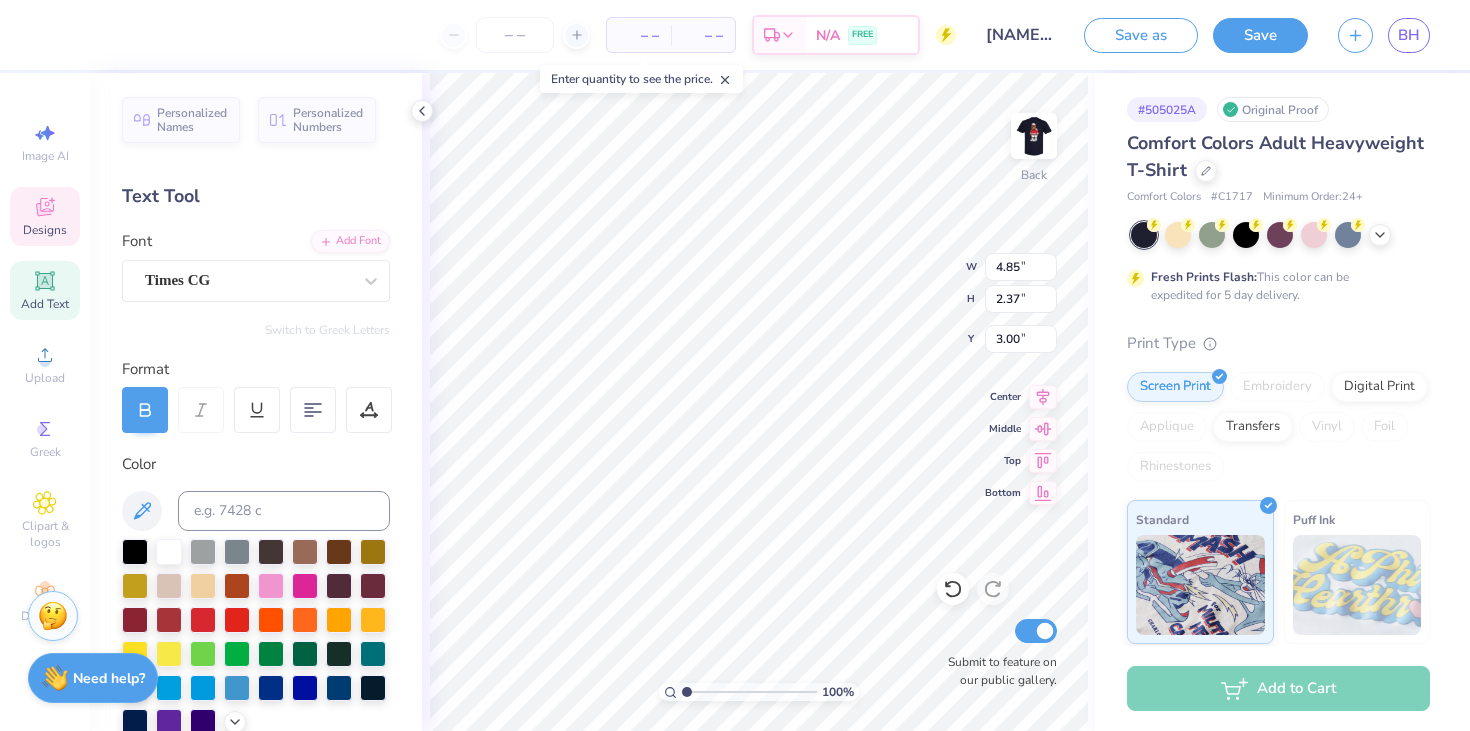 scroll, scrollTop: 0, scrollLeft: 1, axis: horizontal 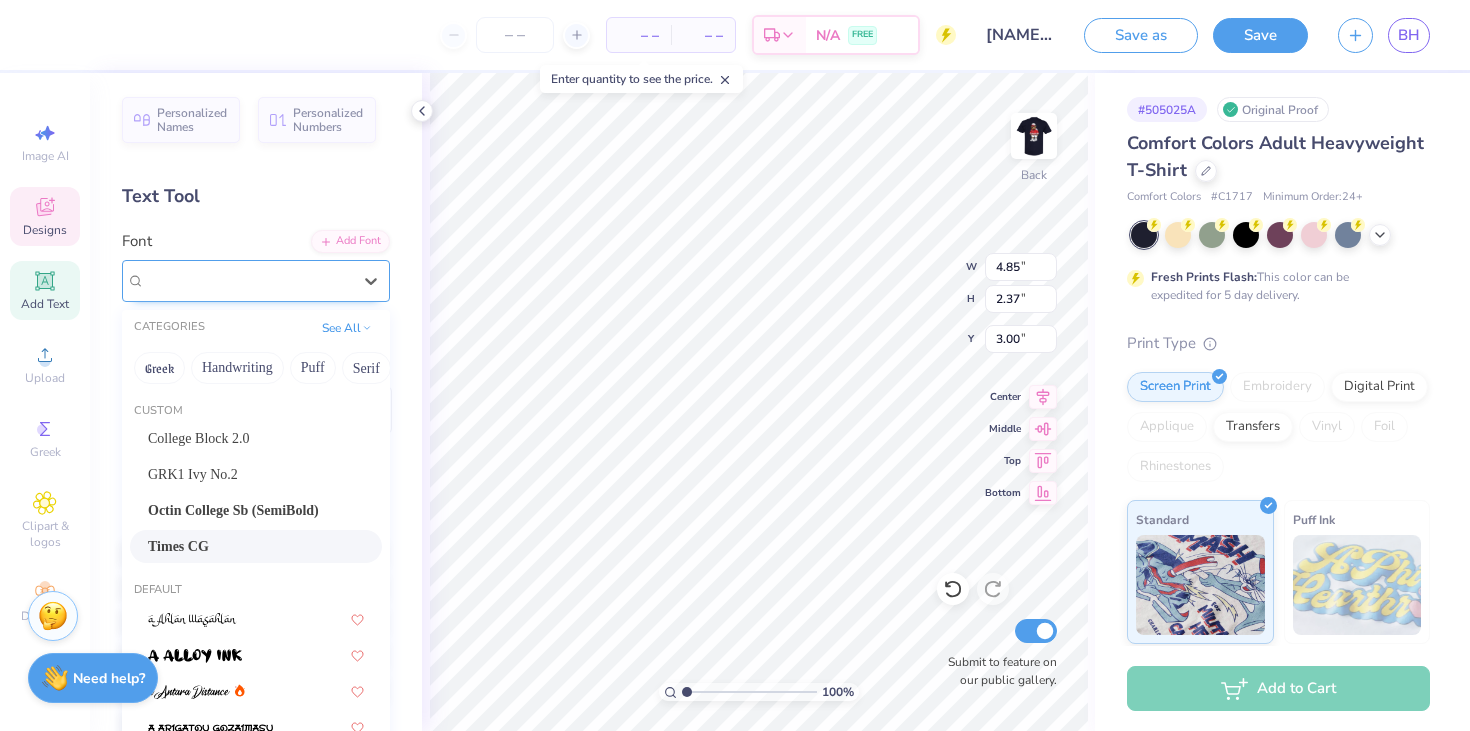 click on "Times CG" at bounding box center (248, 280) 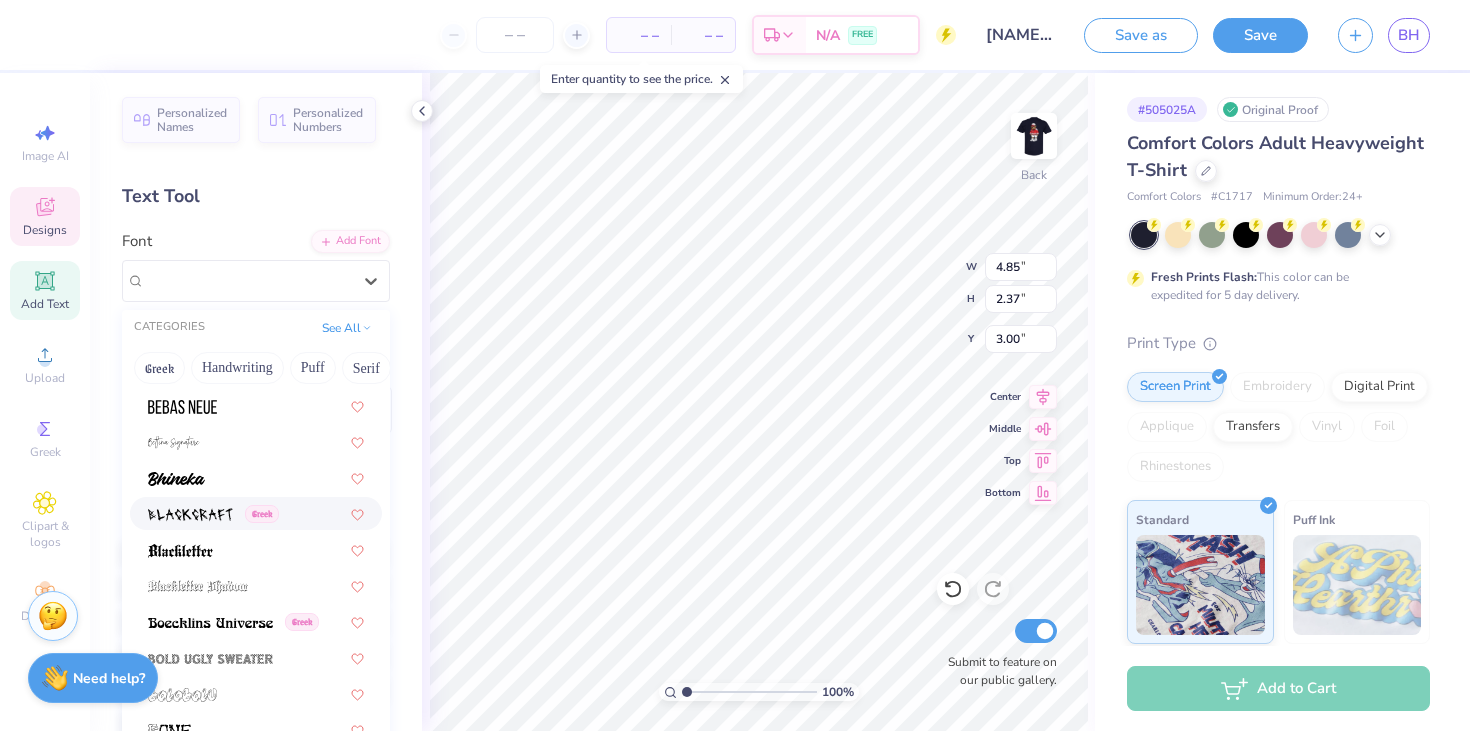 scroll, scrollTop: 1153, scrollLeft: 0, axis: vertical 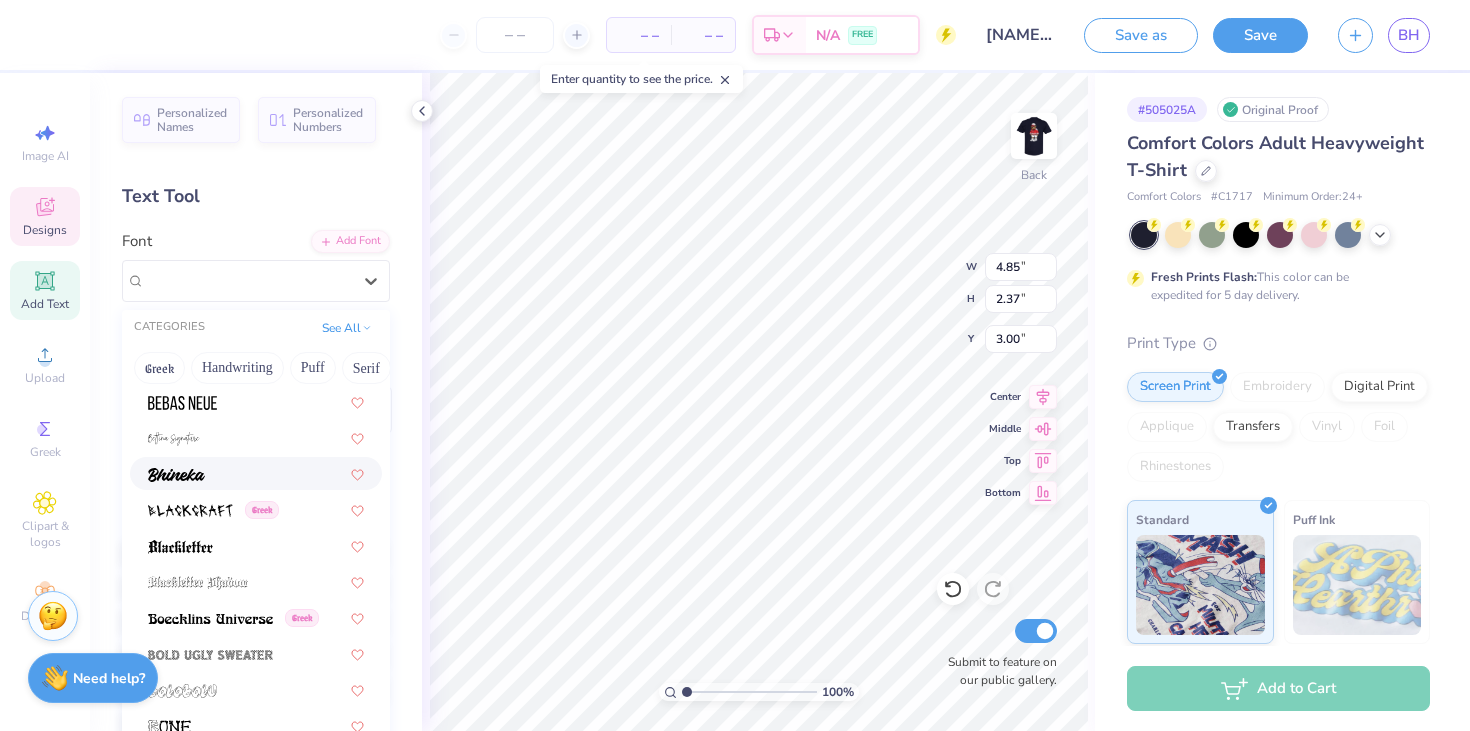 click at bounding box center [176, 475] 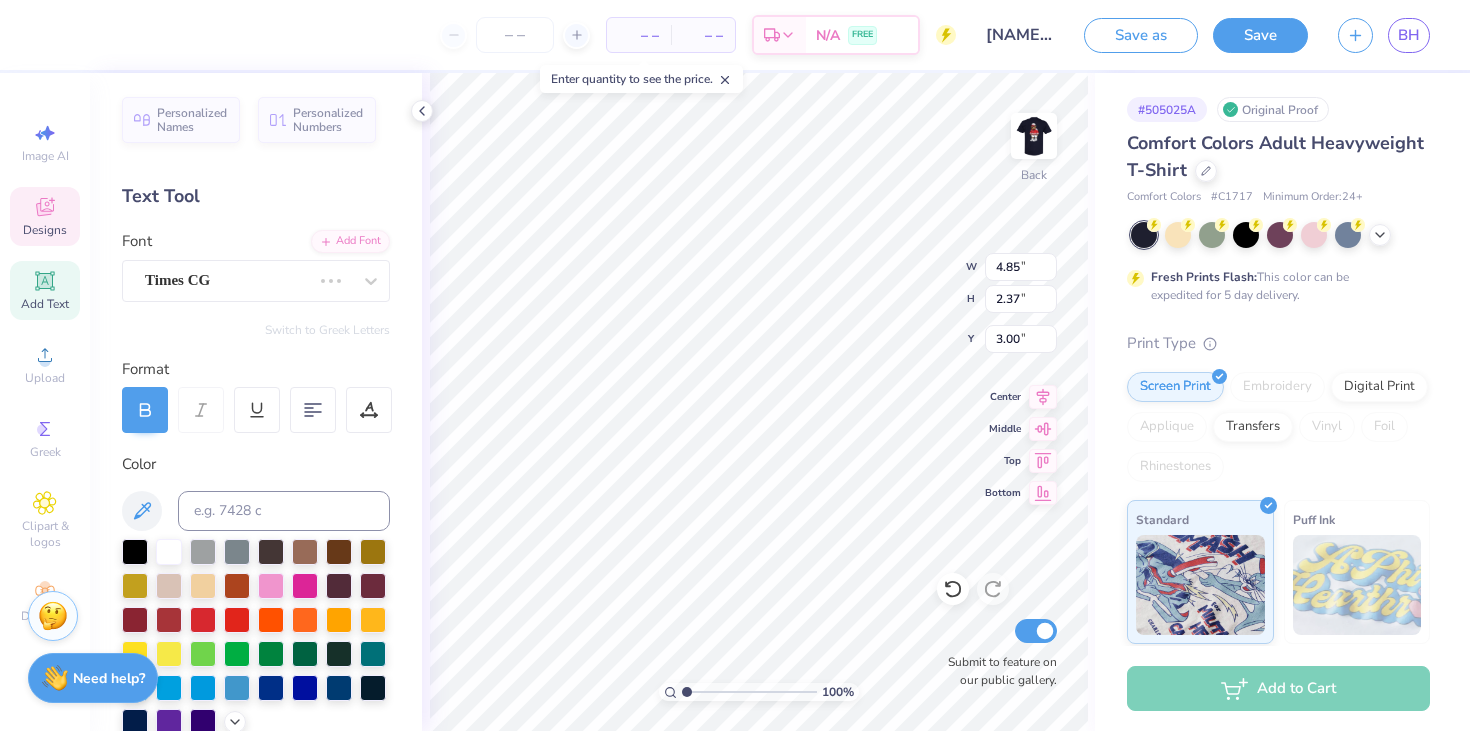 scroll, scrollTop: 0, scrollLeft: 1, axis: horizontal 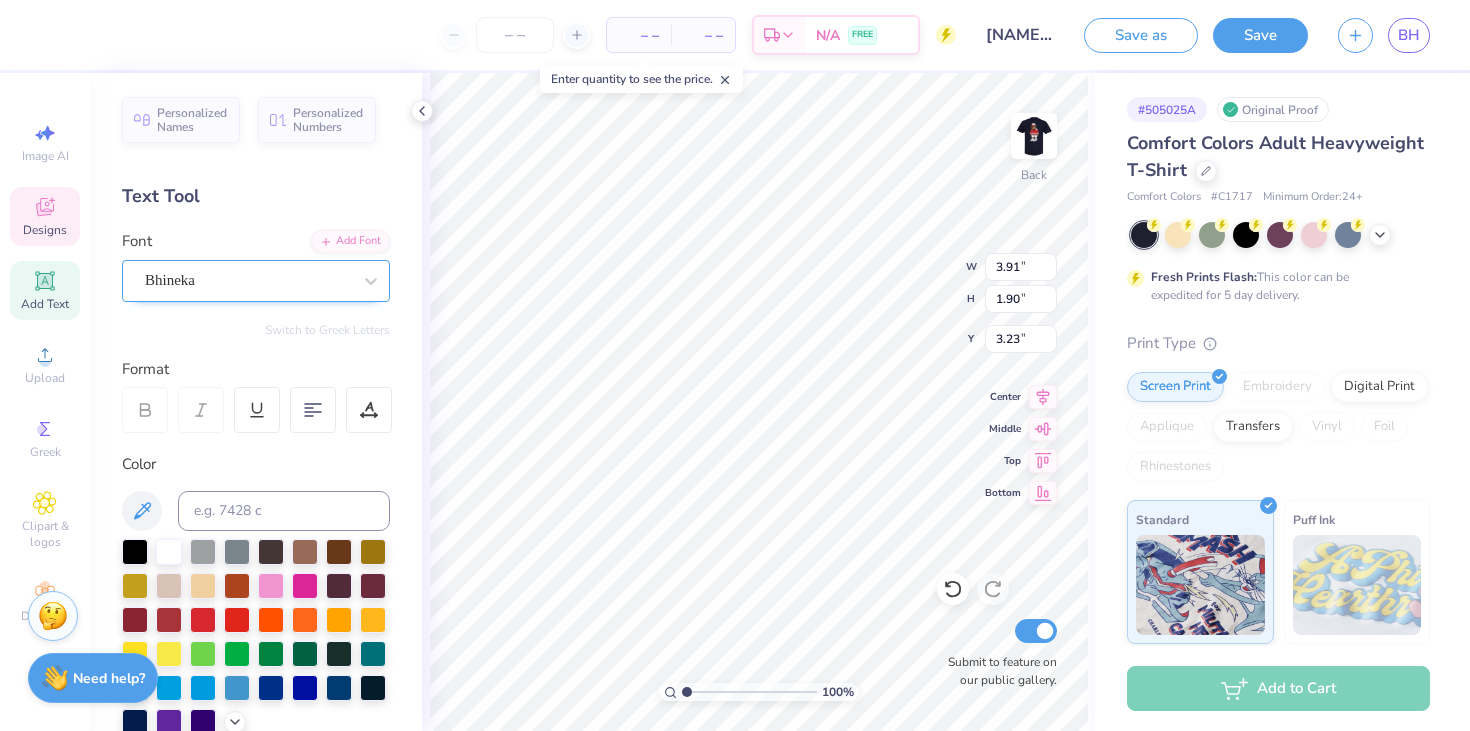 click on "Bhineka" at bounding box center (248, 280) 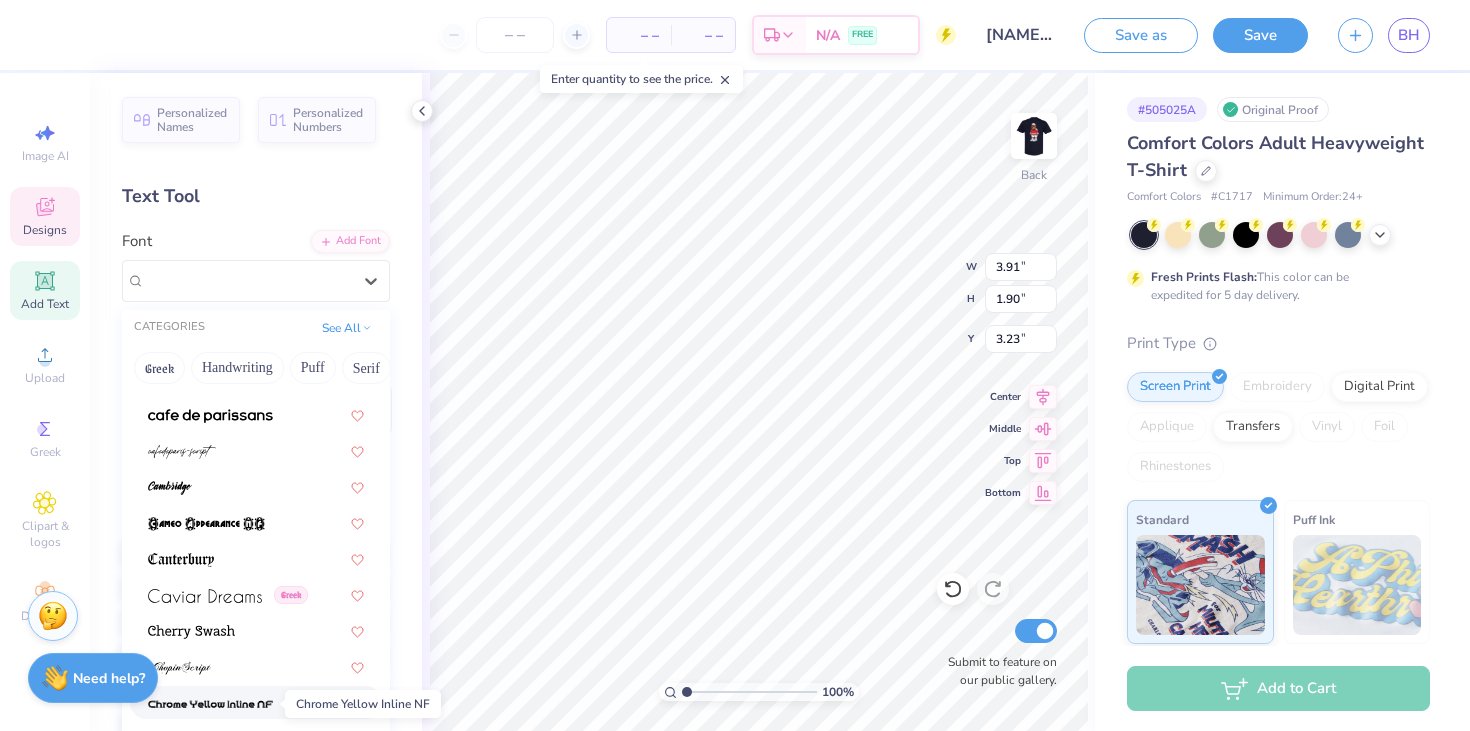 scroll, scrollTop: 2183, scrollLeft: 0, axis: vertical 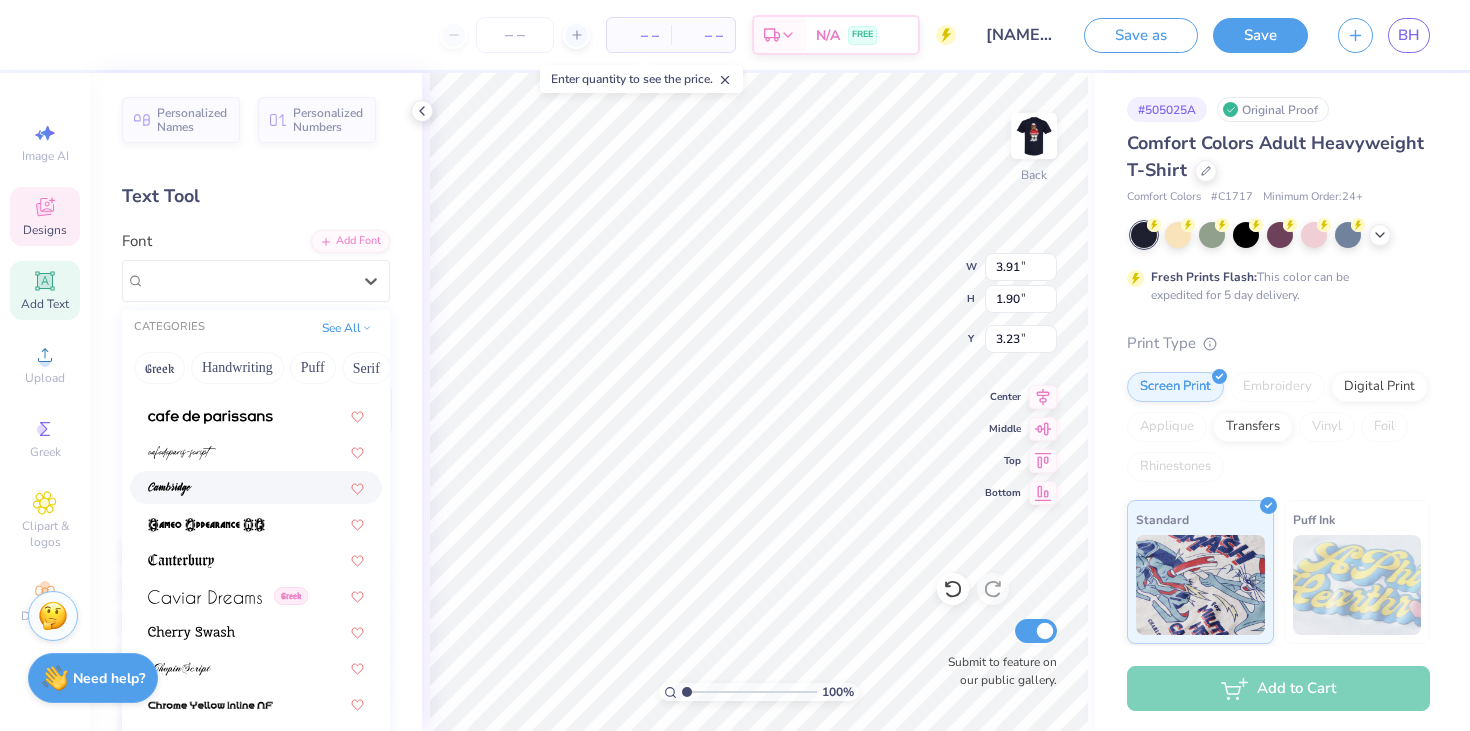 click at bounding box center [256, 487] 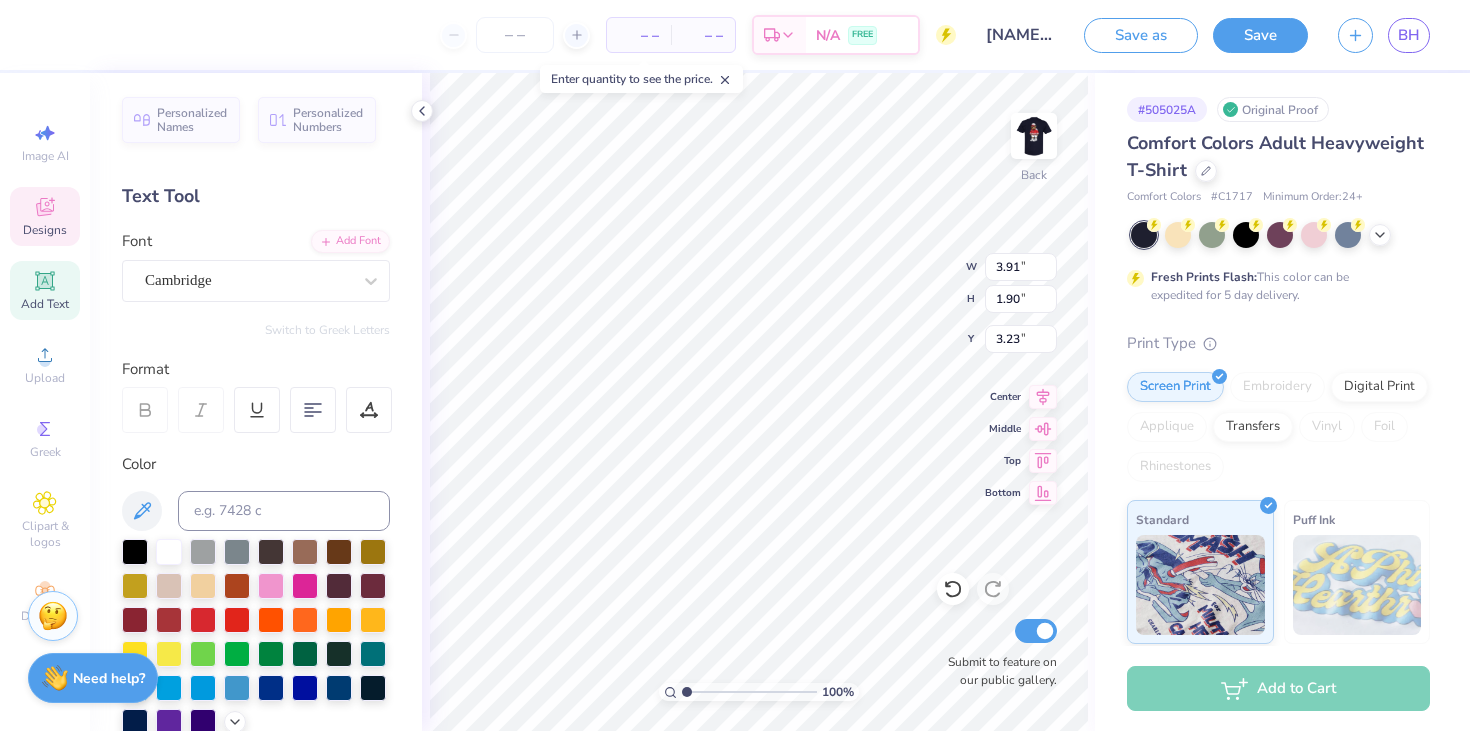 type on "4.64" 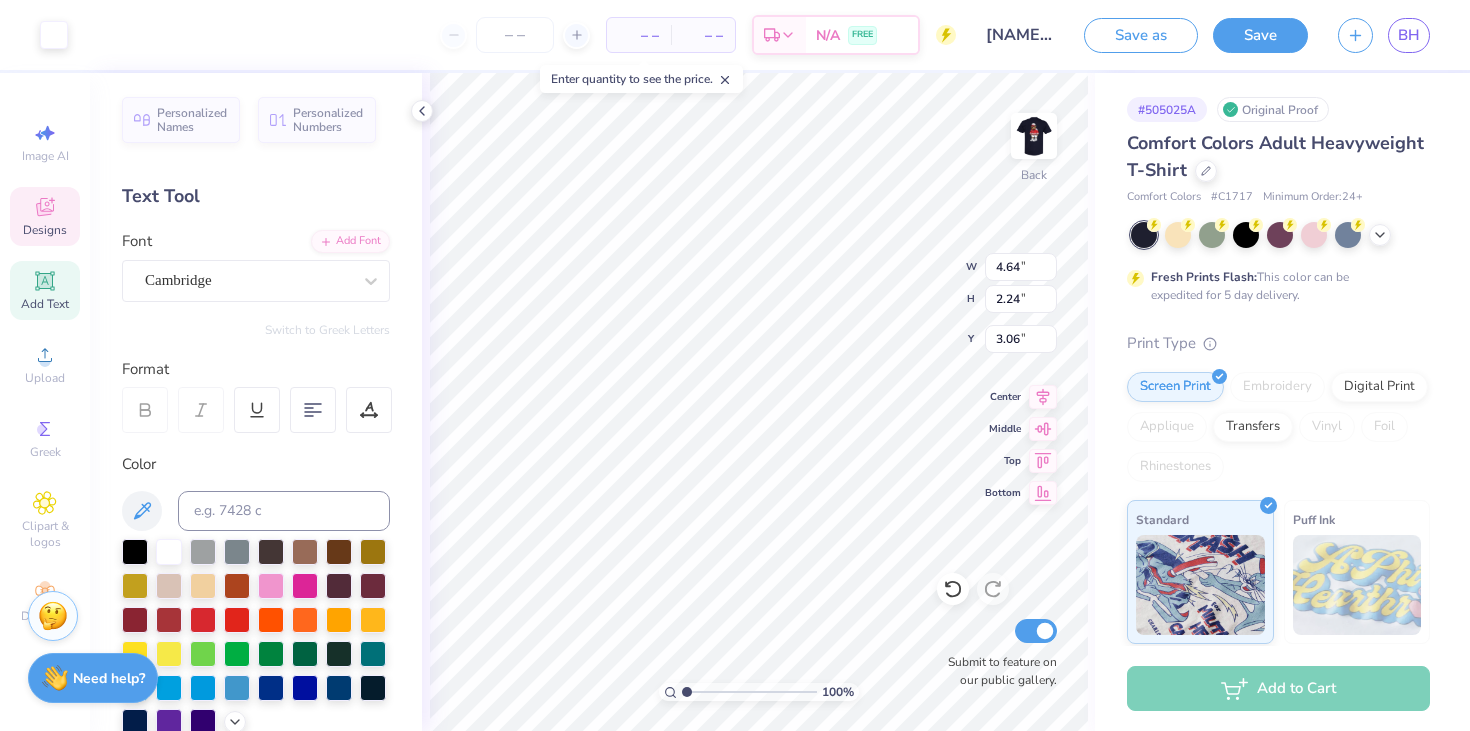 type on "3.00" 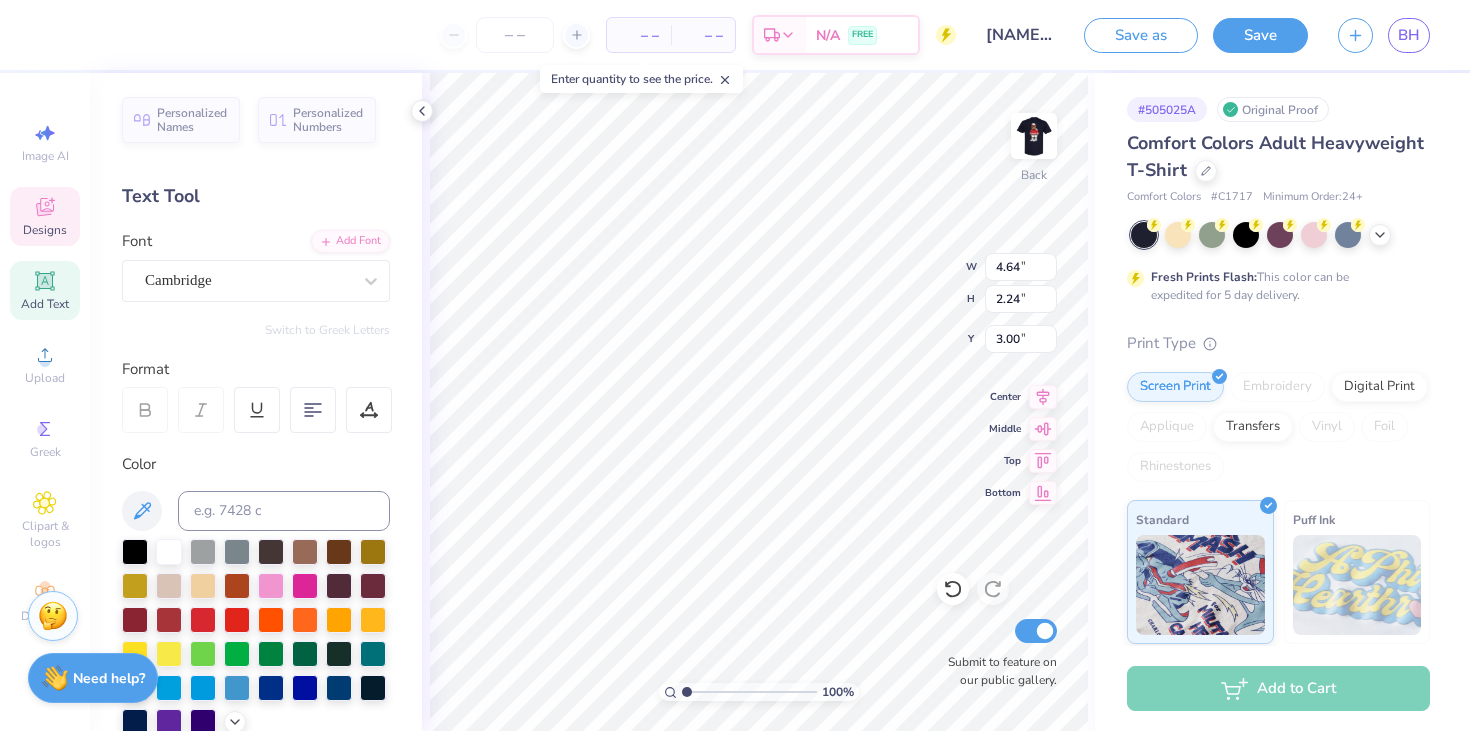 scroll, scrollTop: 0, scrollLeft: 1, axis: horizontal 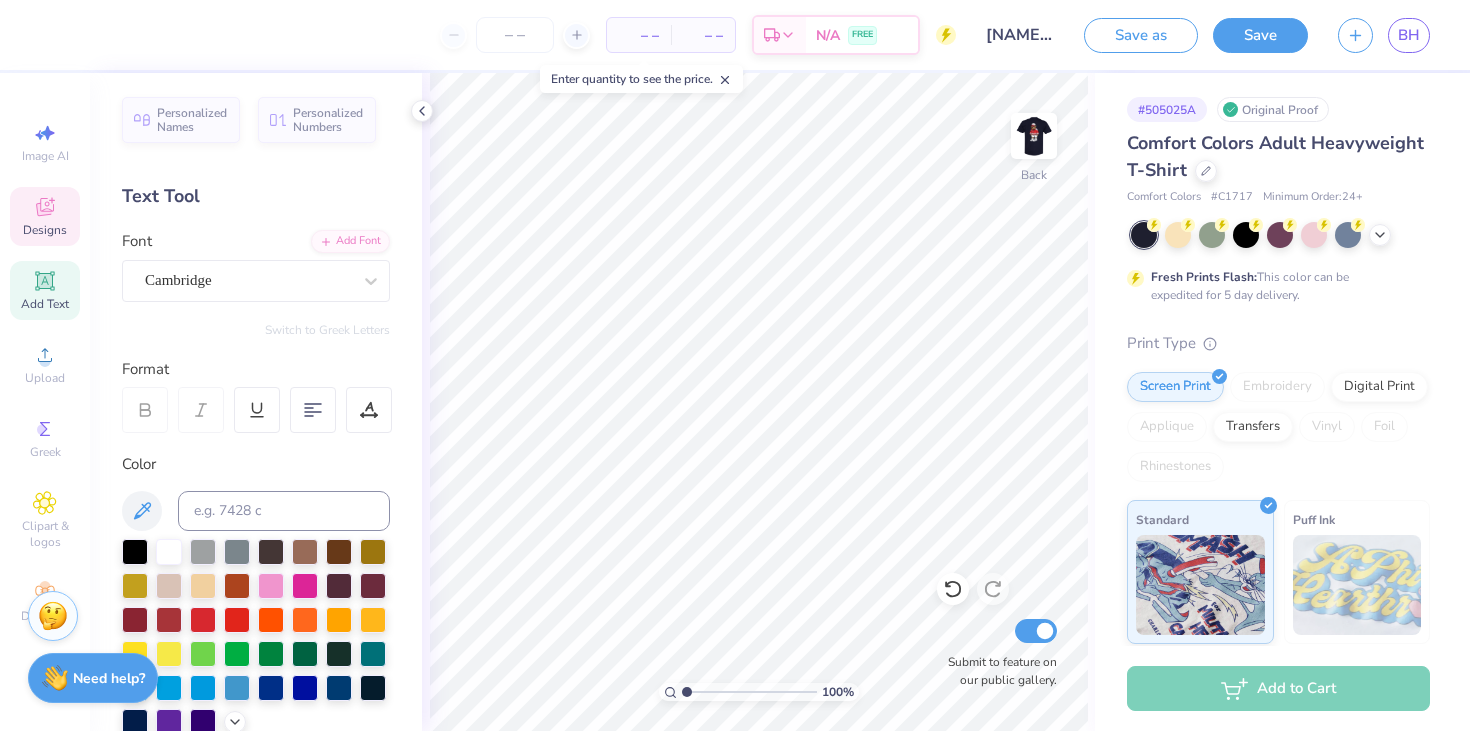 click on "Designs" at bounding box center (45, 216) 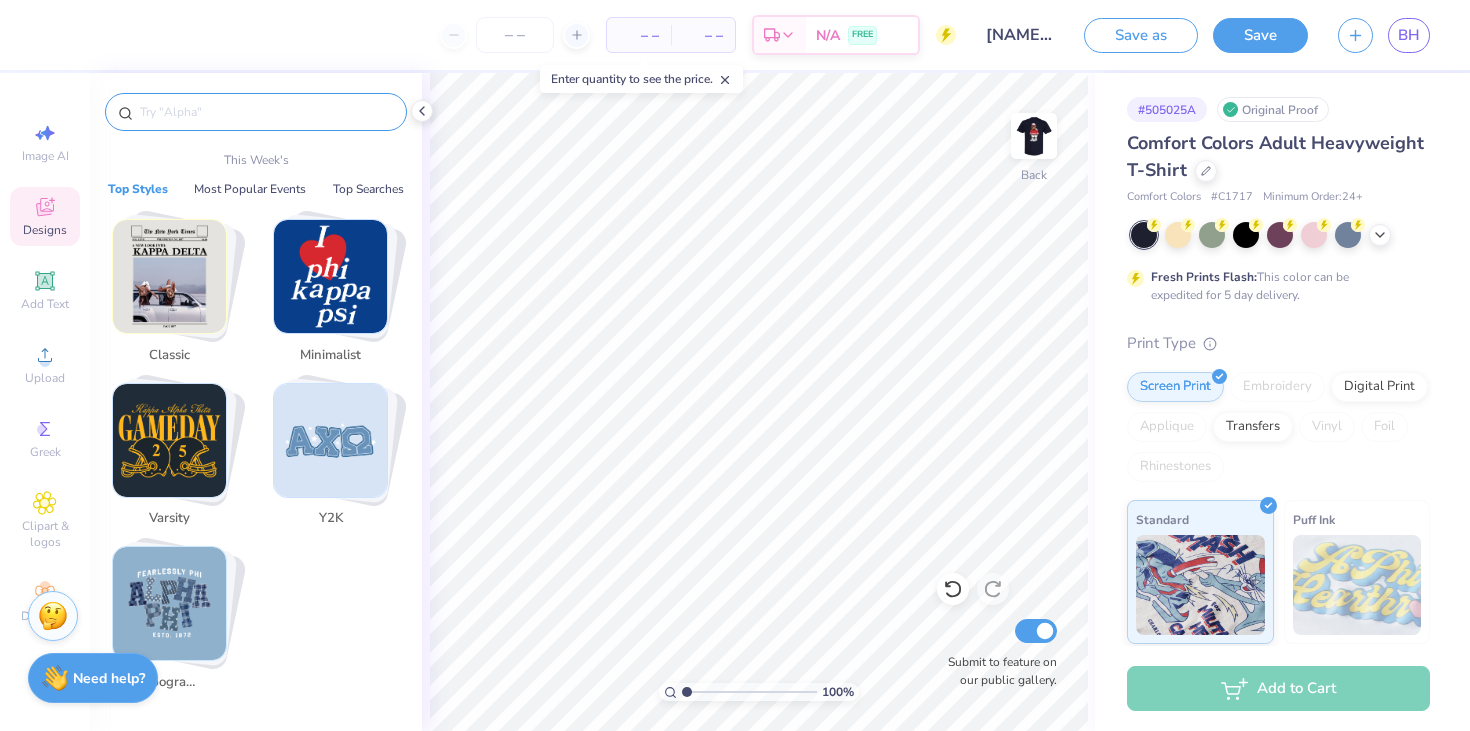 click at bounding box center (266, 112) 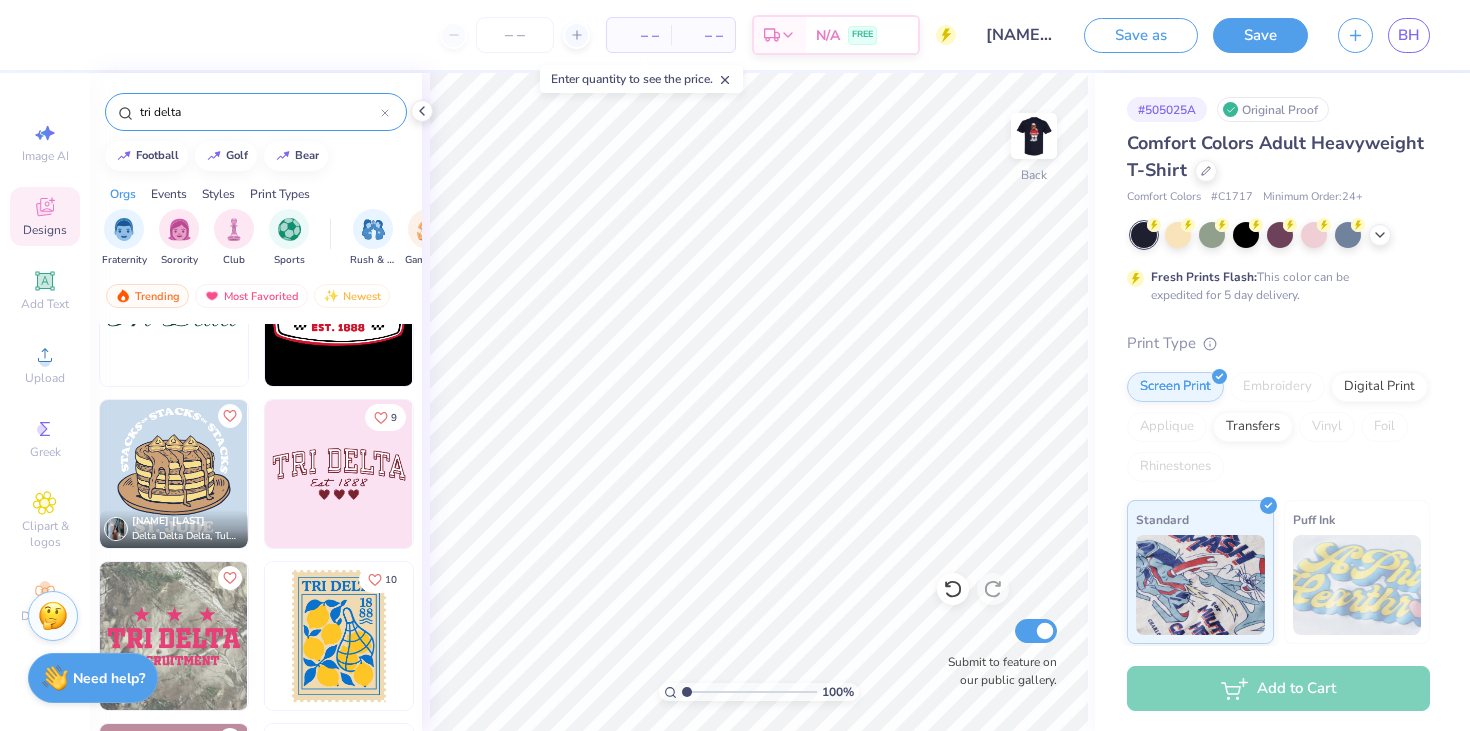 scroll, scrollTop: 4532, scrollLeft: 0, axis: vertical 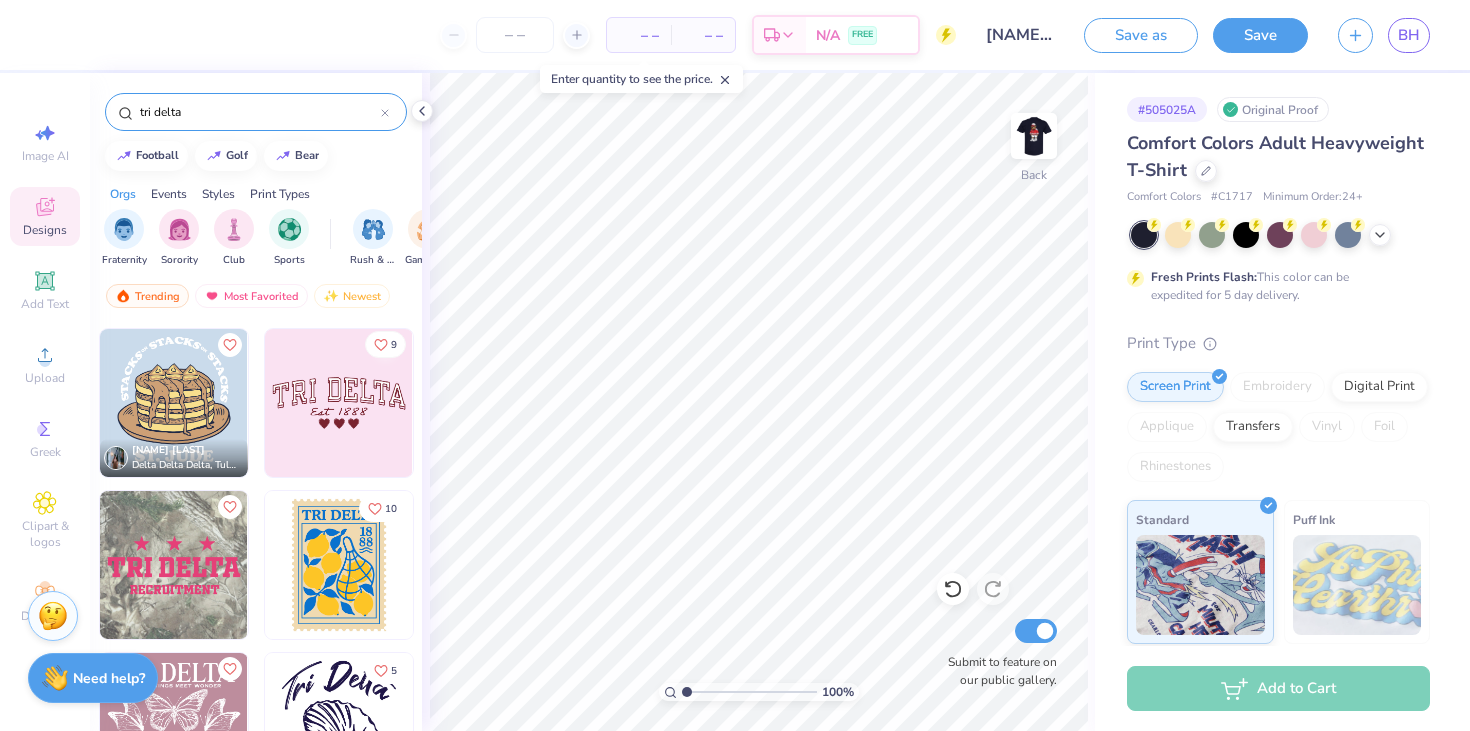 type on "tri delta" 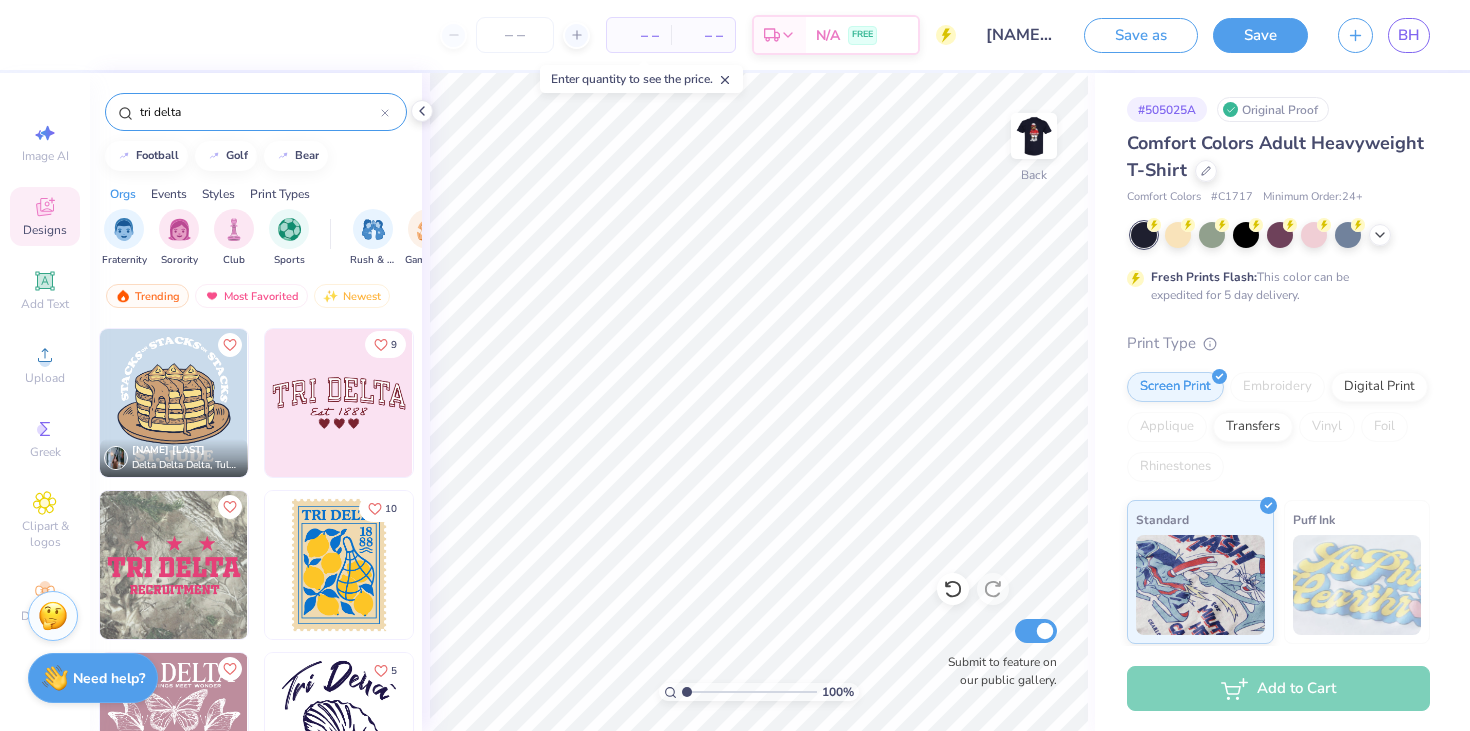 click 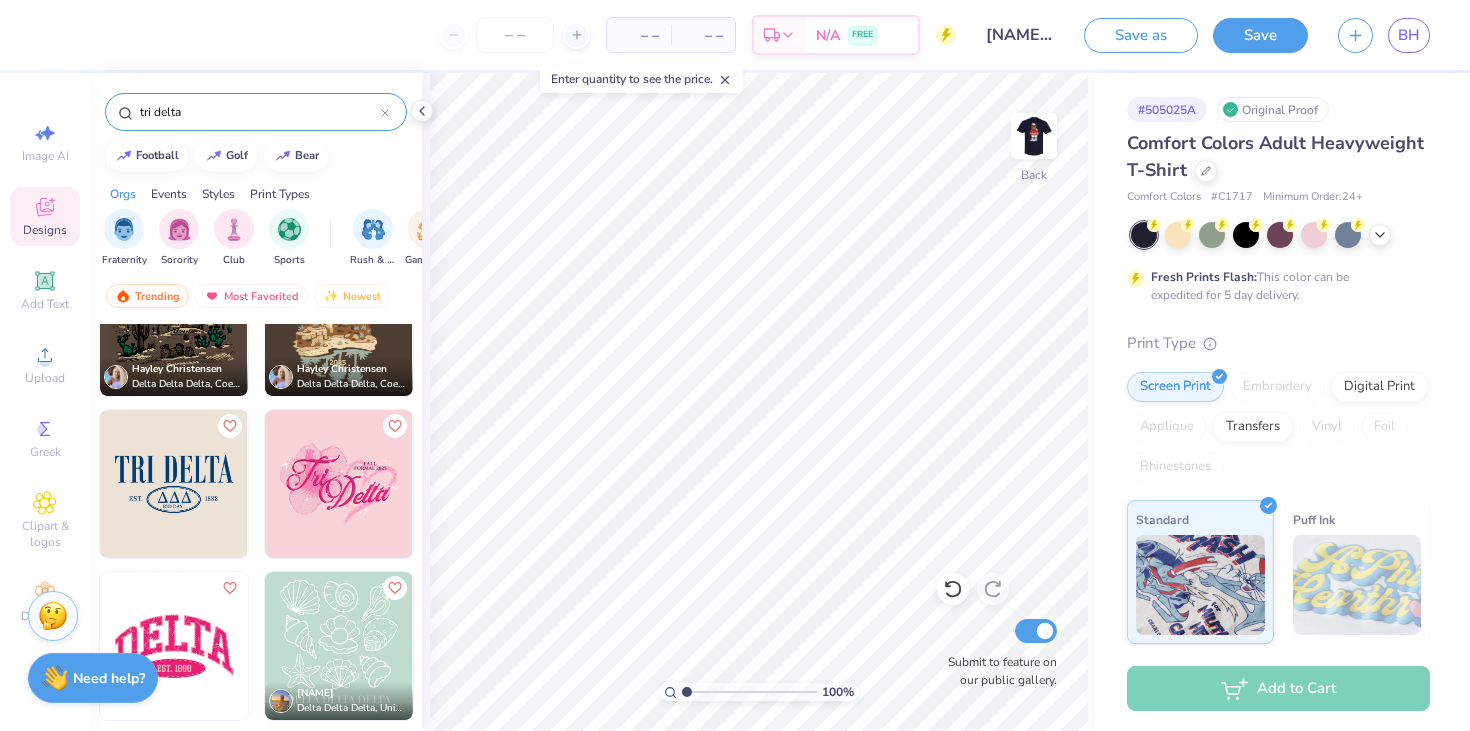 scroll, scrollTop: 2989, scrollLeft: 0, axis: vertical 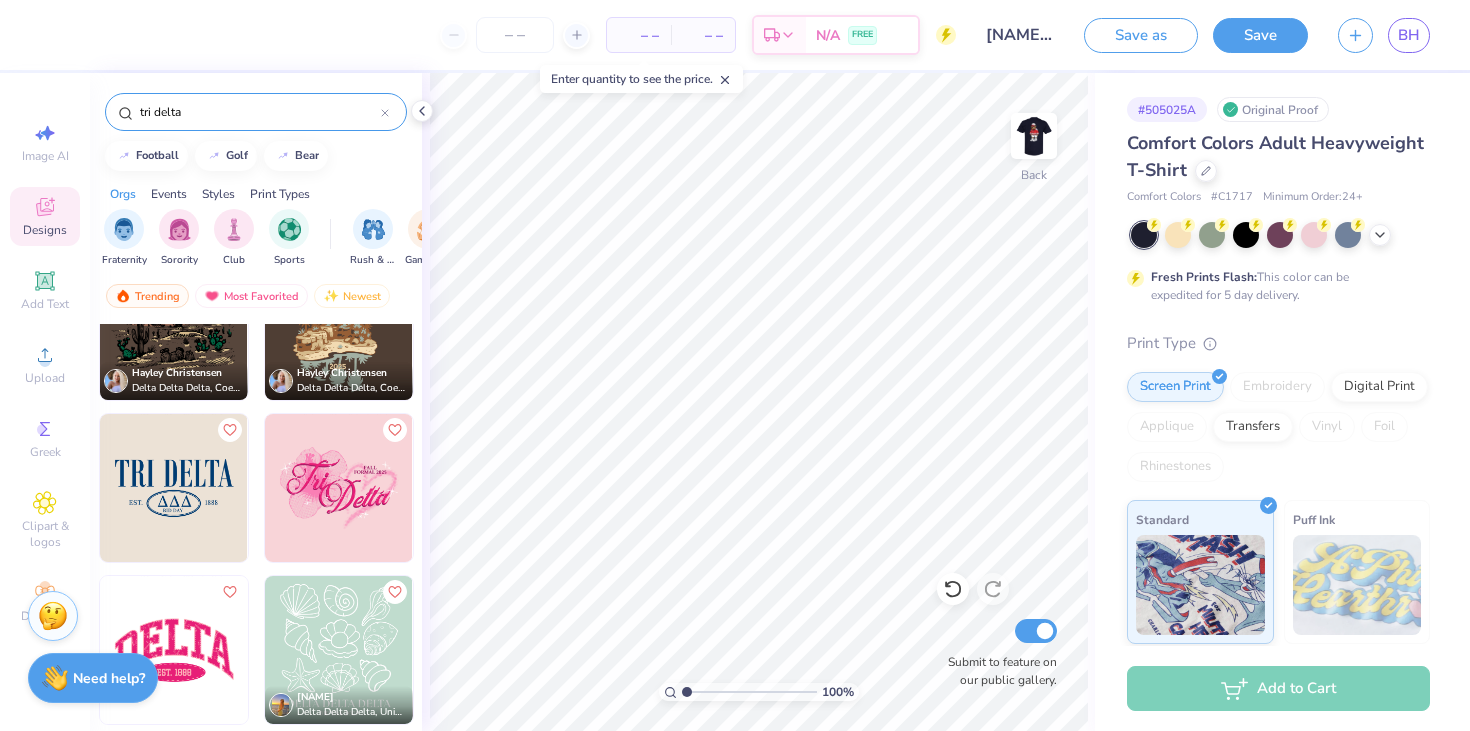click at bounding box center (174, 488) 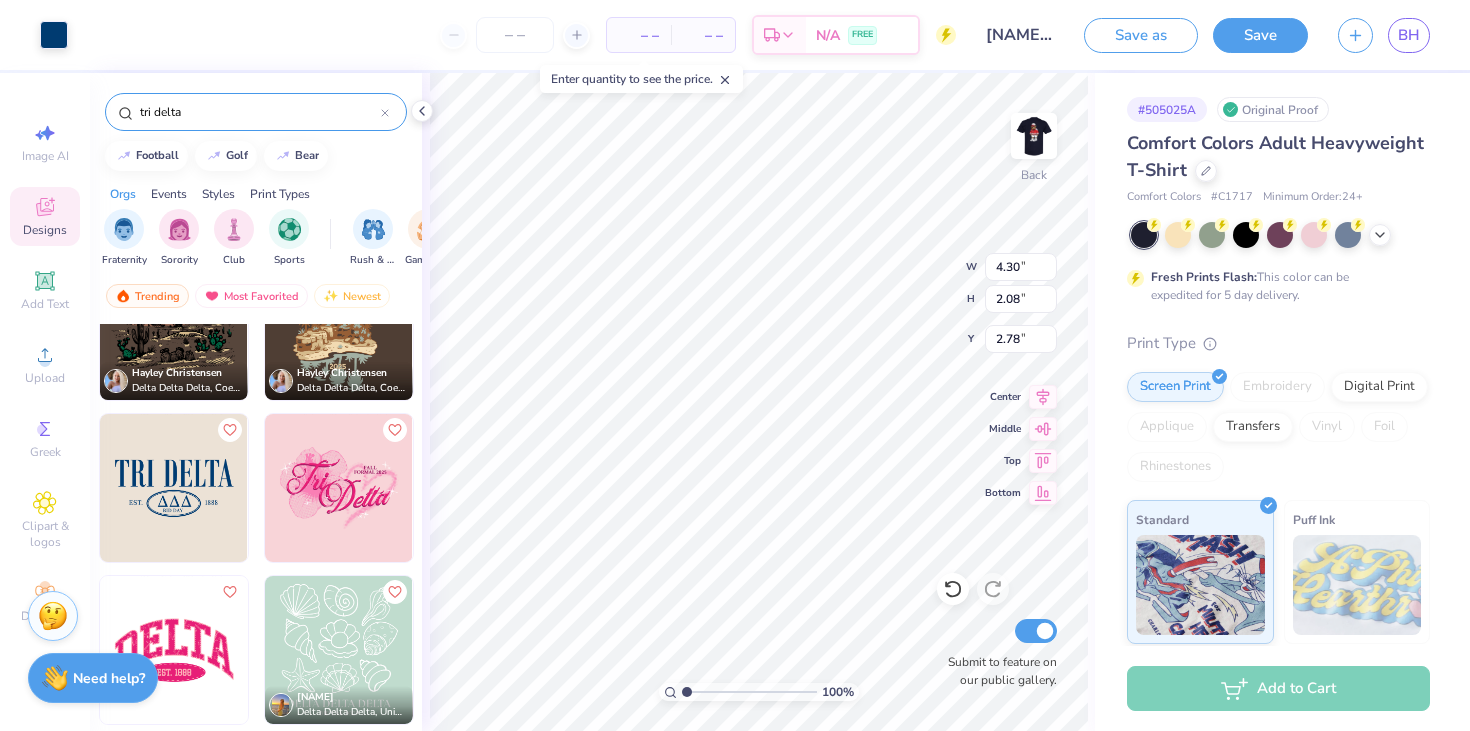 type on "4.30" 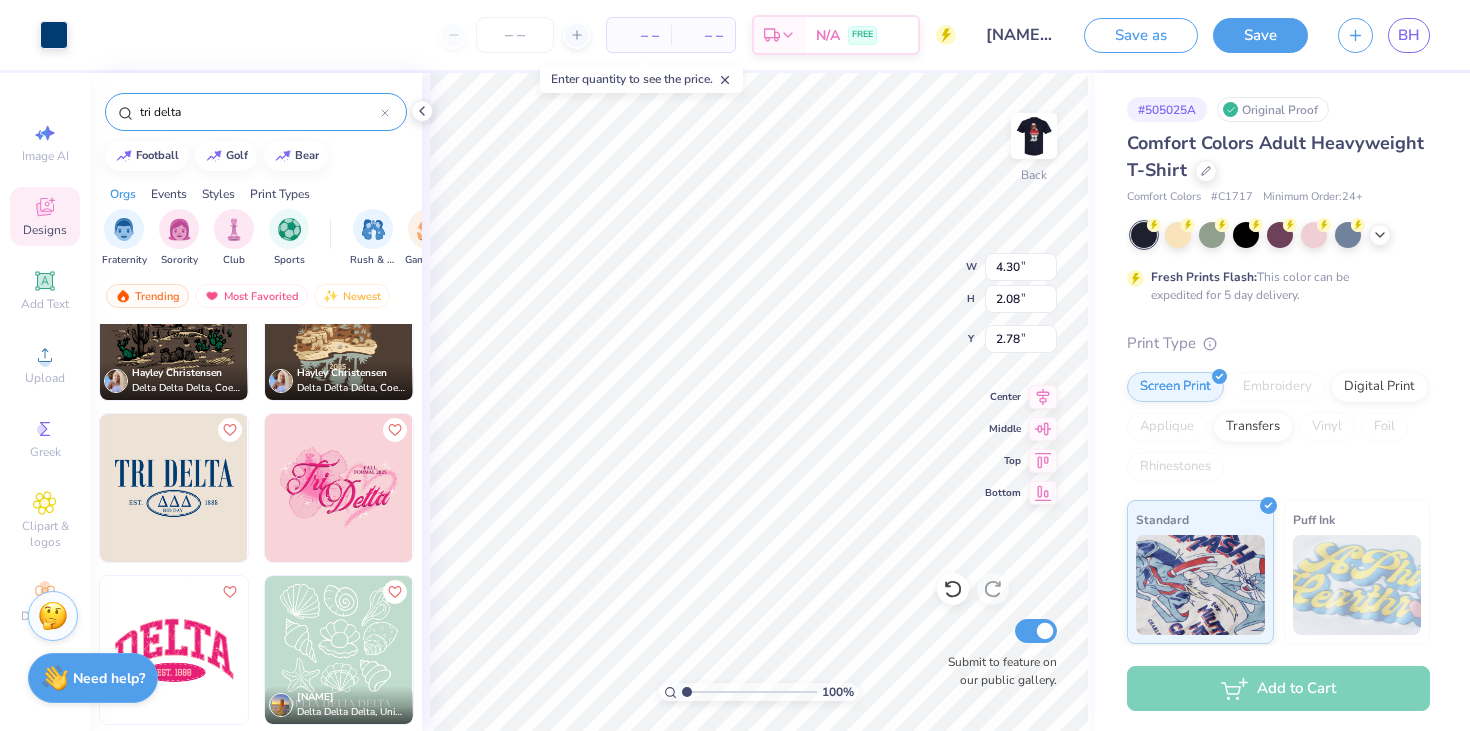 type on "2.08" 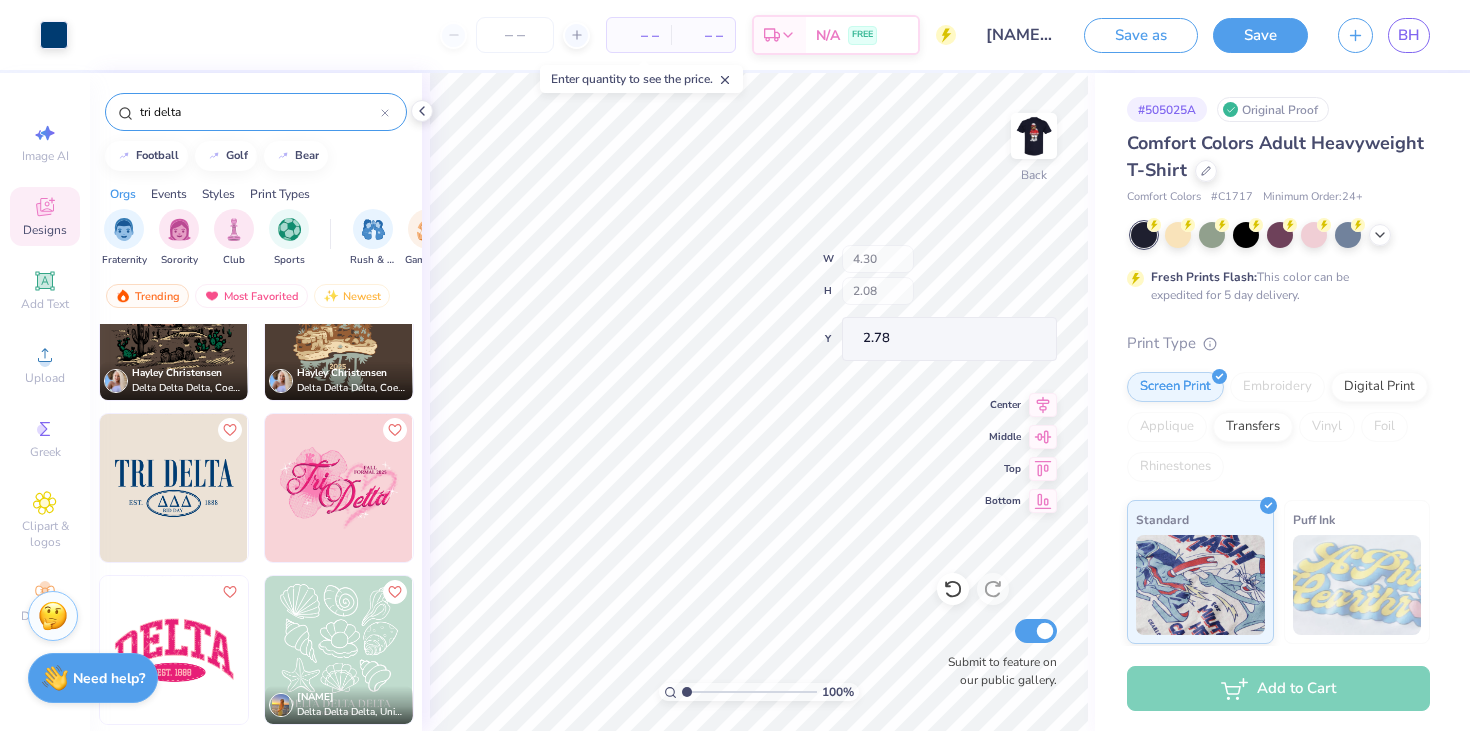 type on "3.25" 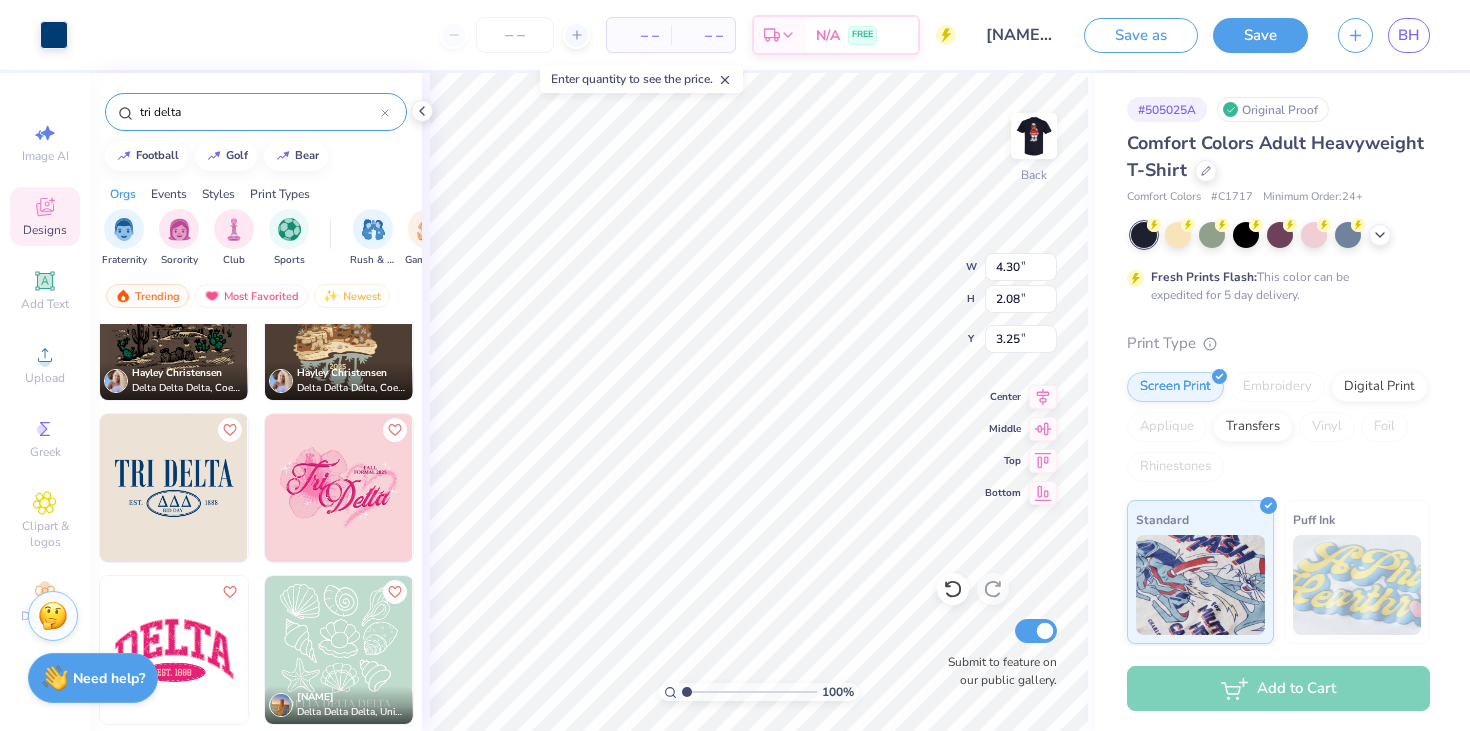 type on "3.24" 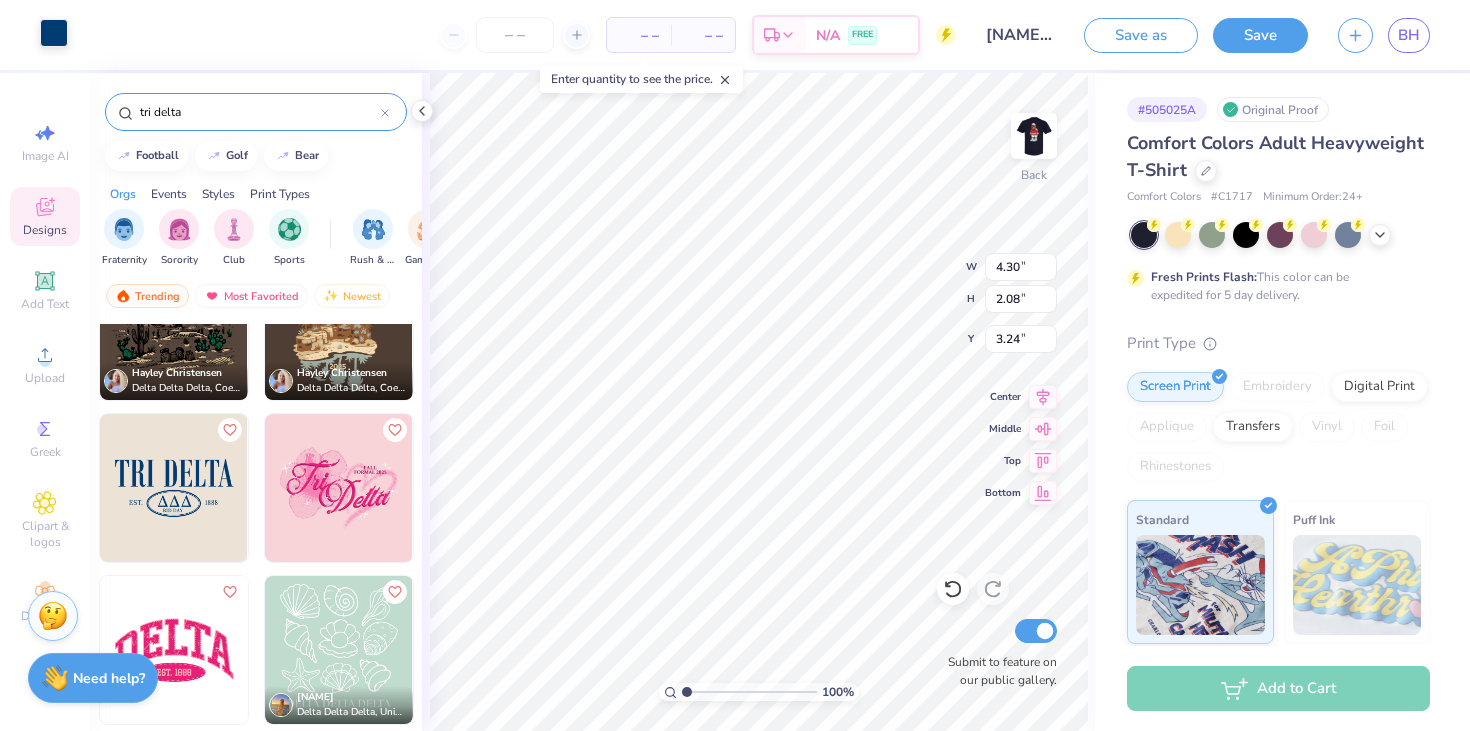 click at bounding box center [54, 33] 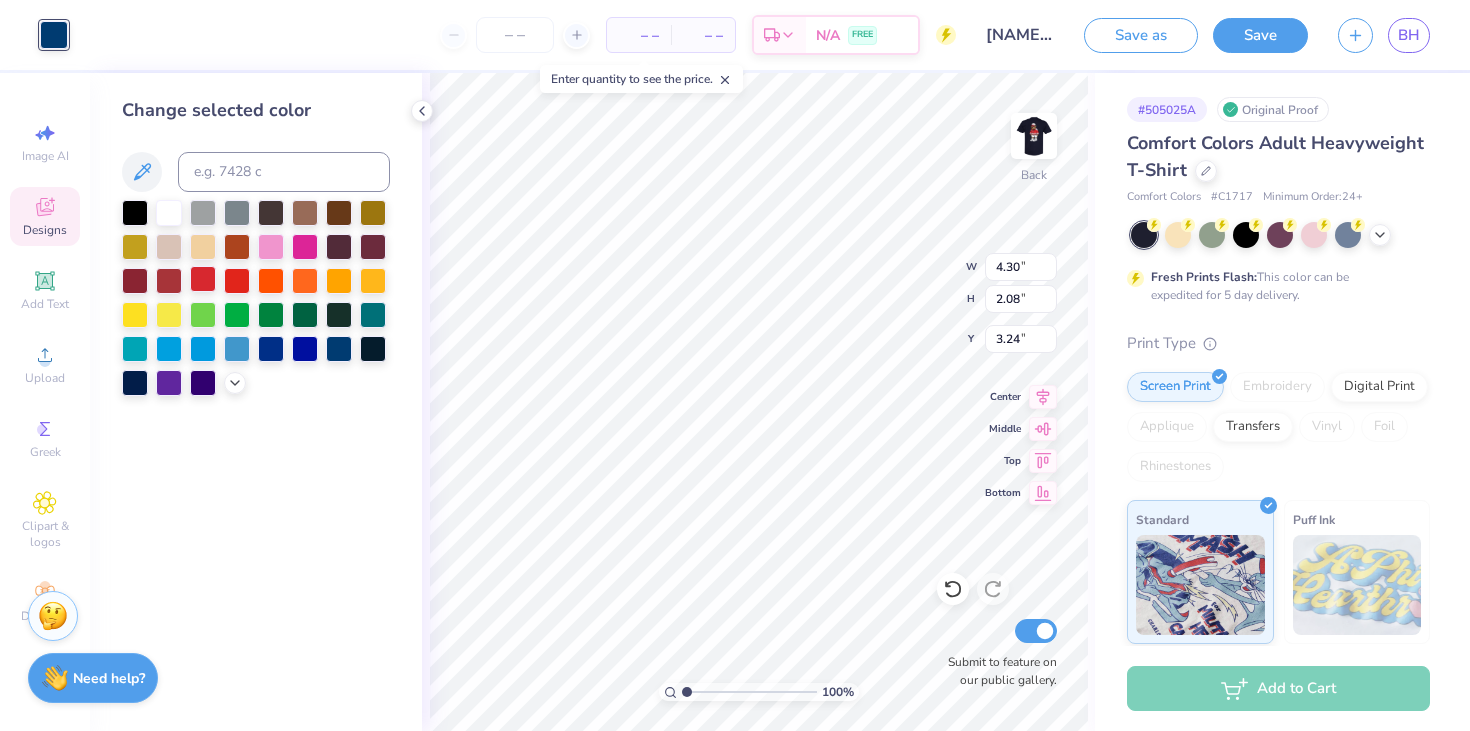 click at bounding box center (203, 279) 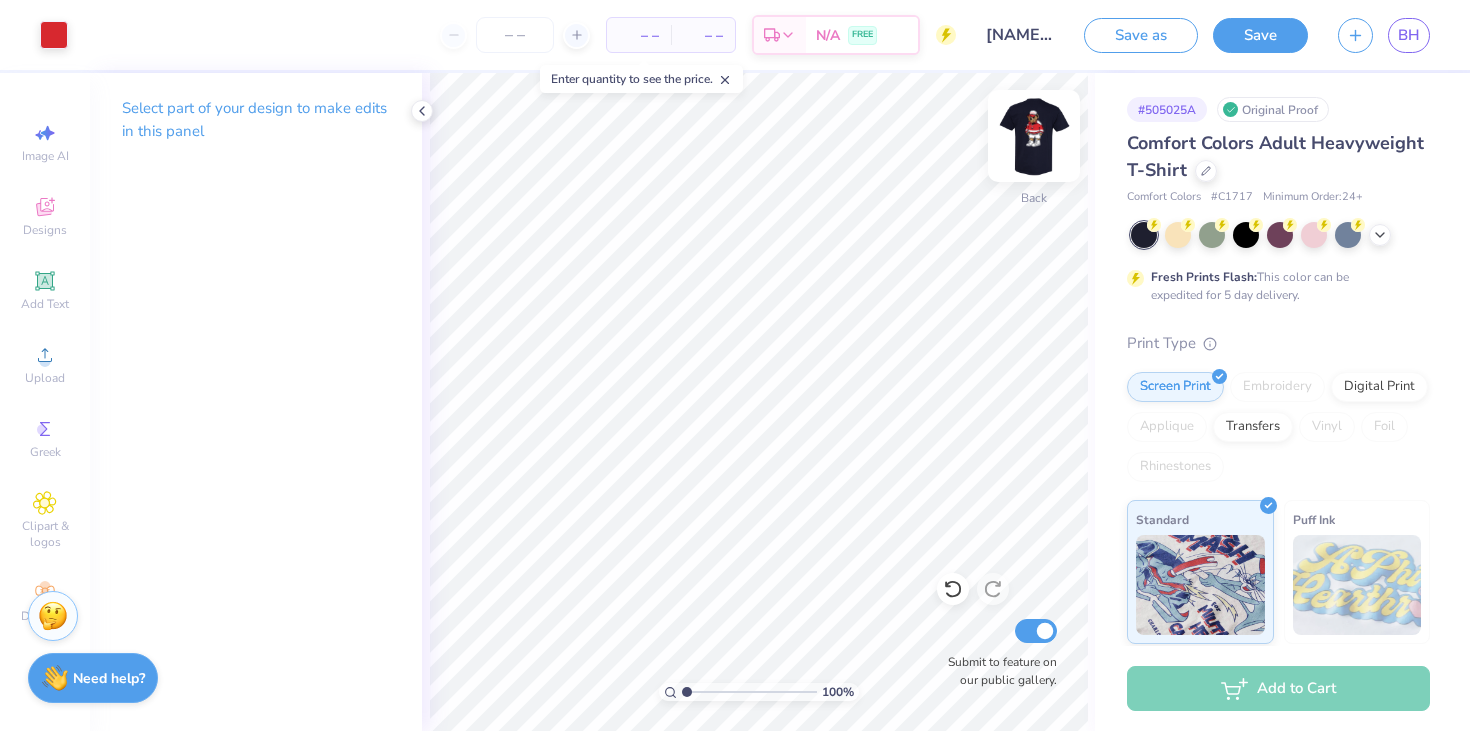click at bounding box center [1034, 136] 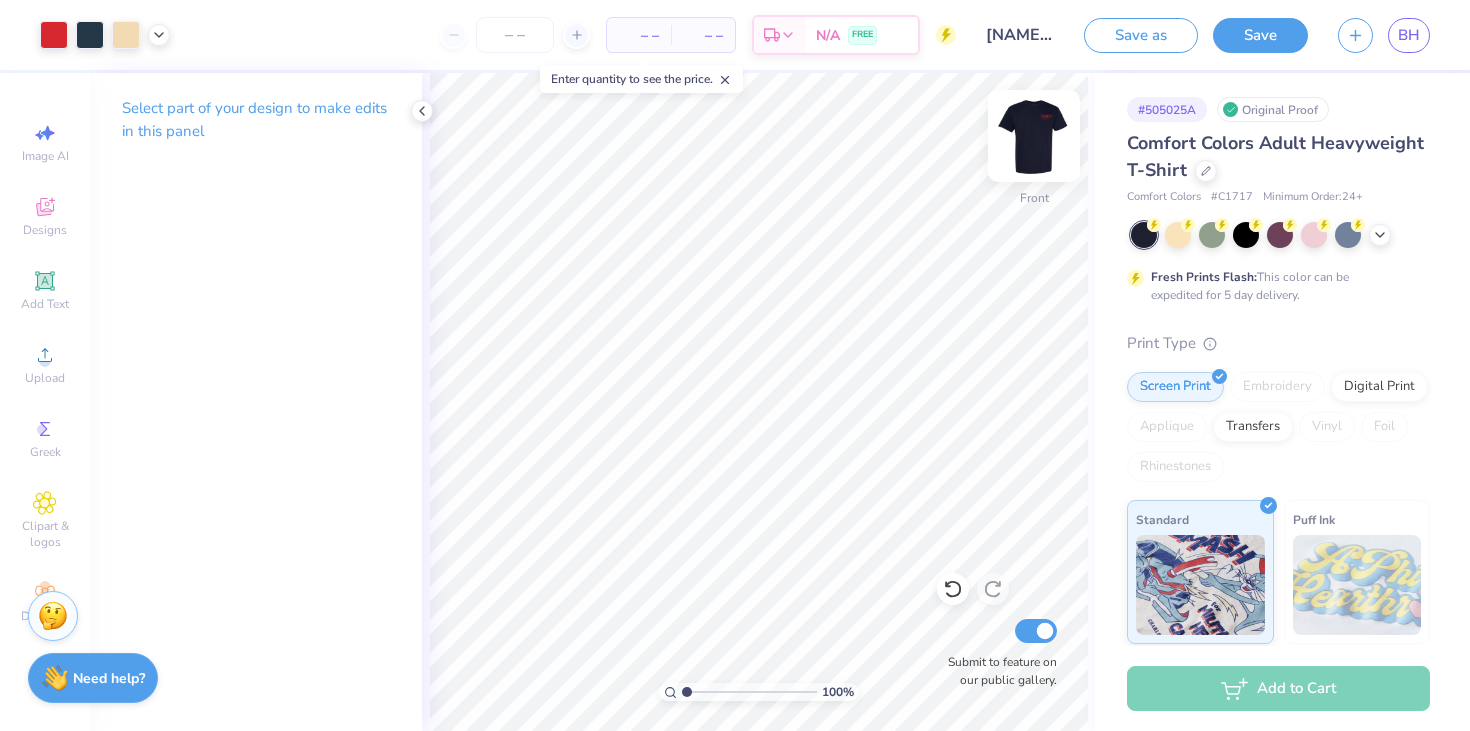 click at bounding box center (1034, 136) 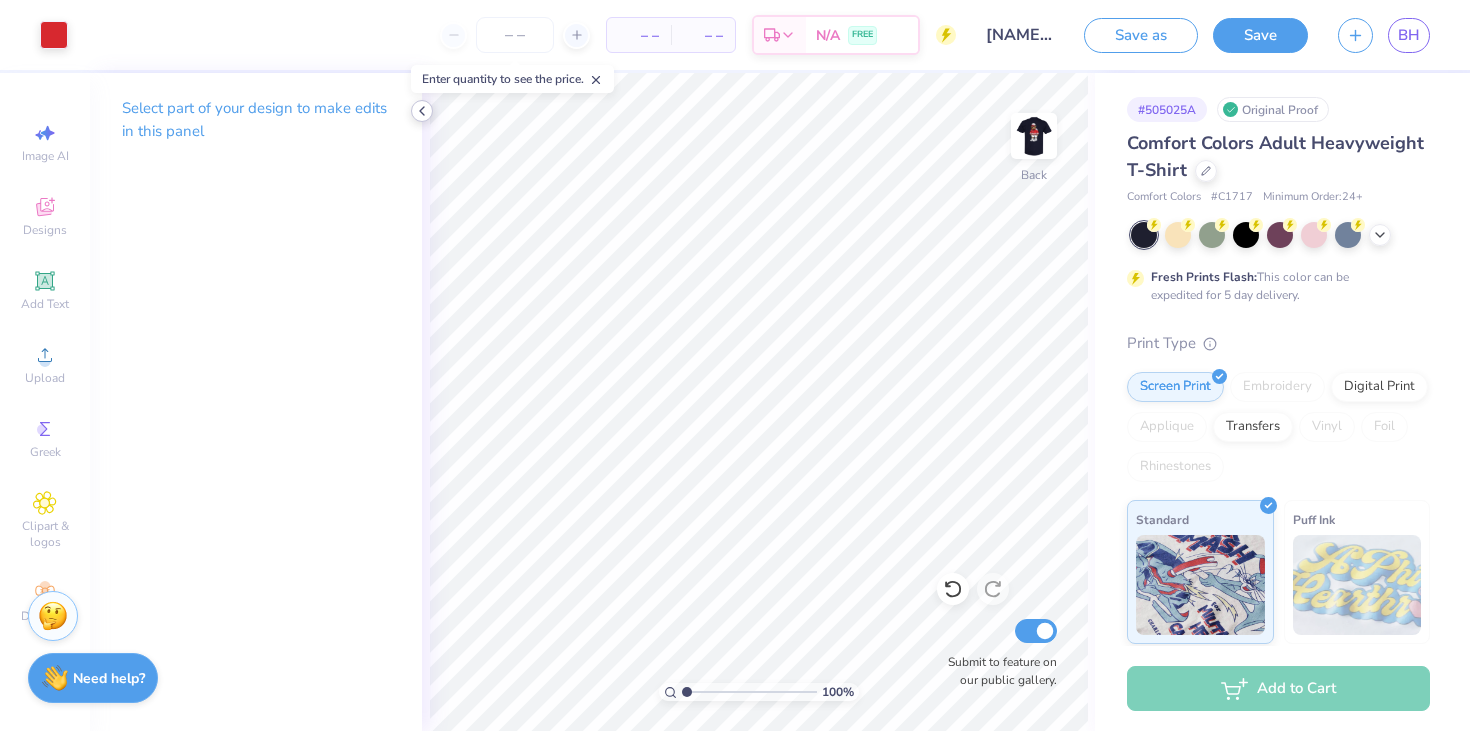 click 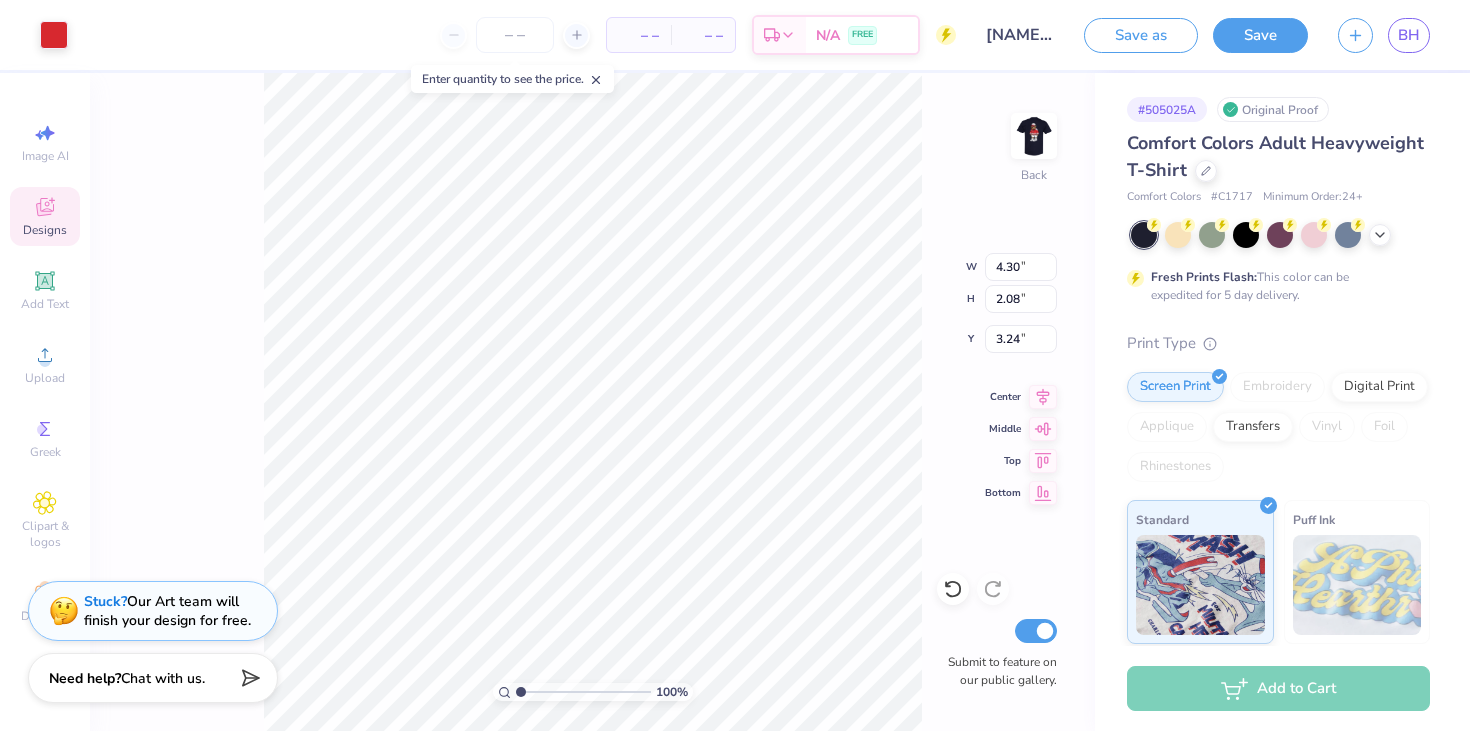 click on "Designs" at bounding box center (45, 216) 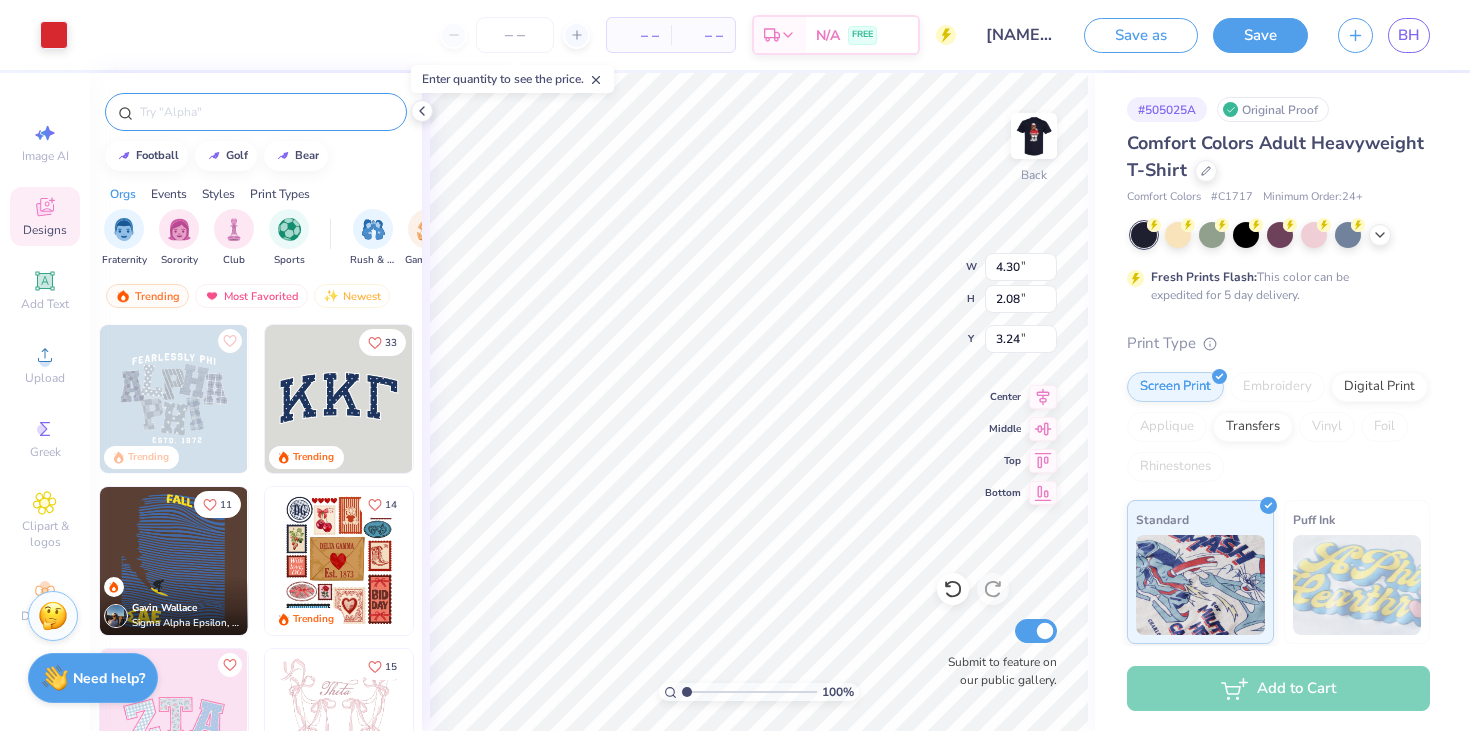 click at bounding box center [266, 112] 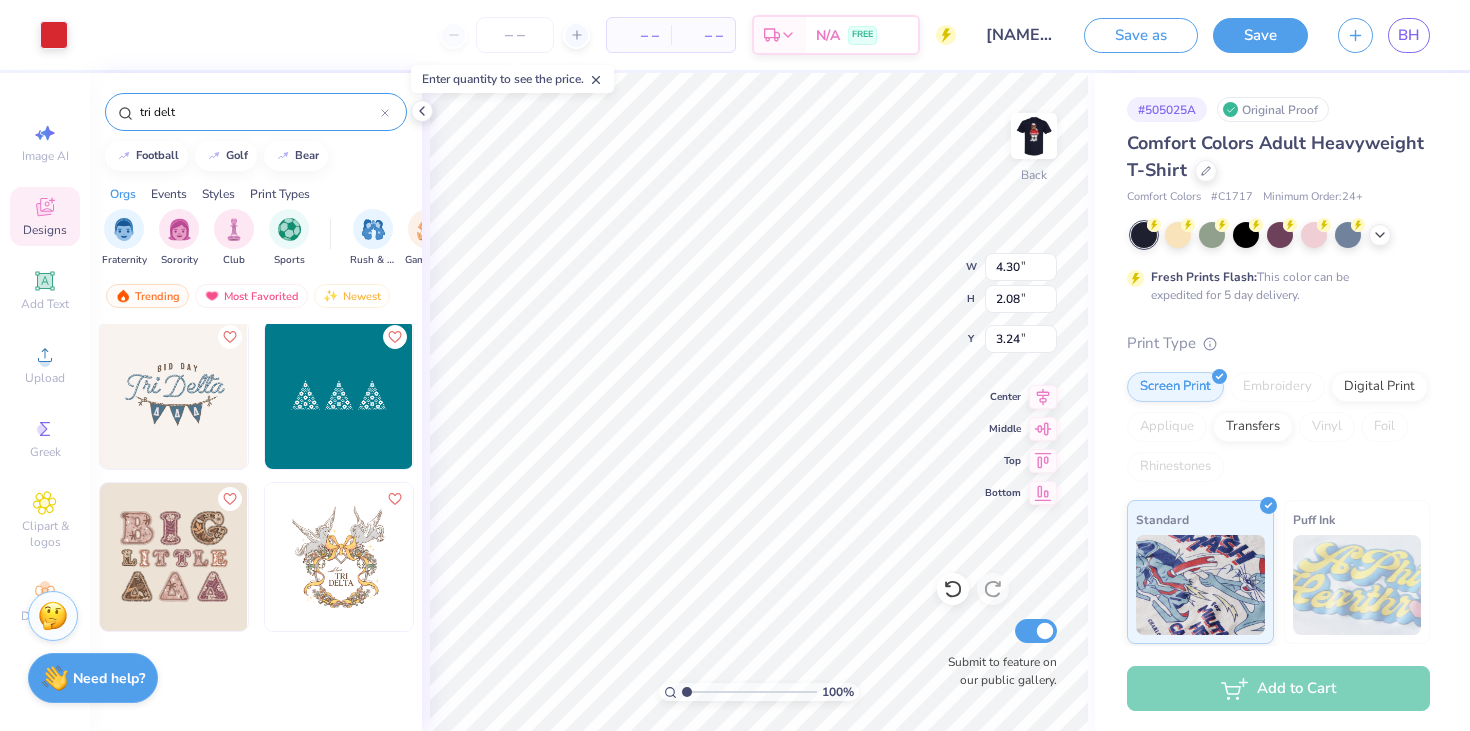 scroll, scrollTop: 2110, scrollLeft: 0, axis: vertical 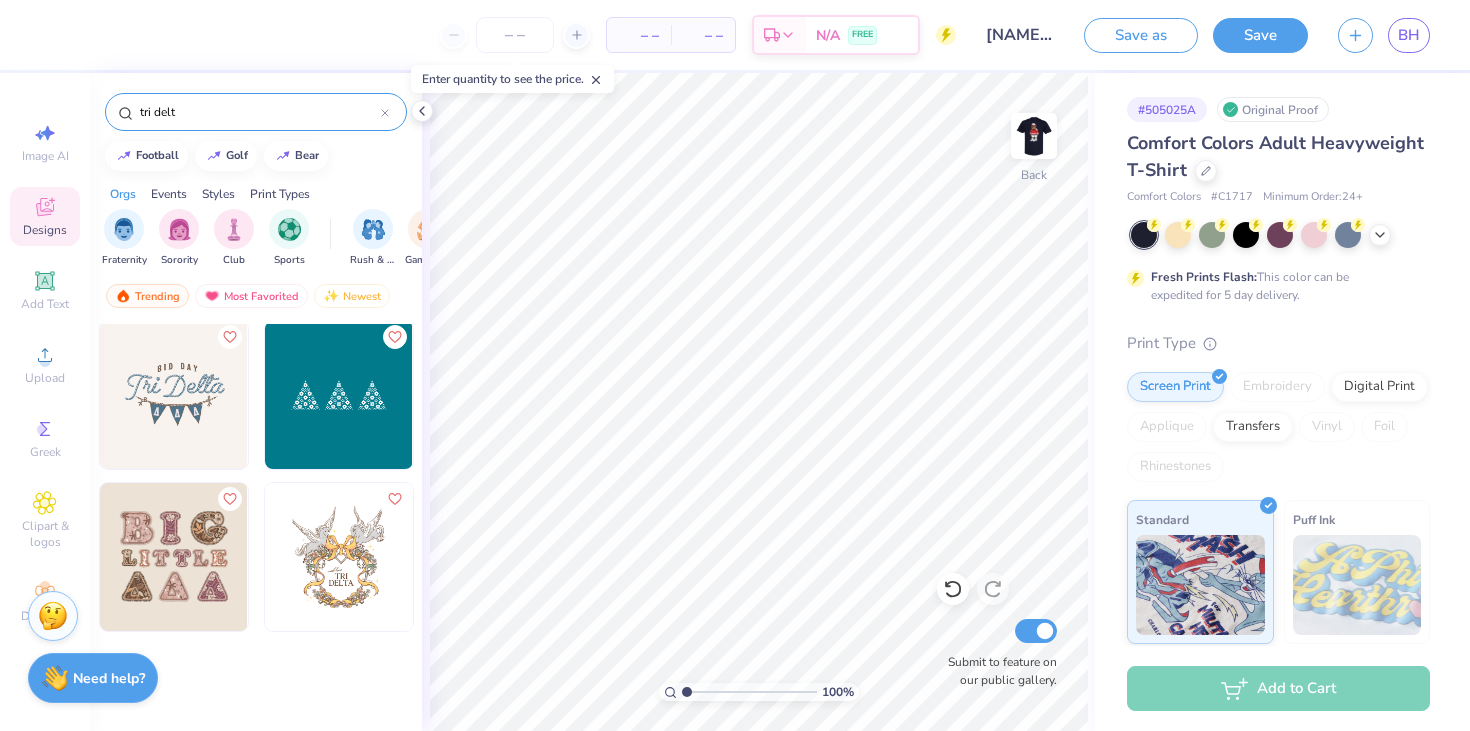 drag, startPoint x: 211, startPoint y: 107, endPoint x: 97, endPoint y: 98, distance: 114.35471 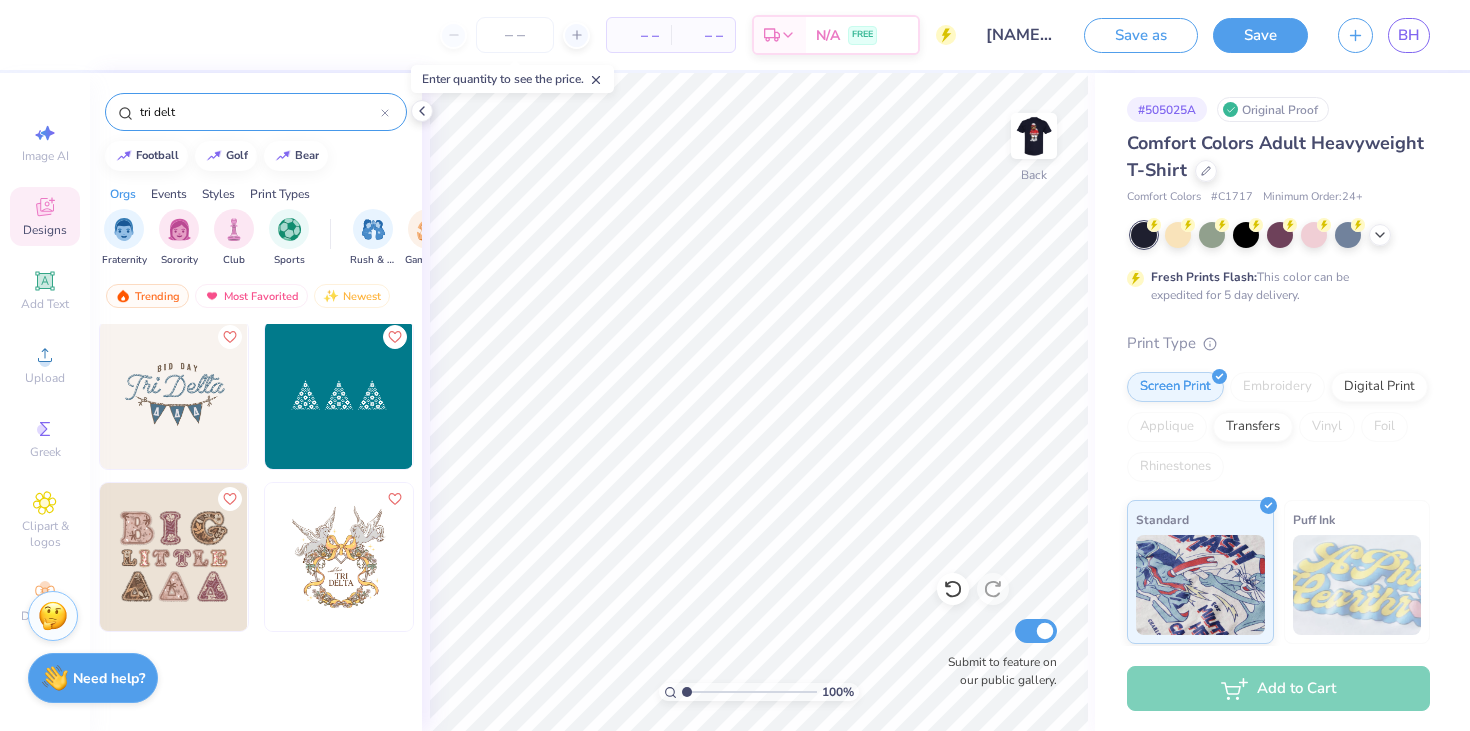 click on "tri delt" at bounding box center [256, 107] 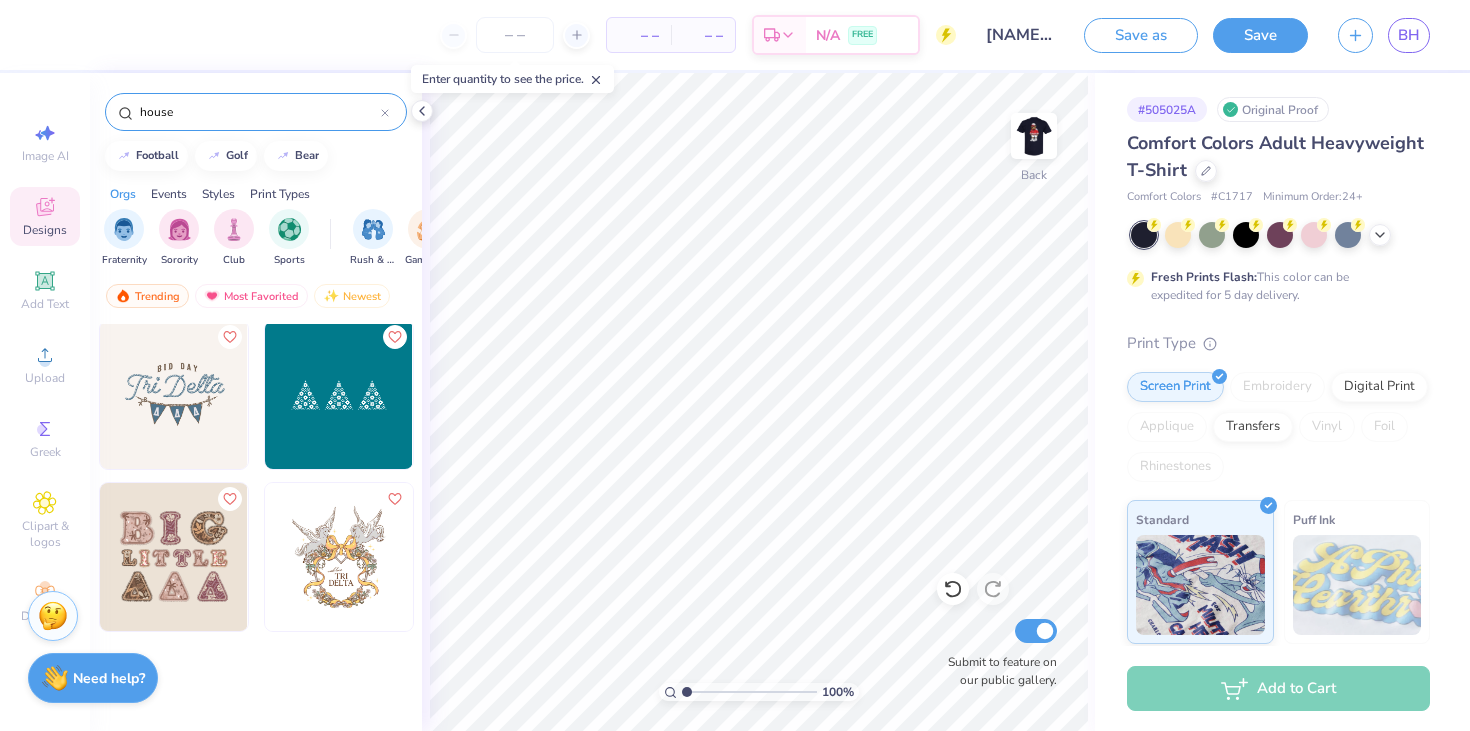 type on "house" 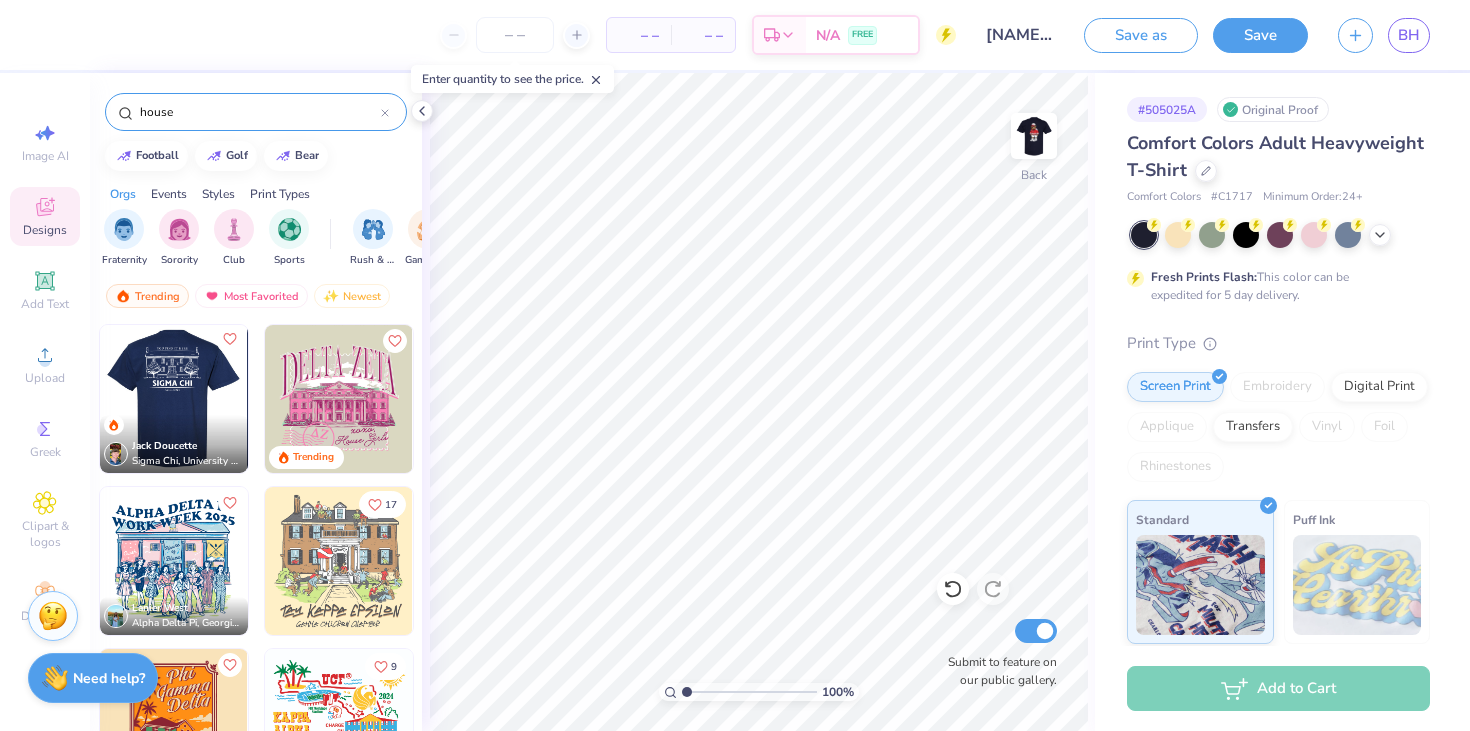 click 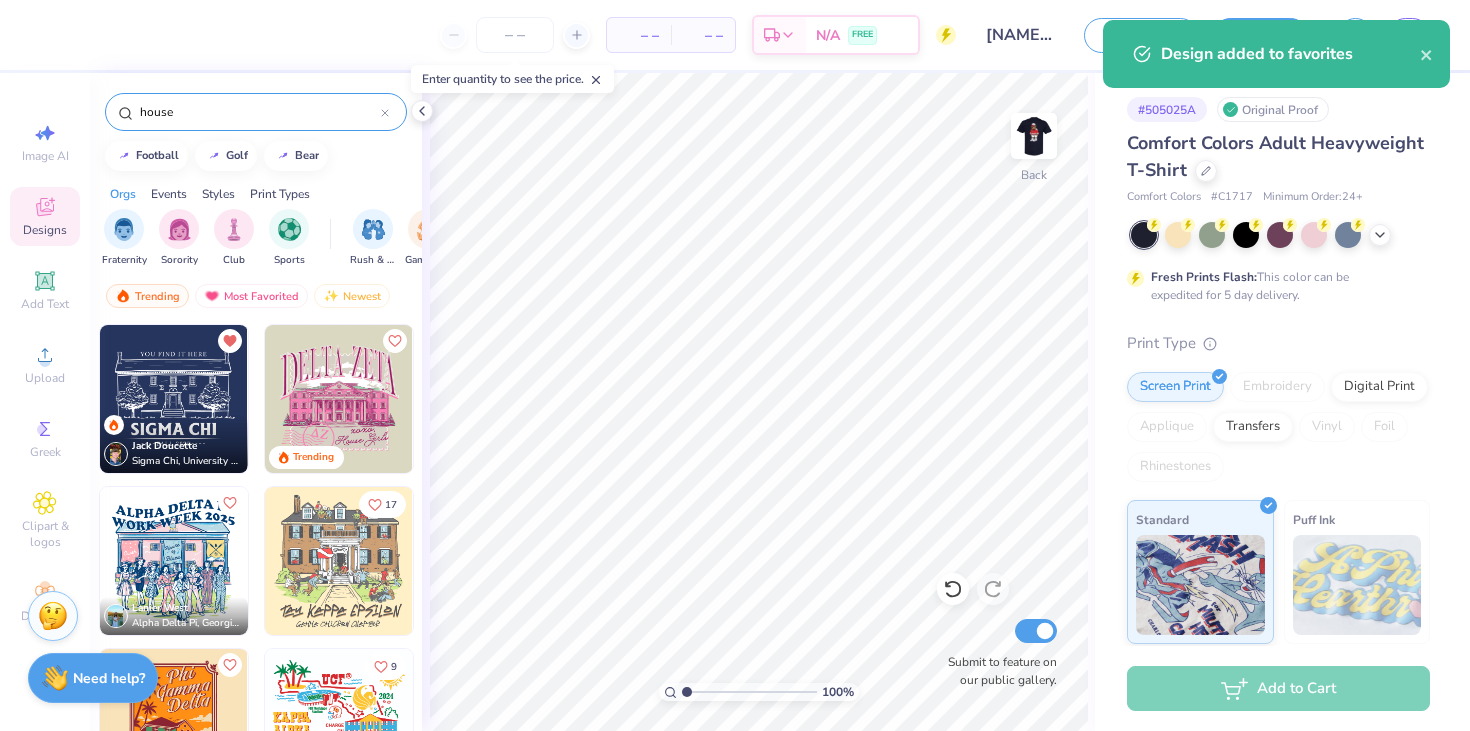 click at bounding box center [174, 399] 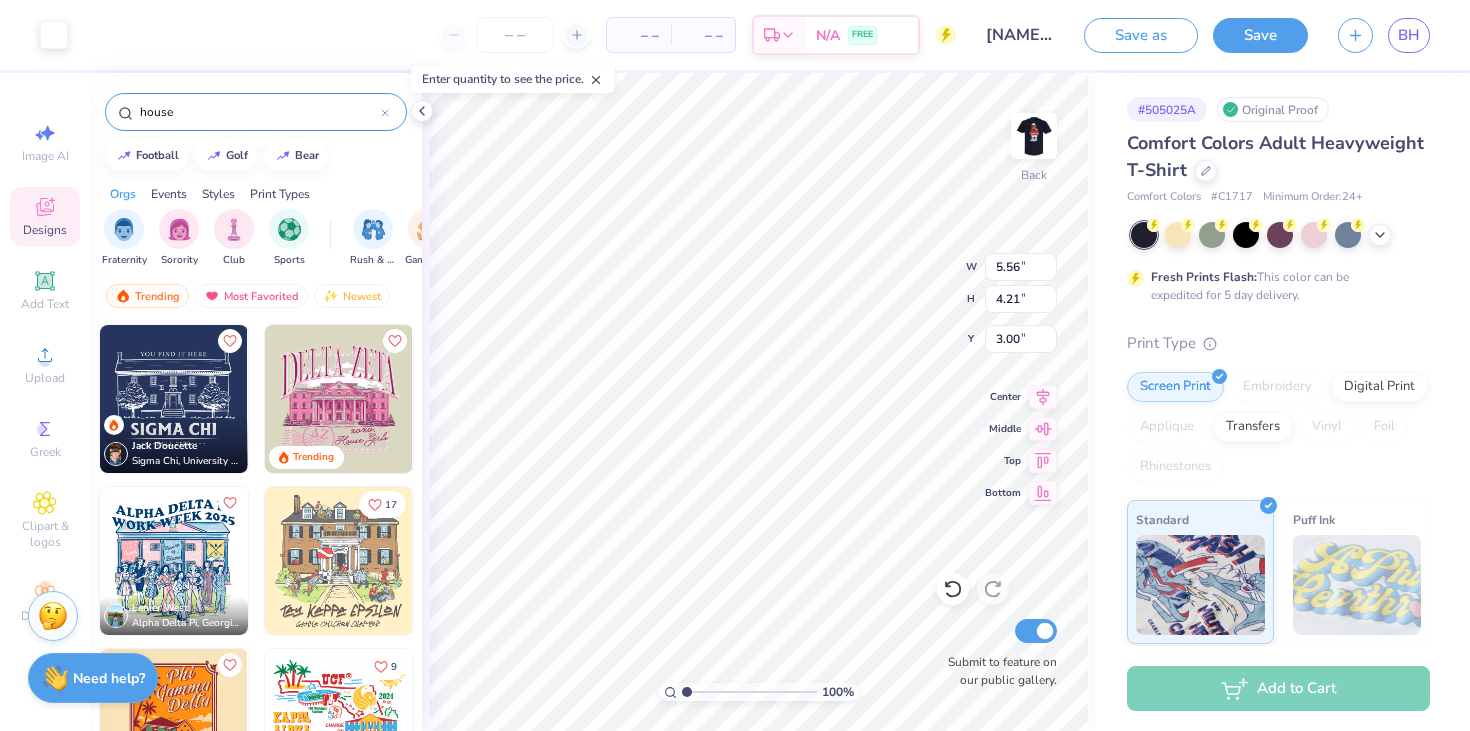 type on "5.56" 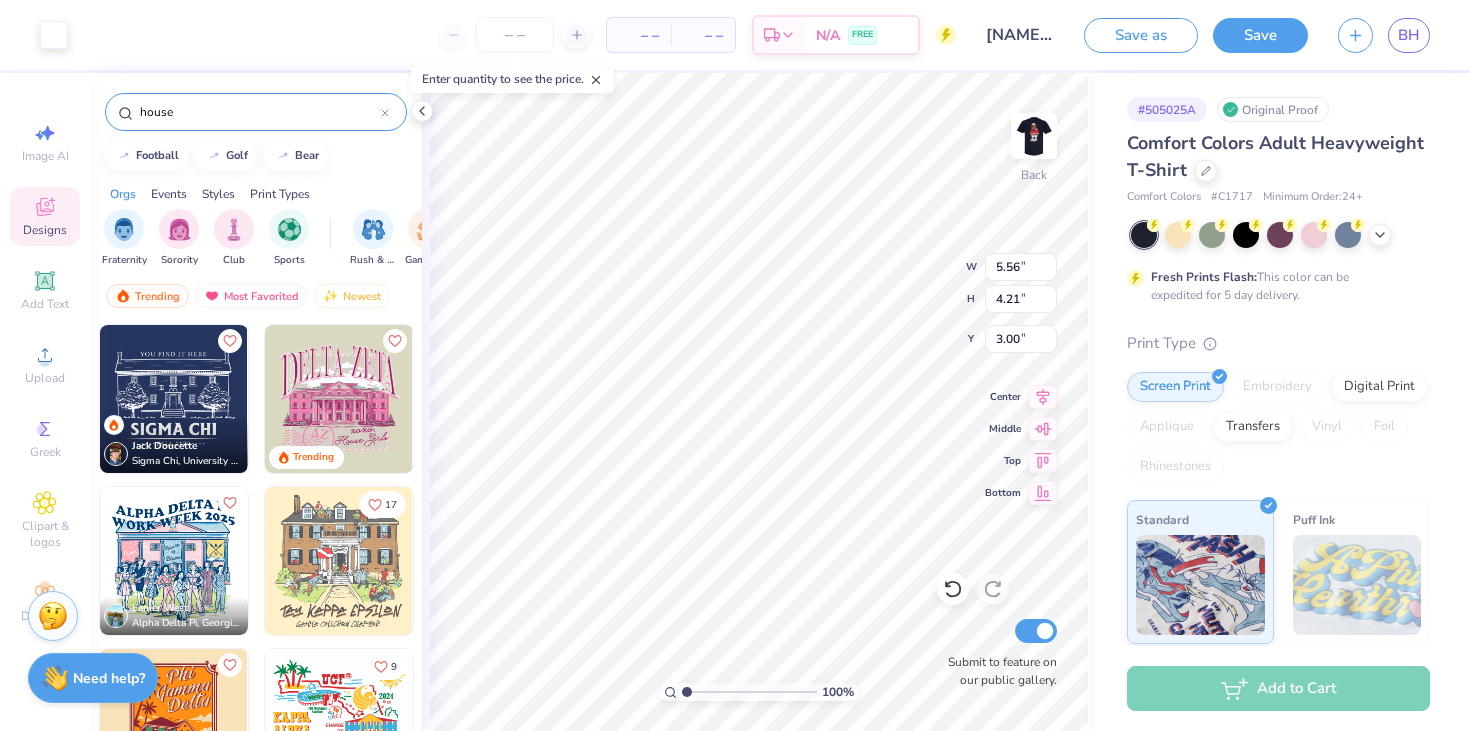 type on "4.21" 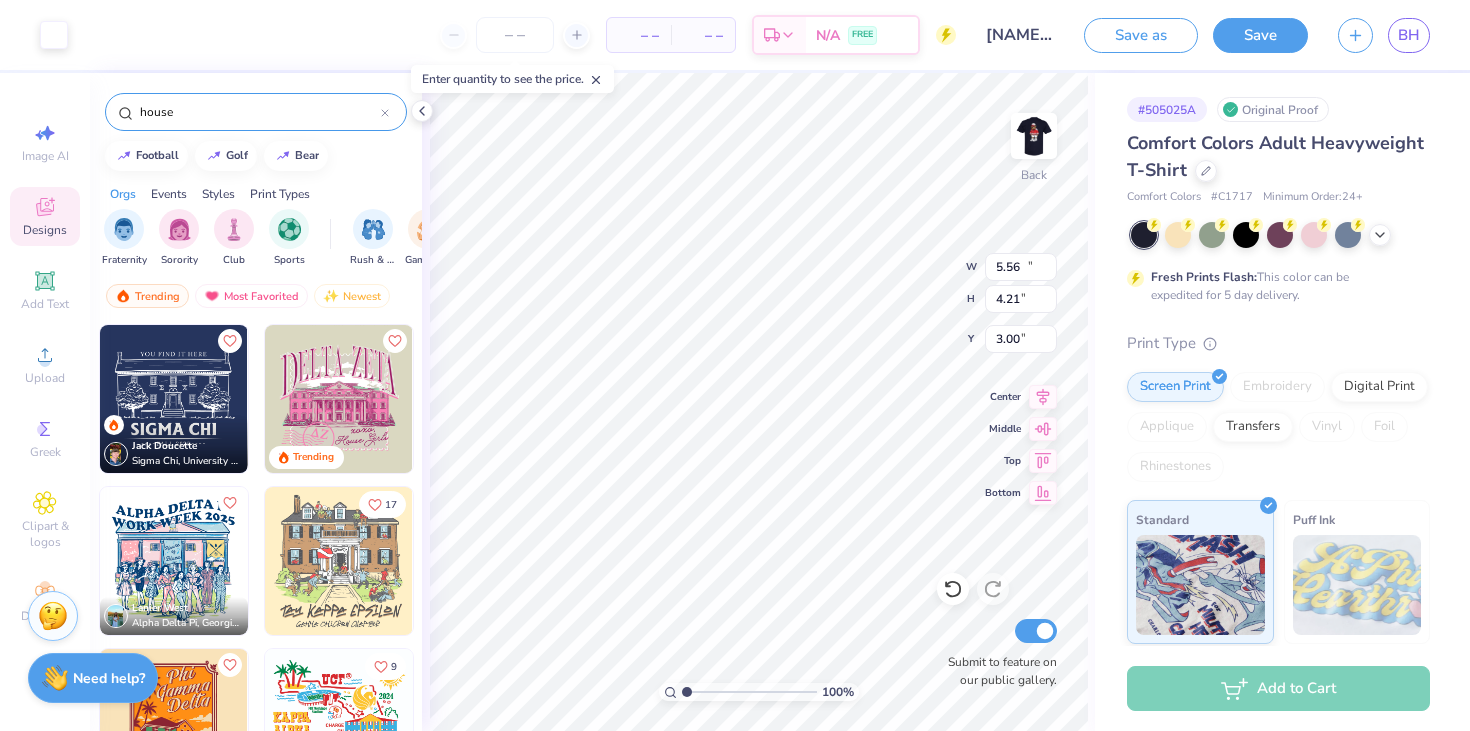 type on "10.69" 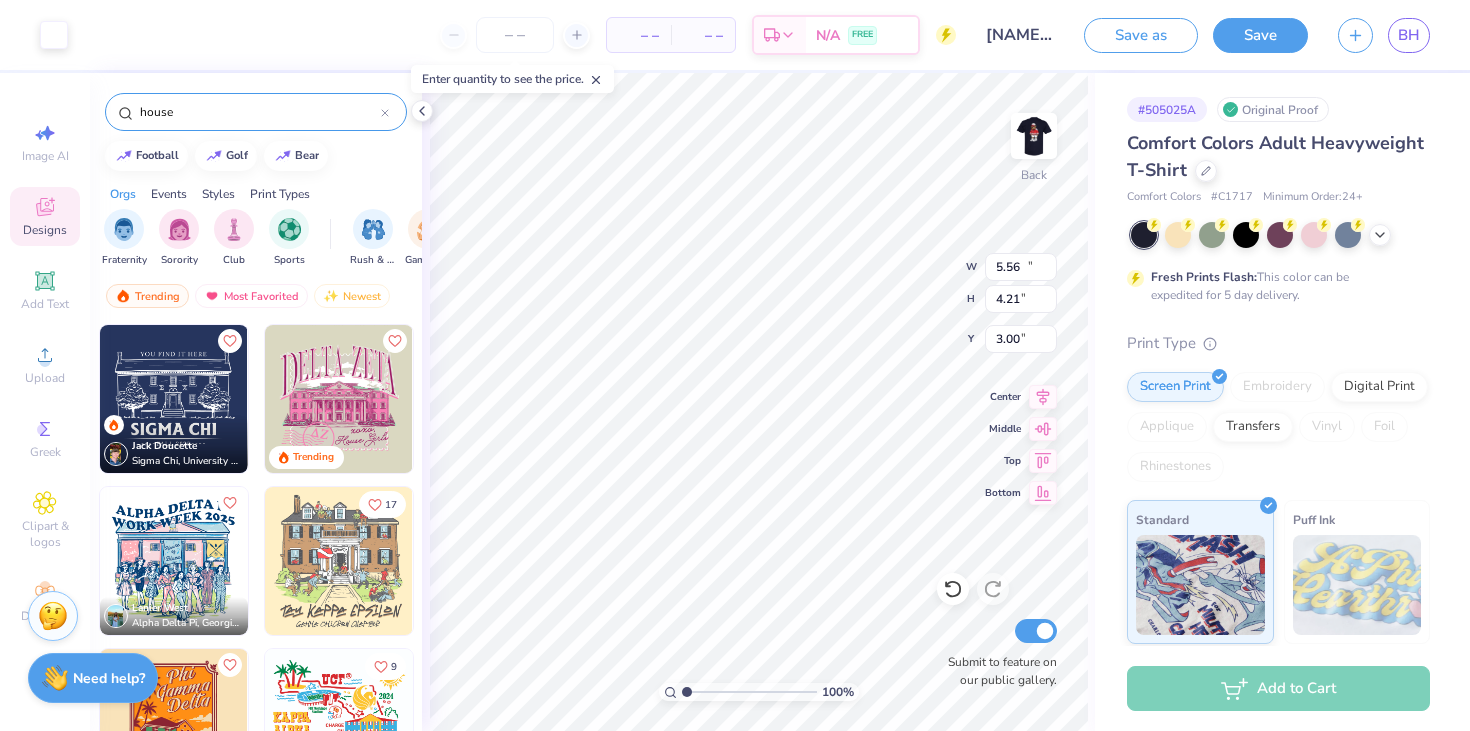type on "8.09" 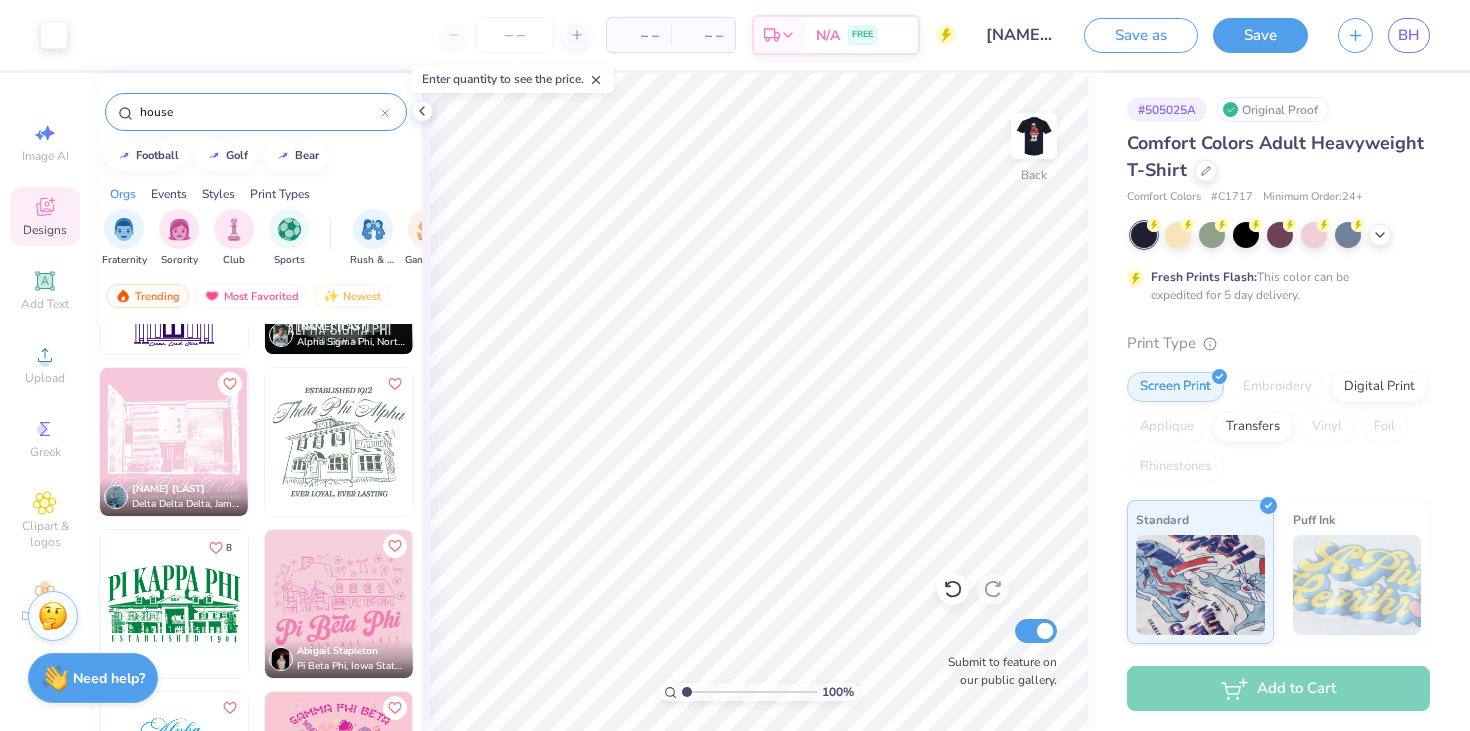 scroll, scrollTop: 930, scrollLeft: 0, axis: vertical 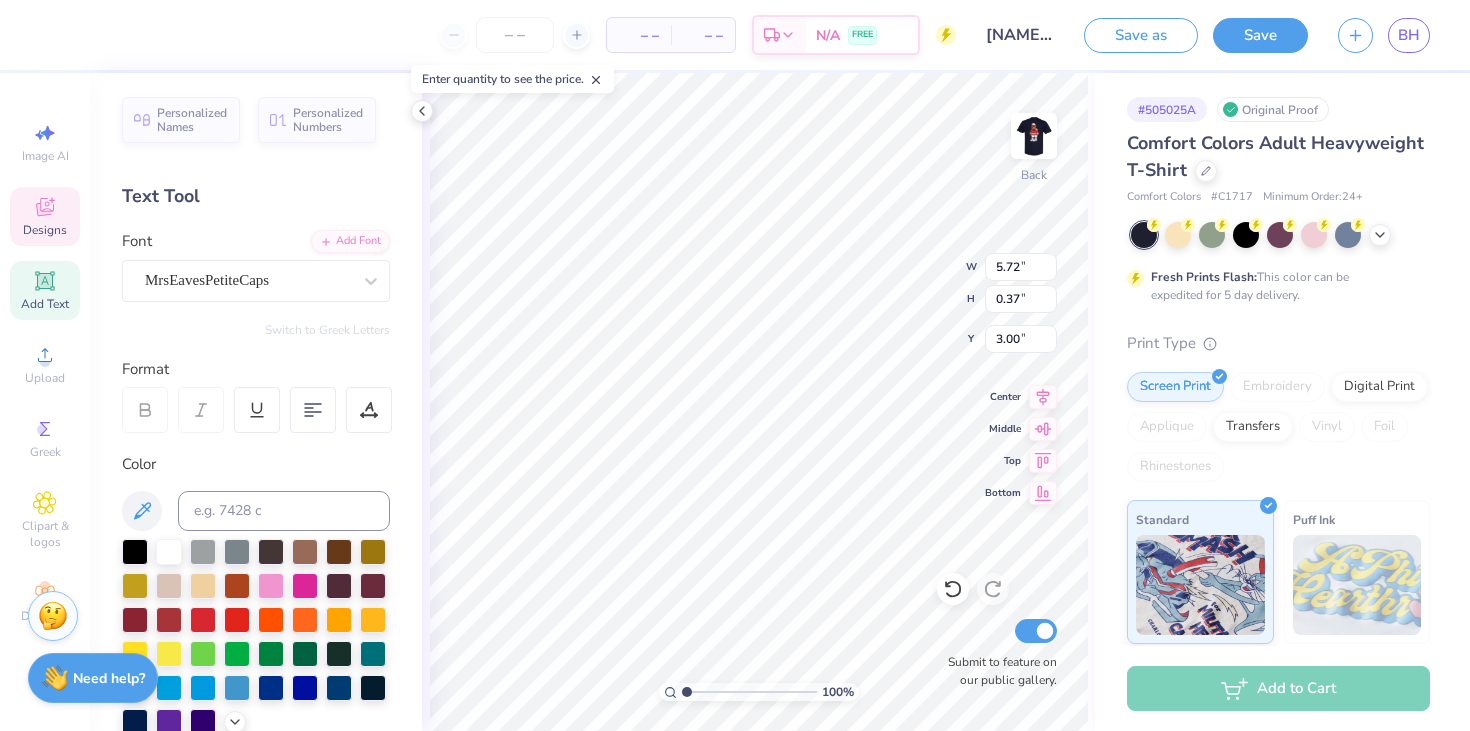 type on "Y" 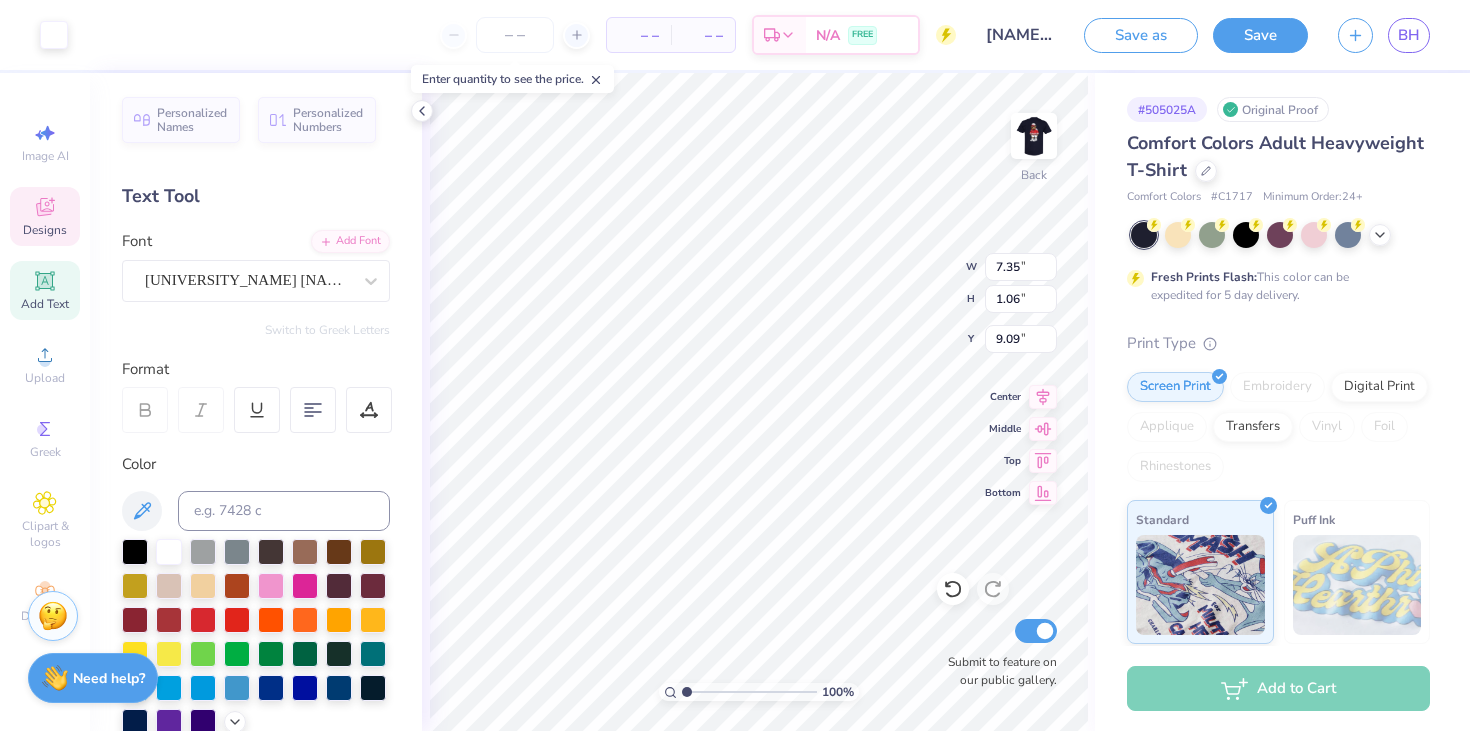 type on "9.09" 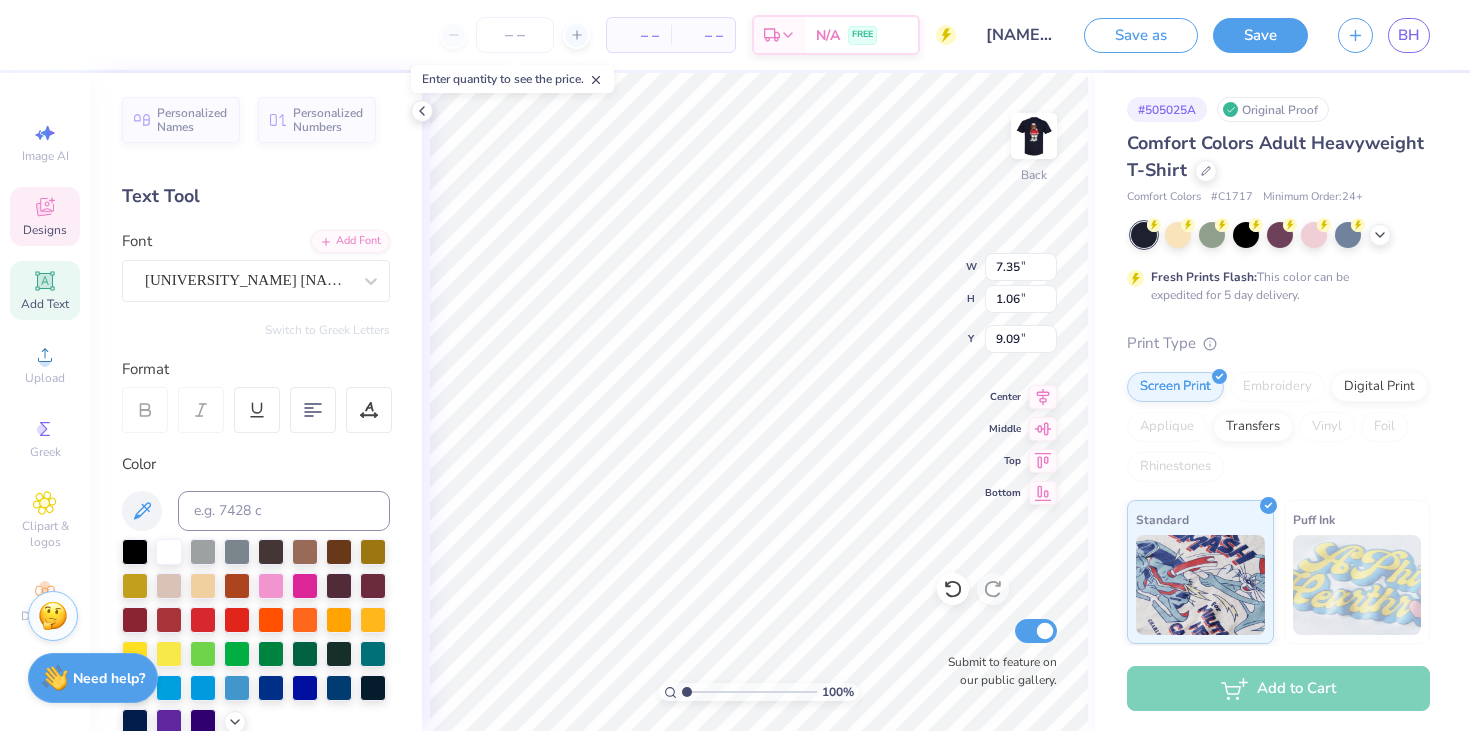 scroll, scrollTop: 0, scrollLeft: 2, axis: horizontal 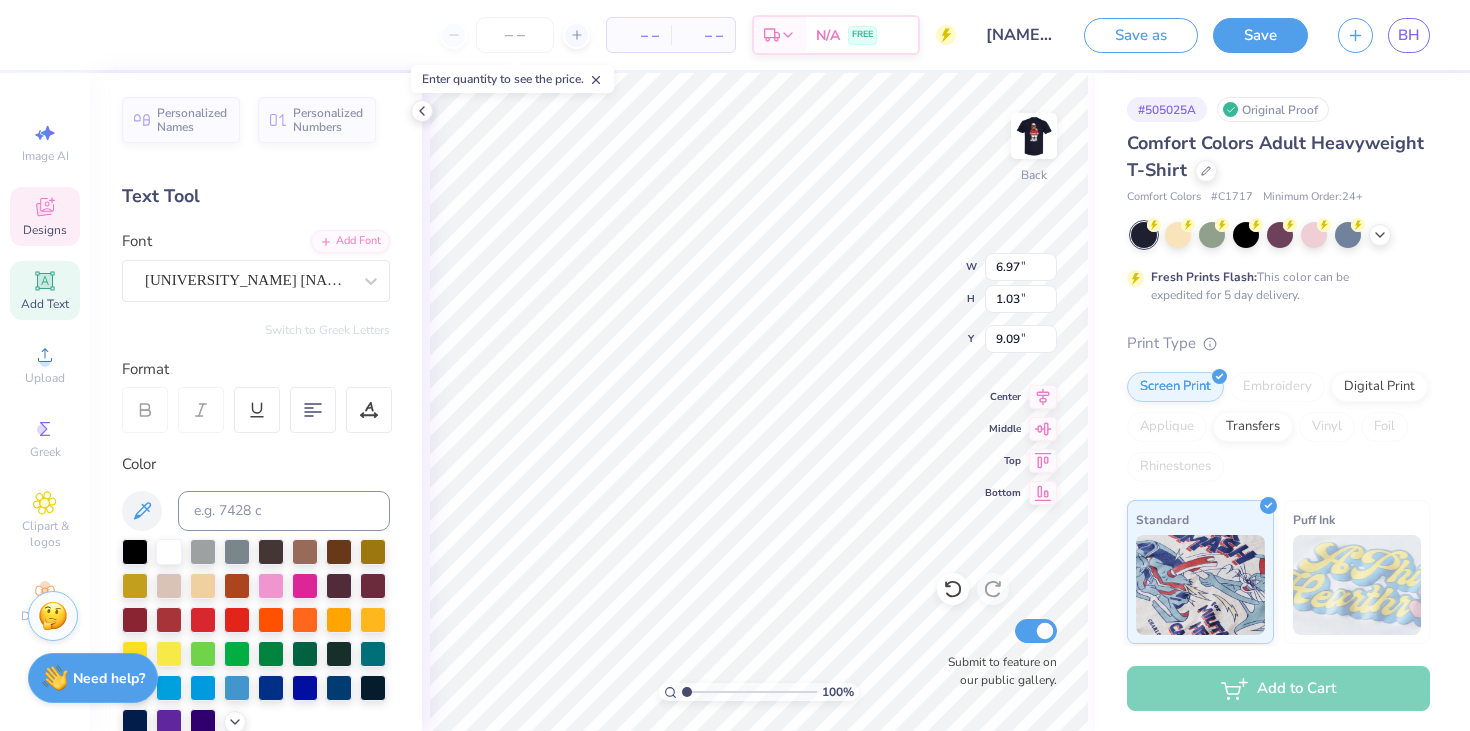 type on "DDD" 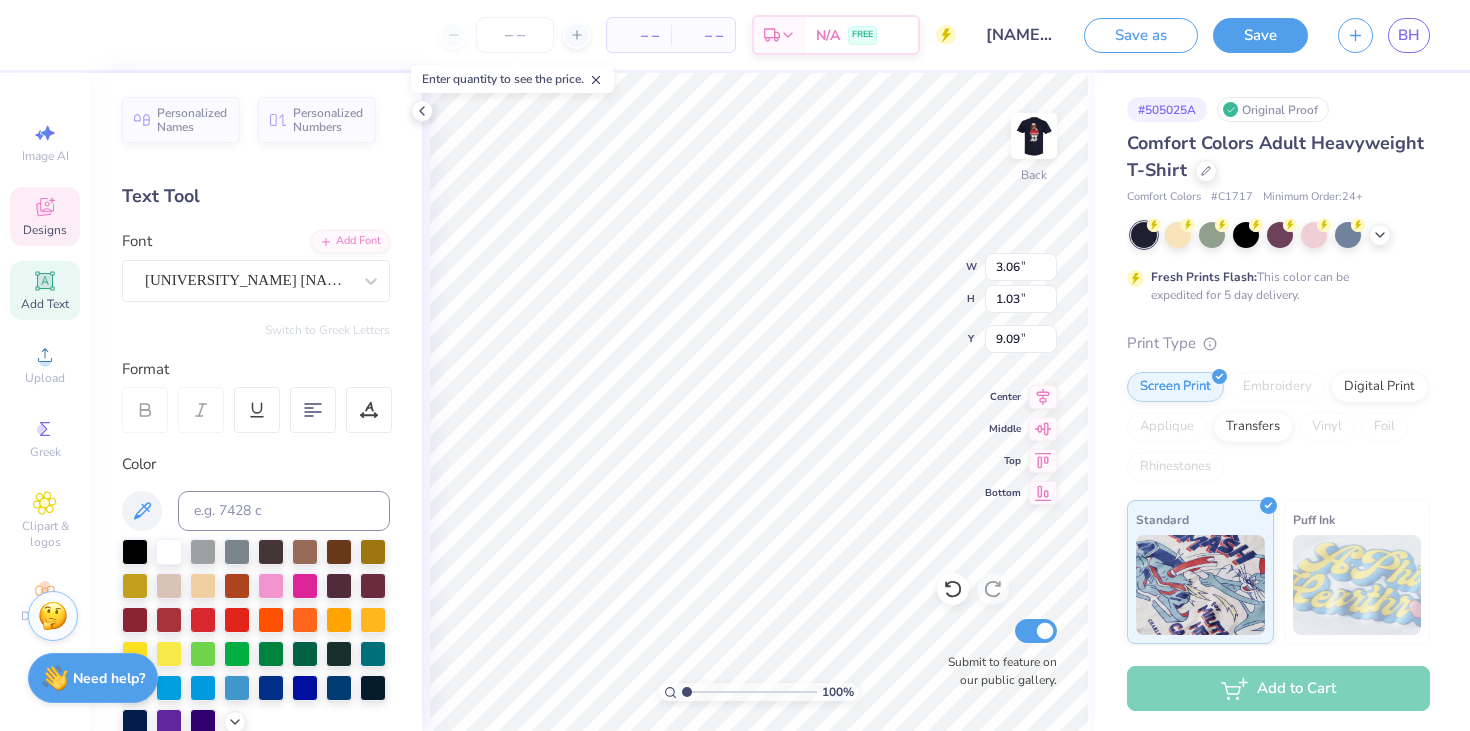 type on "D" 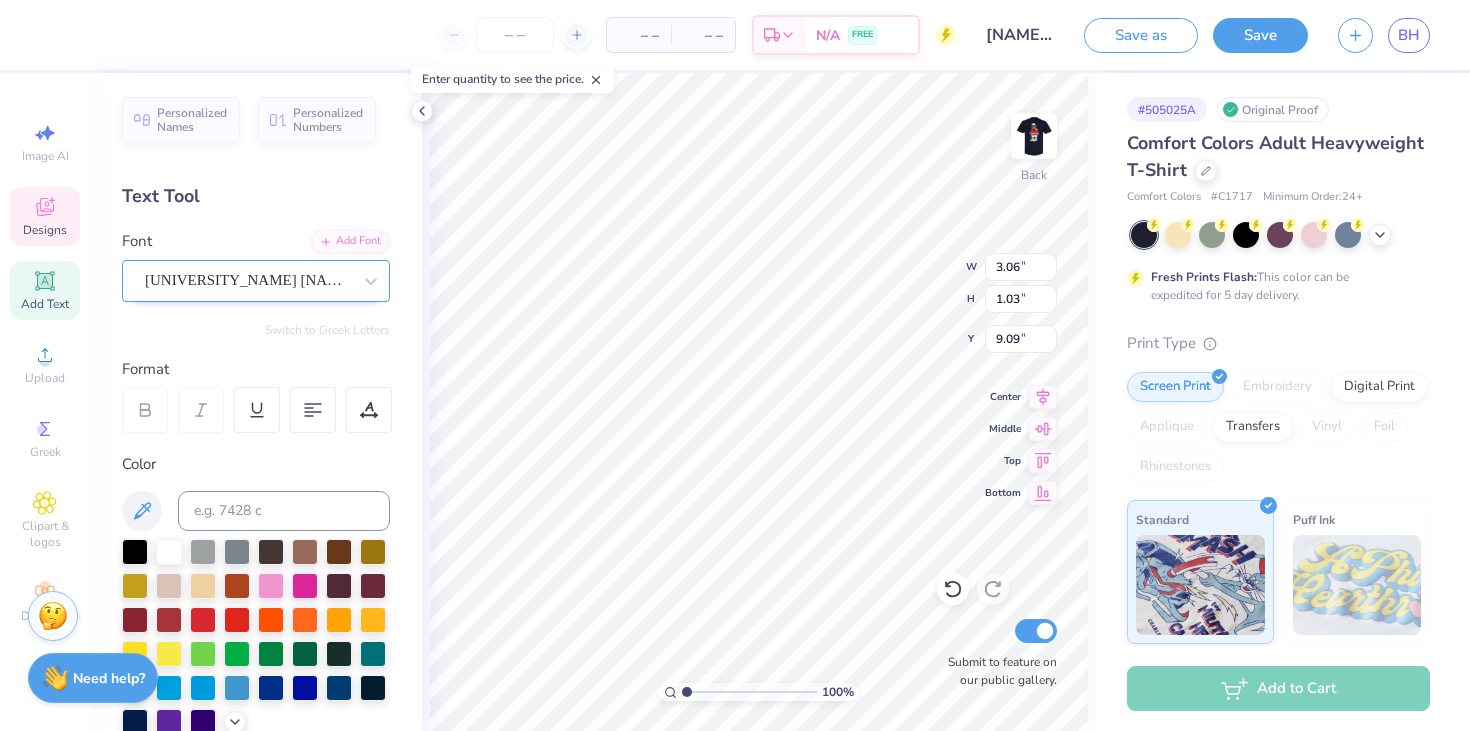 click on "[UNIVERSITY_NAME] [NAME]" at bounding box center (248, 280) 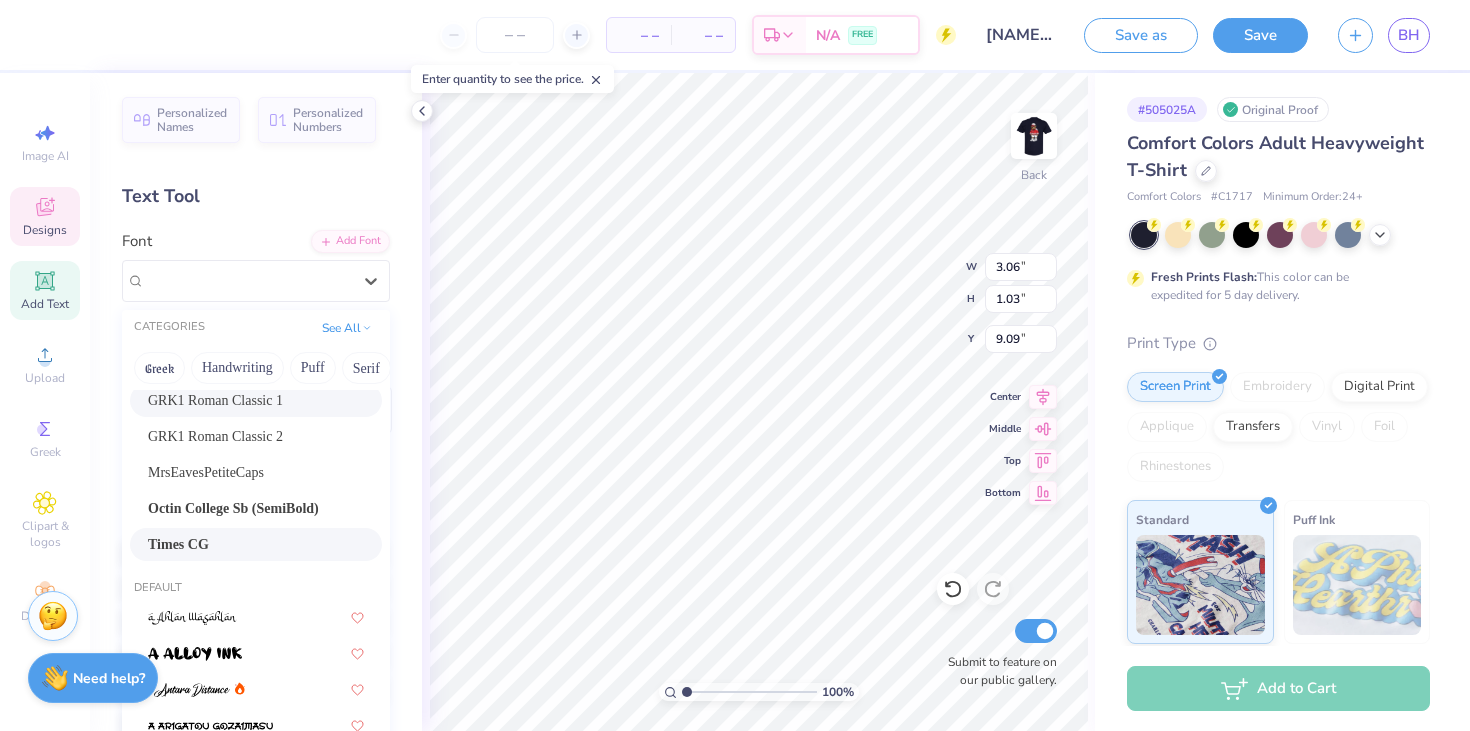 scroll, scrollTop: 184, scrollLeft: 0, axis: vertical 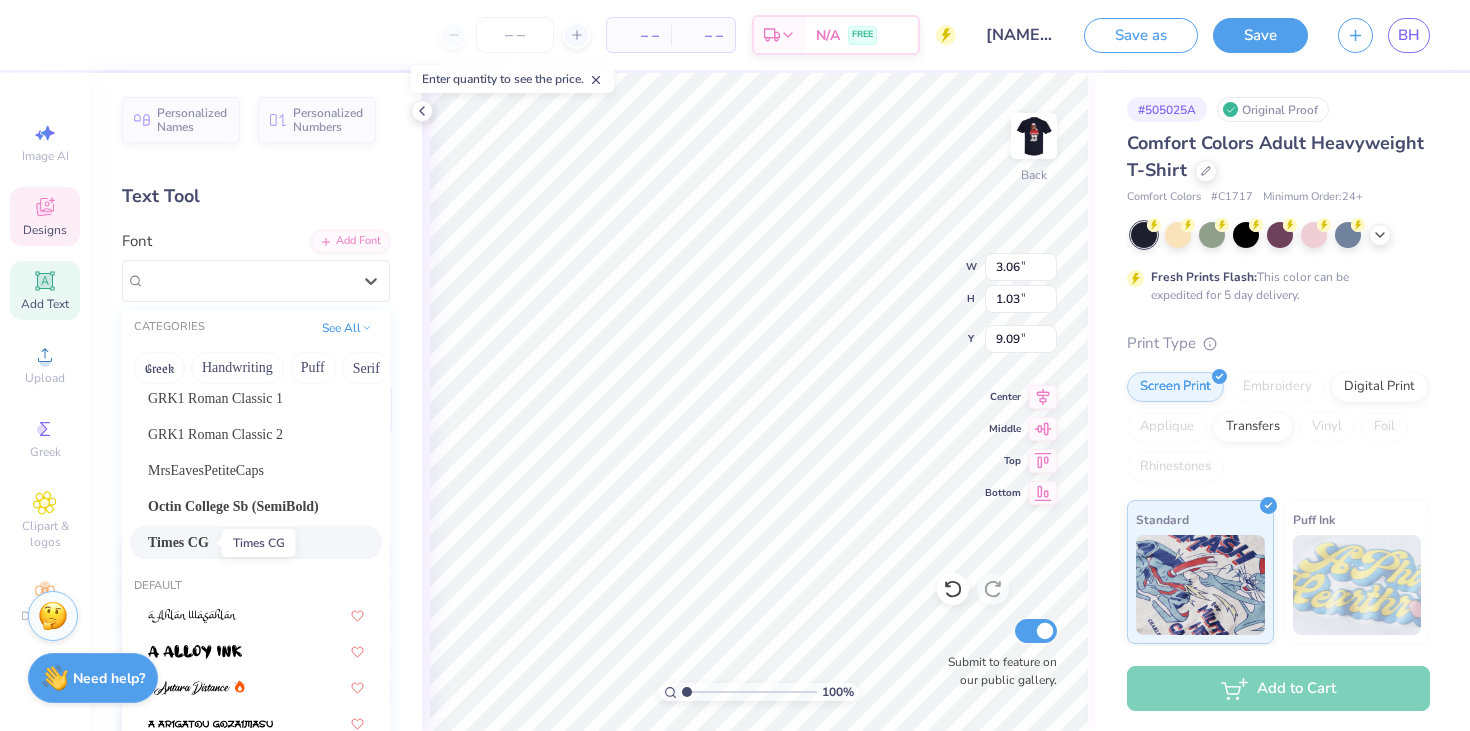 click on "Times CG" at bounding box center [178, 542] 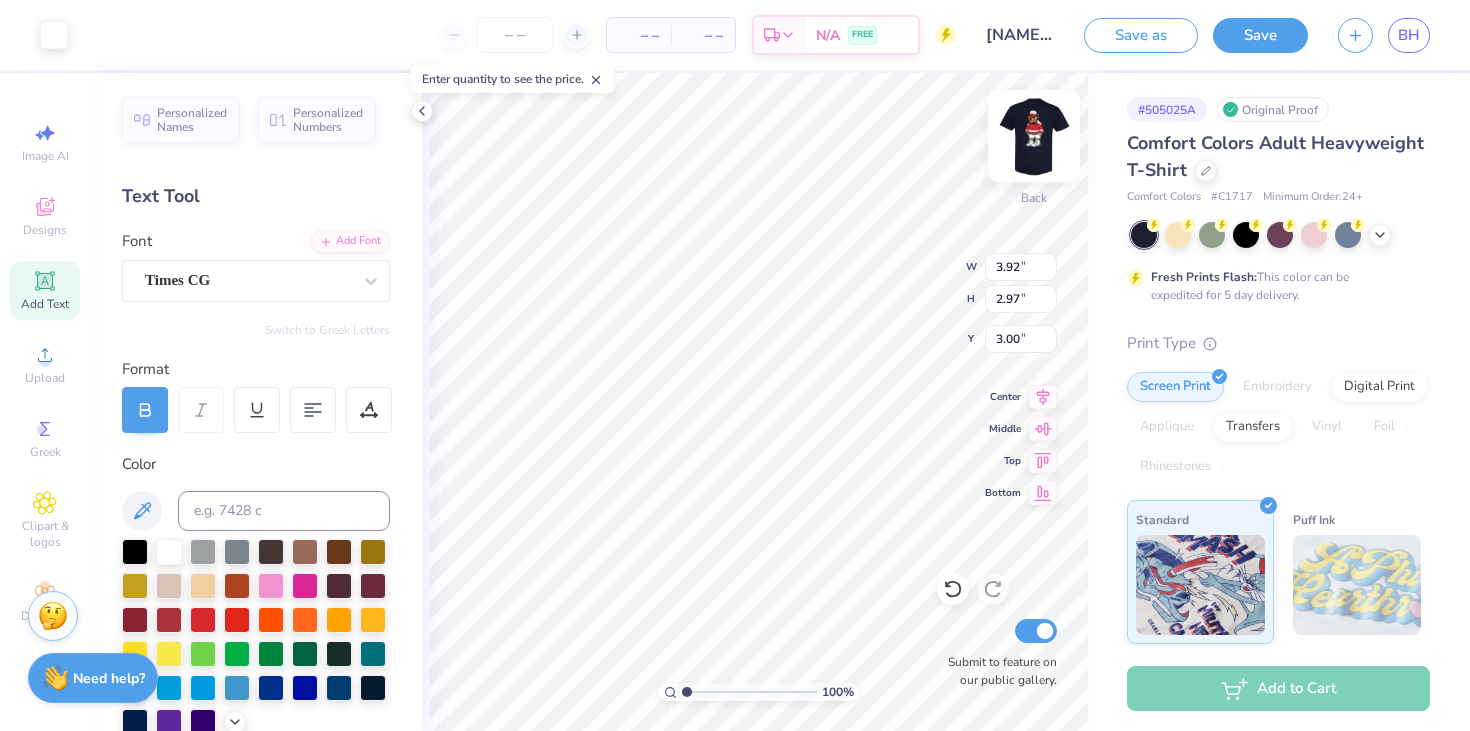 type on "3.92" 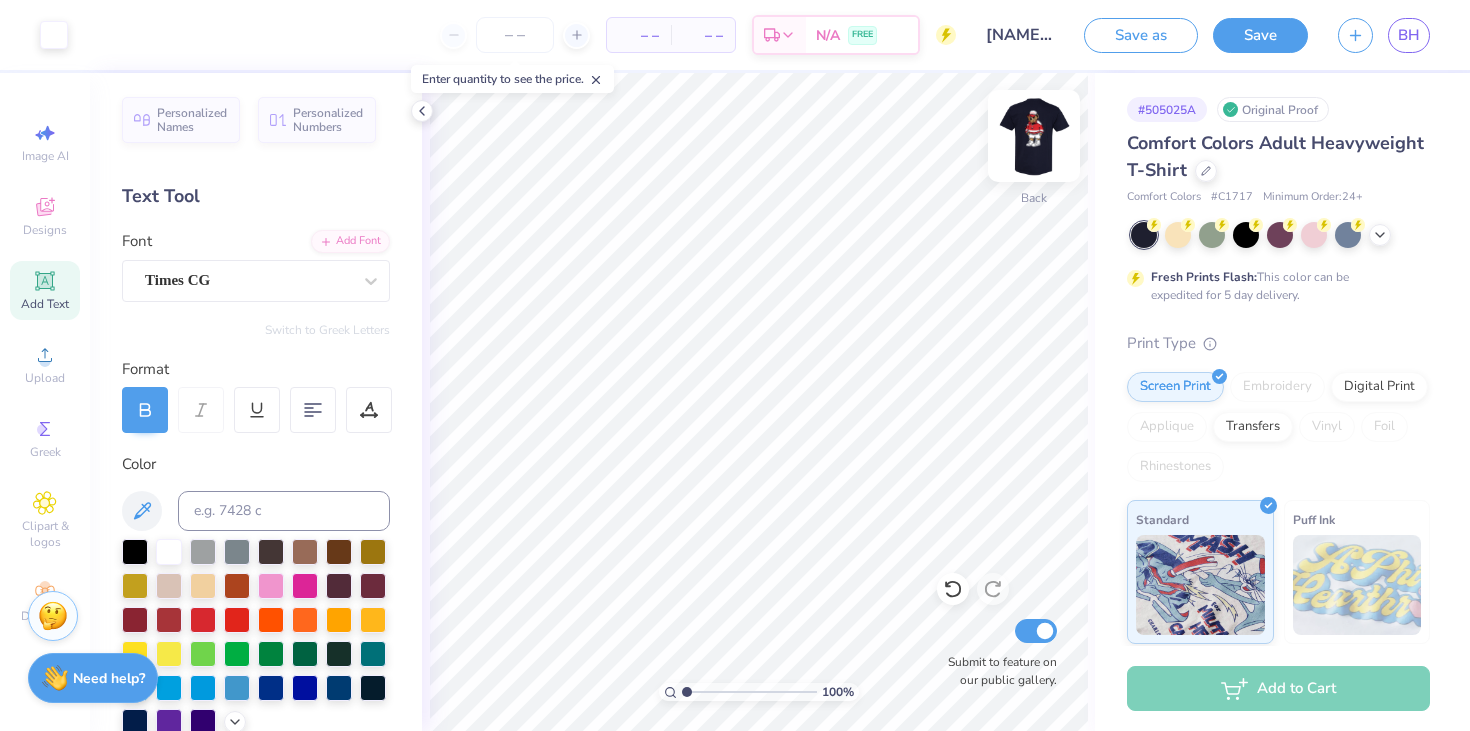 click at bounding box center [1034, 136] 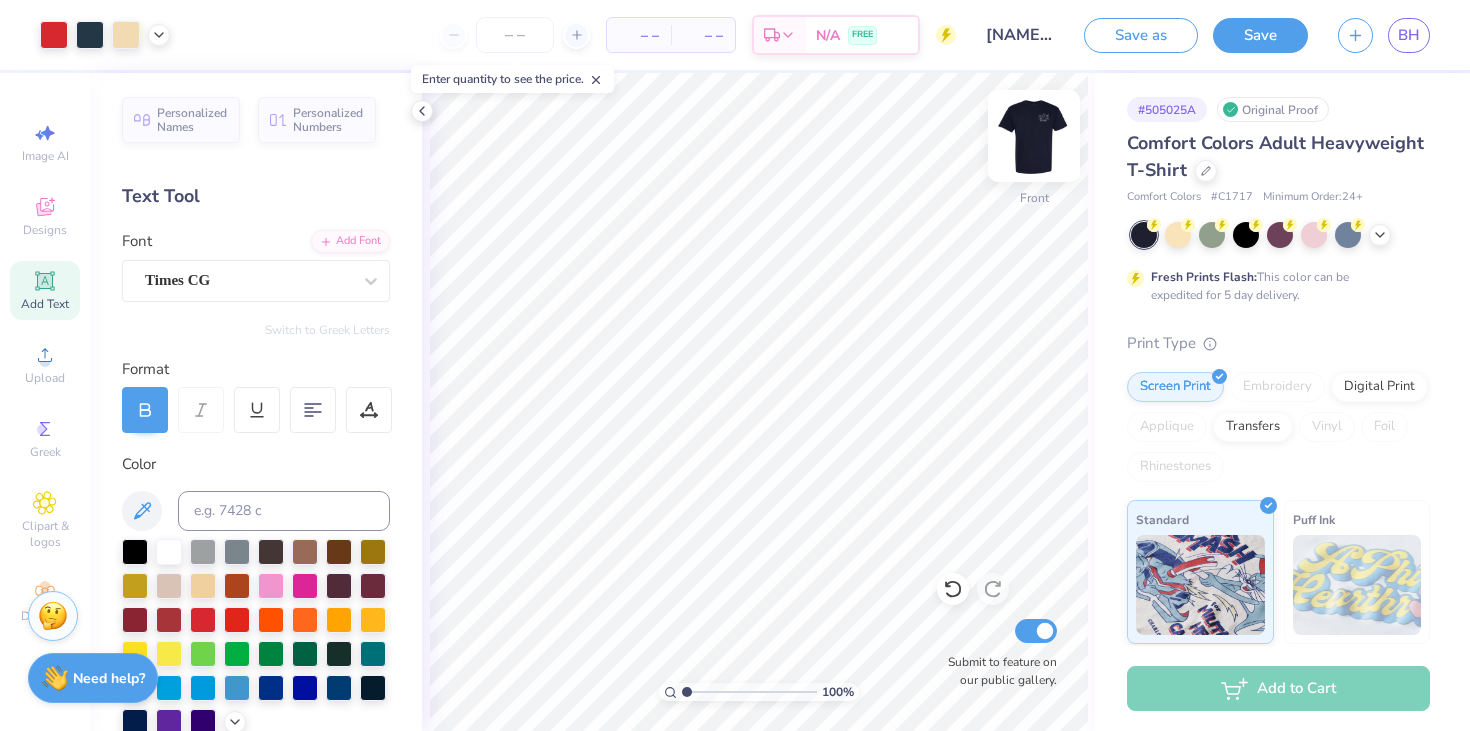 click at bounding box center (1034, 136) 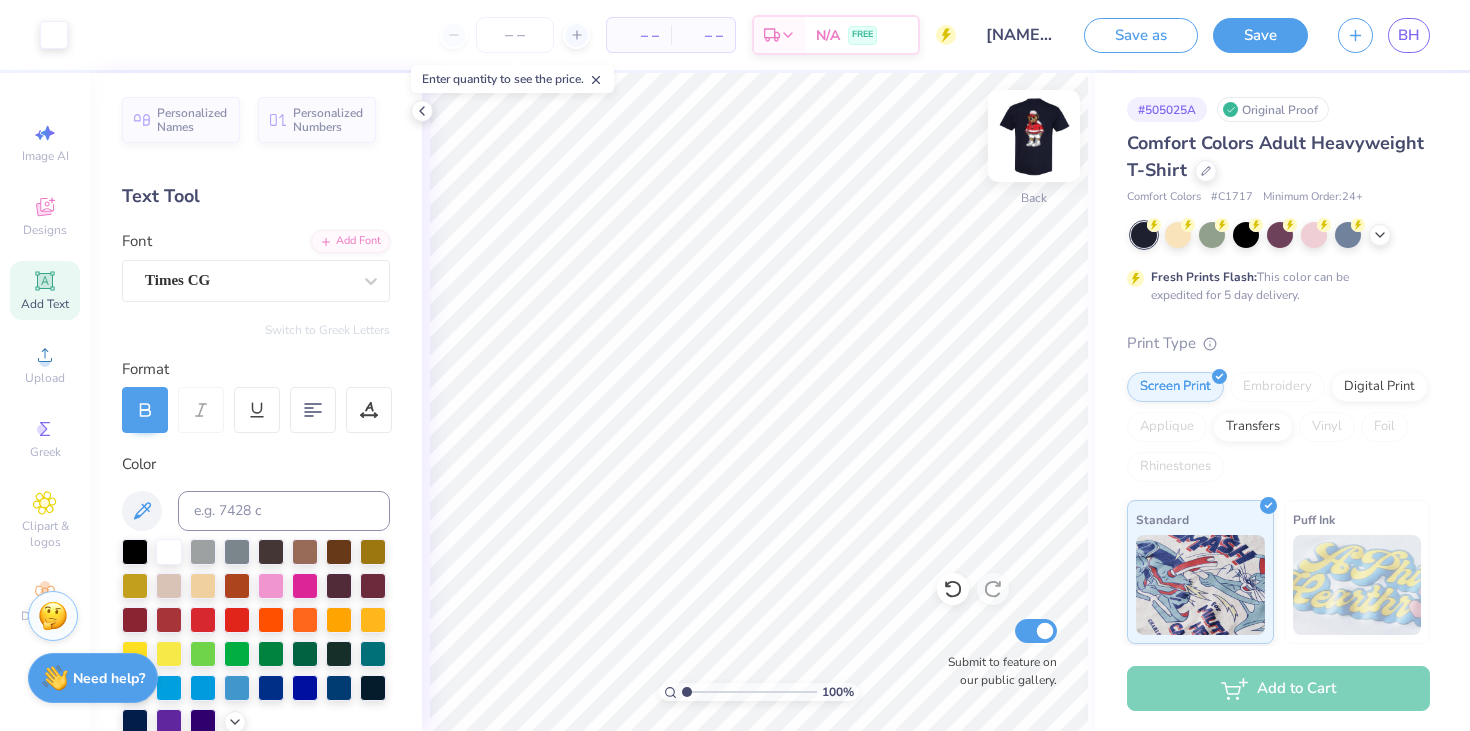 click at bounding box center [1034, 136] 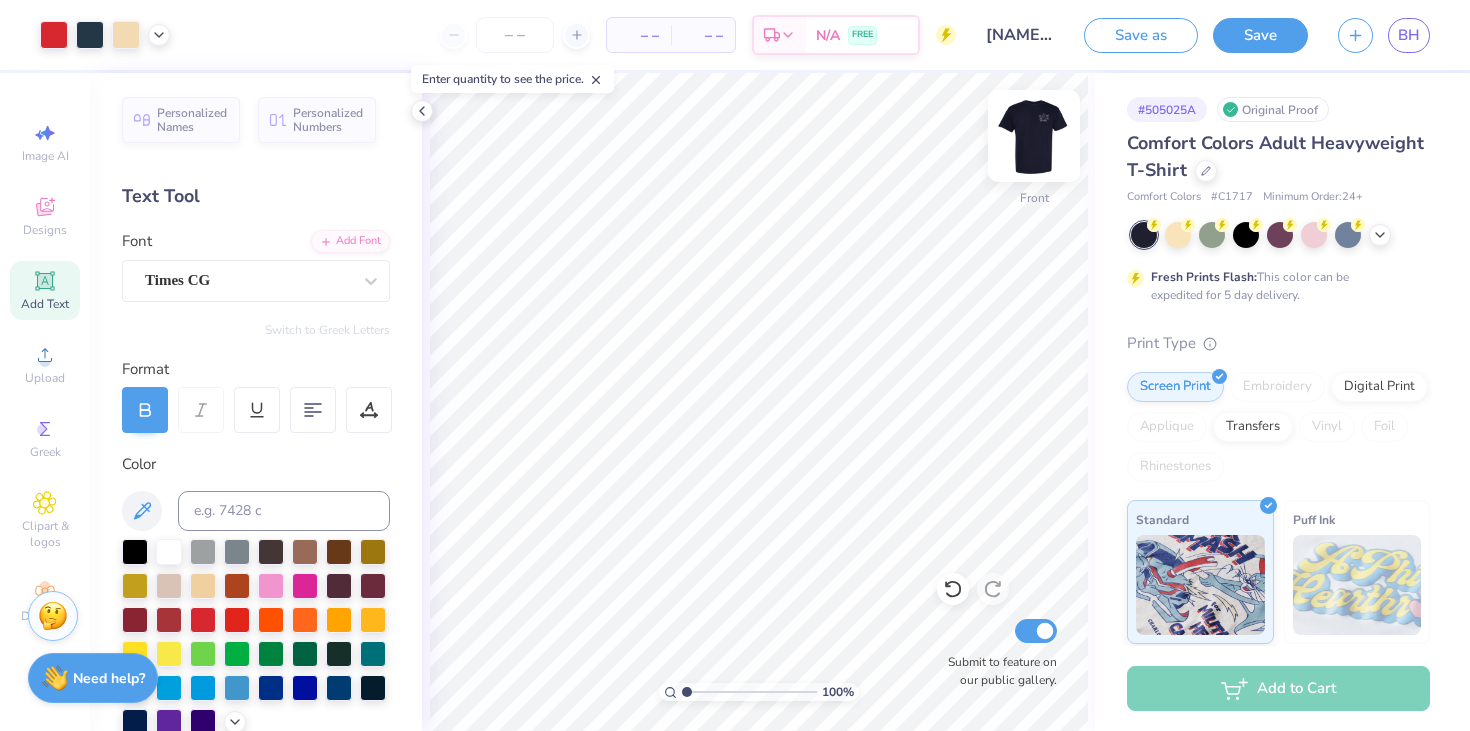 click at bounding box center (1034, 136) 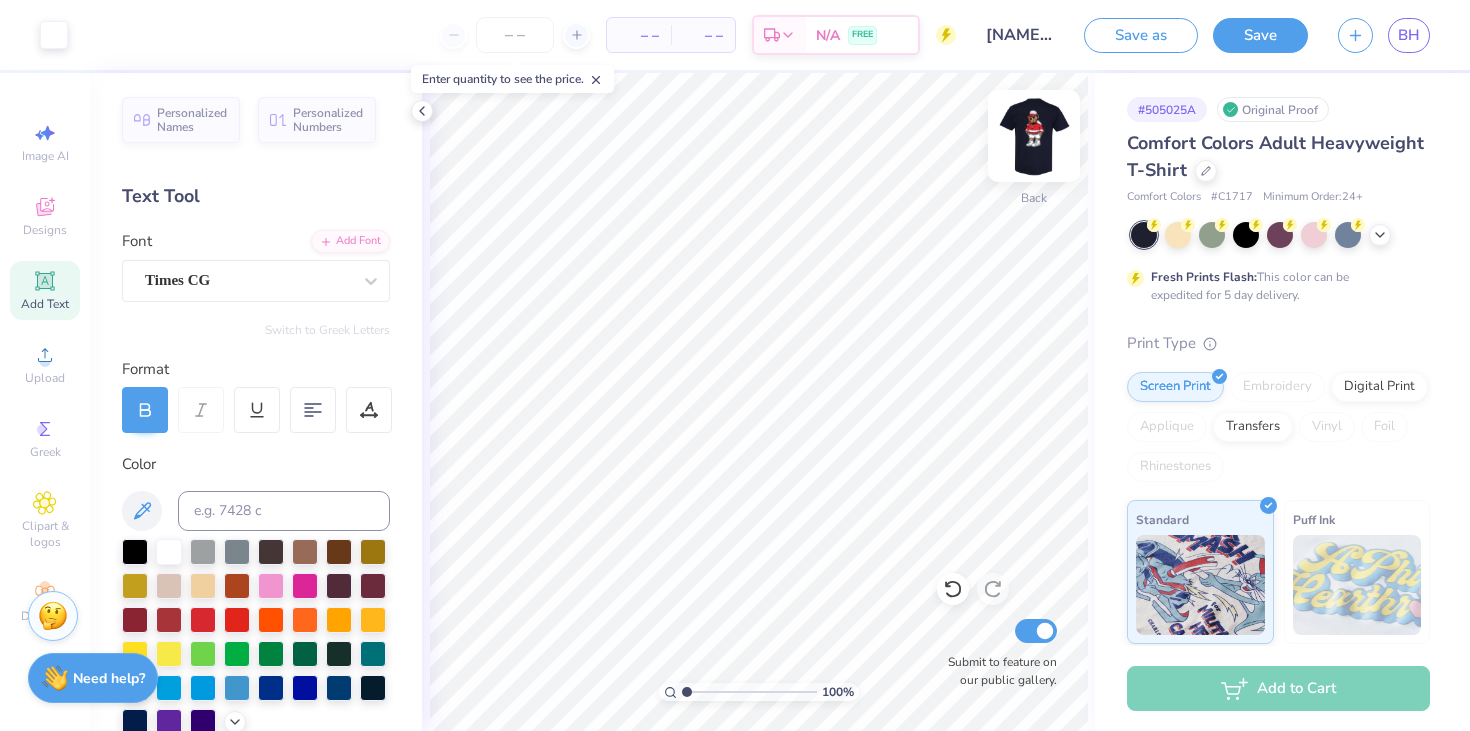 click at bounding box center (1034, 136) 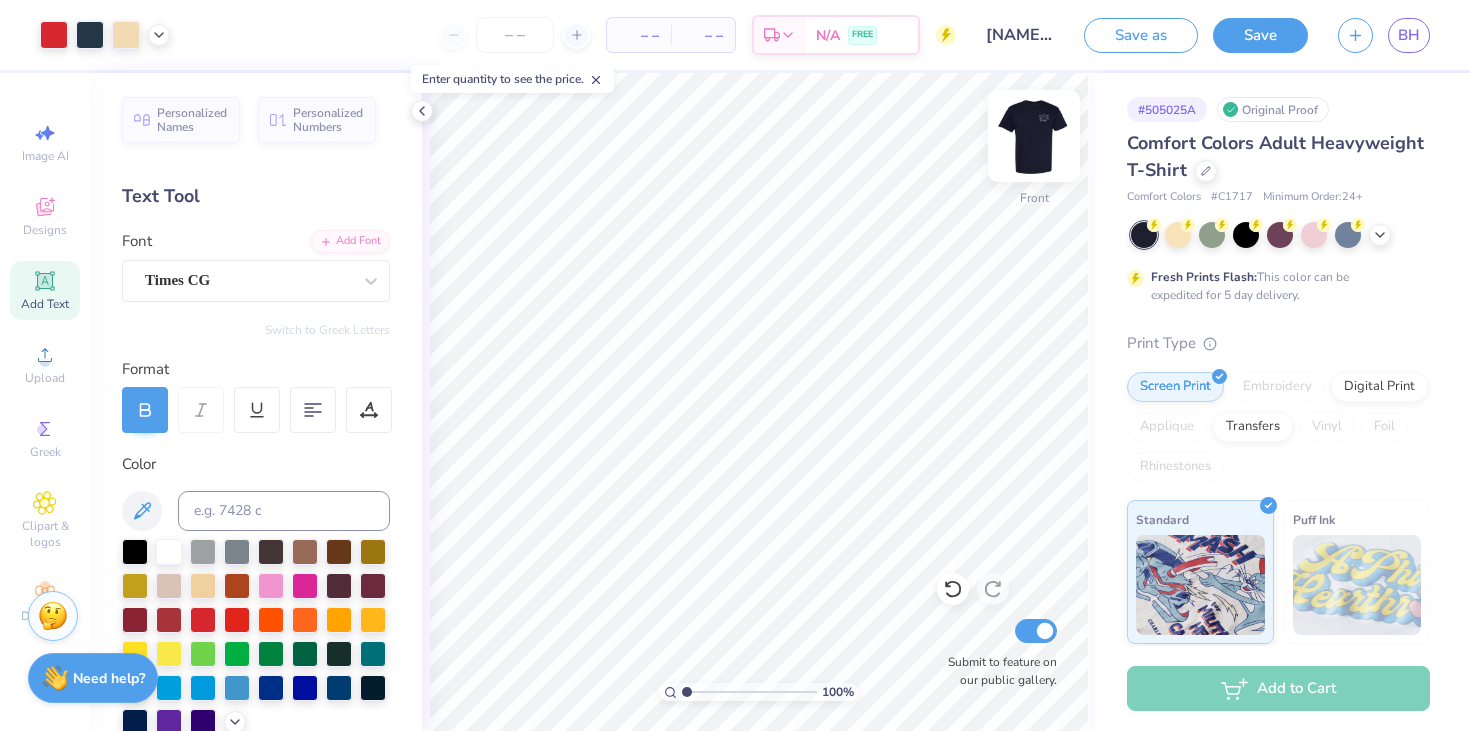 click at bounding box center [1034, 136] 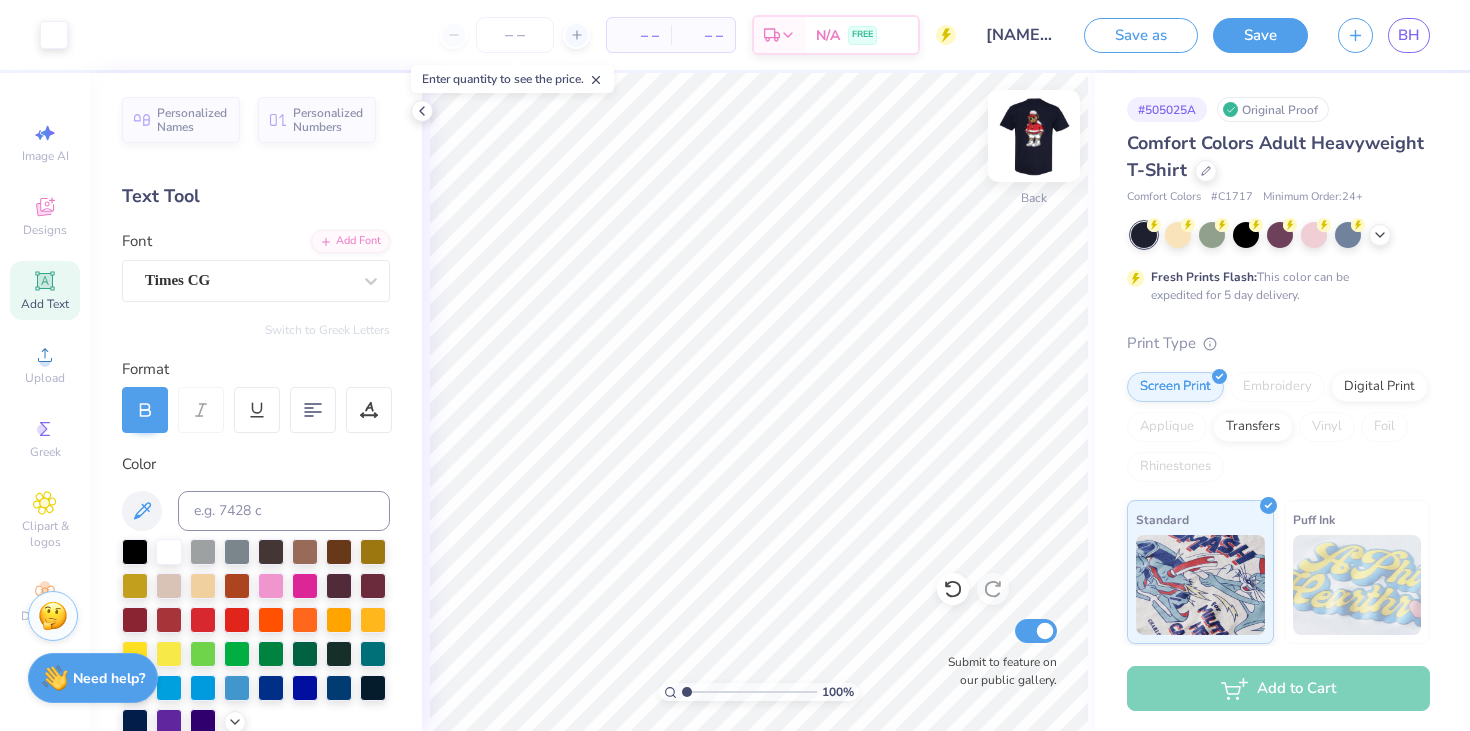 click at bounding box center (1034, 136) 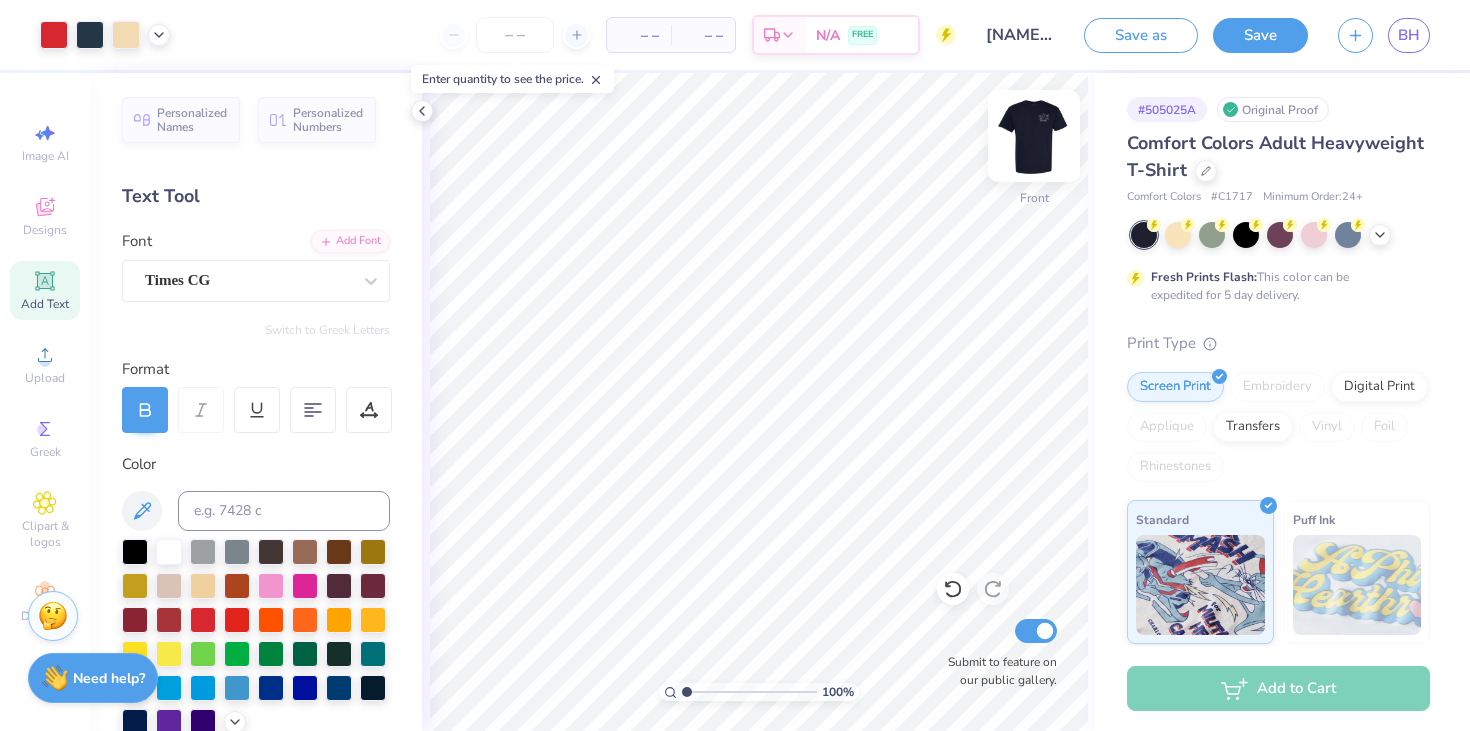 click at bounding box center [1034, 136] 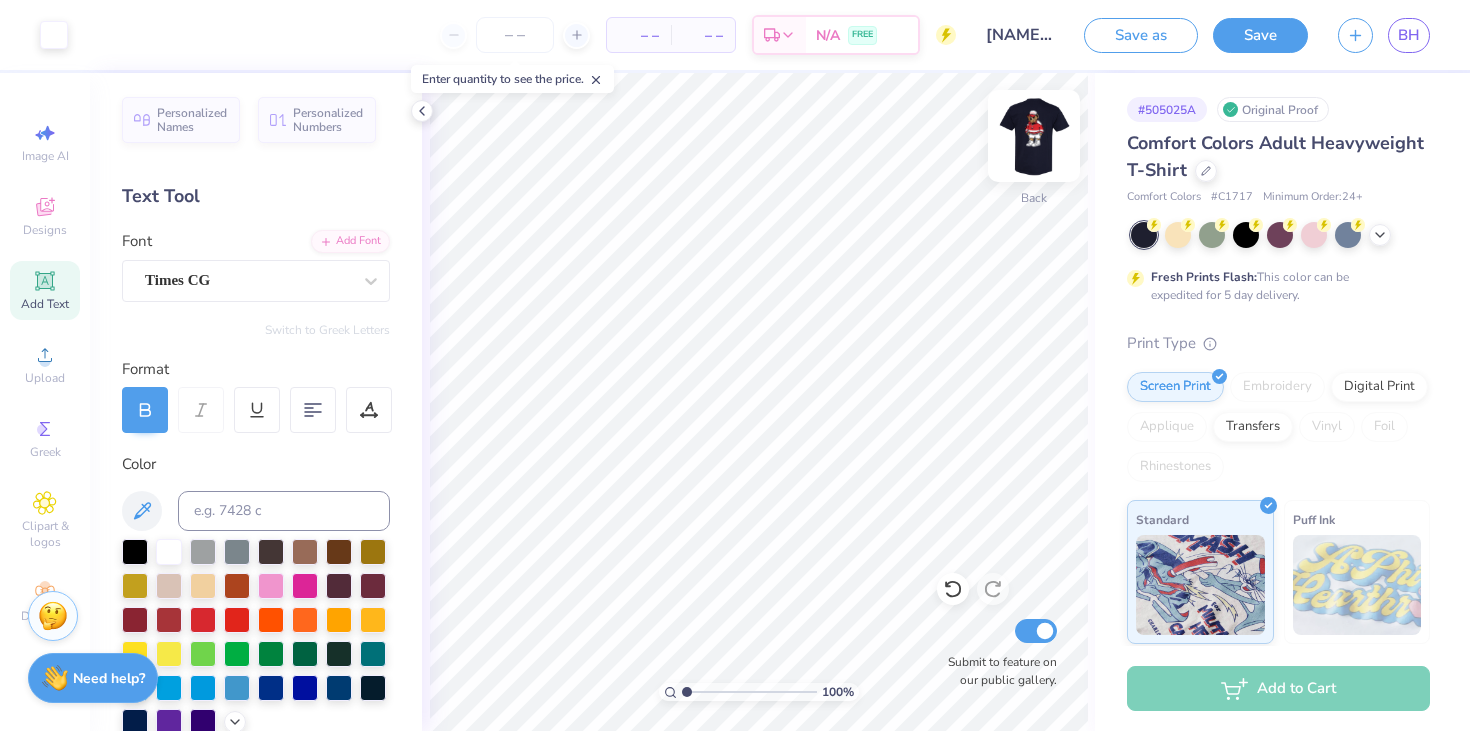 click at bounding box center [1034, 136] 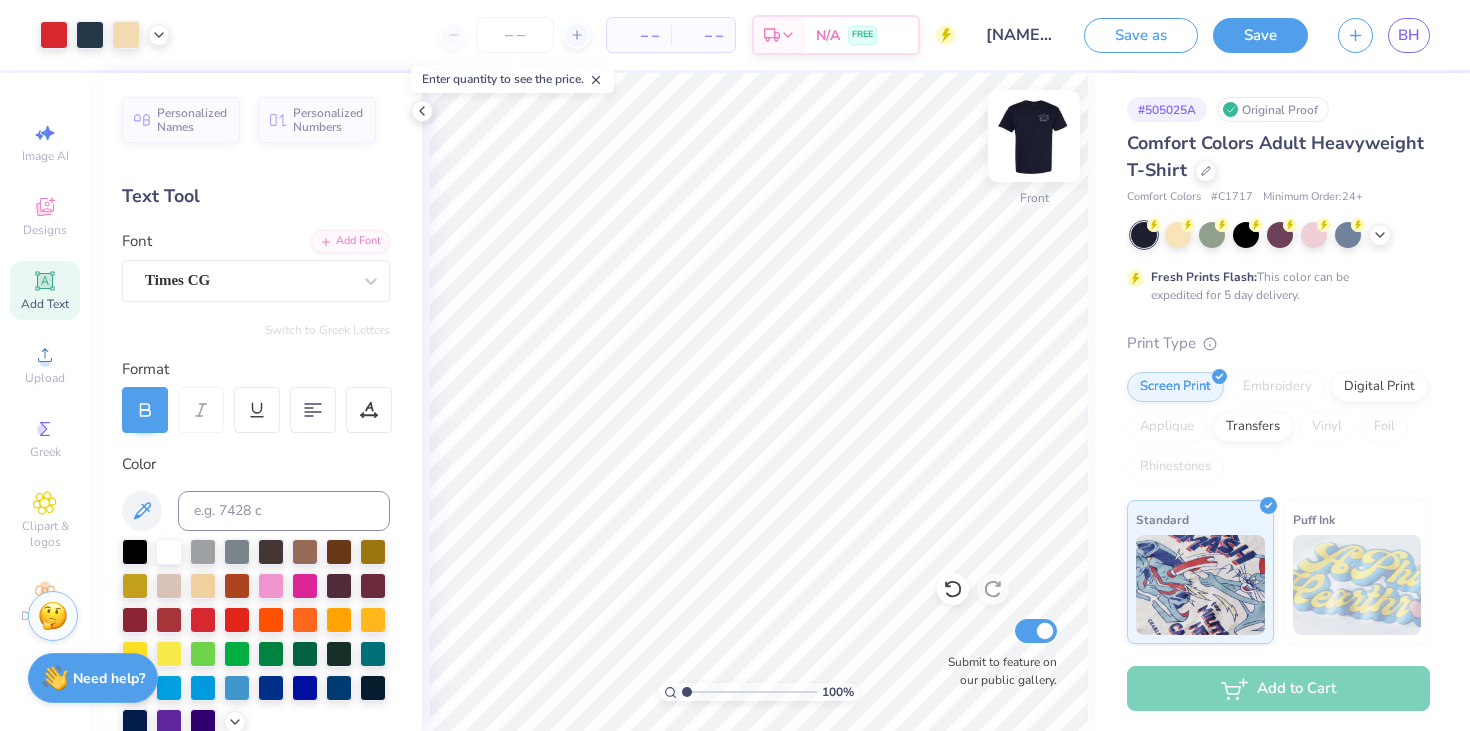 click at bounding box center [1034, 136] 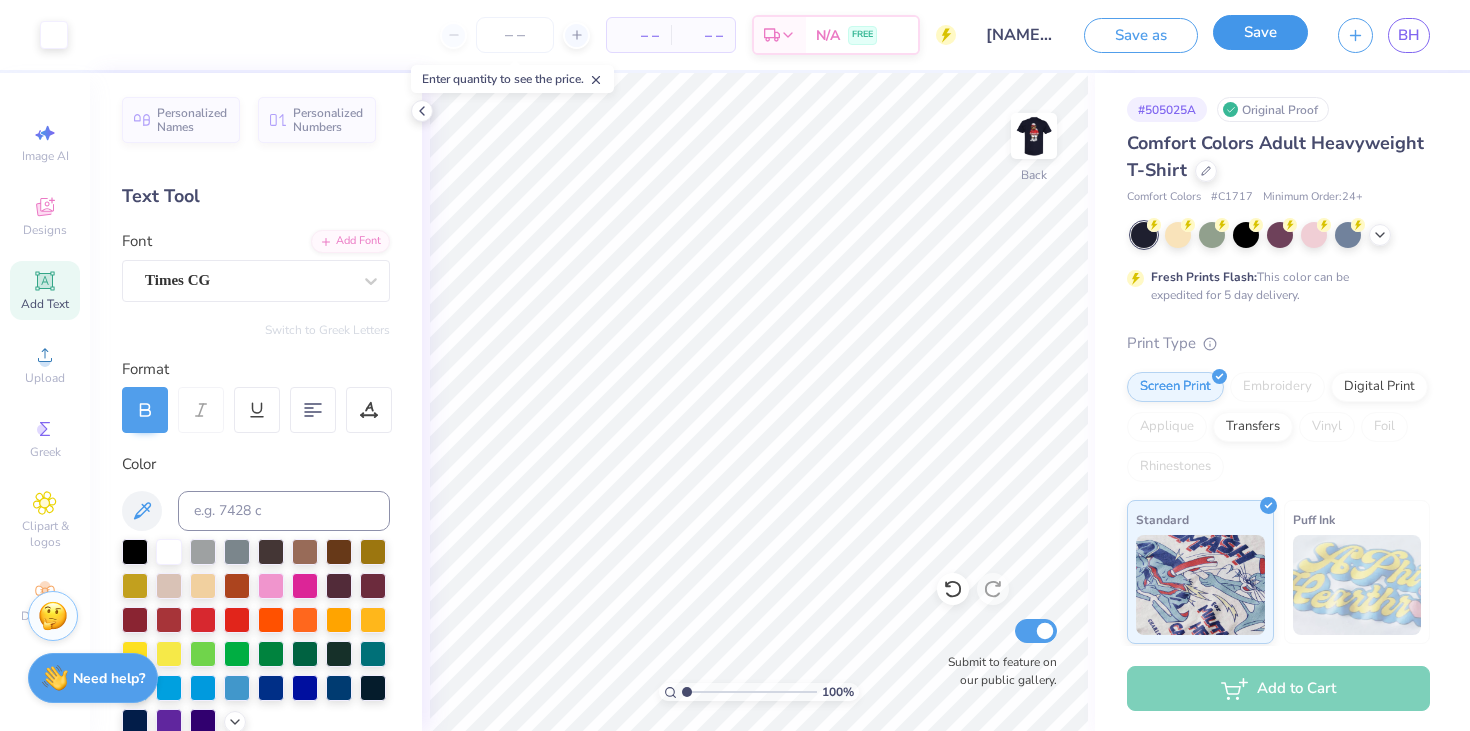 click on "Save" at bounding box center (1260, 32) 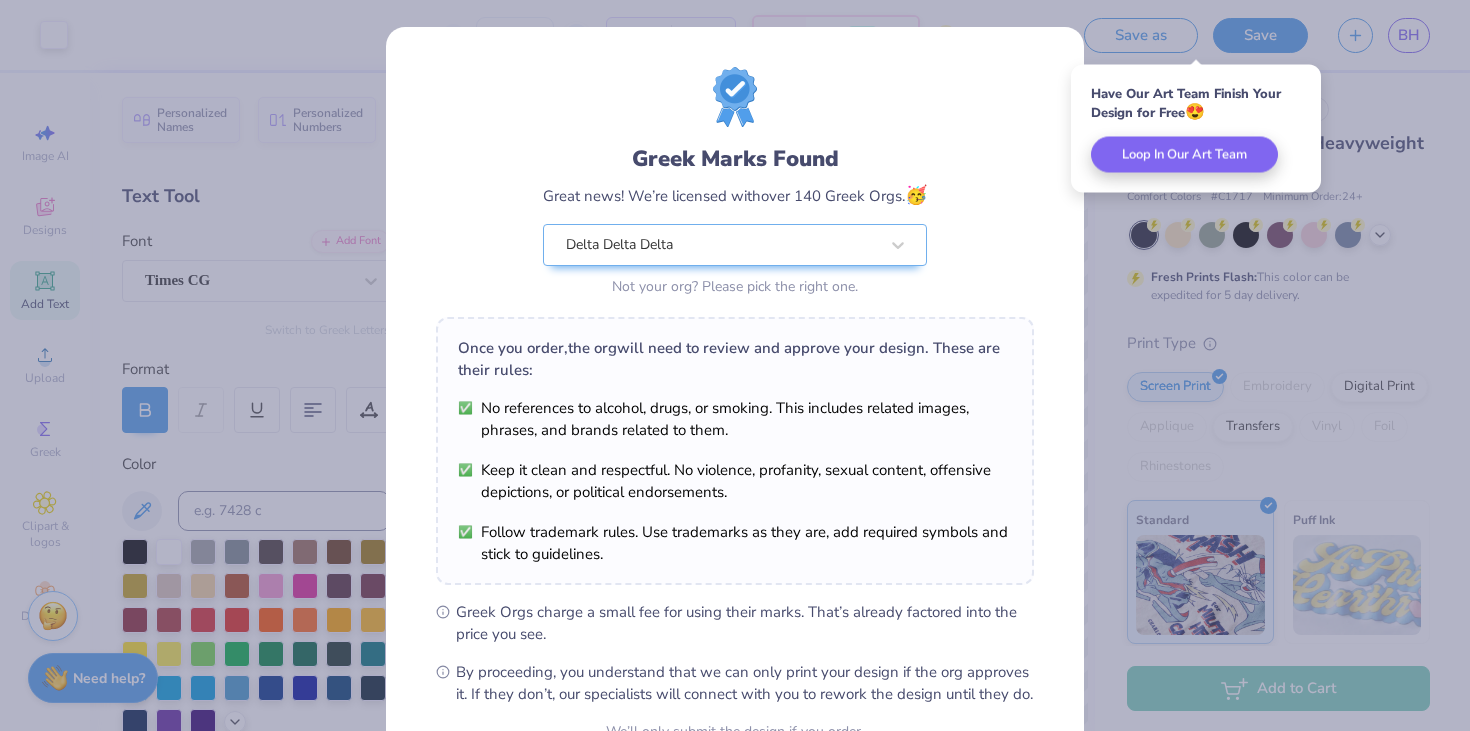 scroll, scrollTop: 205, scrollLeft: 0, axis: vertical 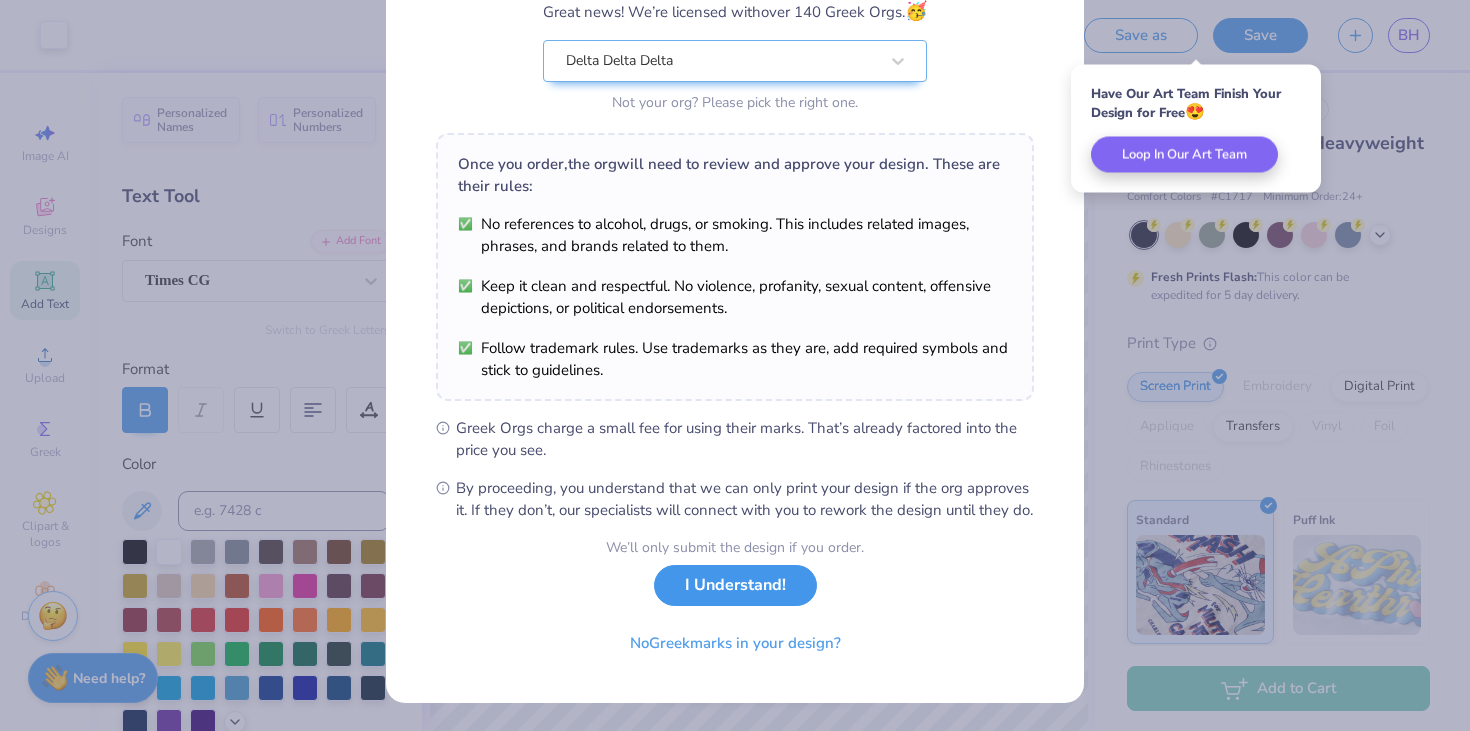 click on "I Understand!" at bounding box center (735, 585) 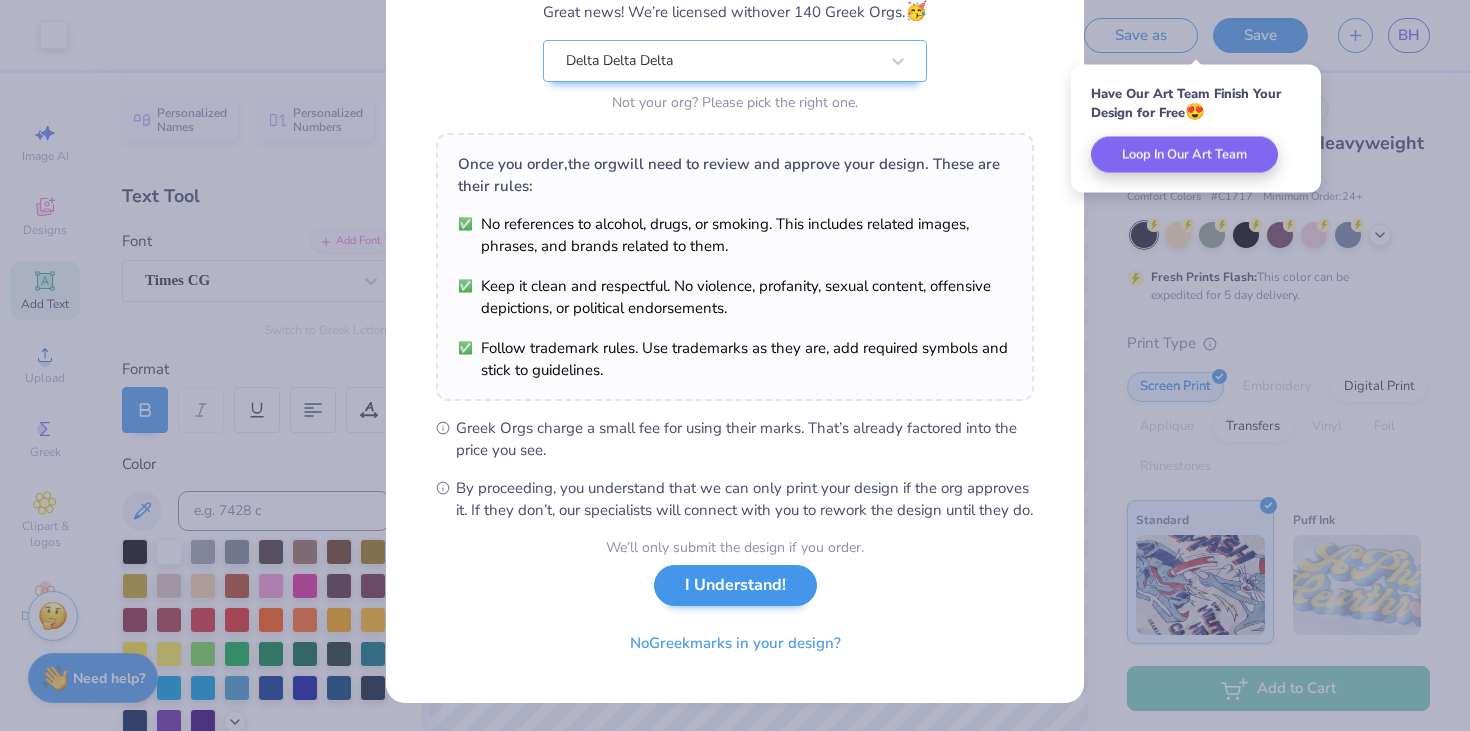 scroll, scrollTop: 0, scrollLeft: 0, axis: both 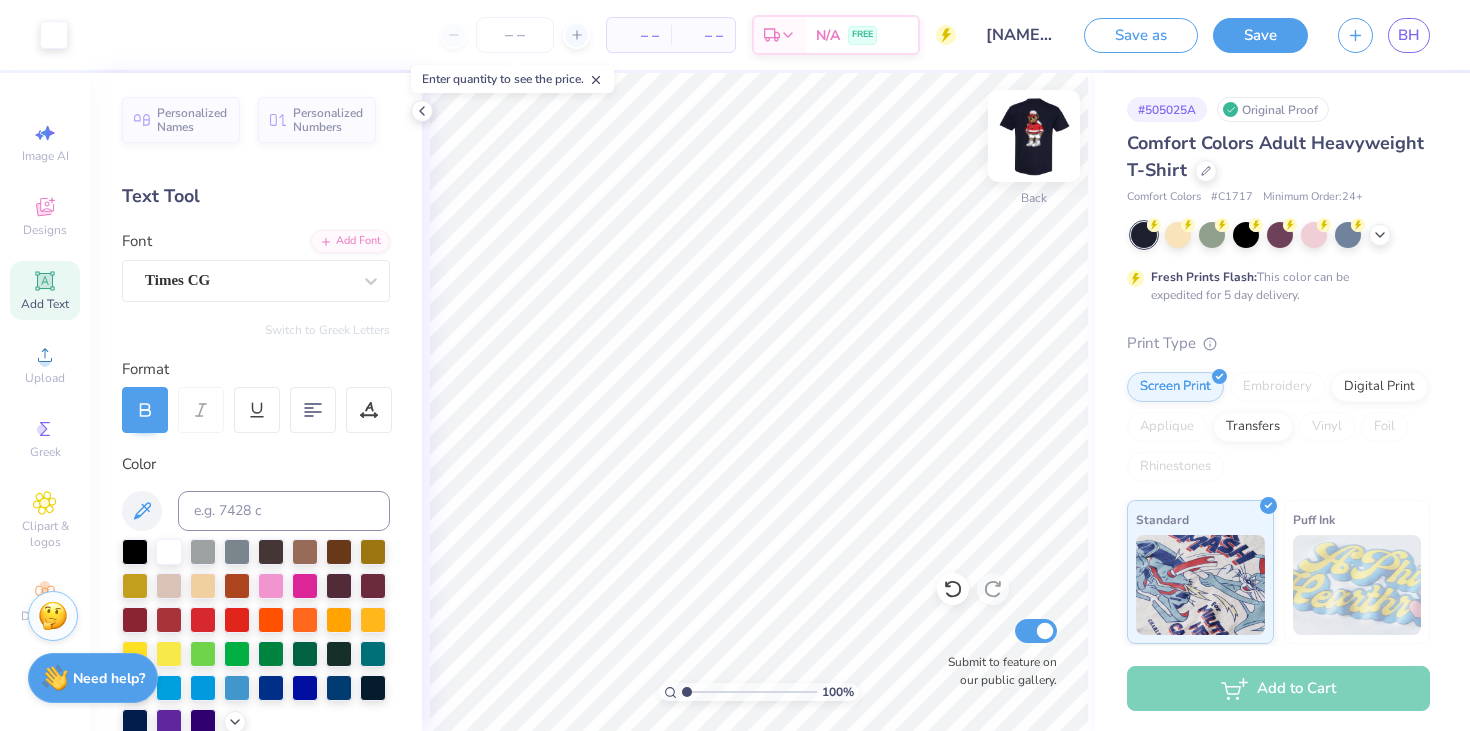 click at bounding box center [1034, 136] 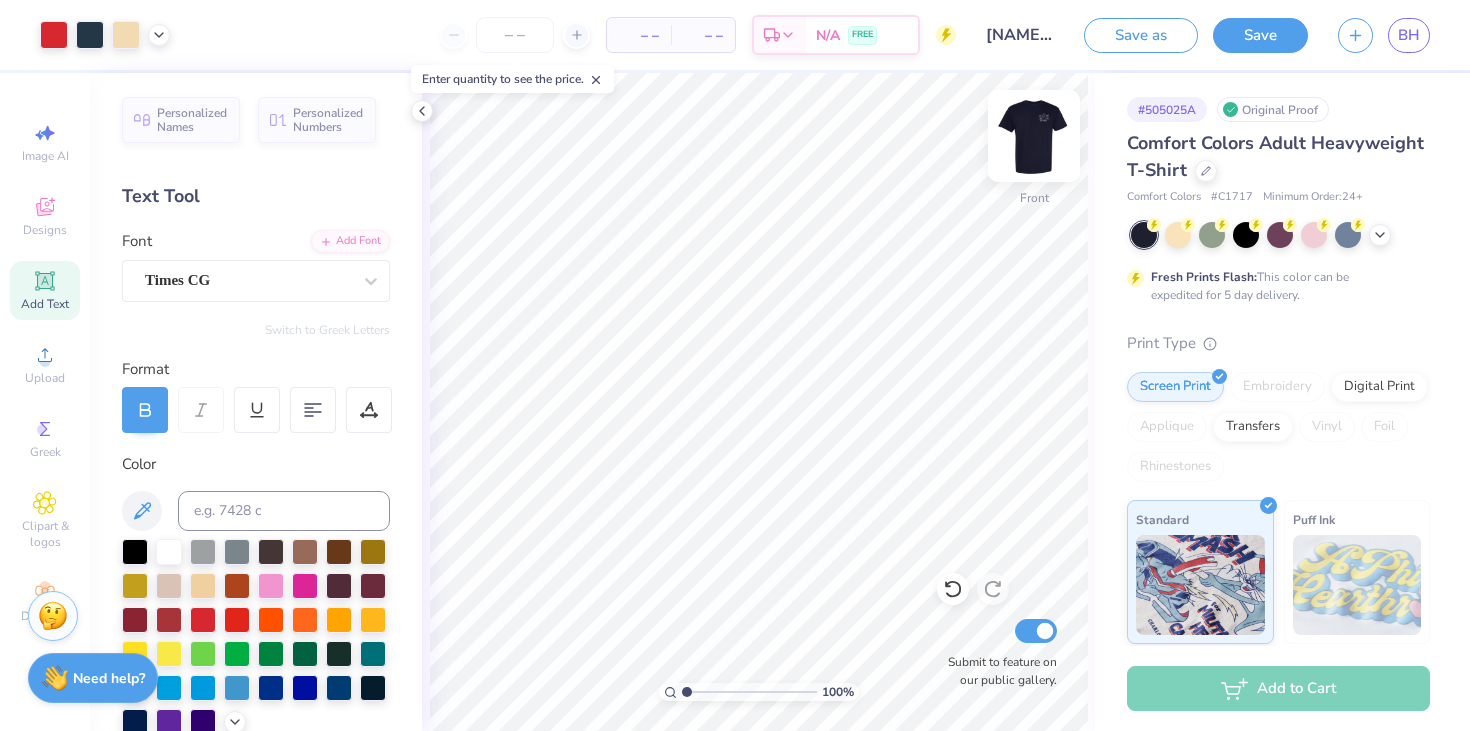 click at bounding box center (1034, 136) 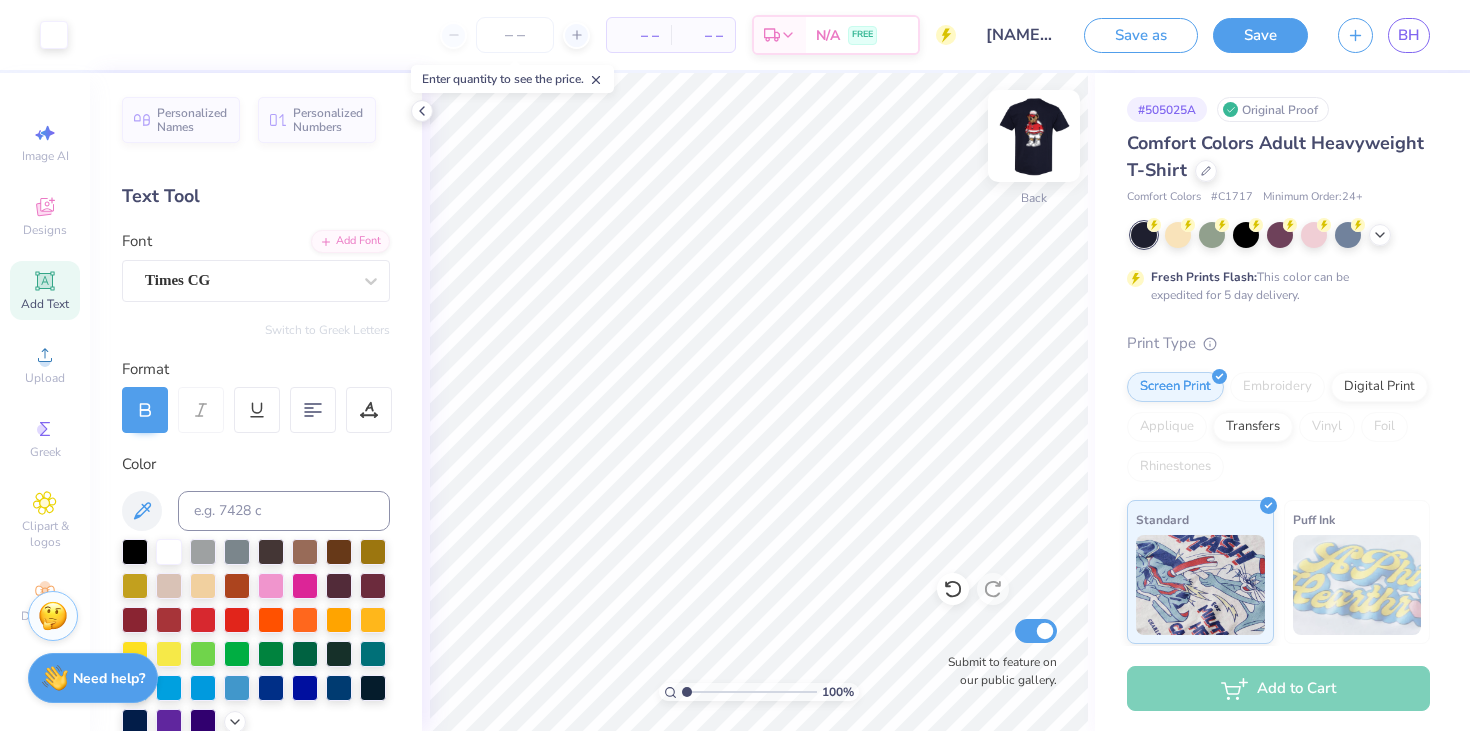 click at bounding box center (1034, 136) 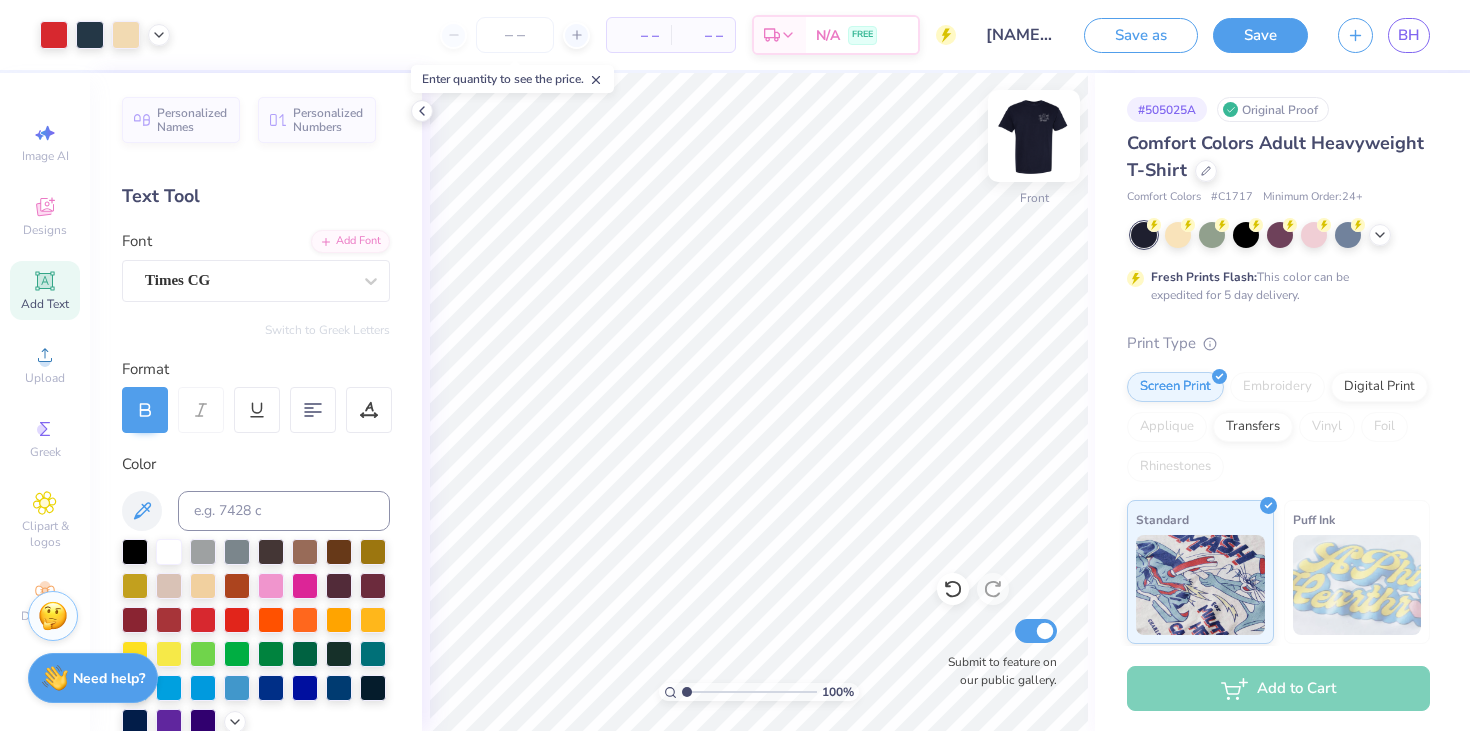 click at bounding box center (1034, 136) 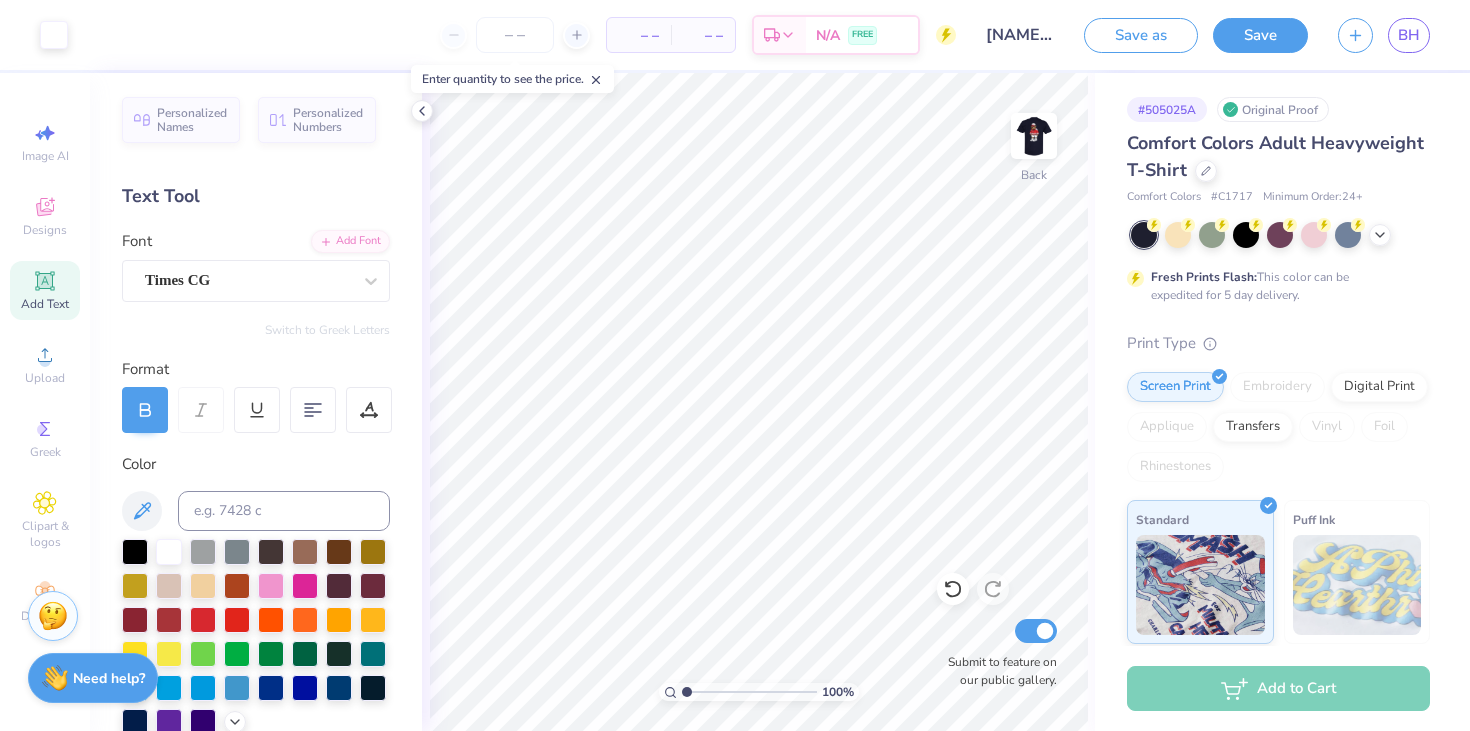 click at bounding box center (1034, 136) 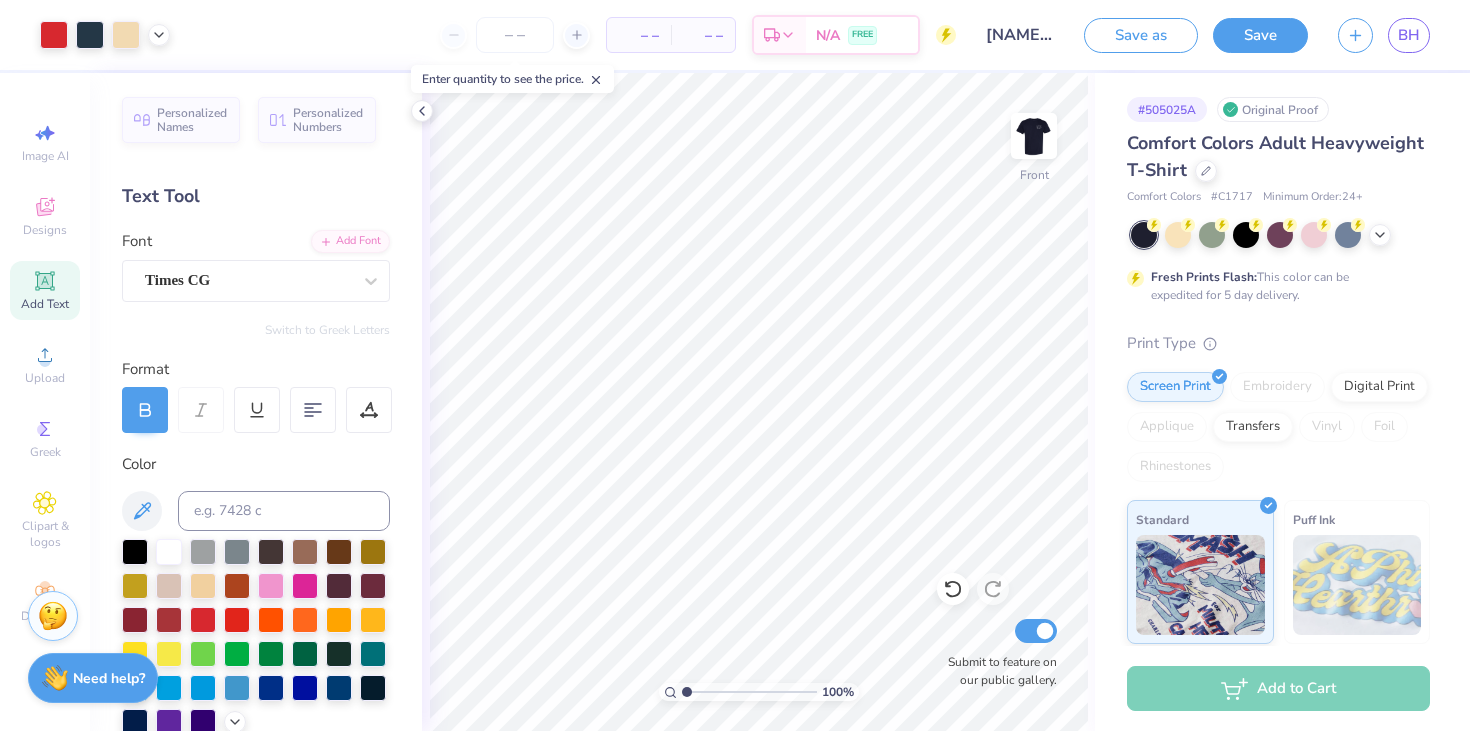 click at bounding box center (1034, 136) 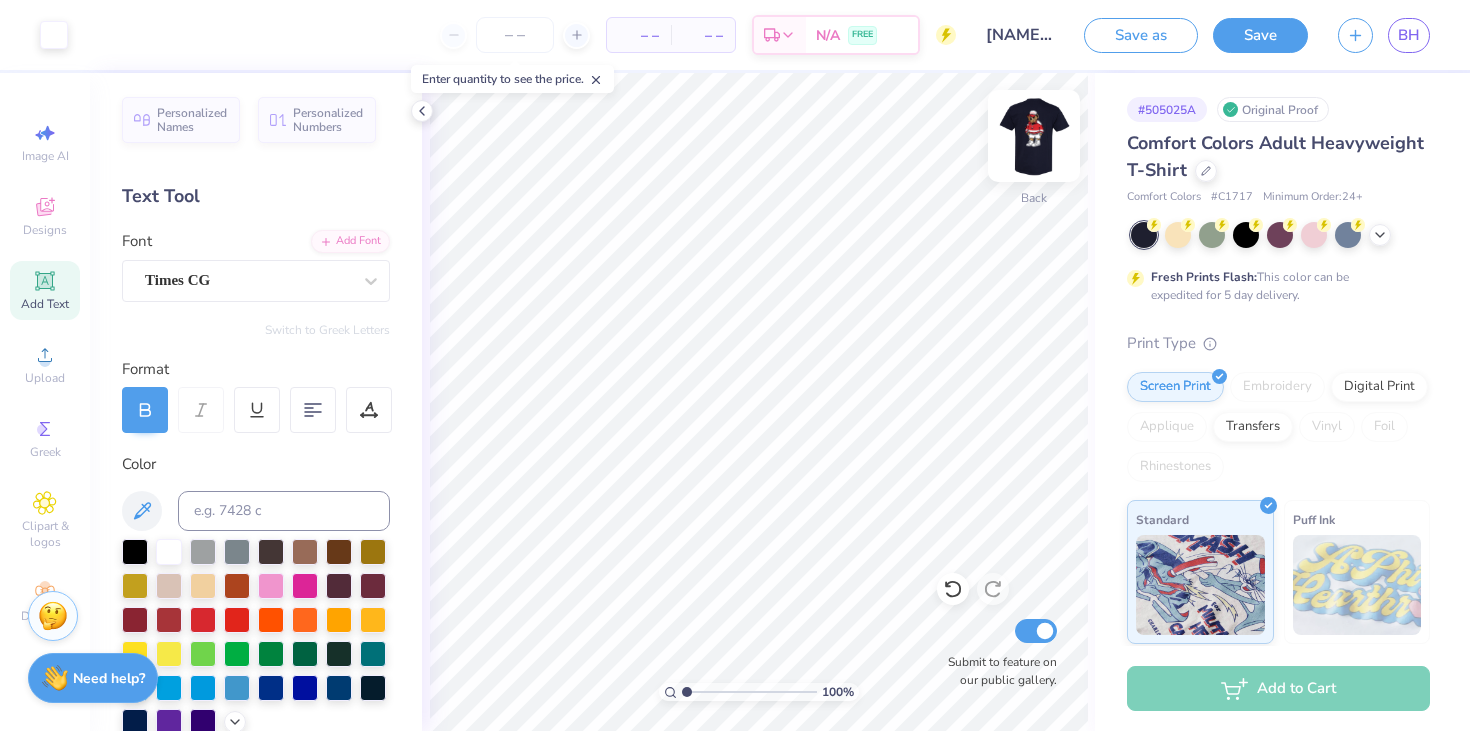 click at bounding box center (1034, 136) 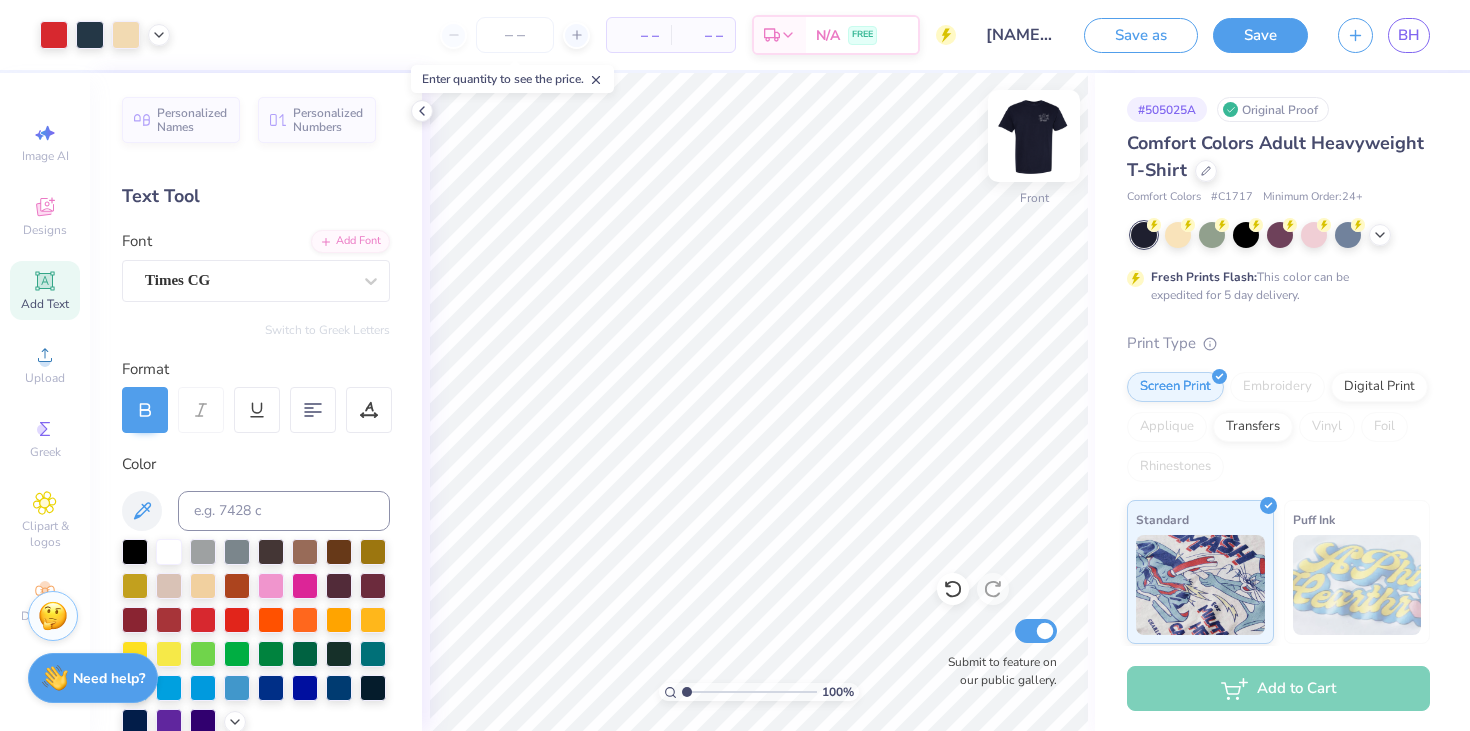 click at bounding box center [1034, 136] 